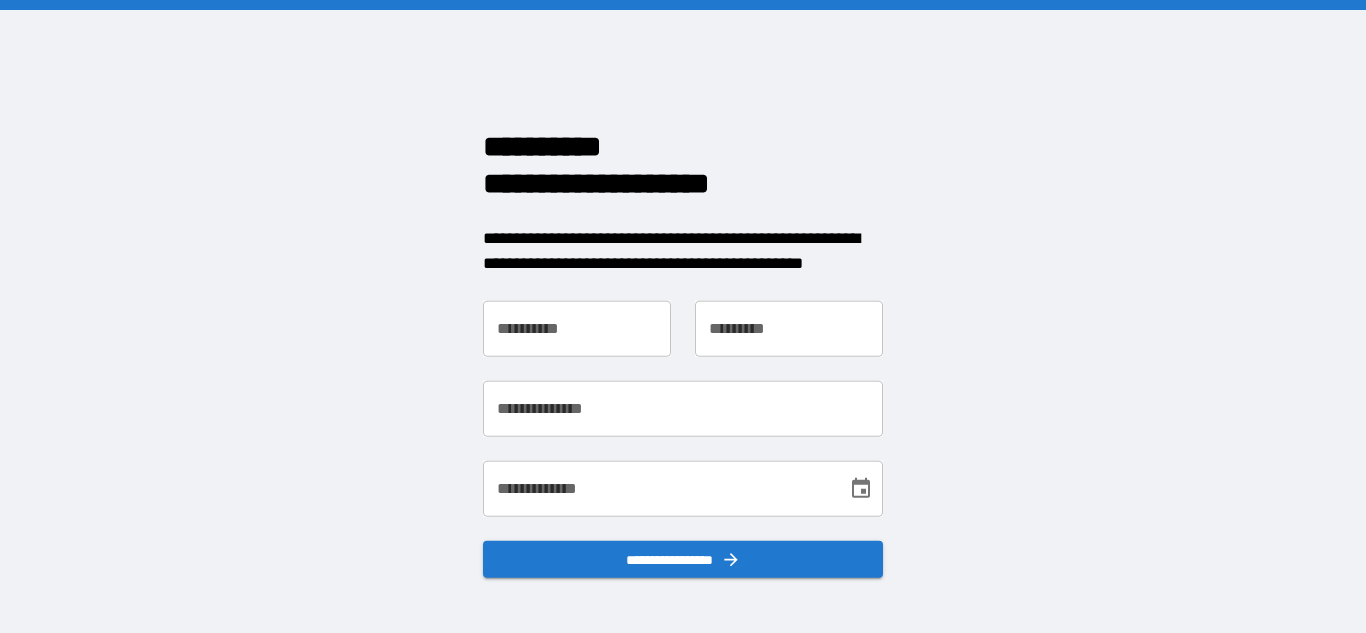 scroll, scrollTop: 0, scrollLeft: 0, axis: both 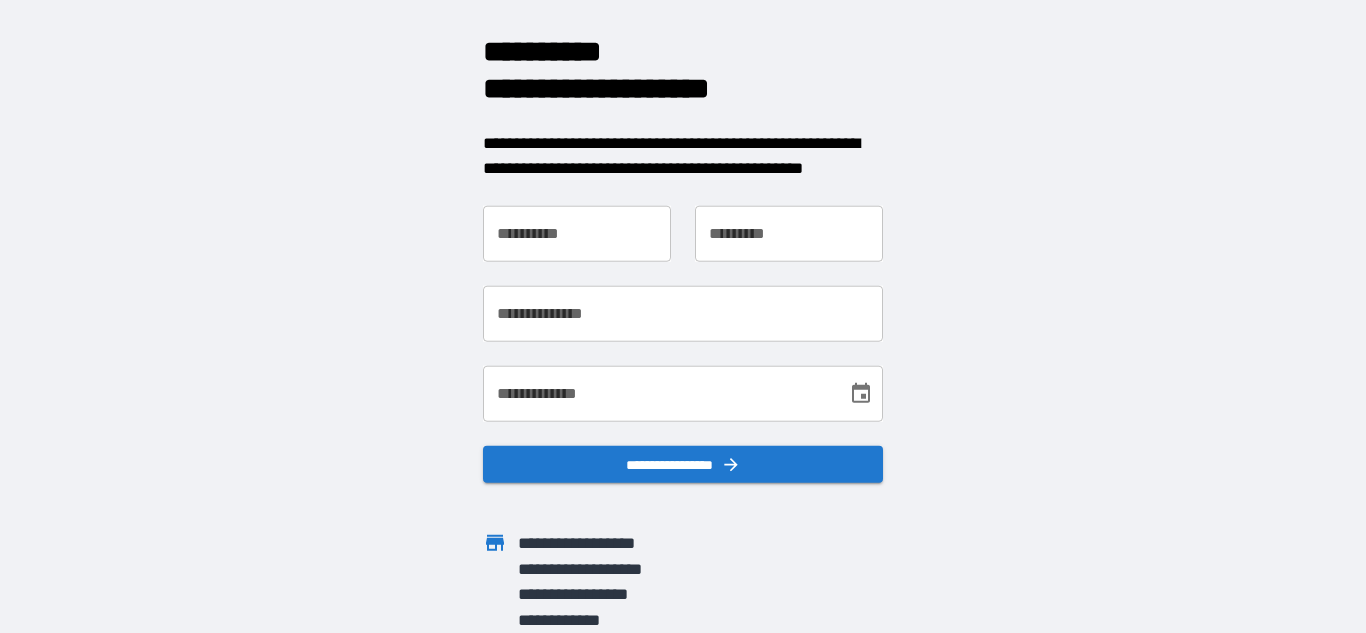 click on "**********" at bounding box center [577, 233] 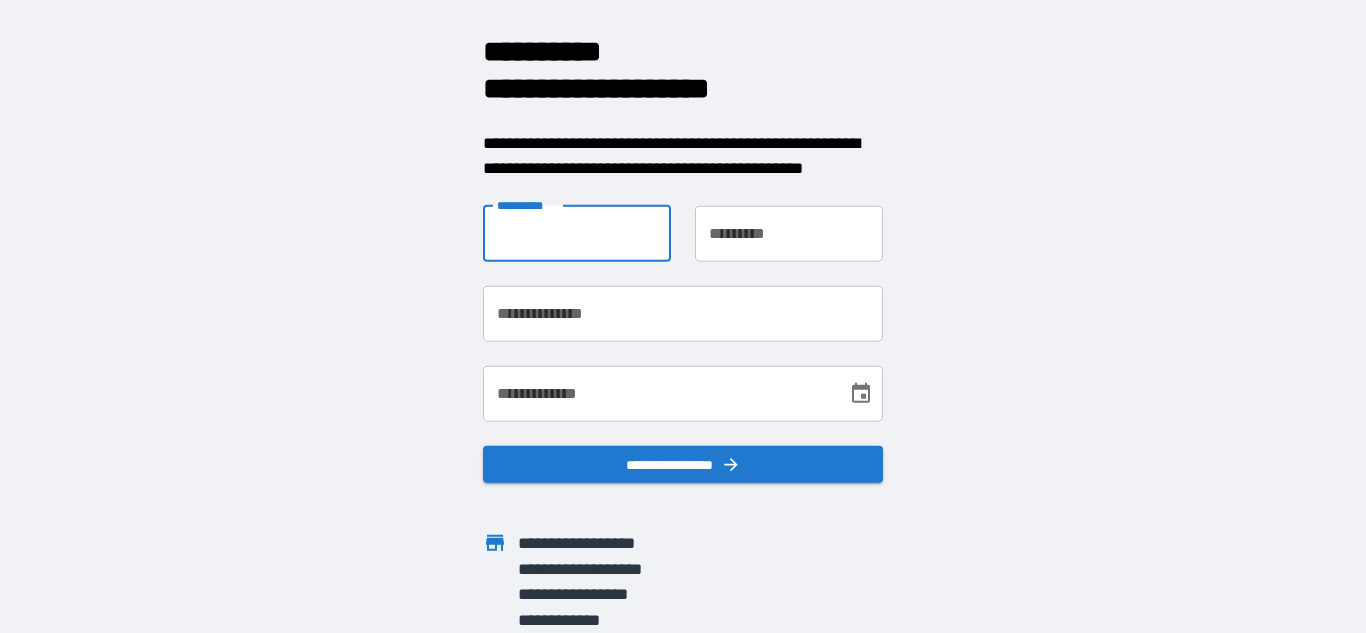 type on "*" 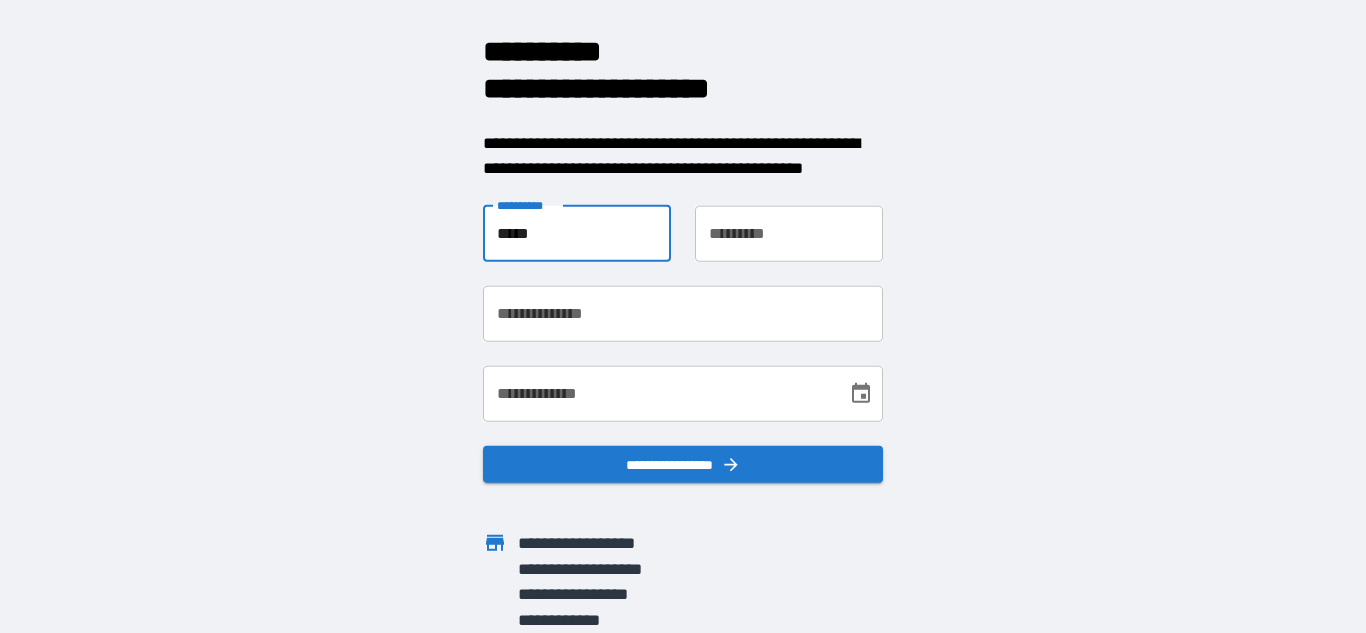 type on "*****" 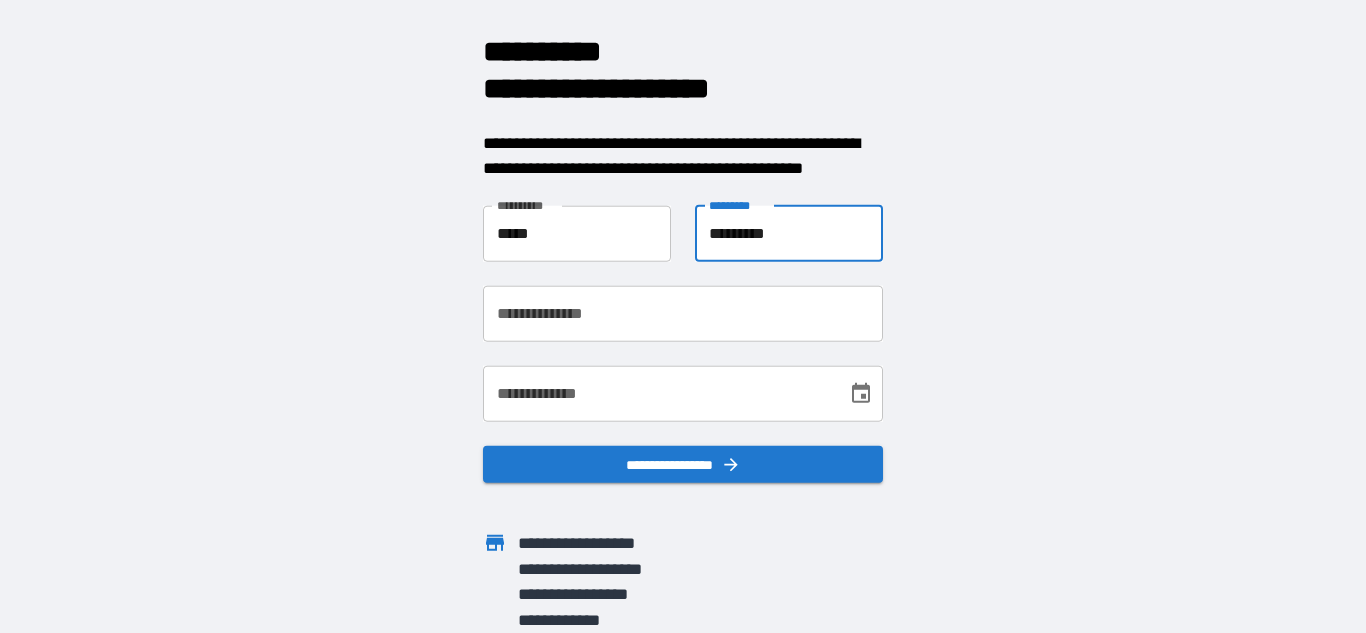 type on "*********" 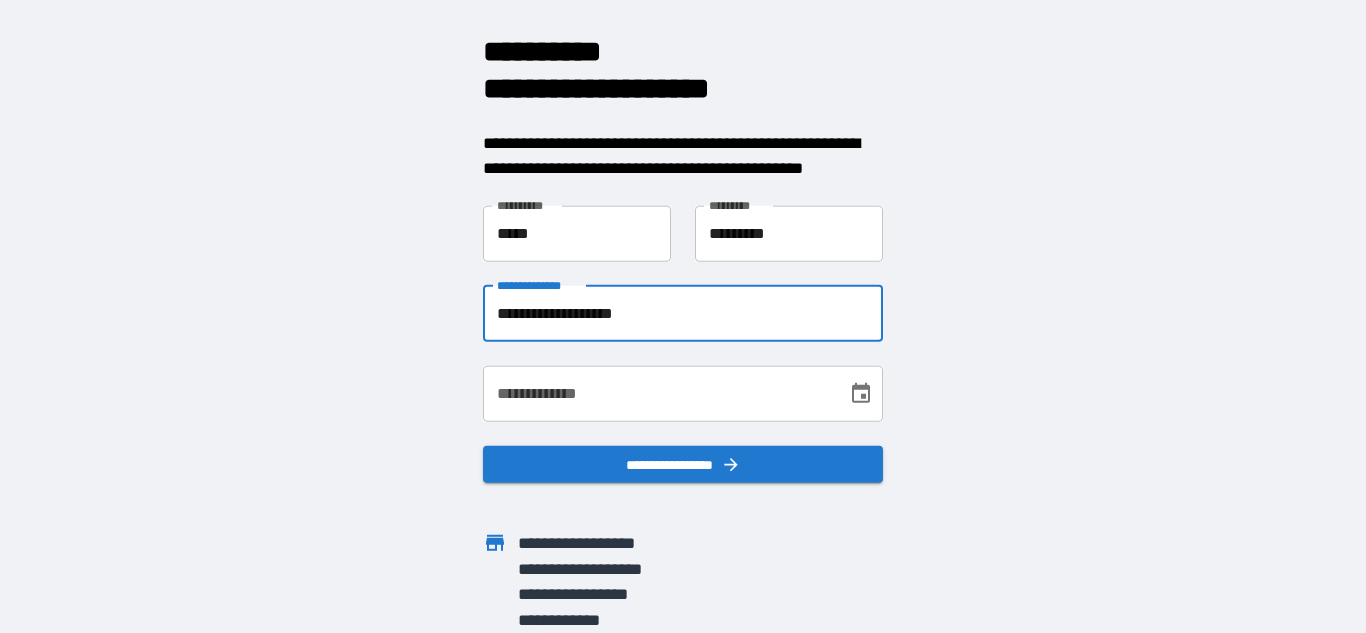 type on "**********" 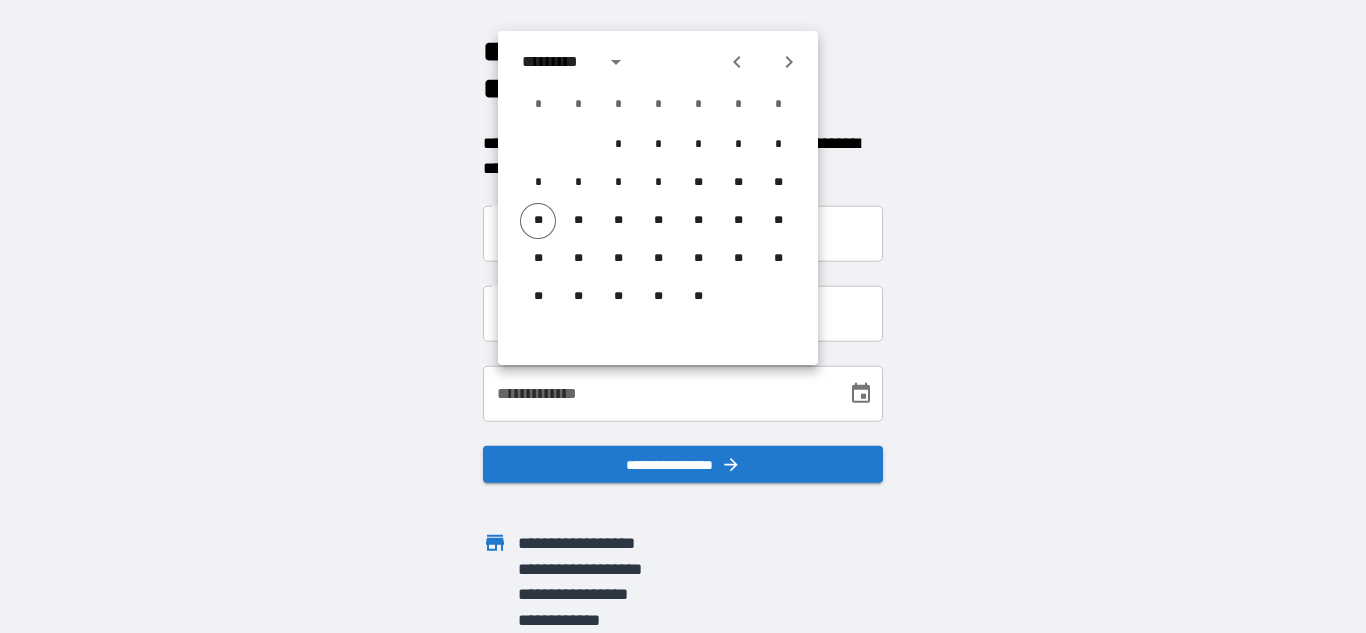 click 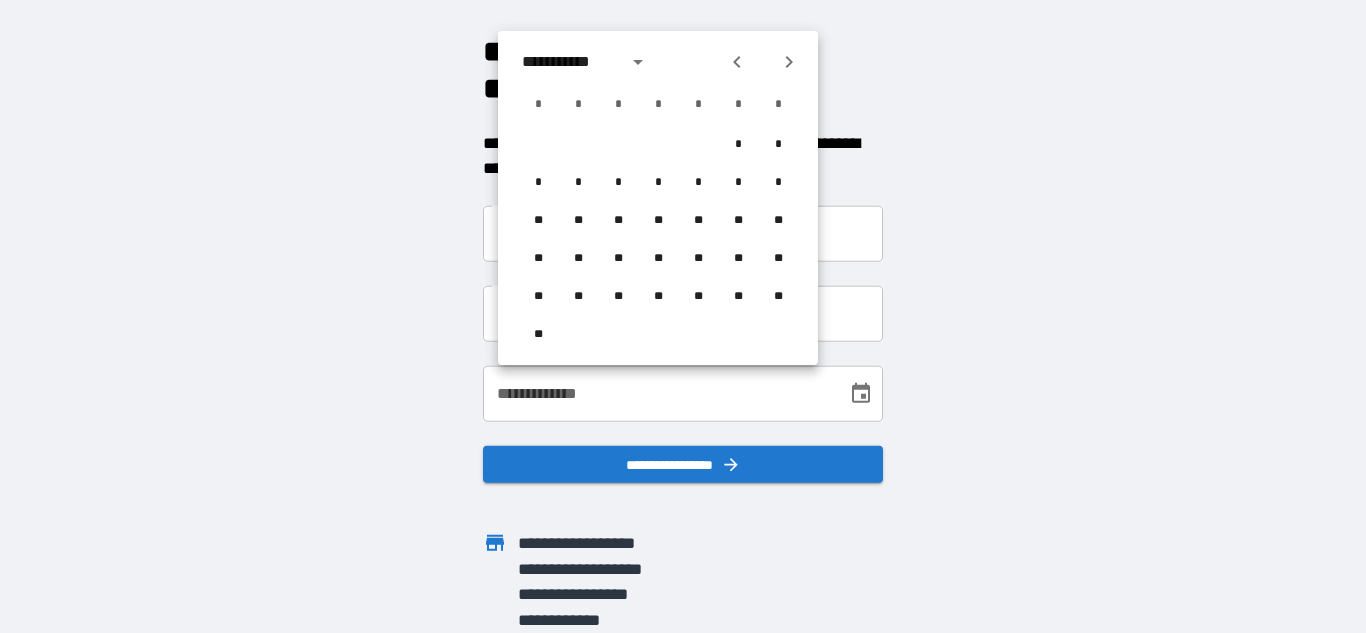 click 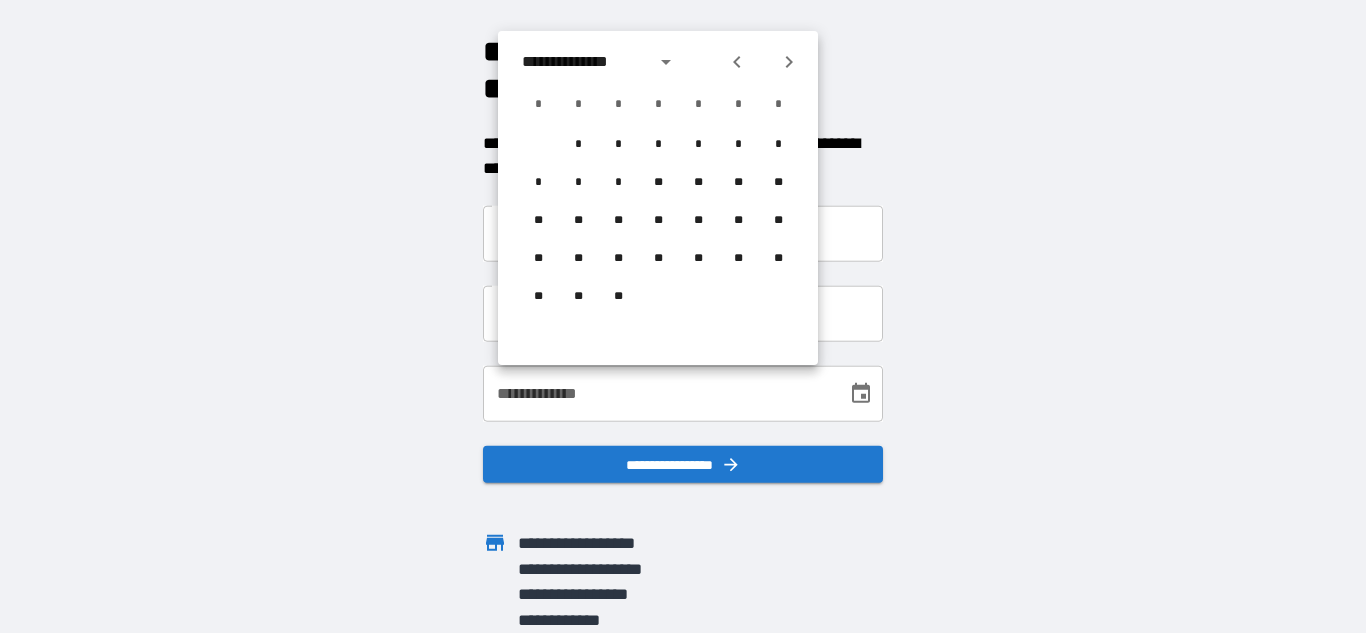 click 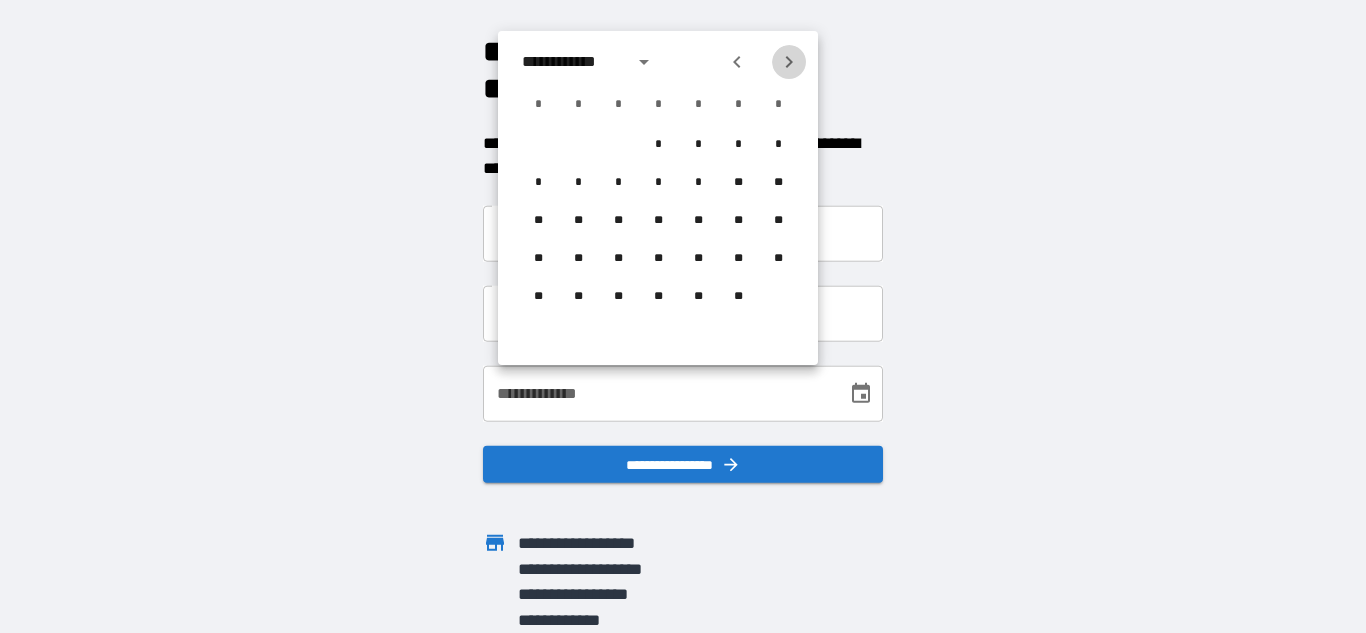 click 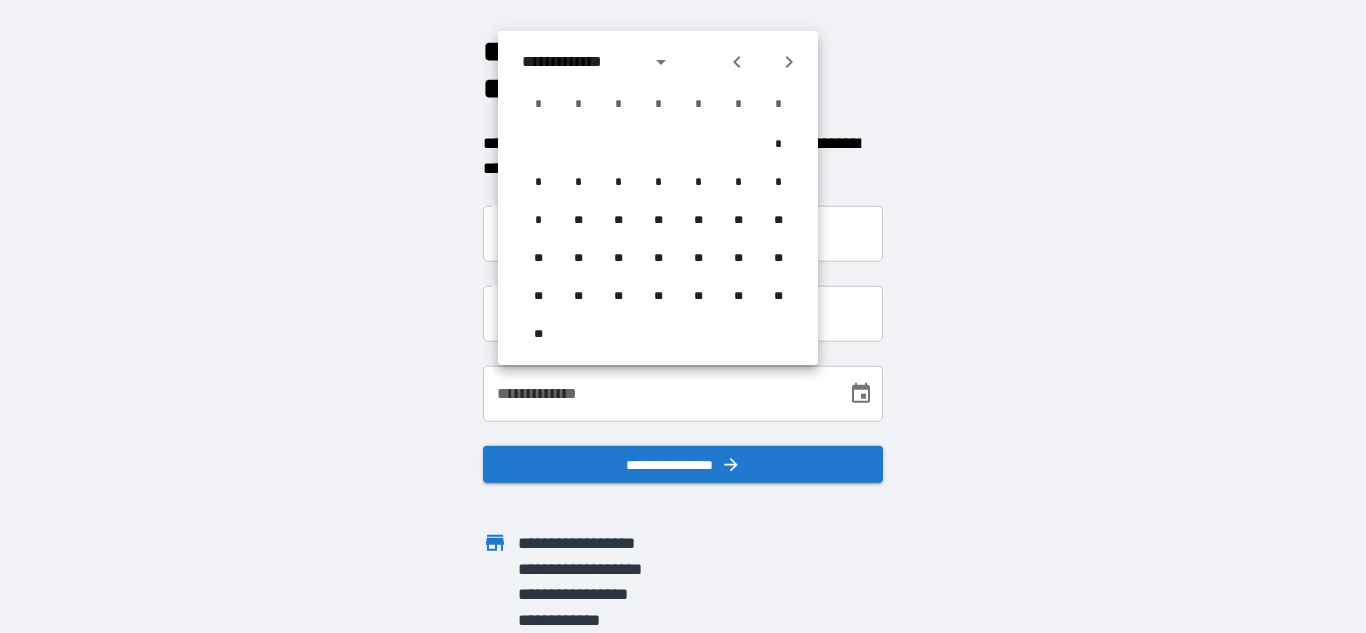 click 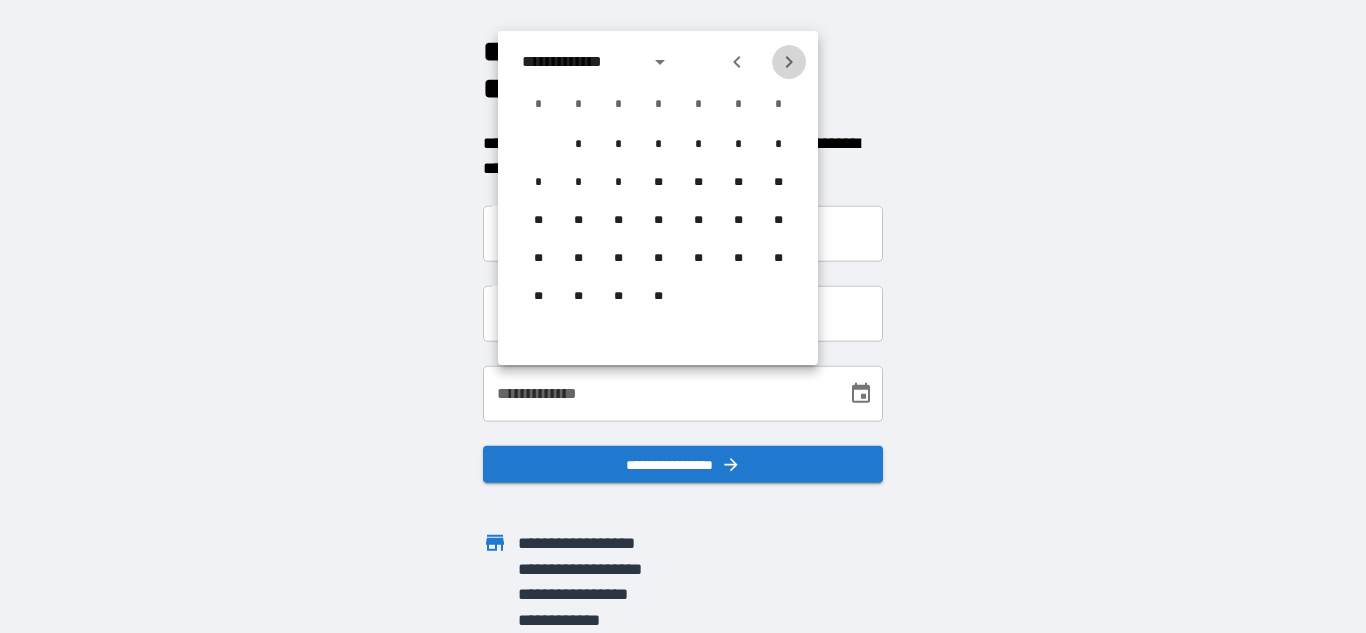 click 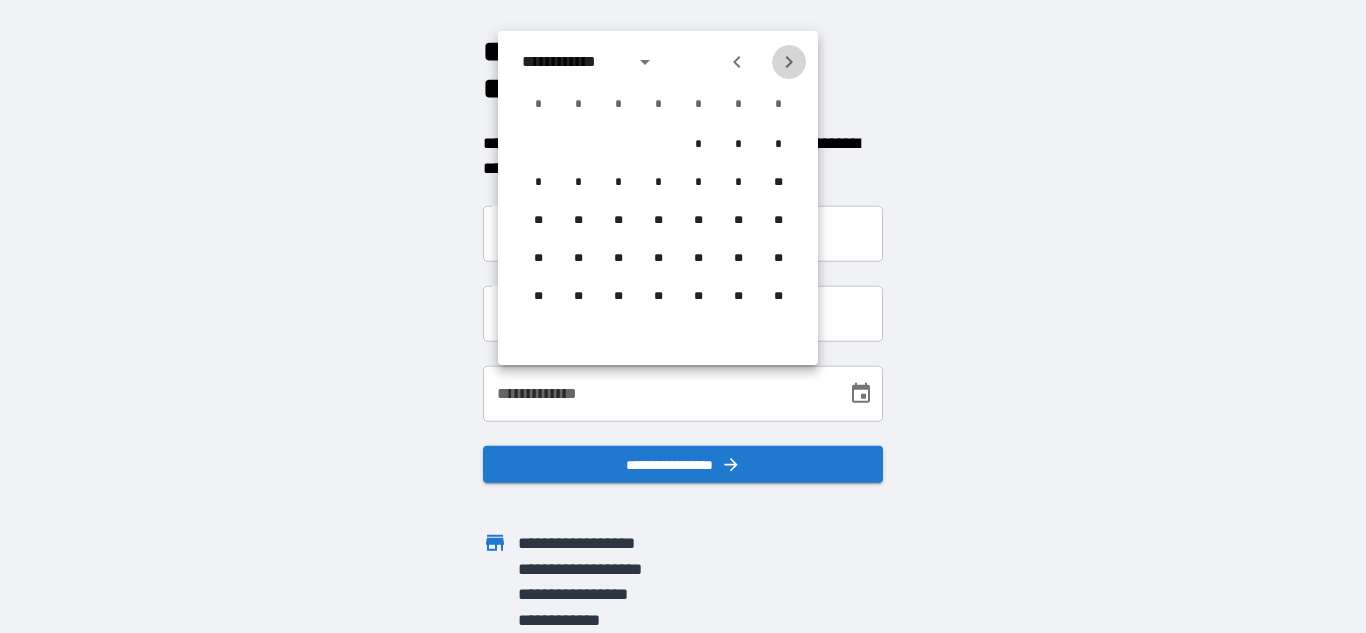 click 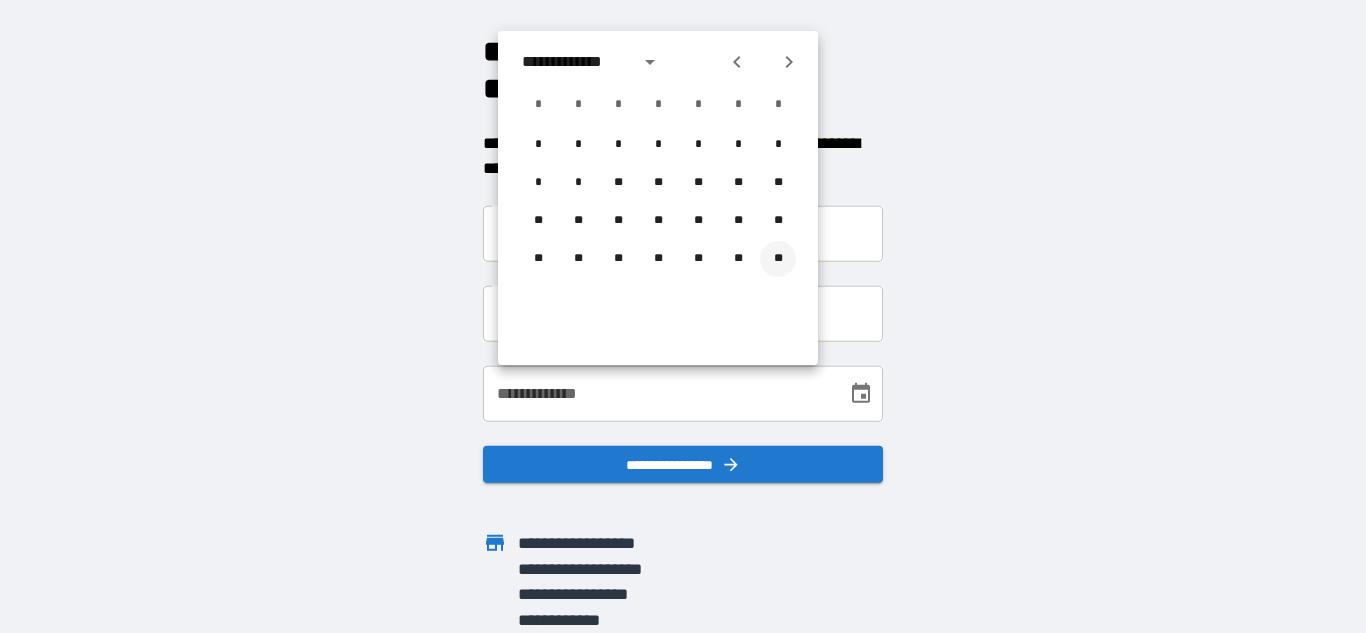 click on "**" at bounding box center (778, 259) 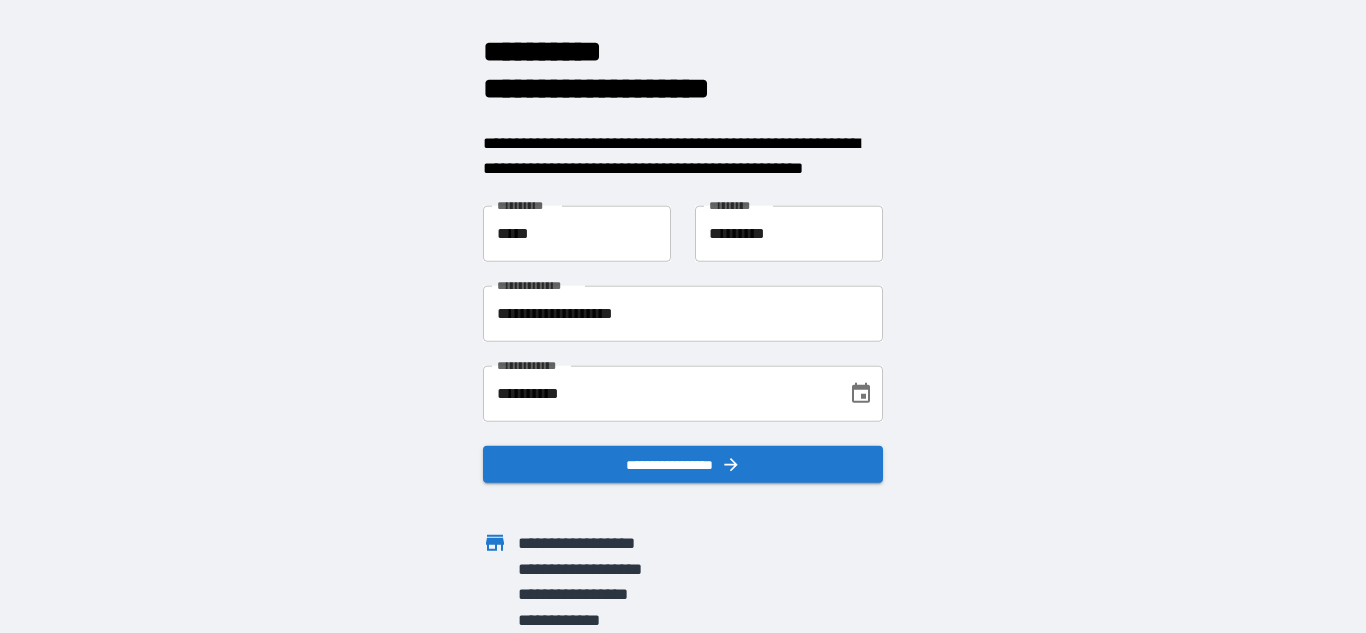 click on "**********" at bounding box center (658, 393) 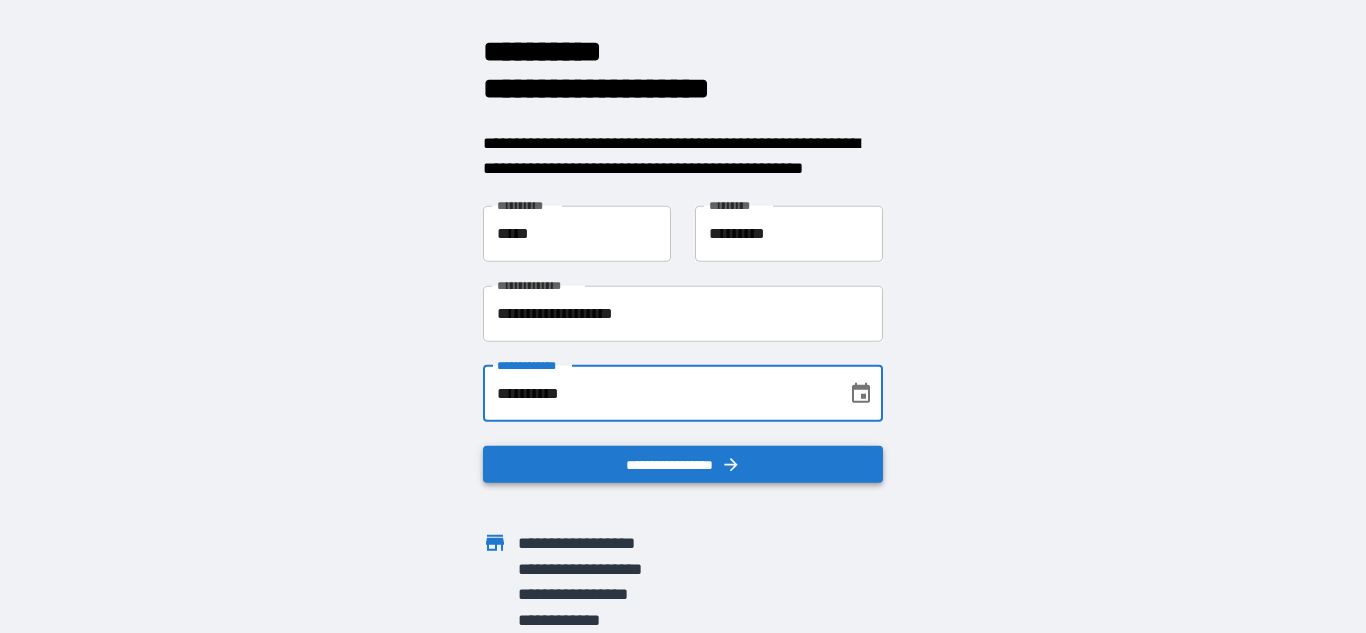 type on "**********" 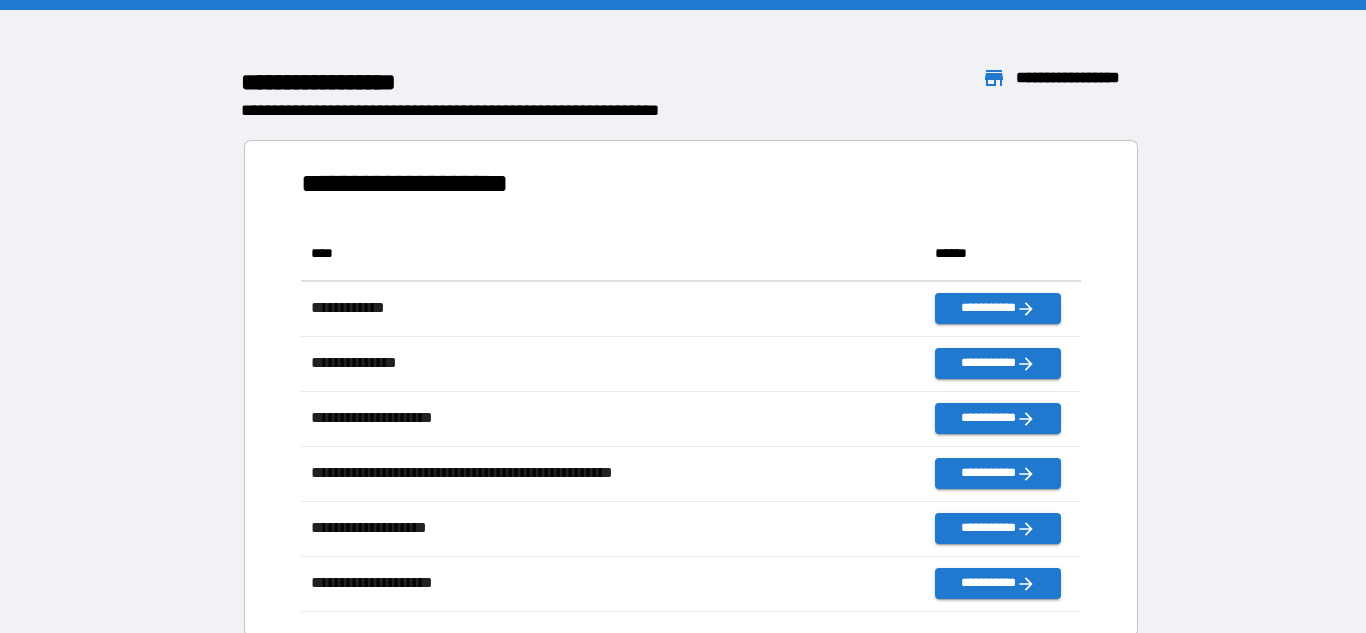 scroll, scrollTop: 1, scrollLeft: 1, axis: both 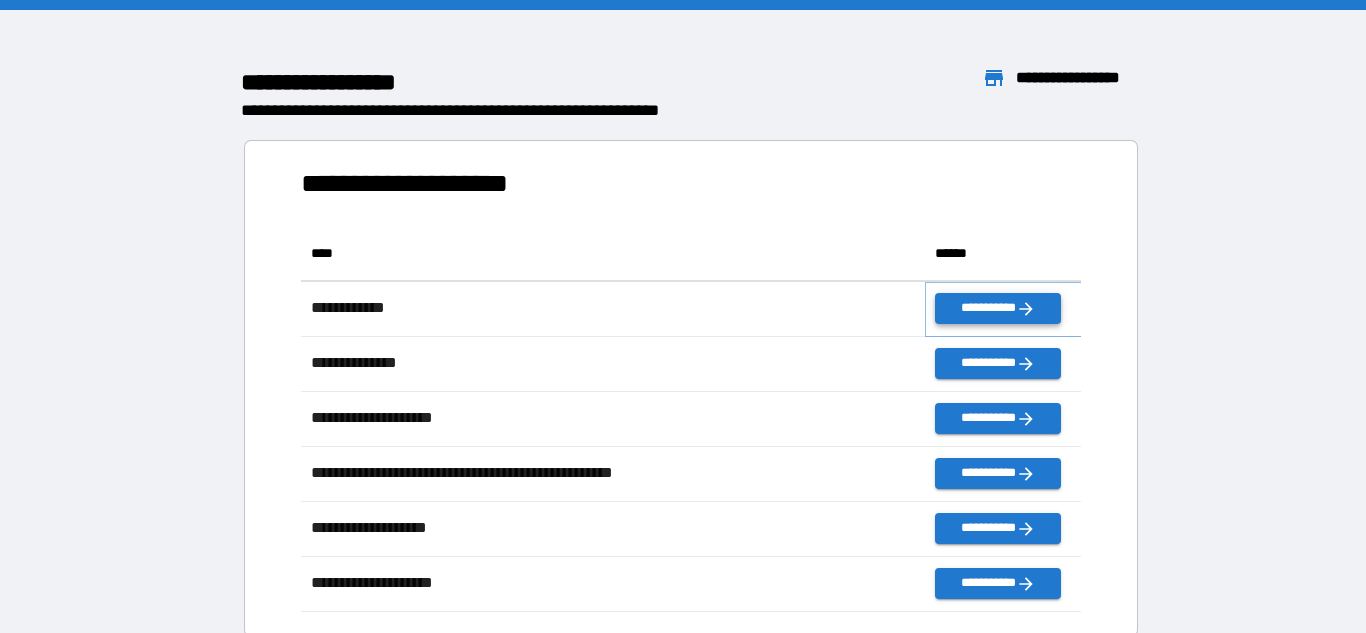 click on "**********" at bounding box center [997, 308] 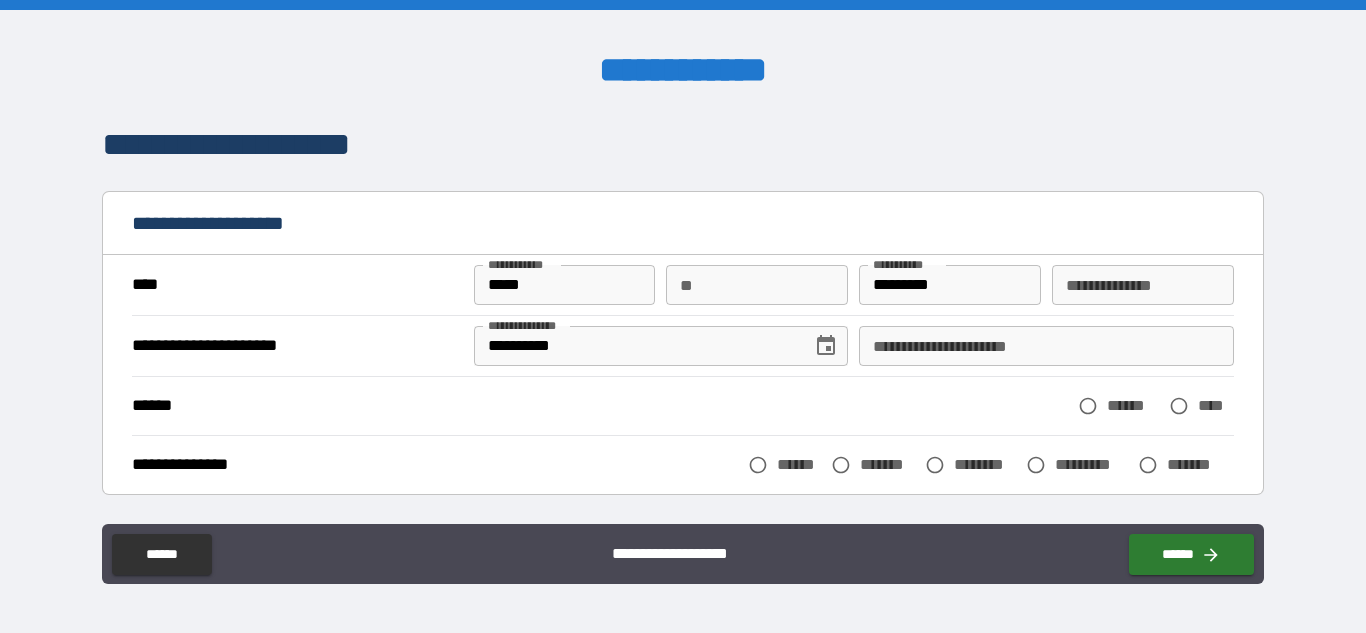 click on "**" at bounding box center [757, 285] 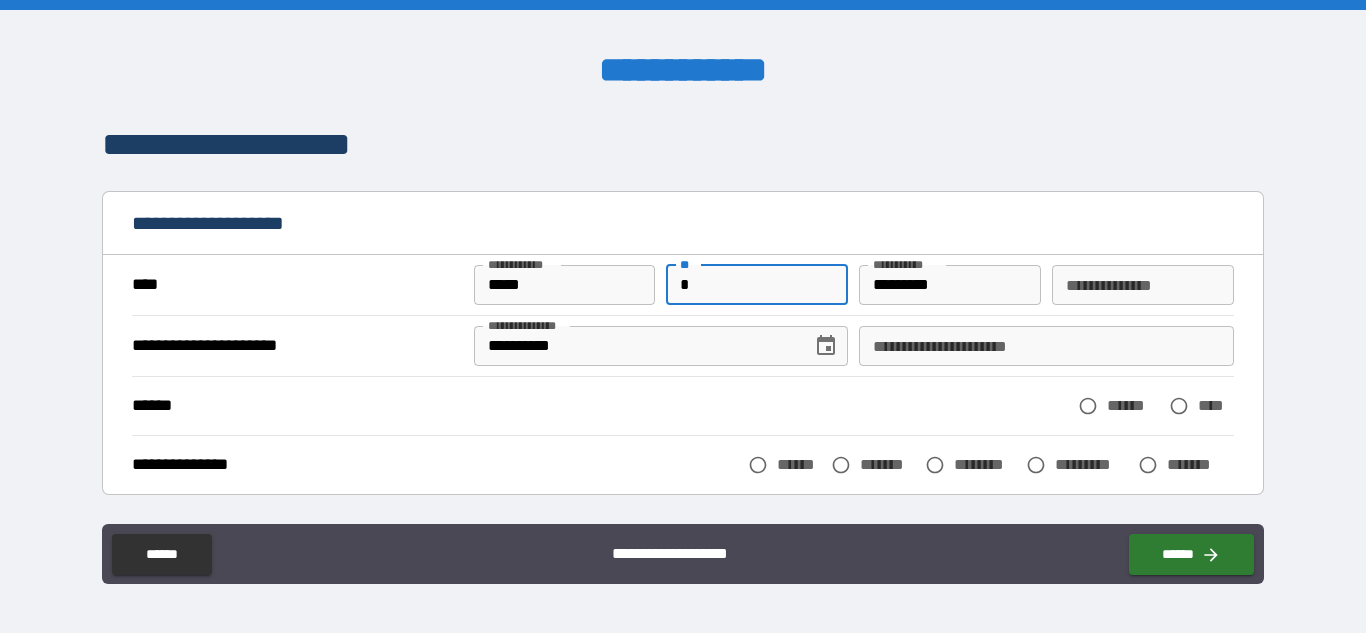 type on "*" 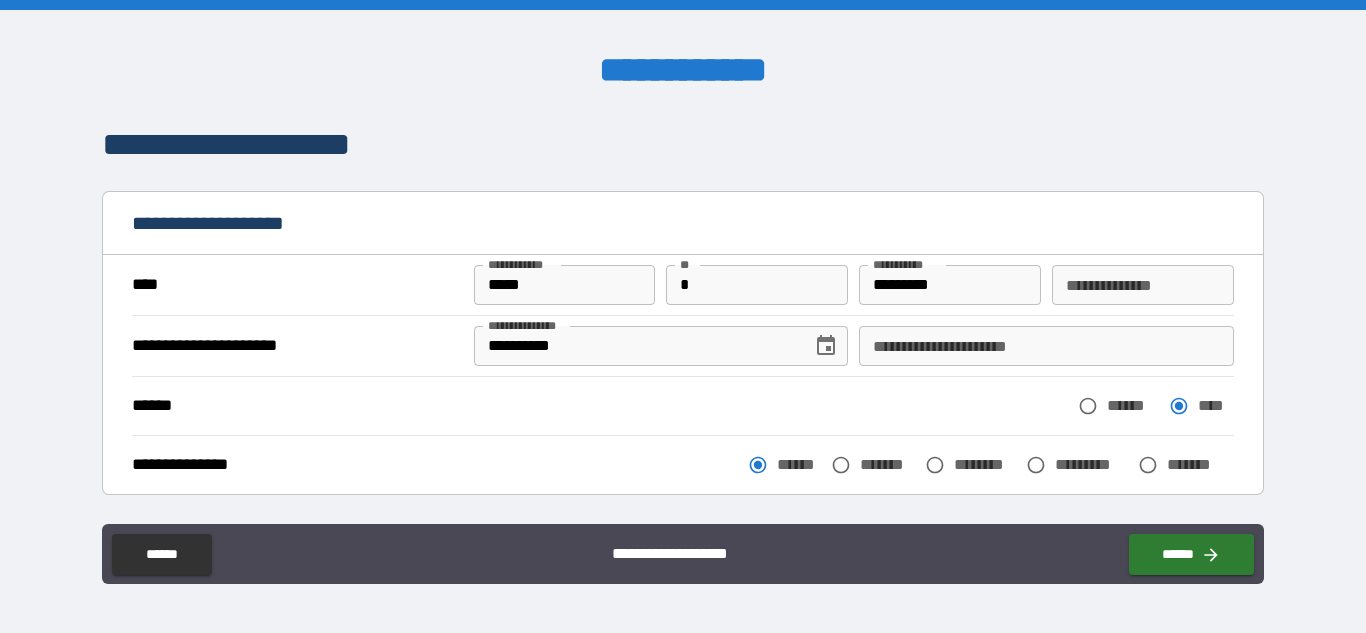 click on "**********" at bounding box center (1046, 346) 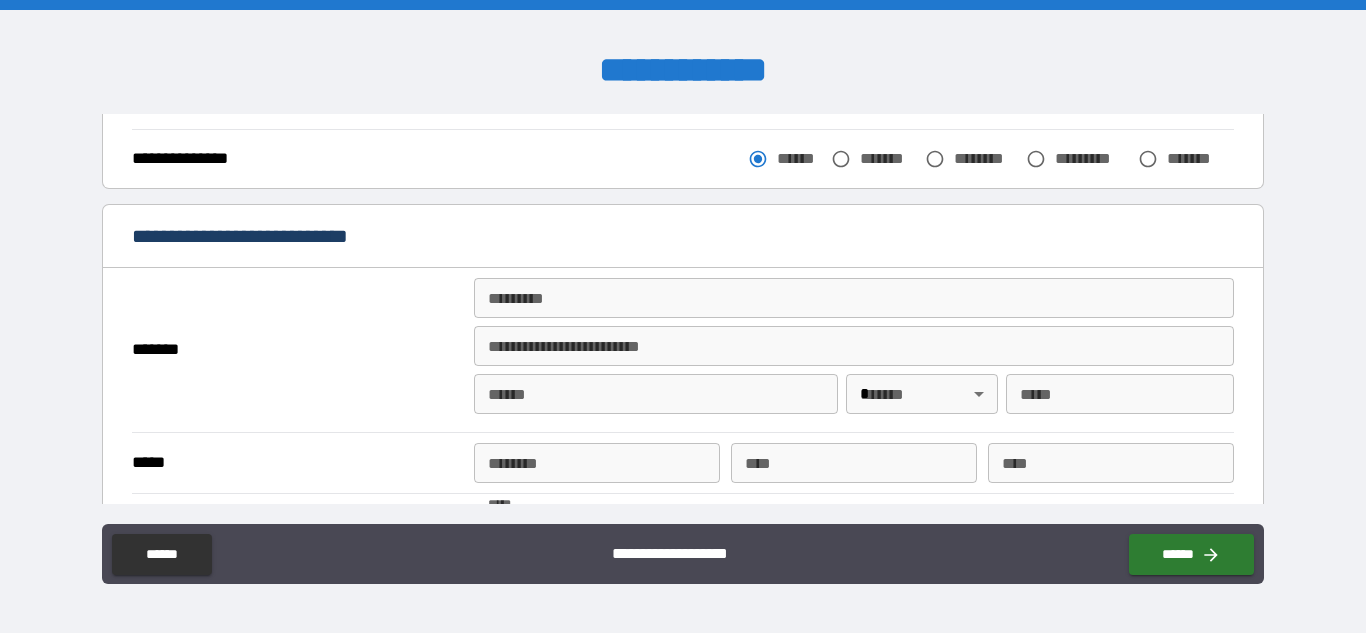scroll, scrollTop: 318, scrollLeft: 0, axis: vertical 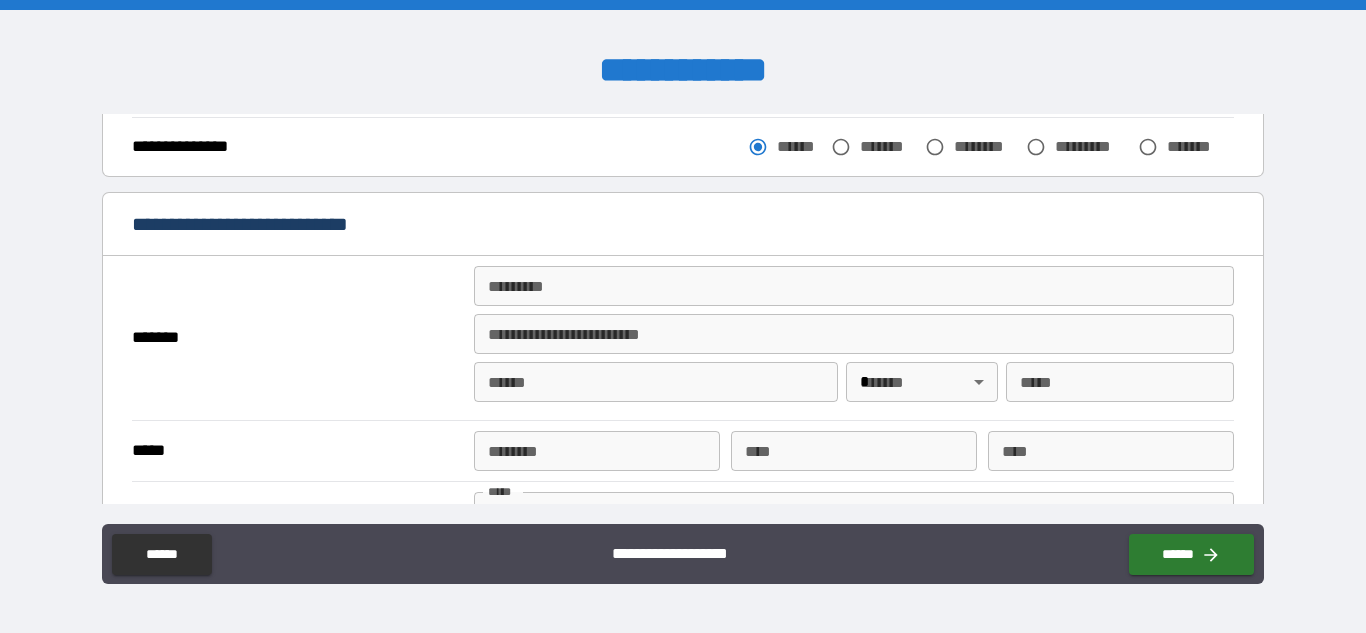 type on "**********" 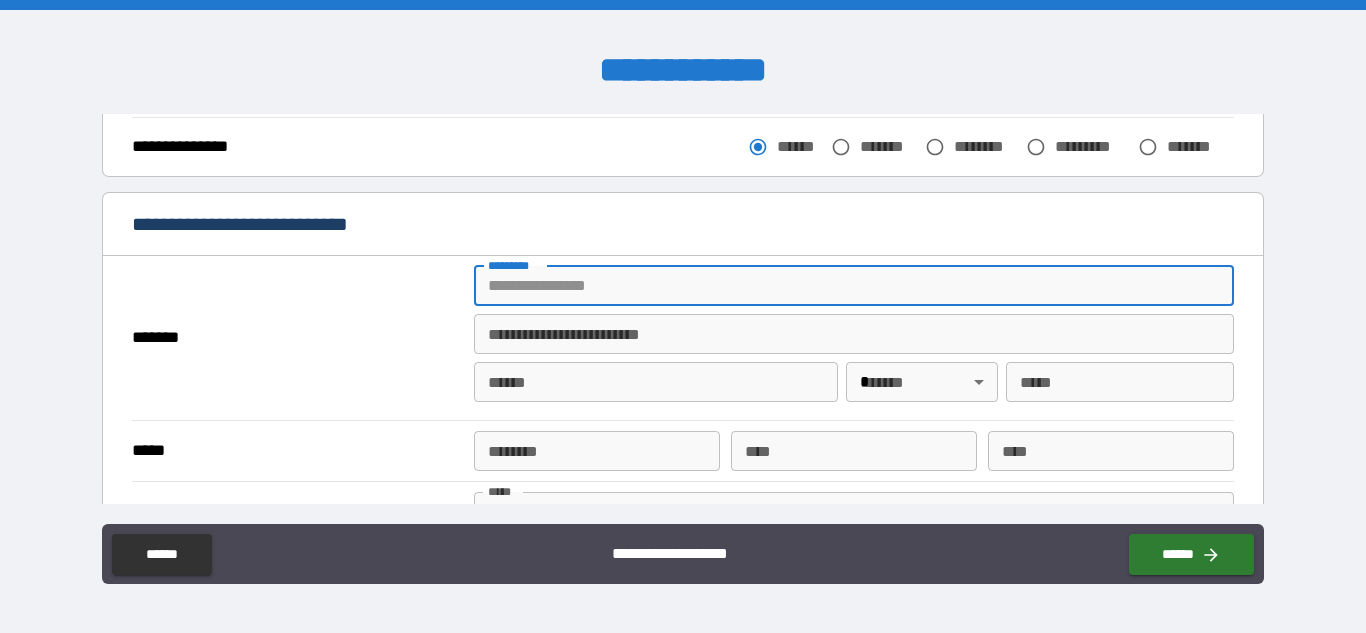 click on "*******   *" at bounding box center (854, 286) 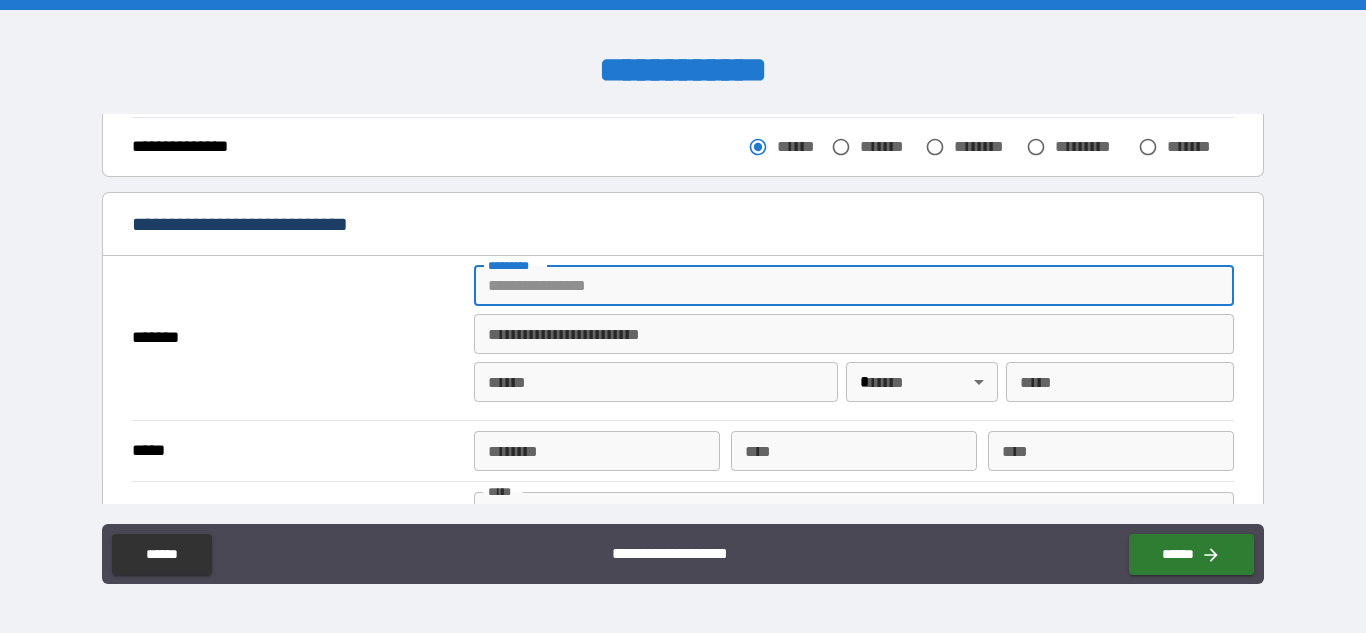type on "**********" 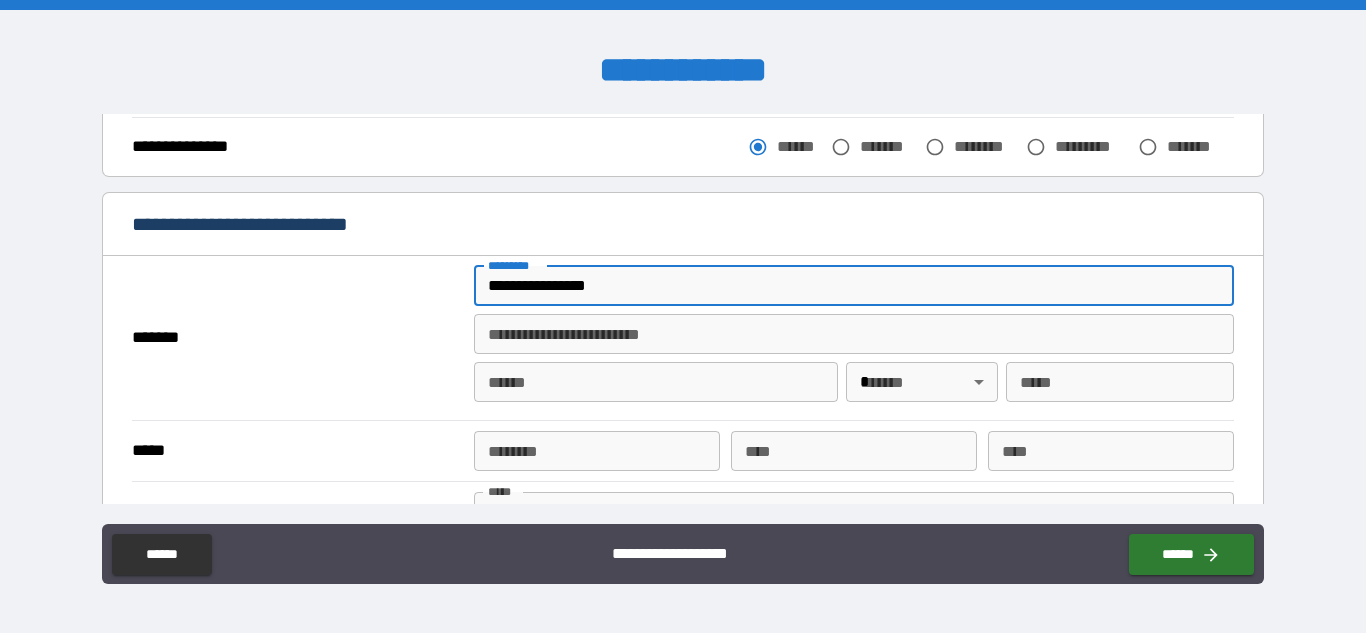 type on "******" 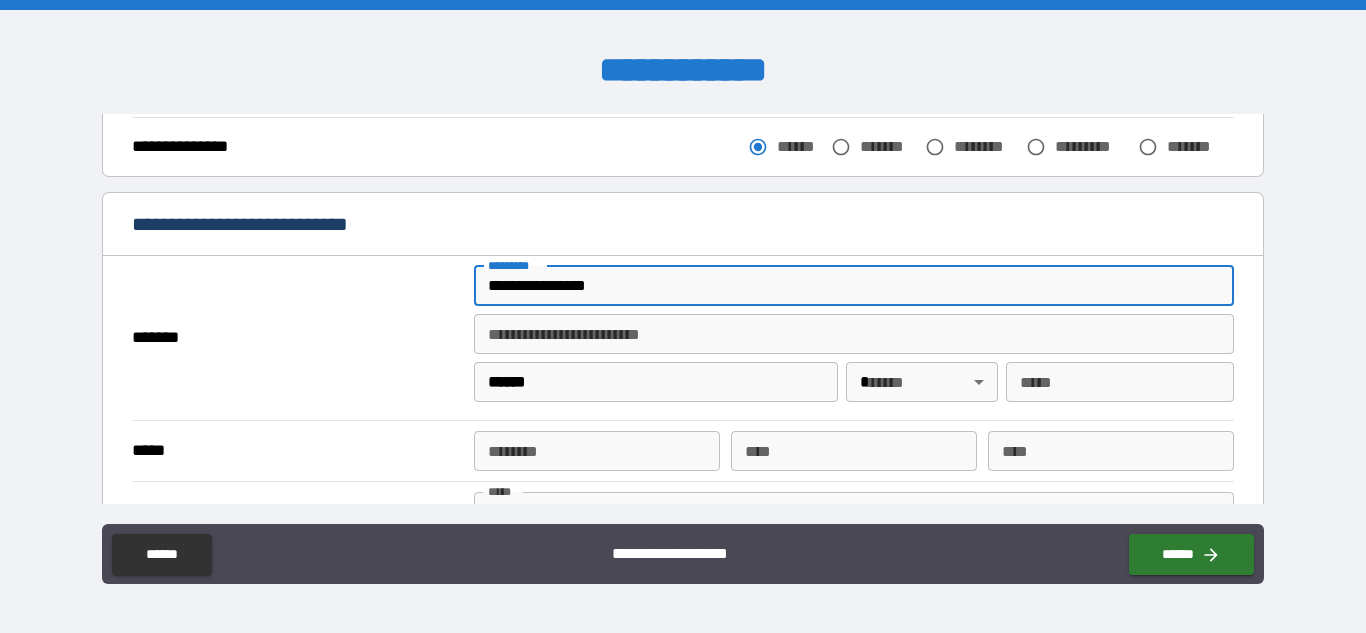 type on "**" 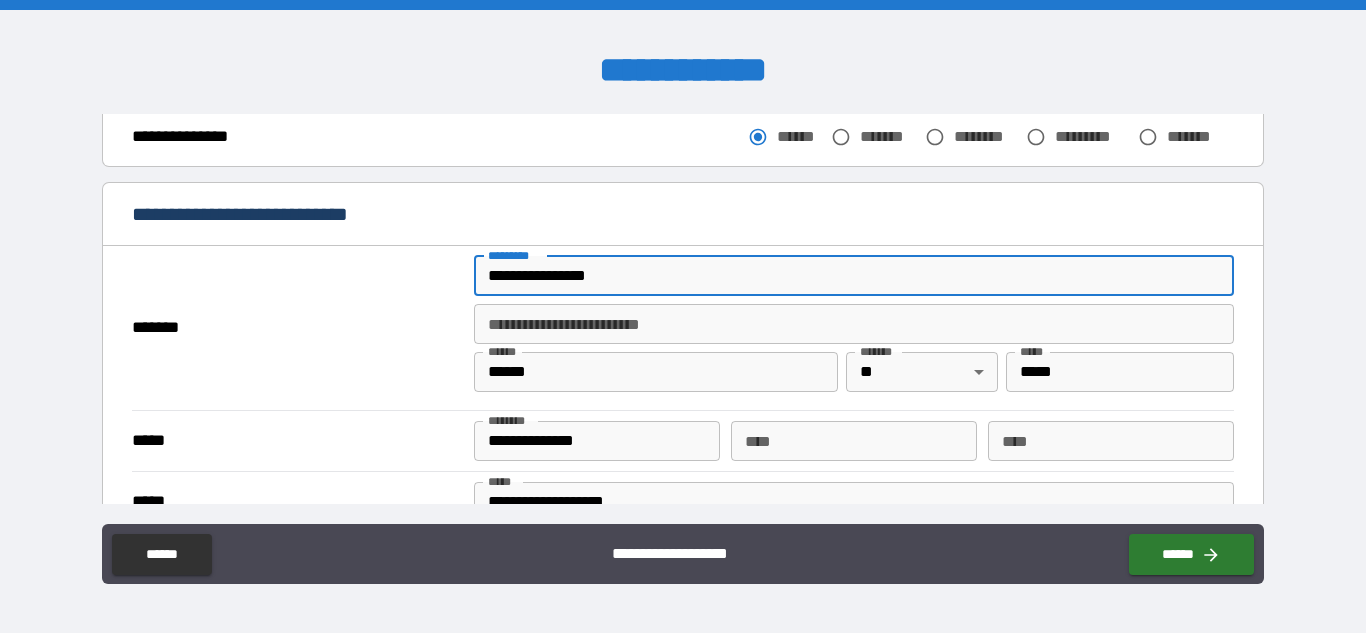 scroll, scrollTop: 349, scrollLeft: 0, axis: vertical 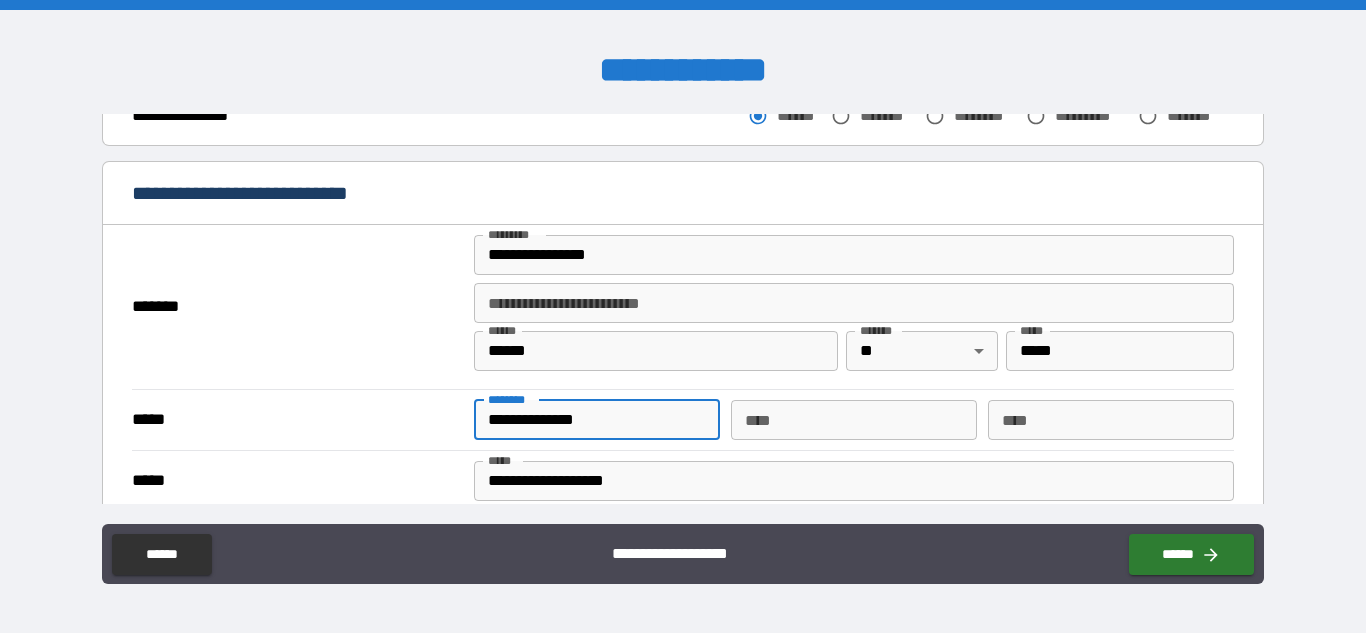 drag, startPoint x: 604, startPoint y: 423, endPoint x: 615, endPoint y: 425, distance: 11.18034 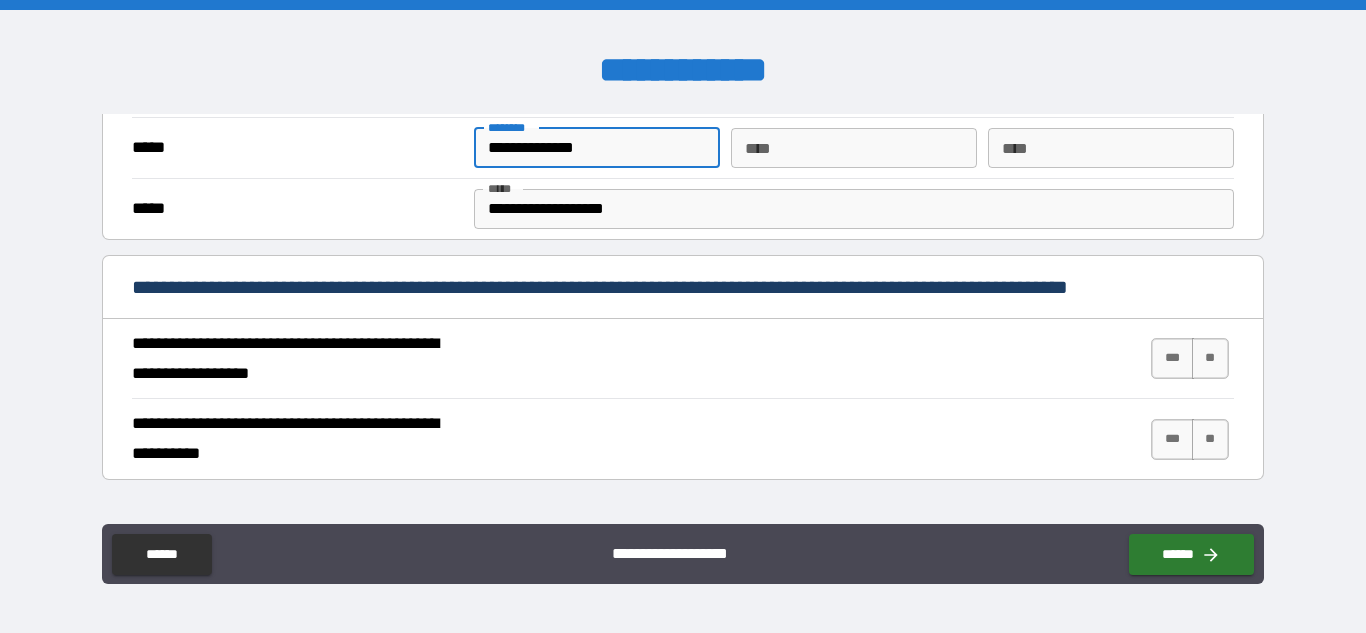 scroll, scrollTop: 625, scrollLeft: 0, axis: vertical 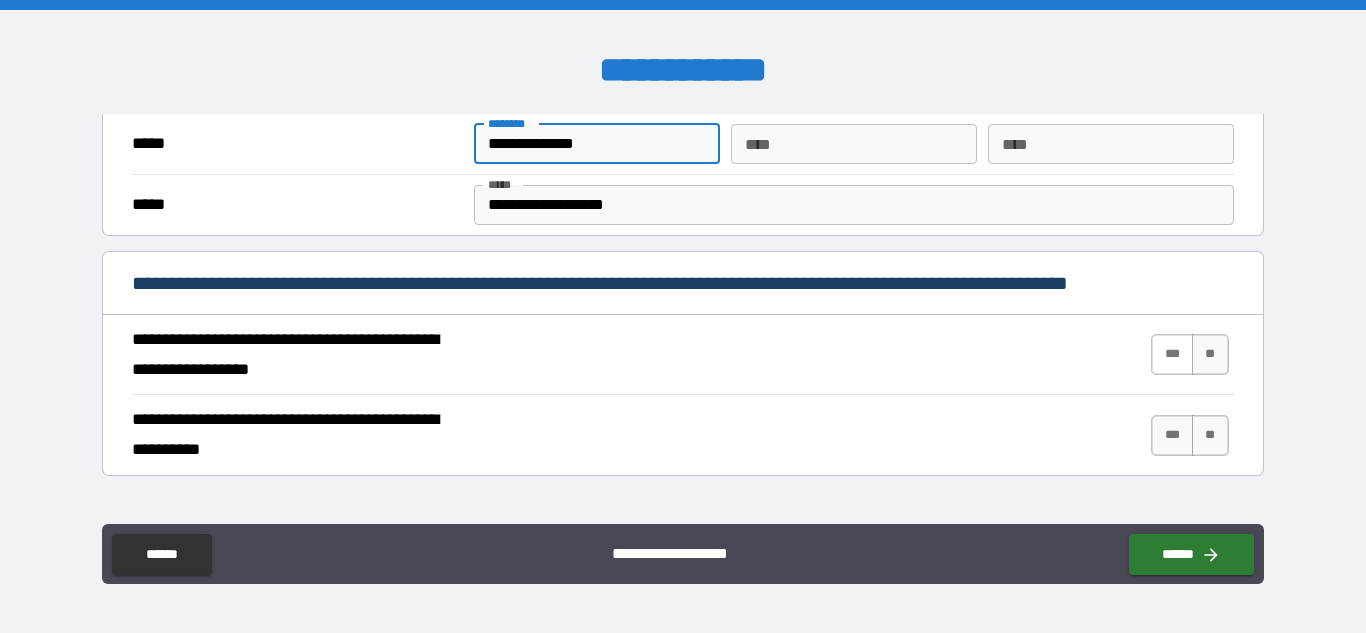 type on "**********" 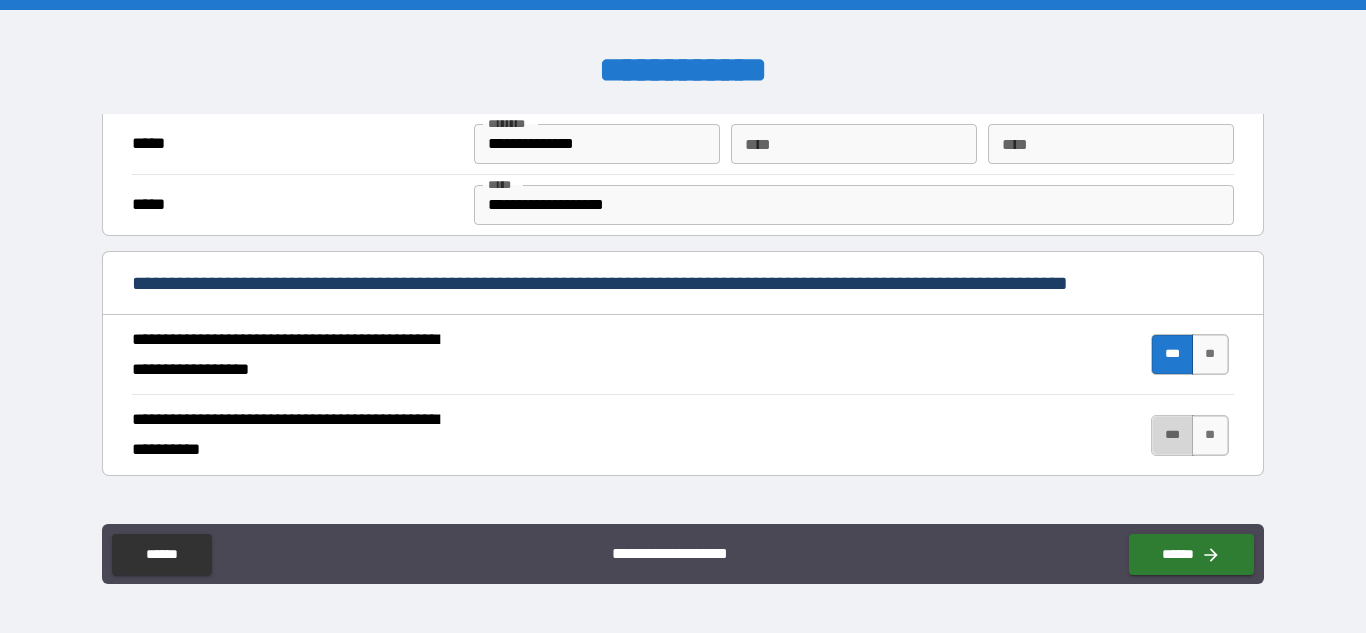 click on "***" at bounding box center (1172, 435) 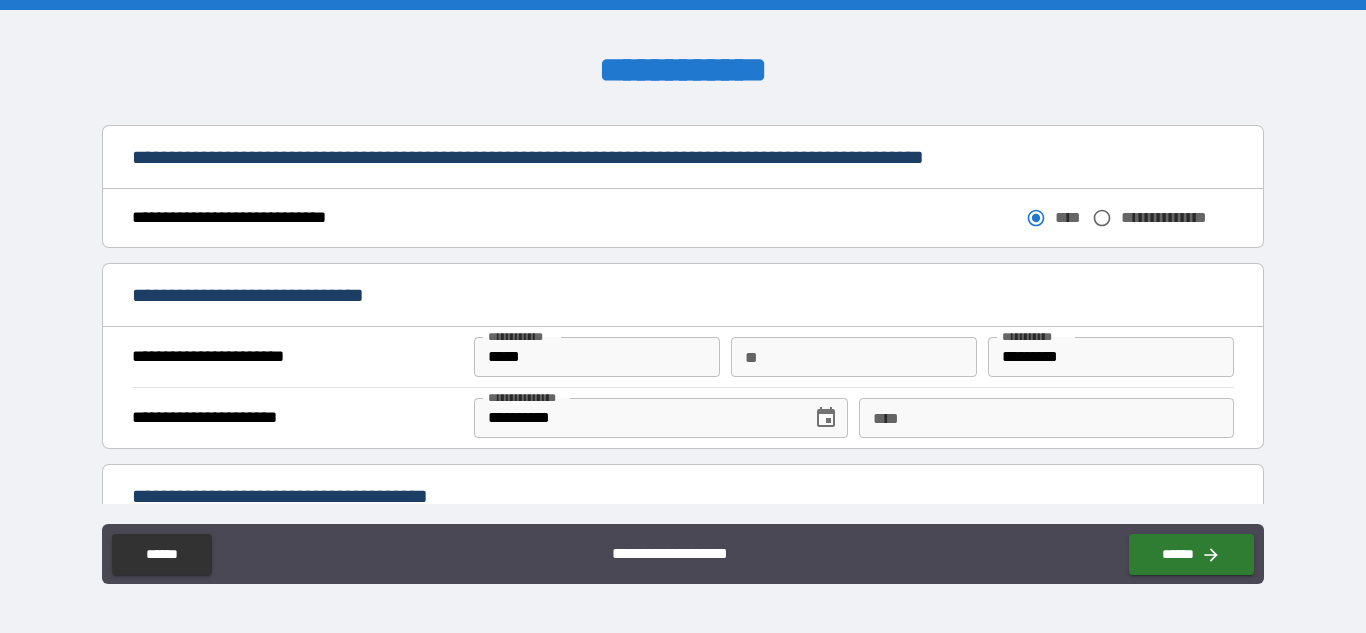 scroll, scrollTop: 1171, scrollLeft: 0, axis: vertical 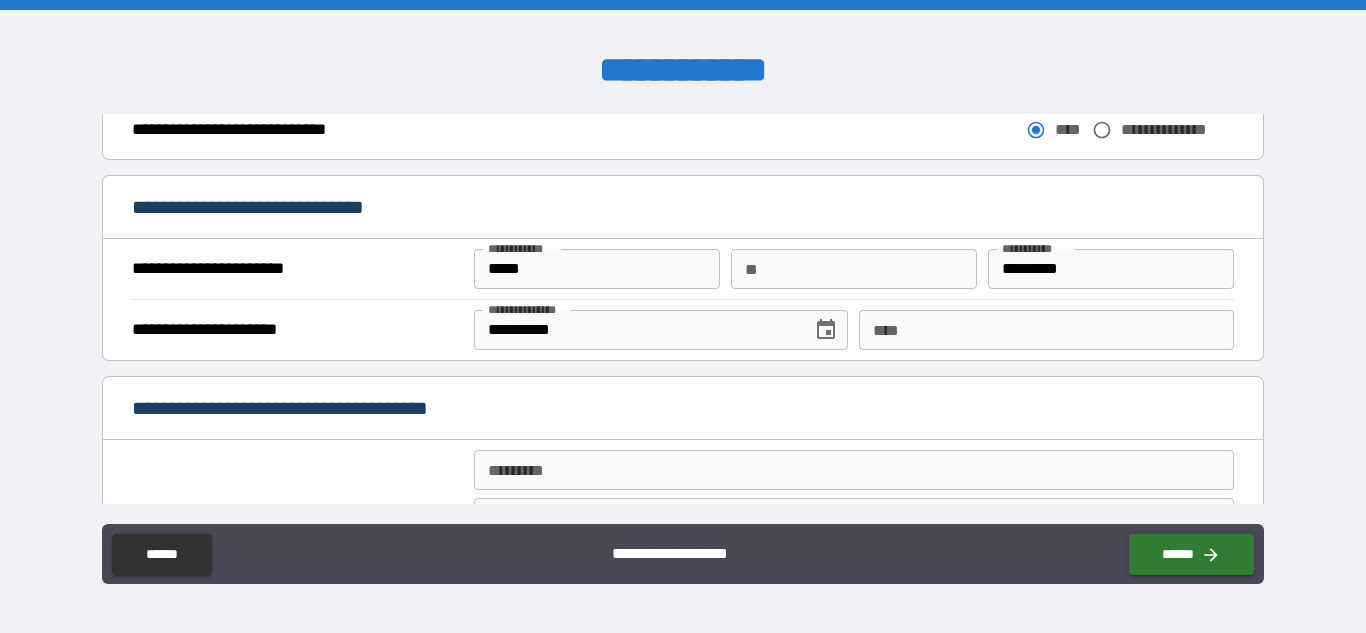 click on "****" at bounding box center (1046, 330) 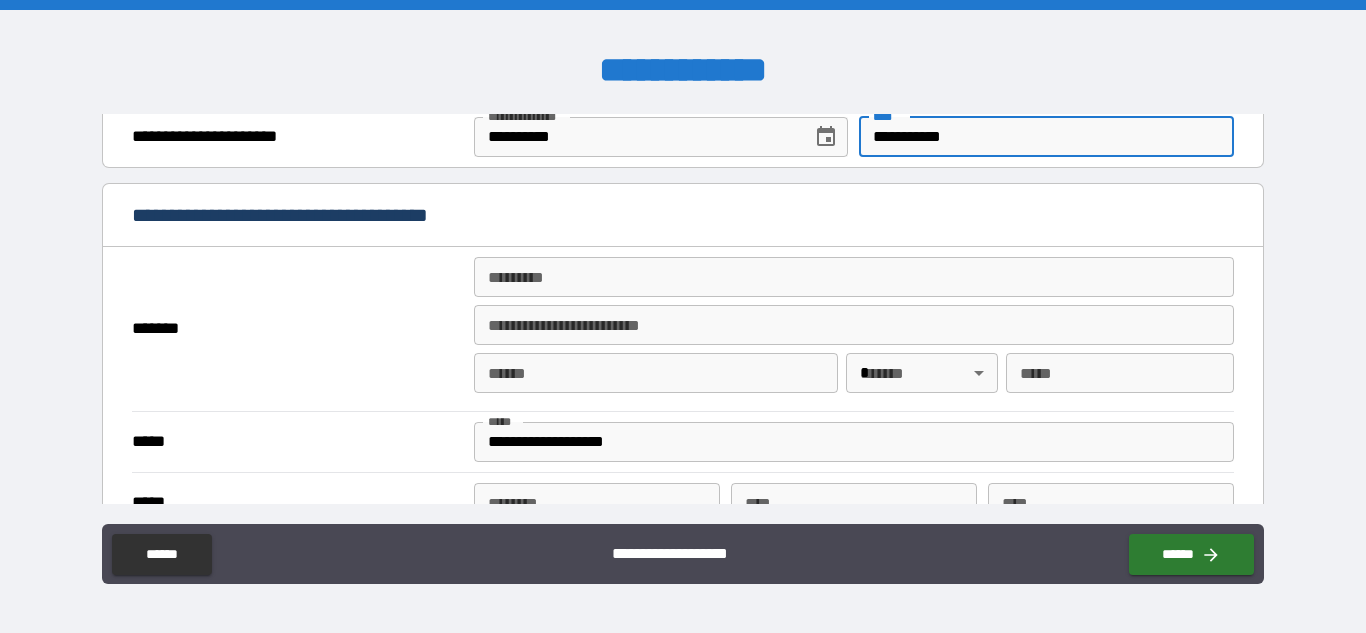 scroll, scrollTop: 1375, scrollLeft: 0, axis: vertical 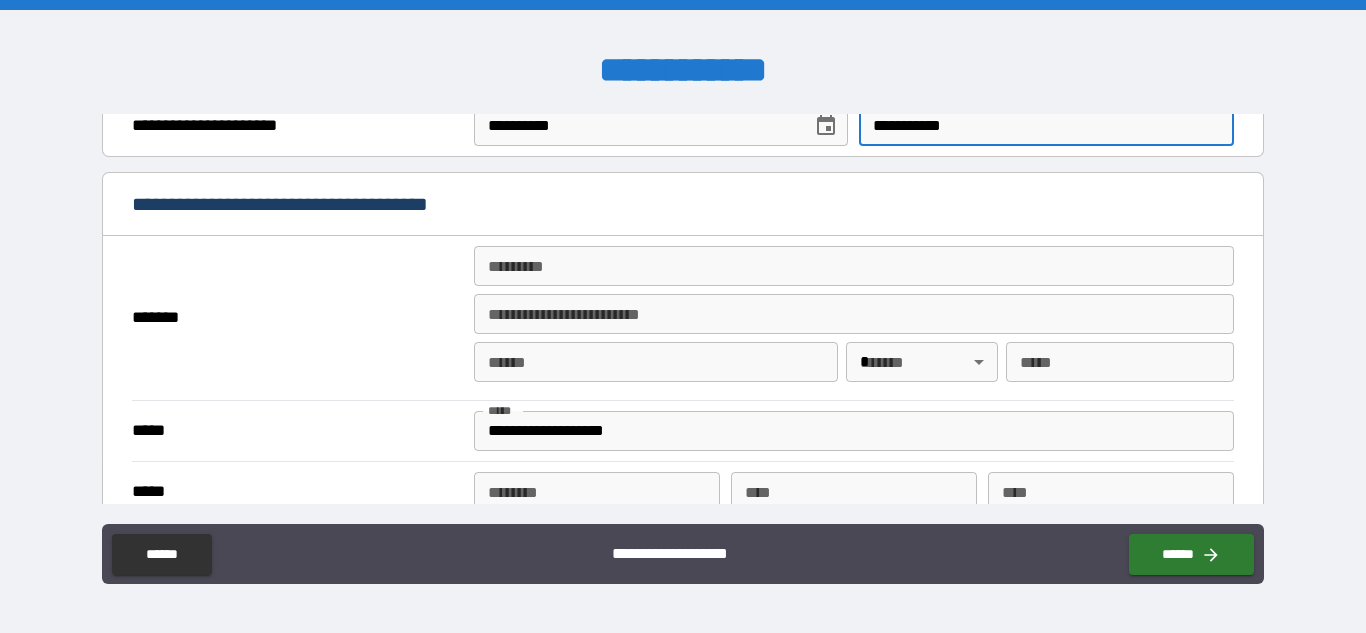 type on "**********" 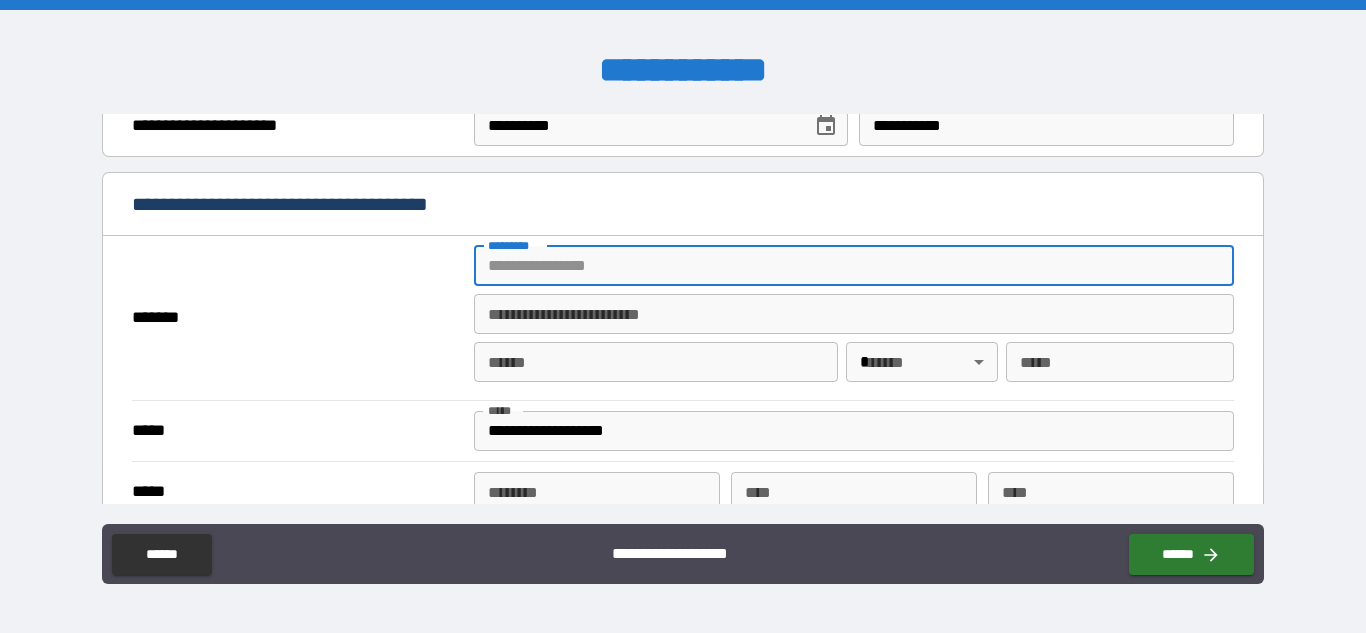 type on "**********" 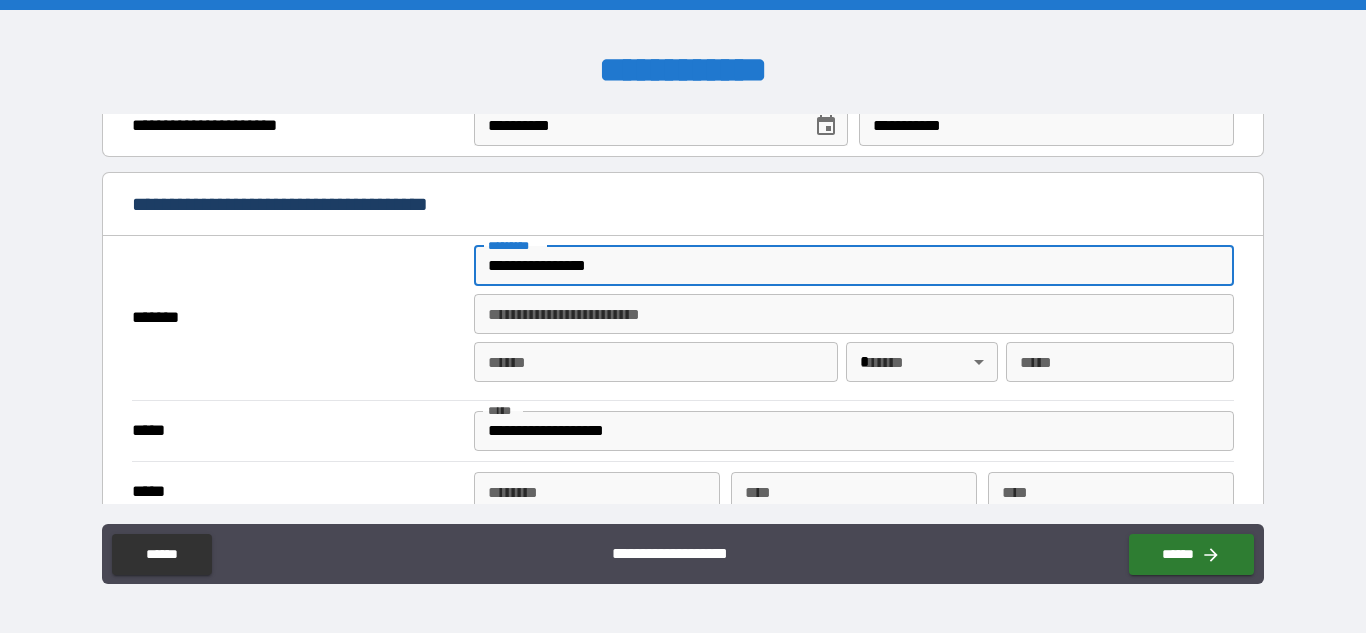 type on "******" 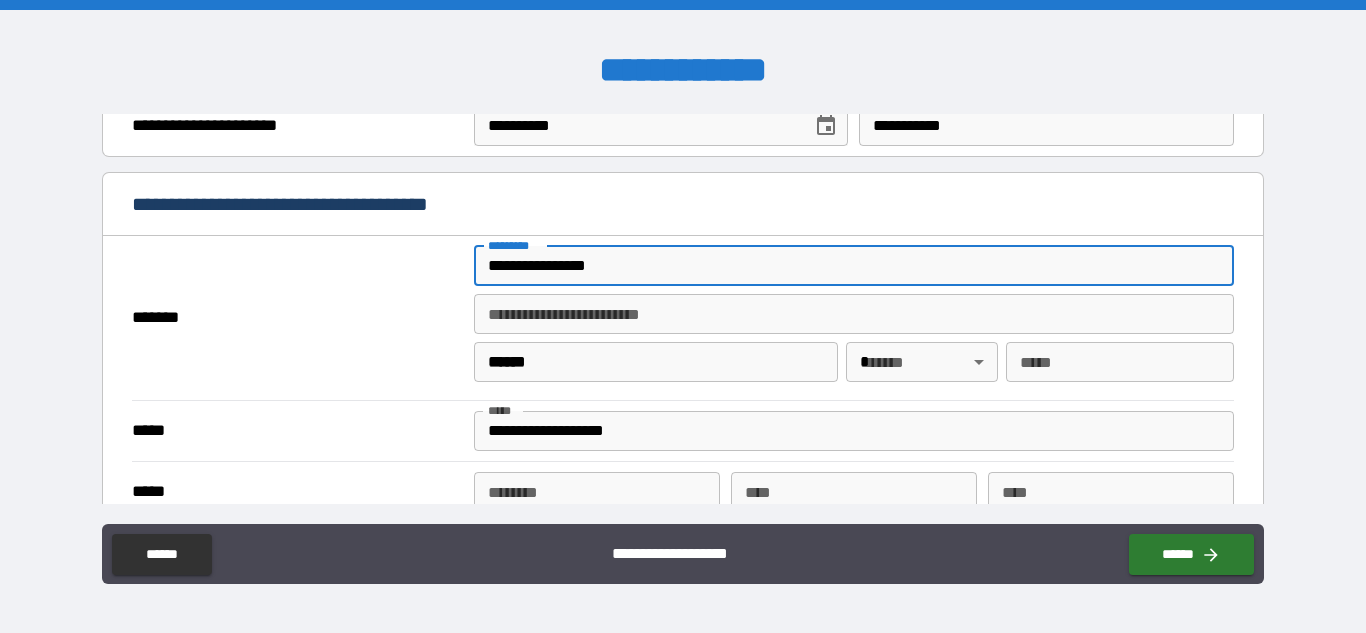 type on "**" 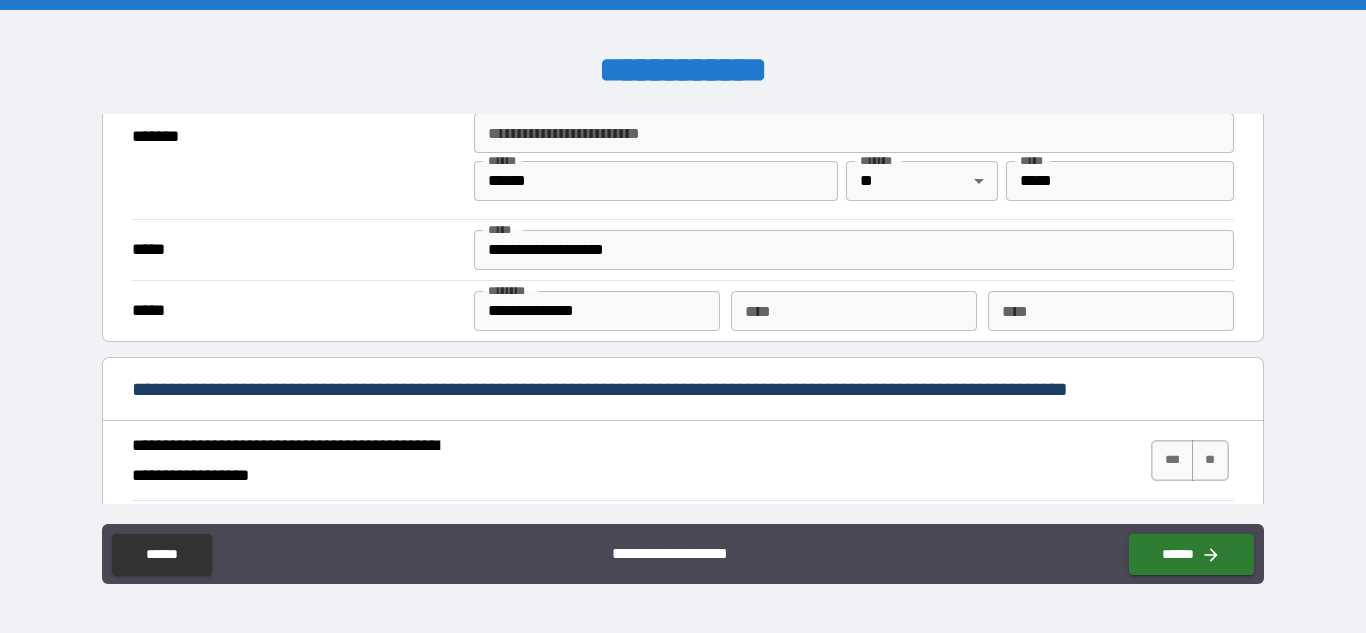 scroll, scrollTop: 1560, scrollLeft: 0, axis: vertical 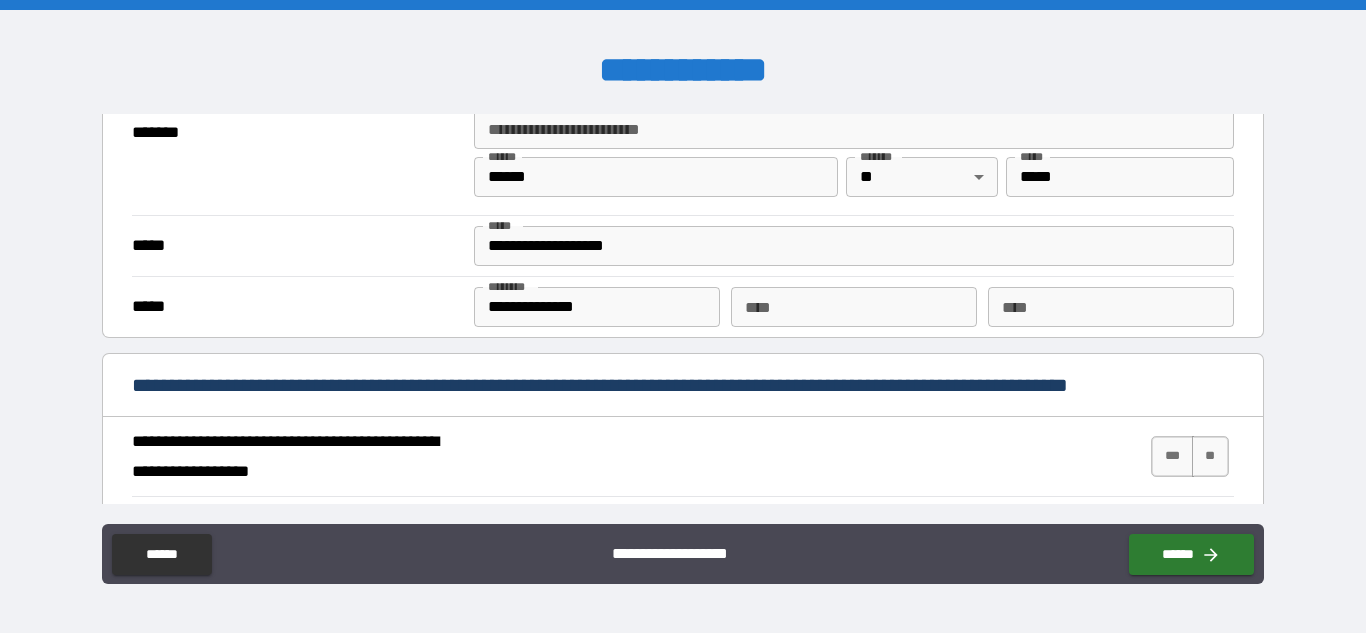 click on "**********" at bounding box center [597, 307] 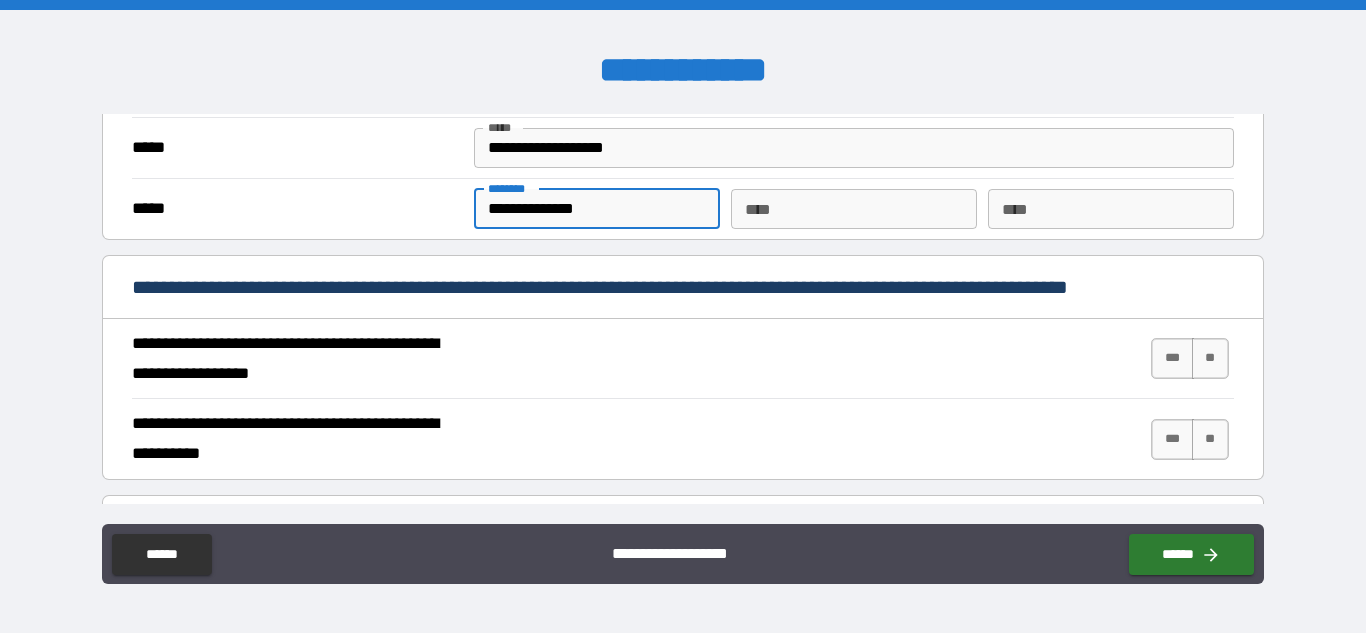 scroll, scrollTop: 1659, scrollLeft: 0, axis: vertical 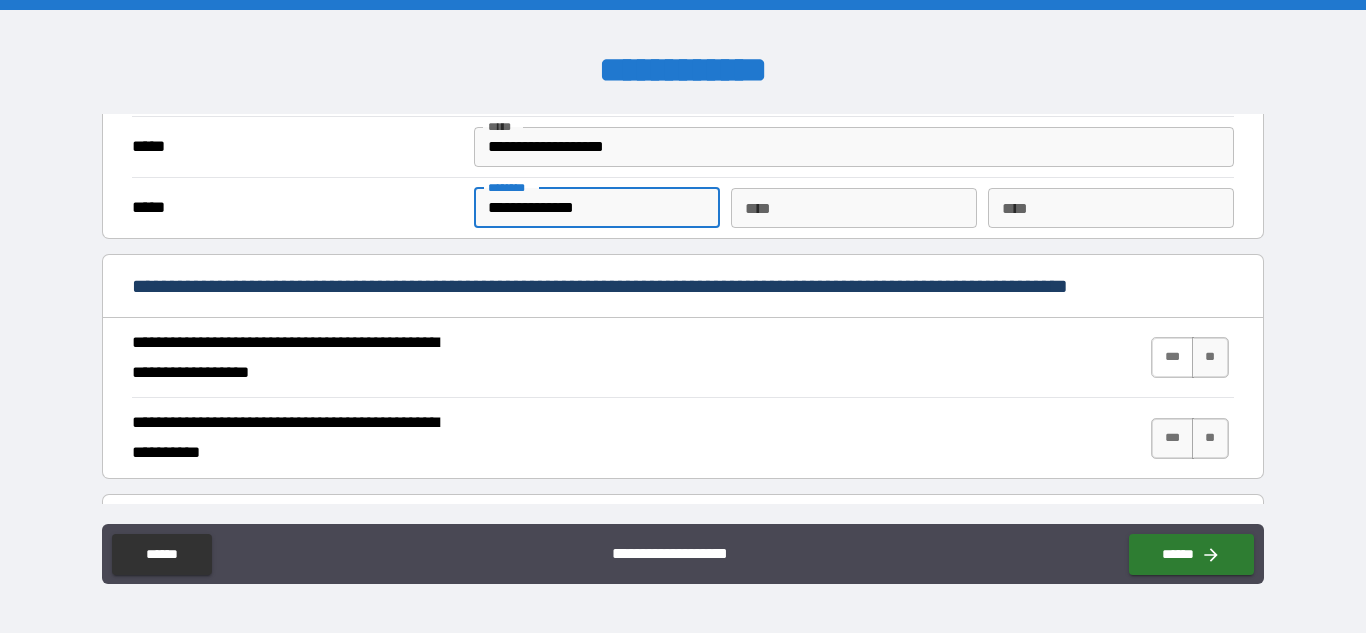 type on "**********" 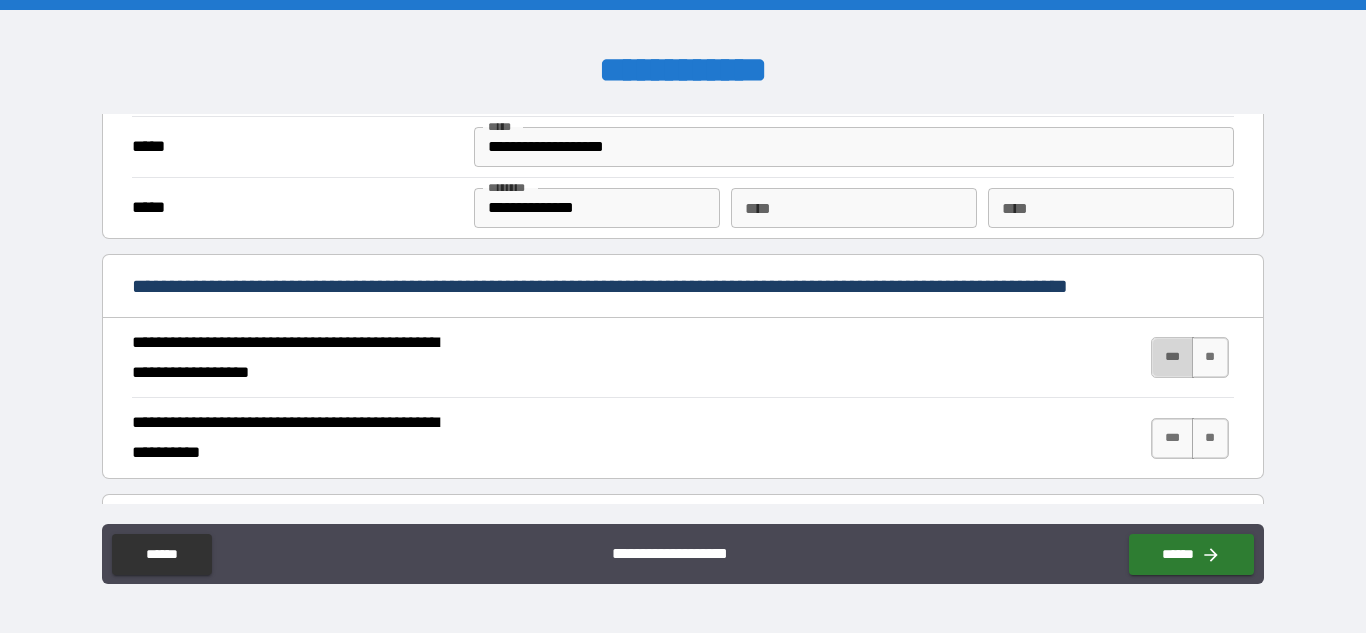 click on "***" at bounding box center [1172, 357] 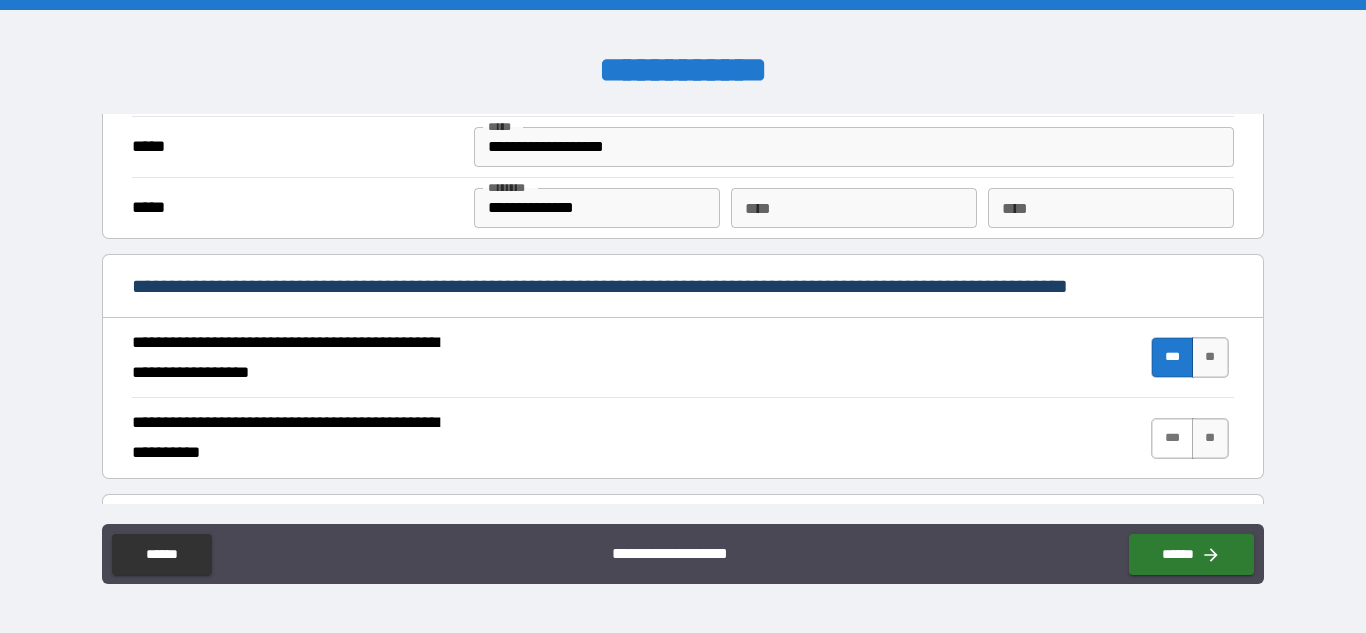 click on "***" at bounding box center [1172, 438] 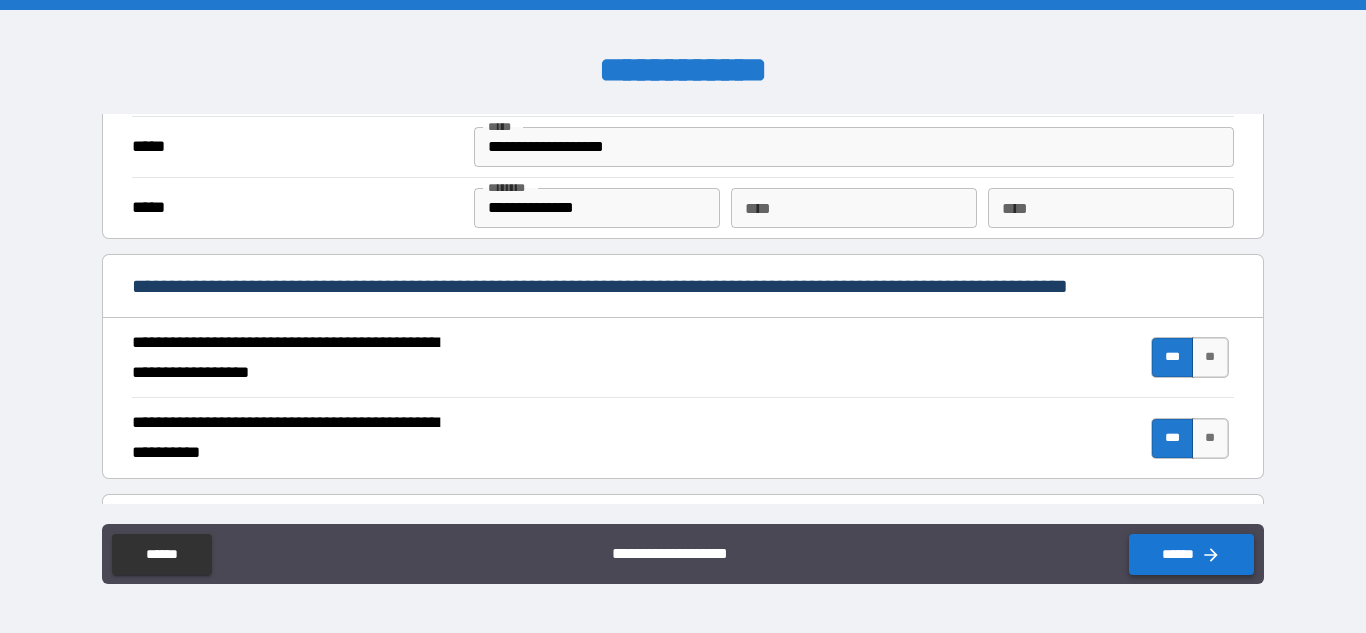 click on "******" at bounding box center [1191, 554] 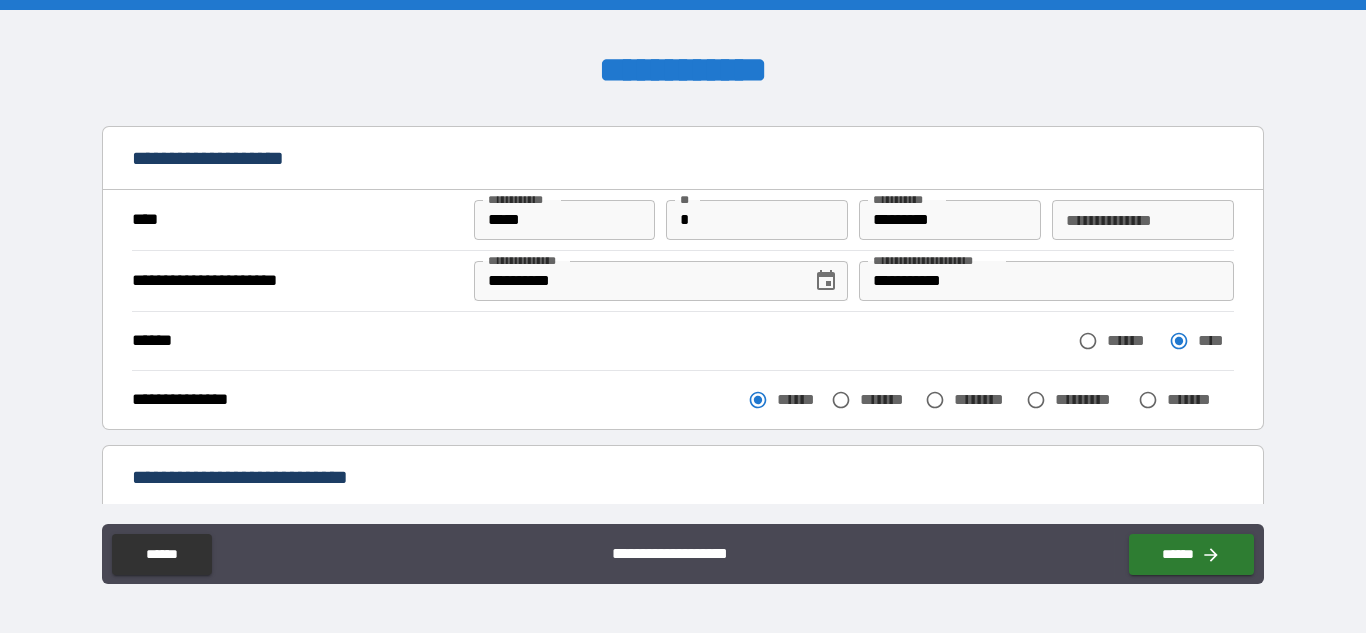 scroll, scrollTop: 16, scrollLeft: 0, axis: vertical 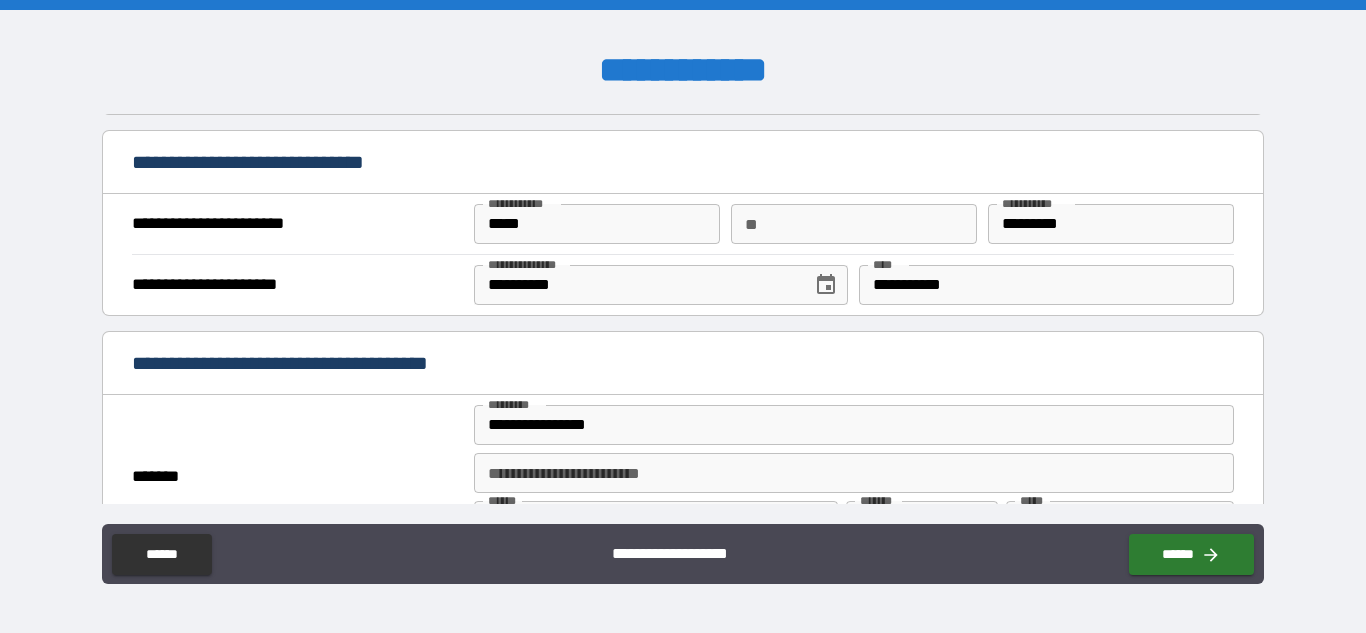 click on "**" at bounding box center (854, 224) 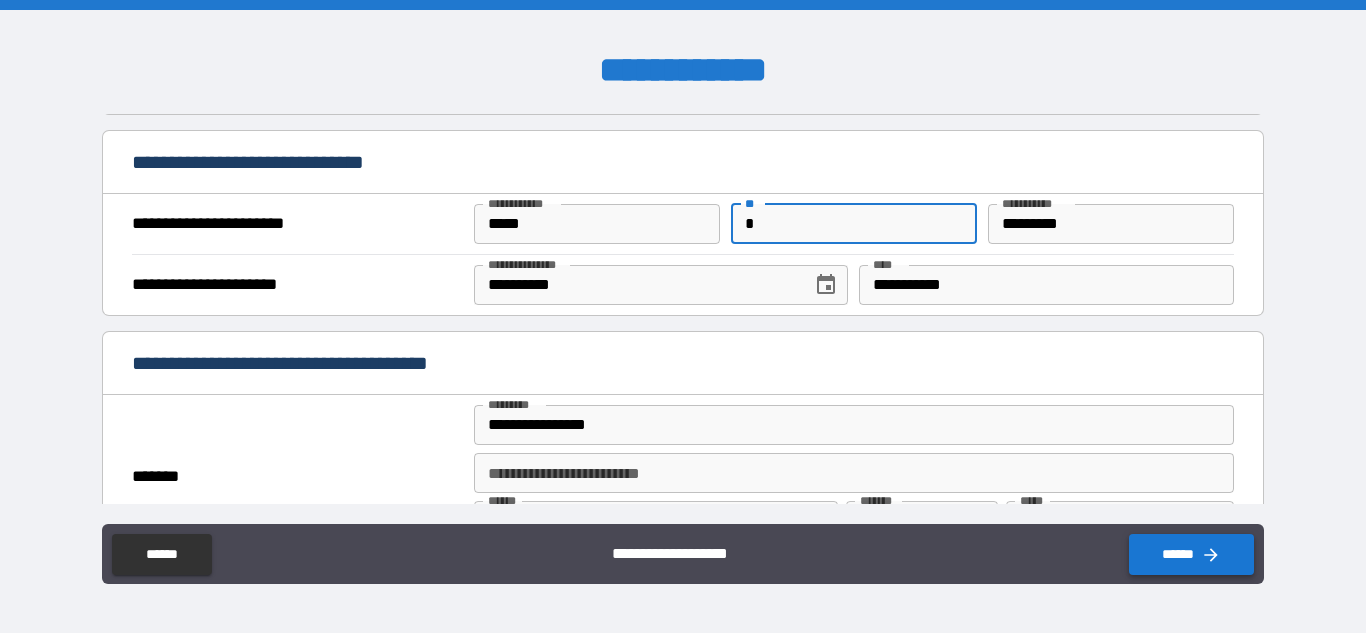type on "*" 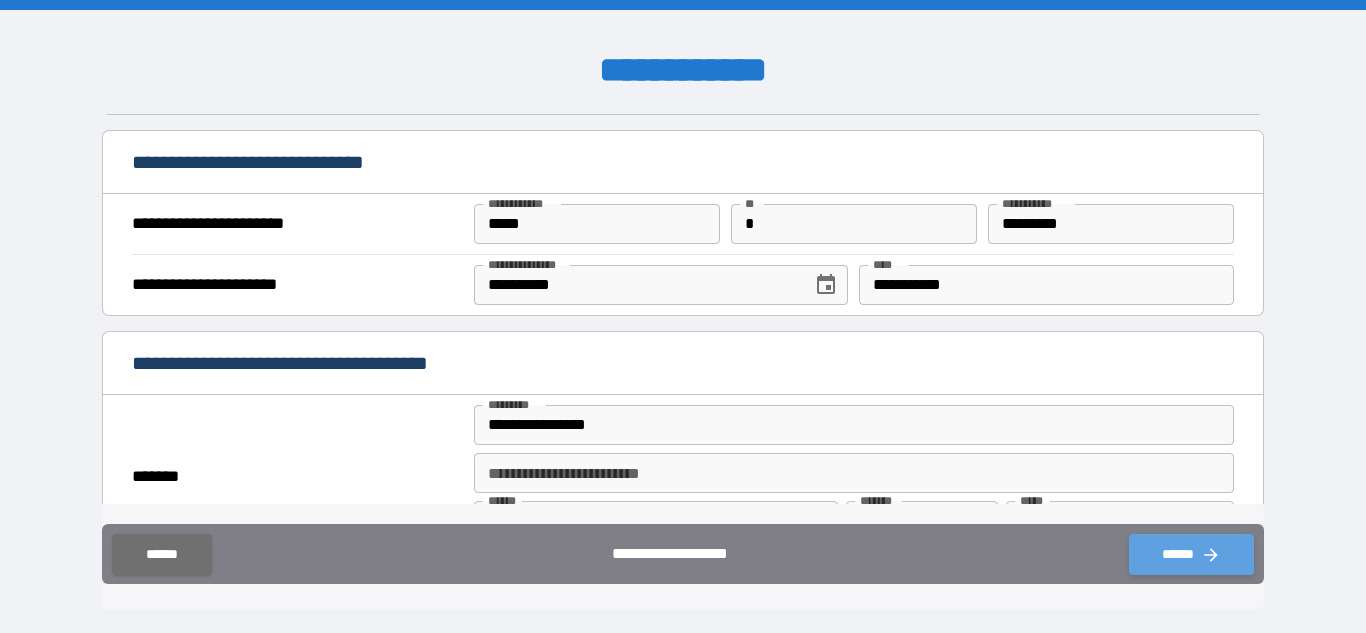 click on "******" at bounding box center (1191, 554) 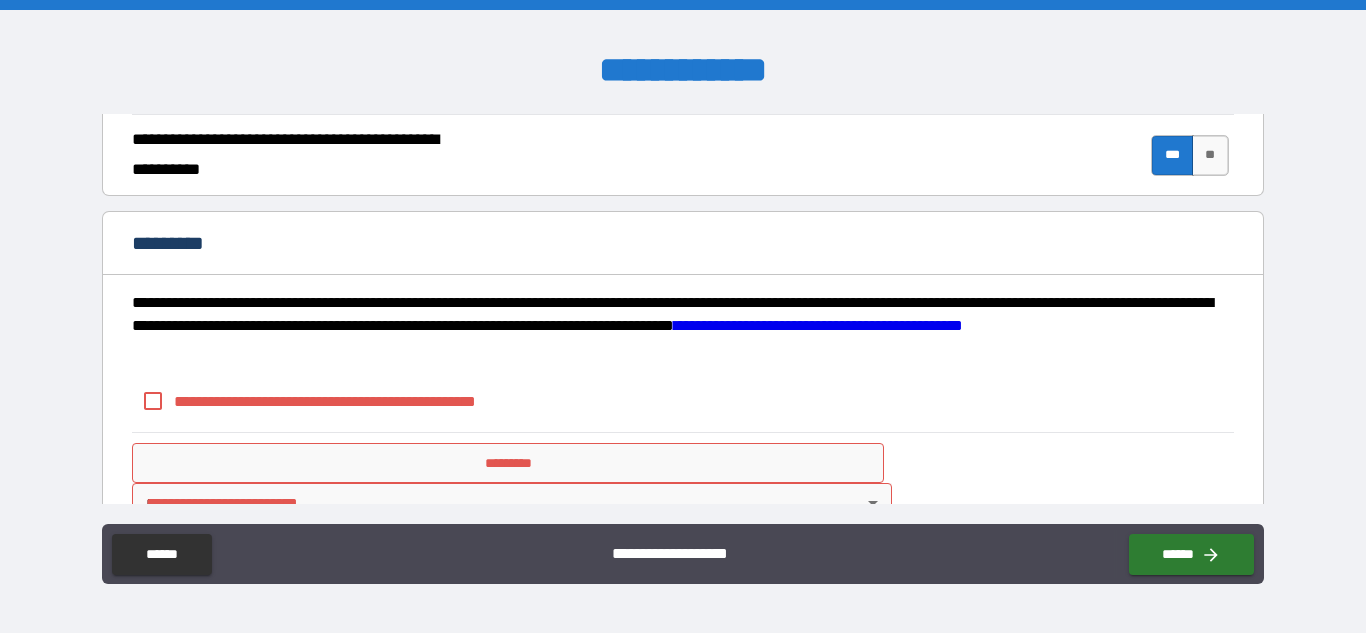 scroll, scrollTop: 1957, scrollLeft: 0, axis: vertical 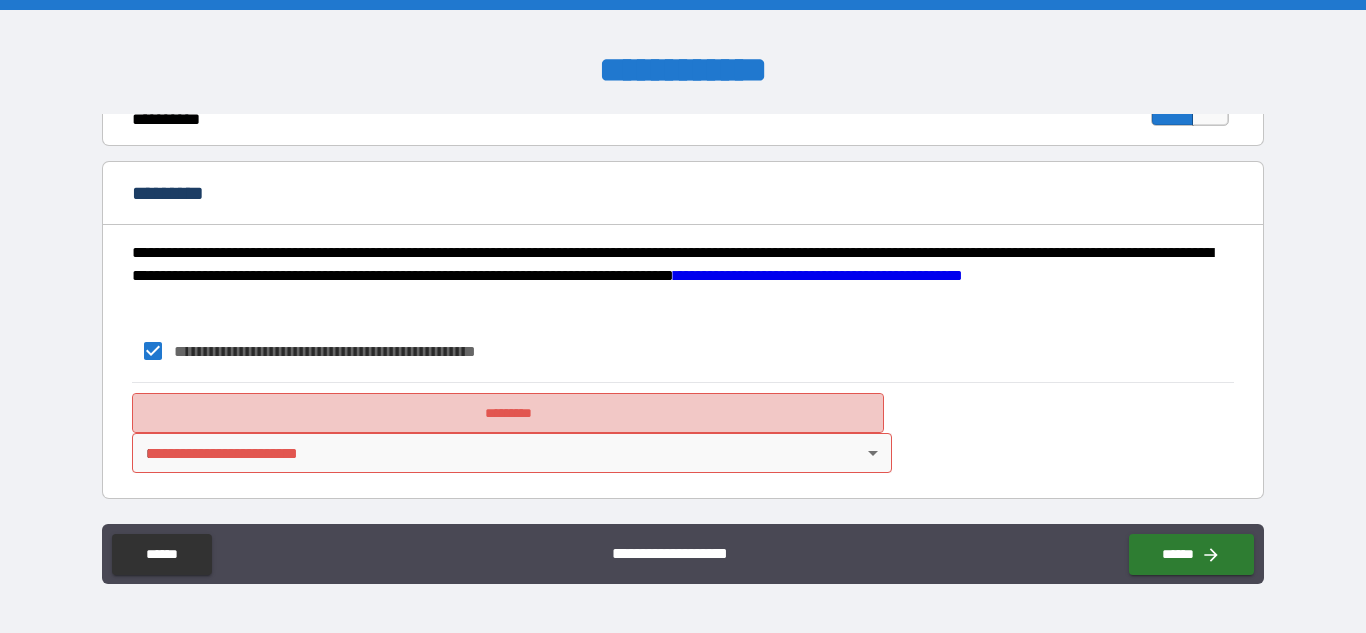 click on "*********" at bounding box center (508, 413) 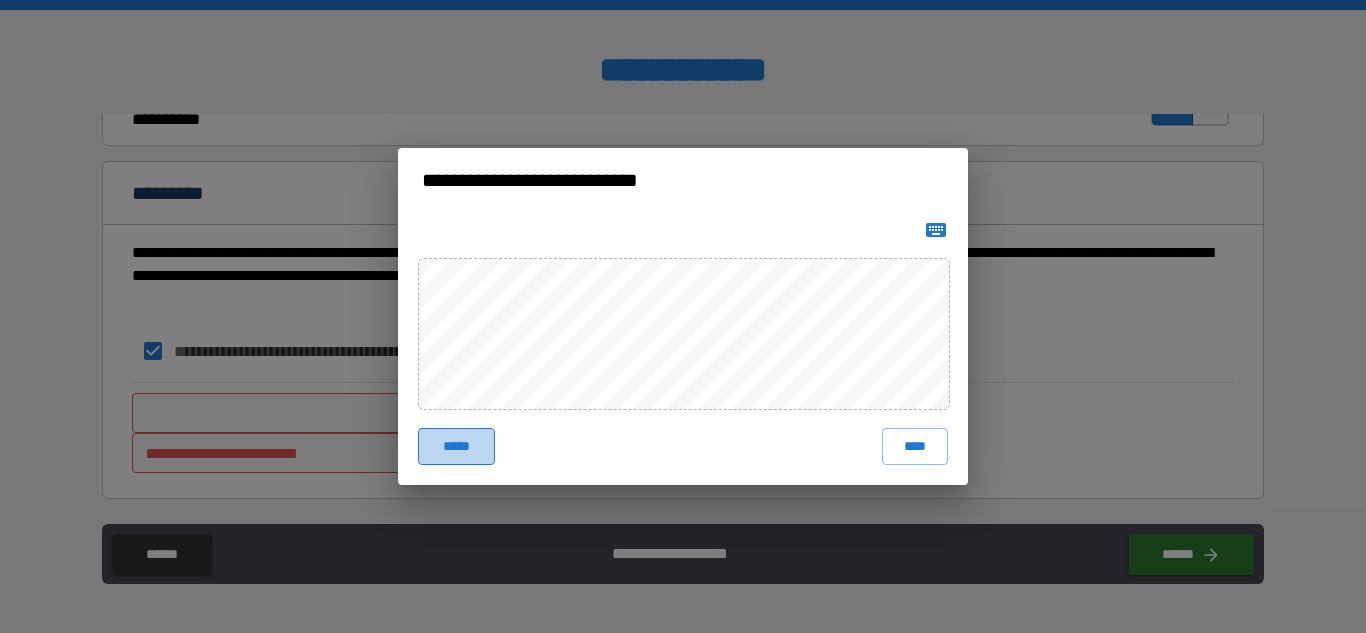 click on "*****" at bounding box center (456, 446) 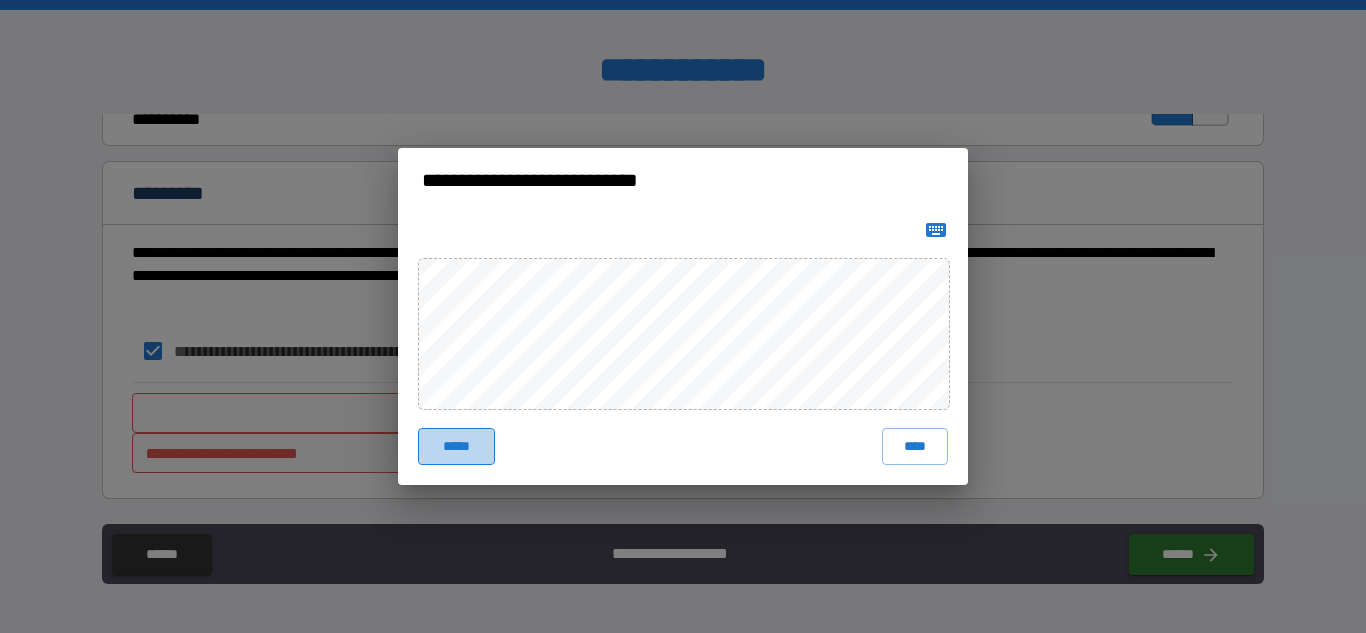 click on "*****" at bounding box center [456, 446] 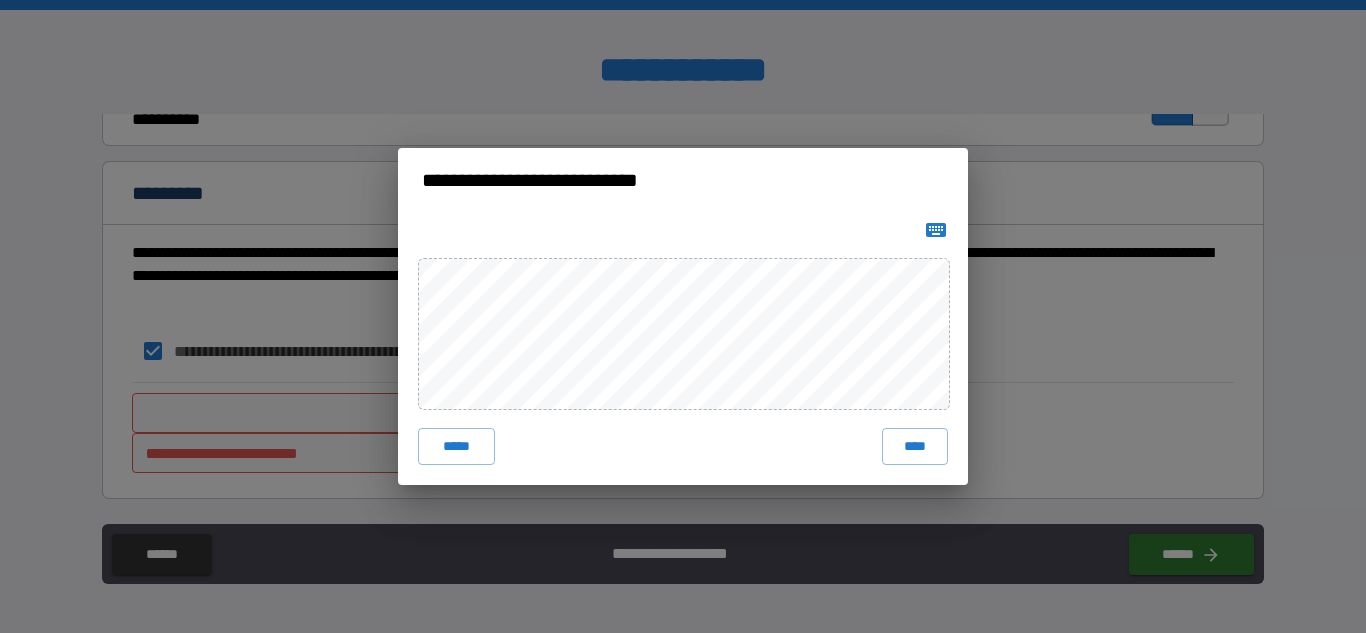 type 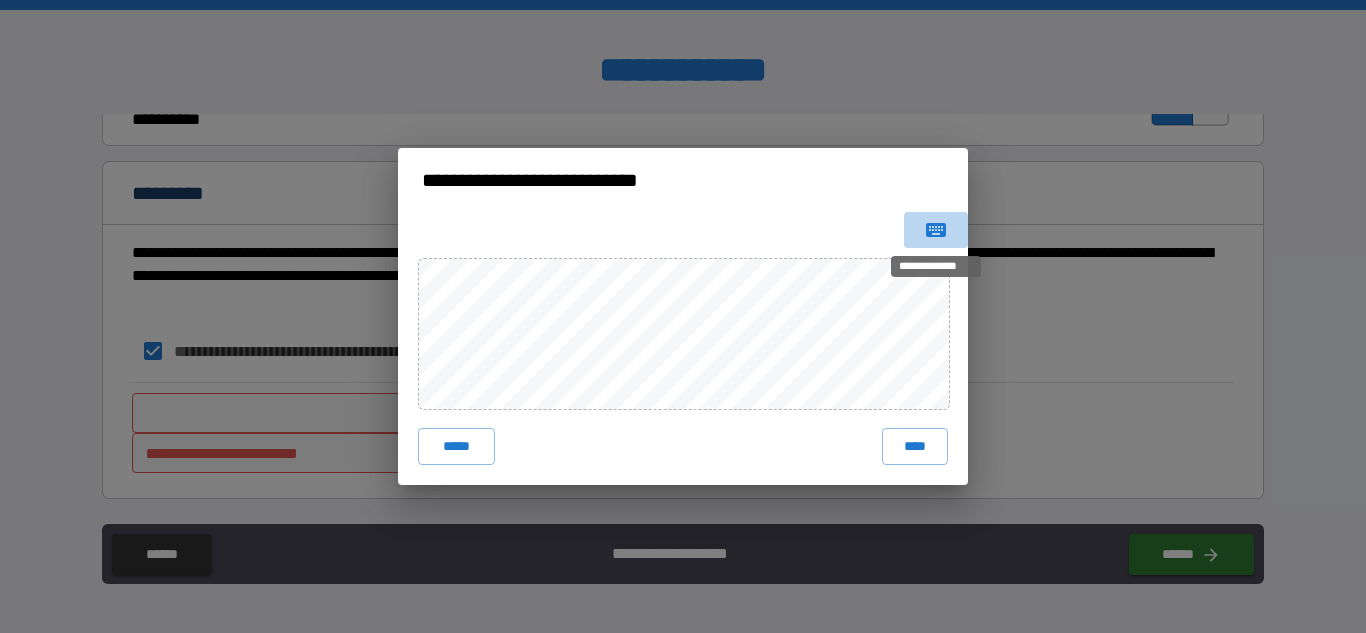 click 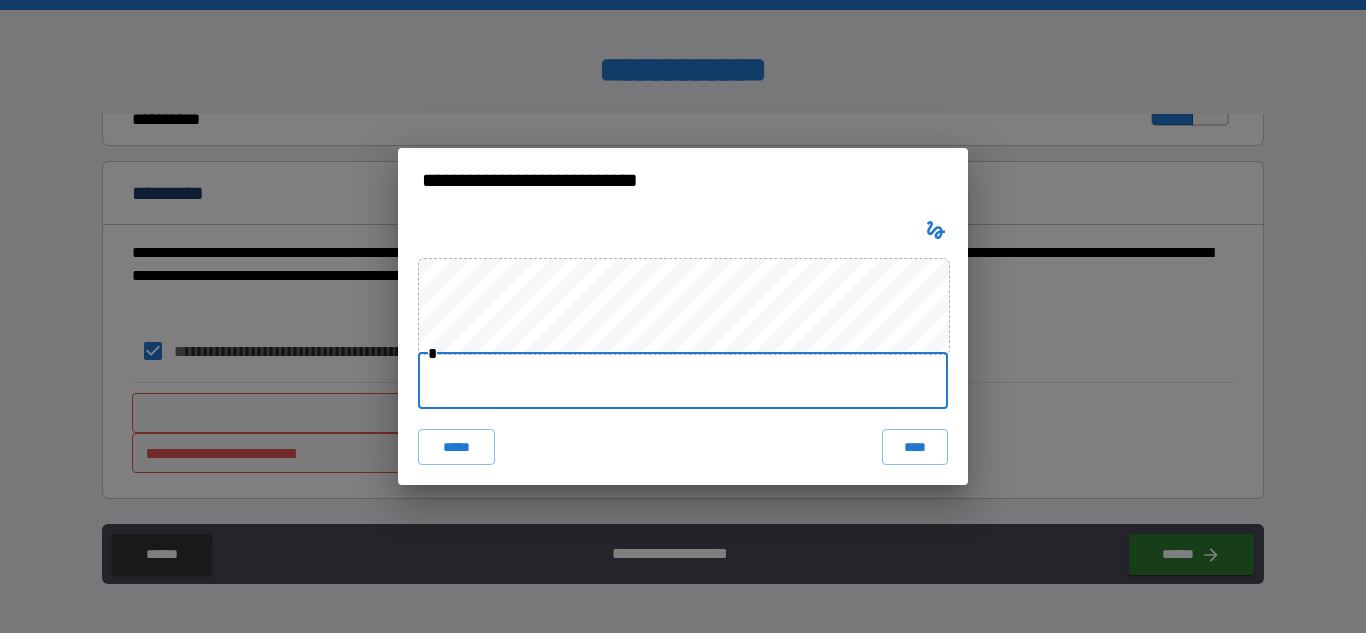 click at bounding box center [683, 381] 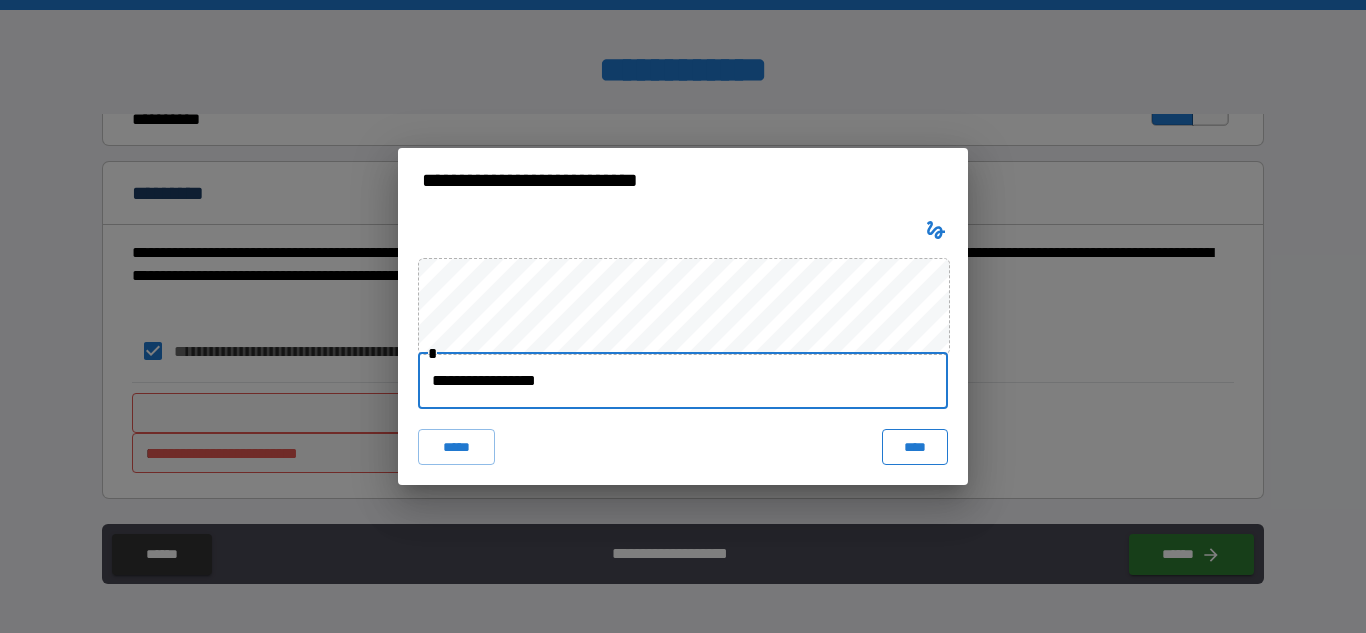 type on "**********" 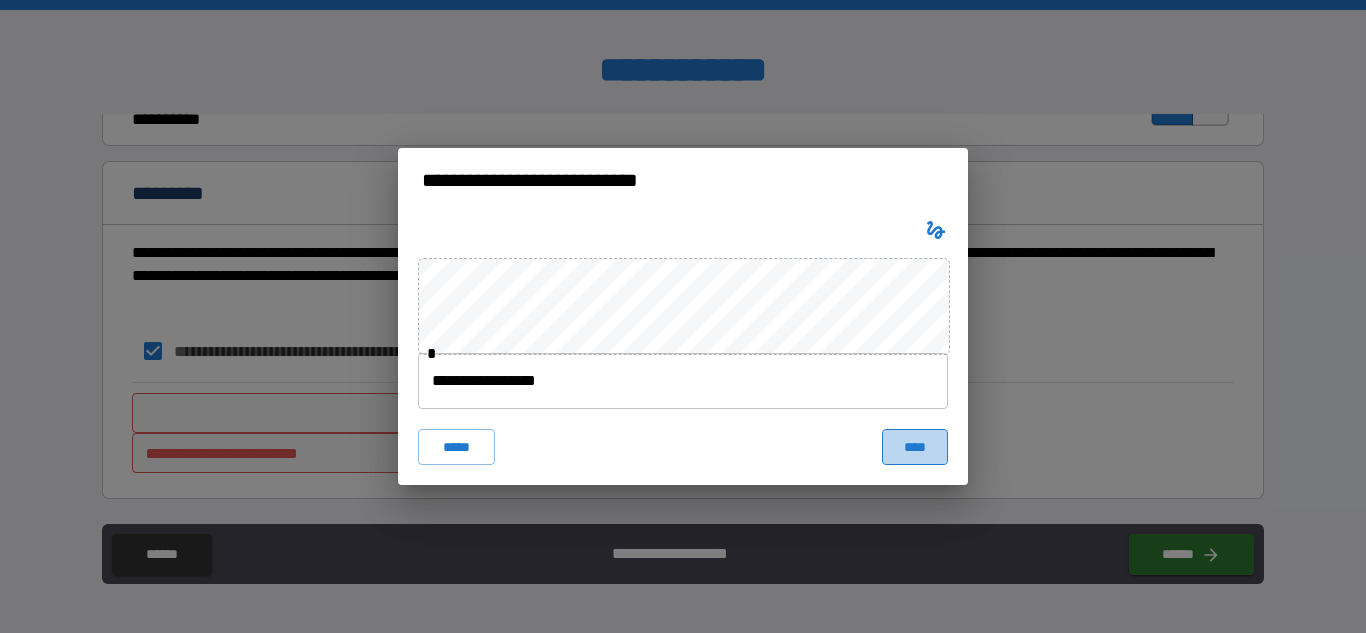 click on "****" at bounding box center [915, 447] 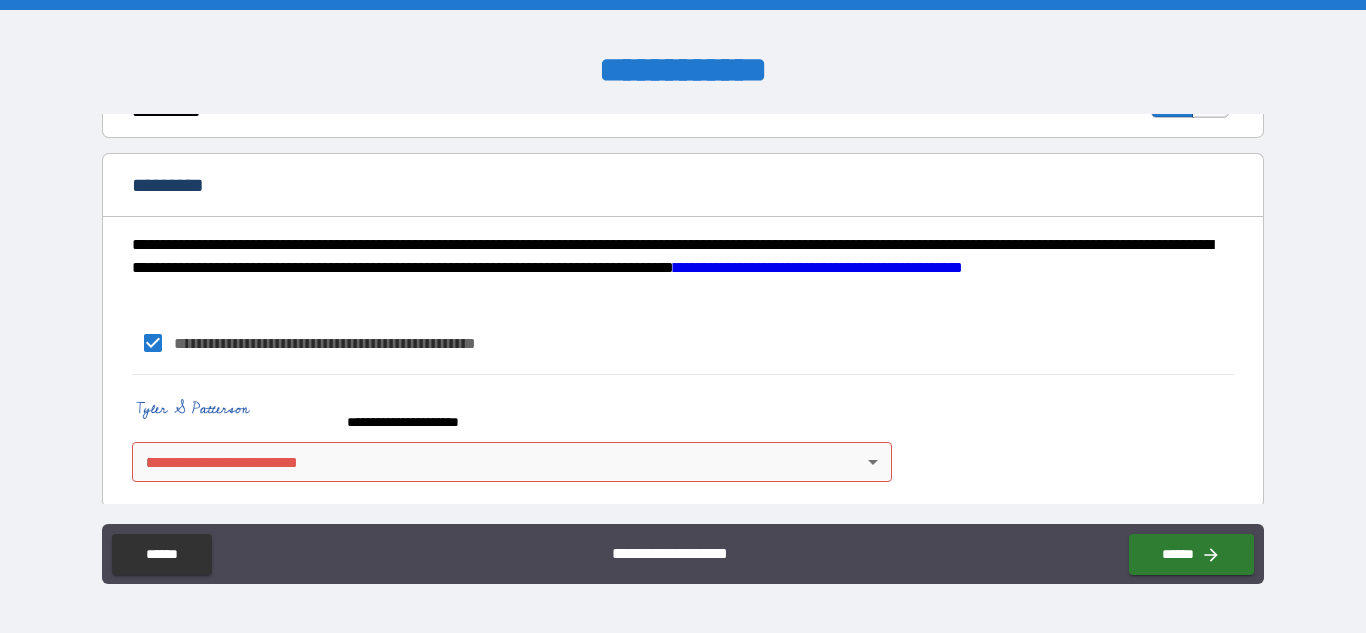 scroll, scrollTop: 2009, scrollLeft: 0, axis: vertical 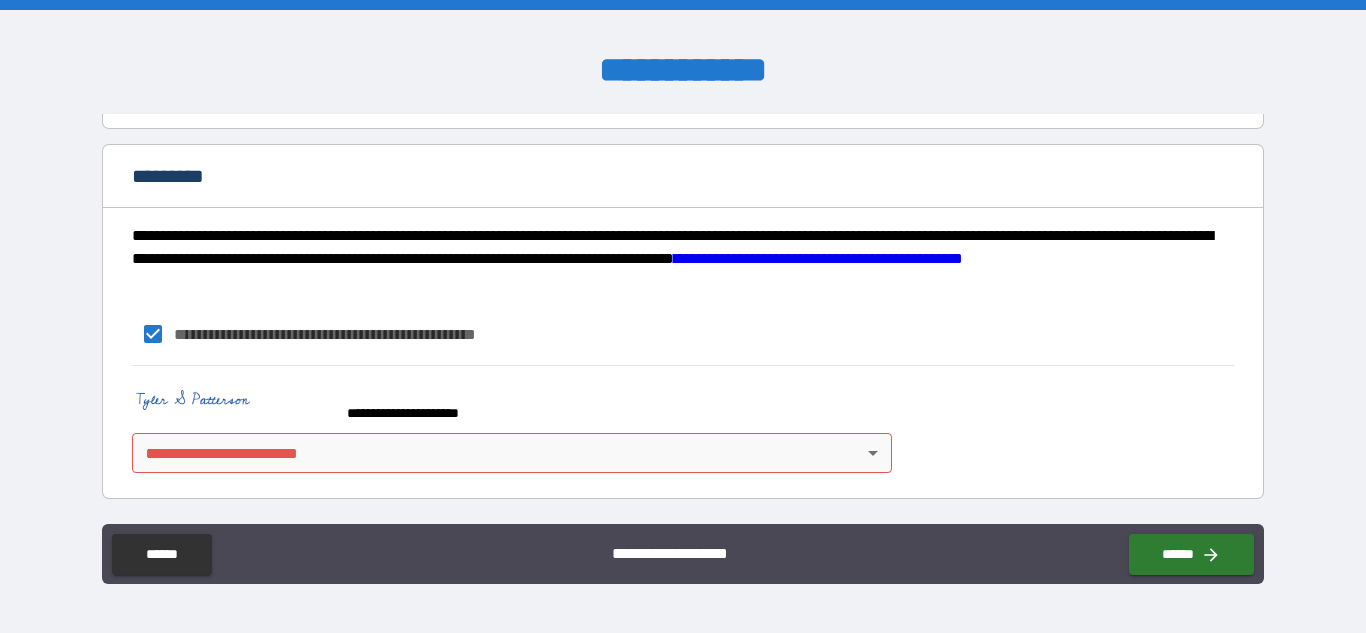 click on "**********" at bounding box center [683, 316] 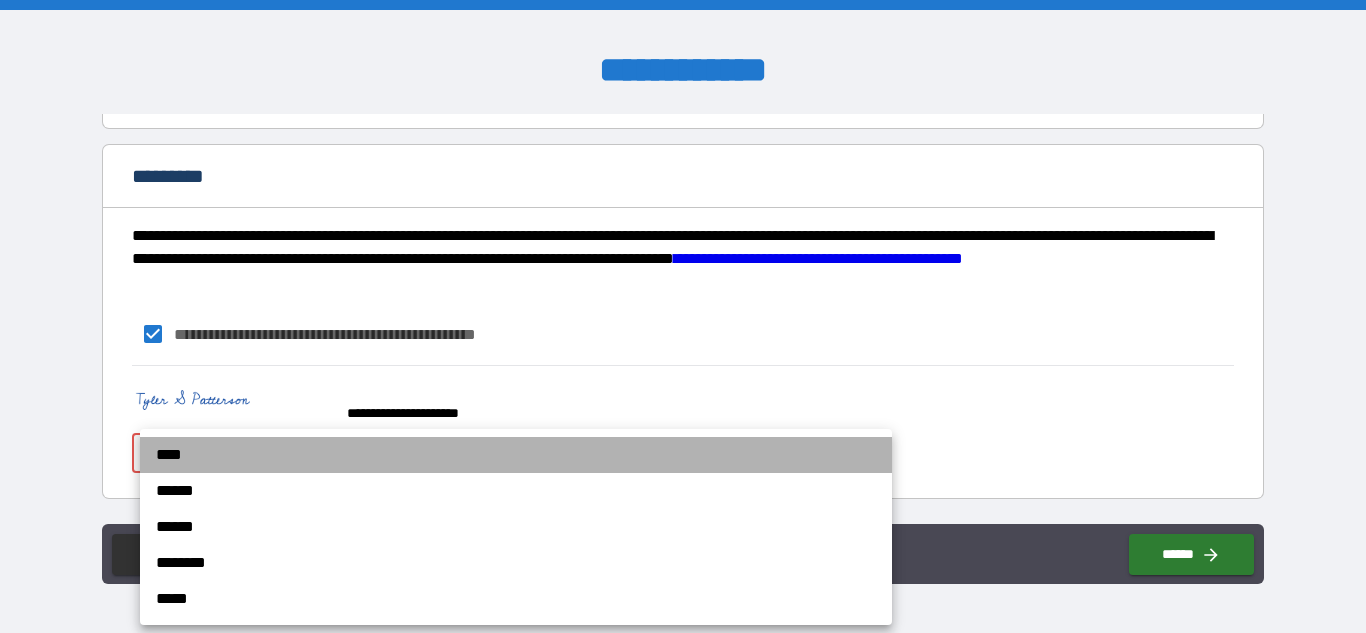 click on "****" at bounding box center (516, 455) 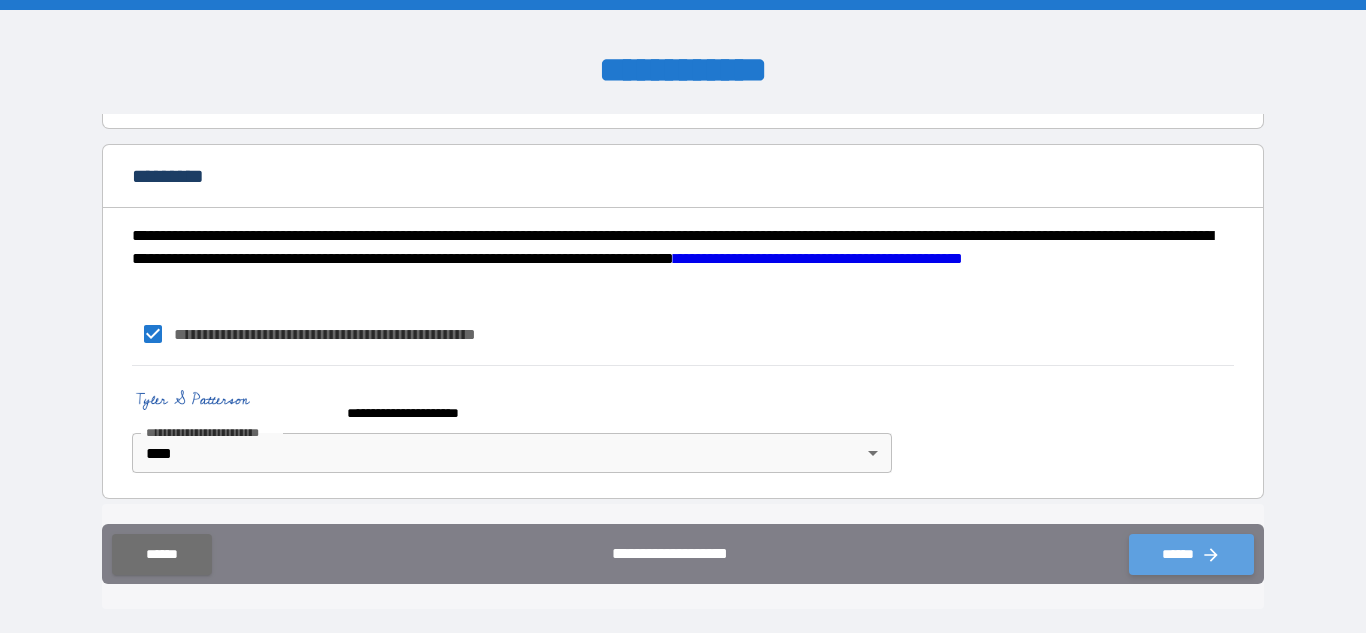 click on "******" at bounding box center [1191, 554] 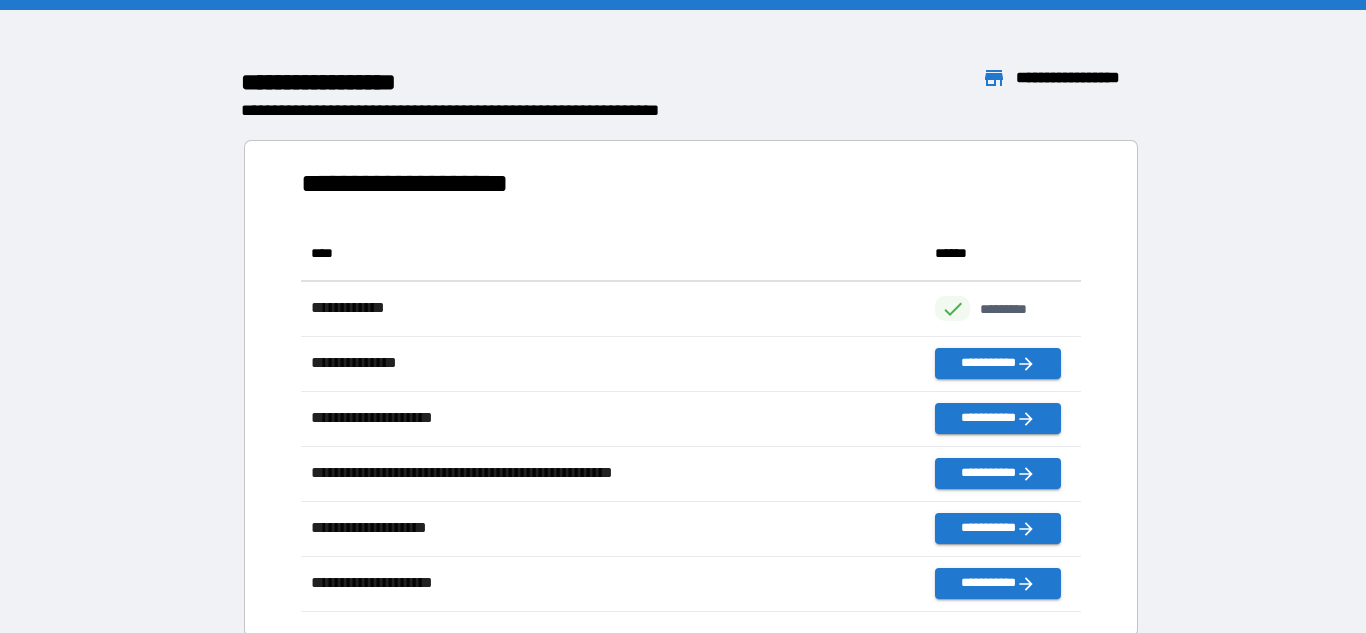 scroll, scrollTop: 1, scrollLeft: 1, axis: both 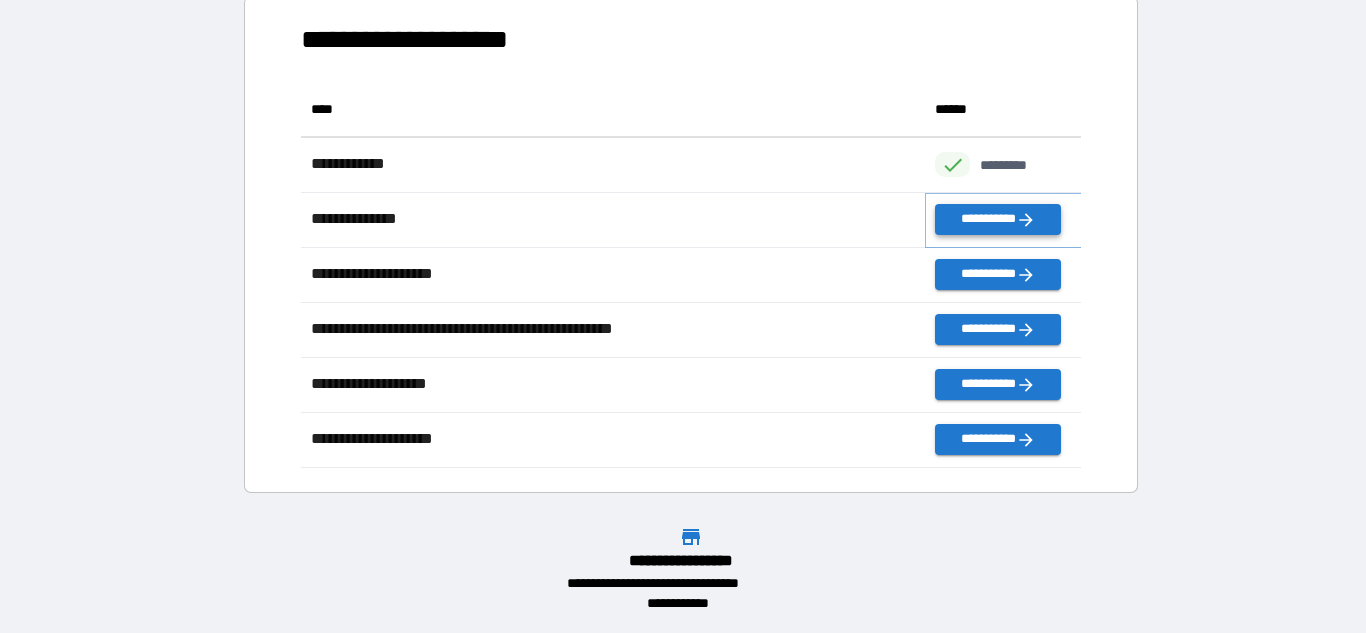 click on "**********" at bounding box center [997, 219] 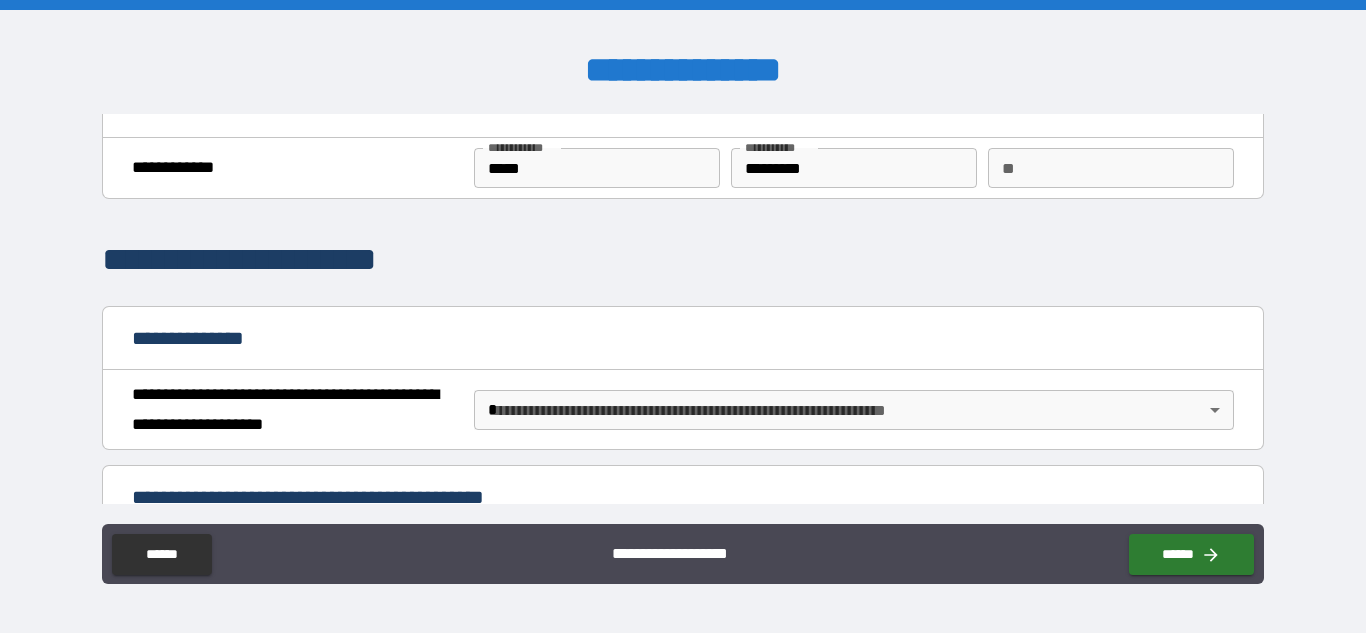 scroll, scrollTop: 62, scrollLeft: 0, axis: vertical 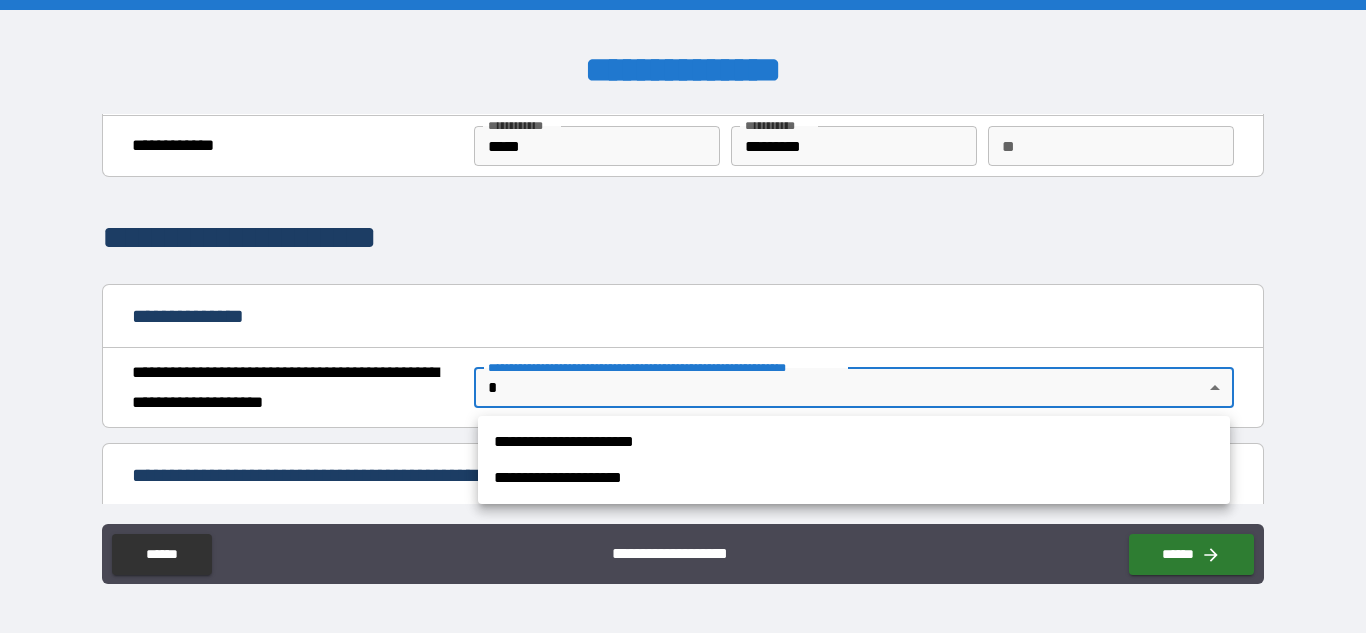 click on "**********" at bounding box center [683, 316] 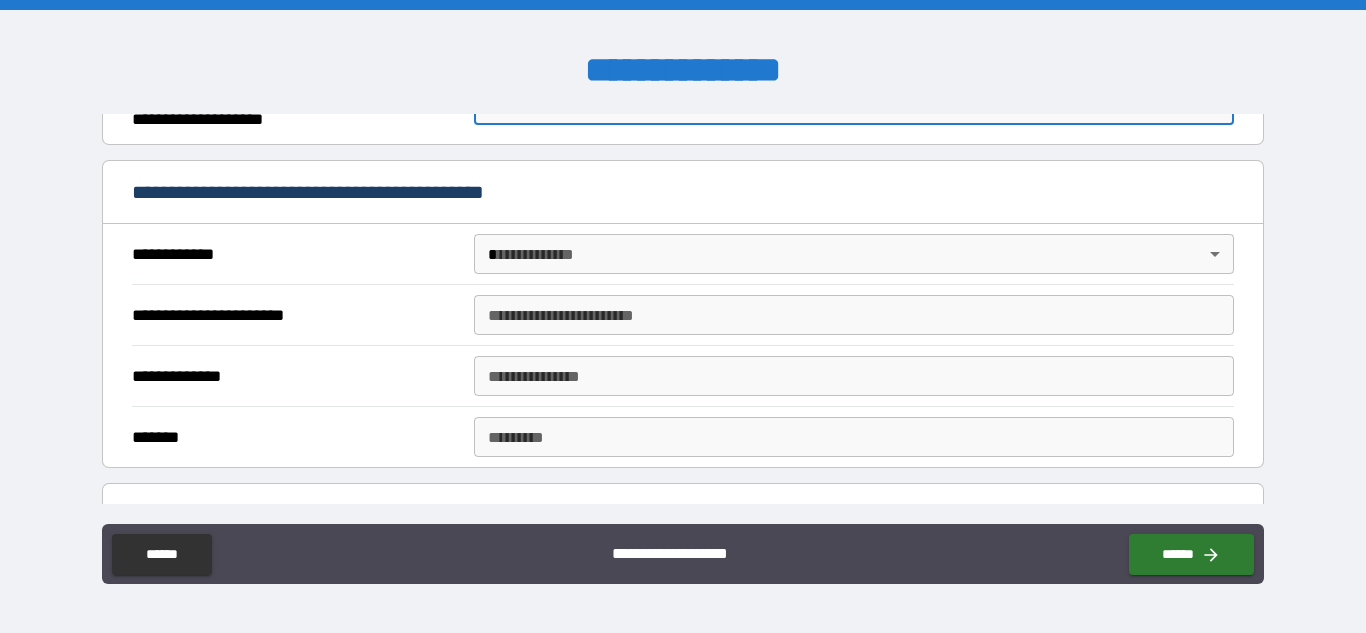 scroll, scrollTop: 359, scrollLeft: 0, axis: vertical 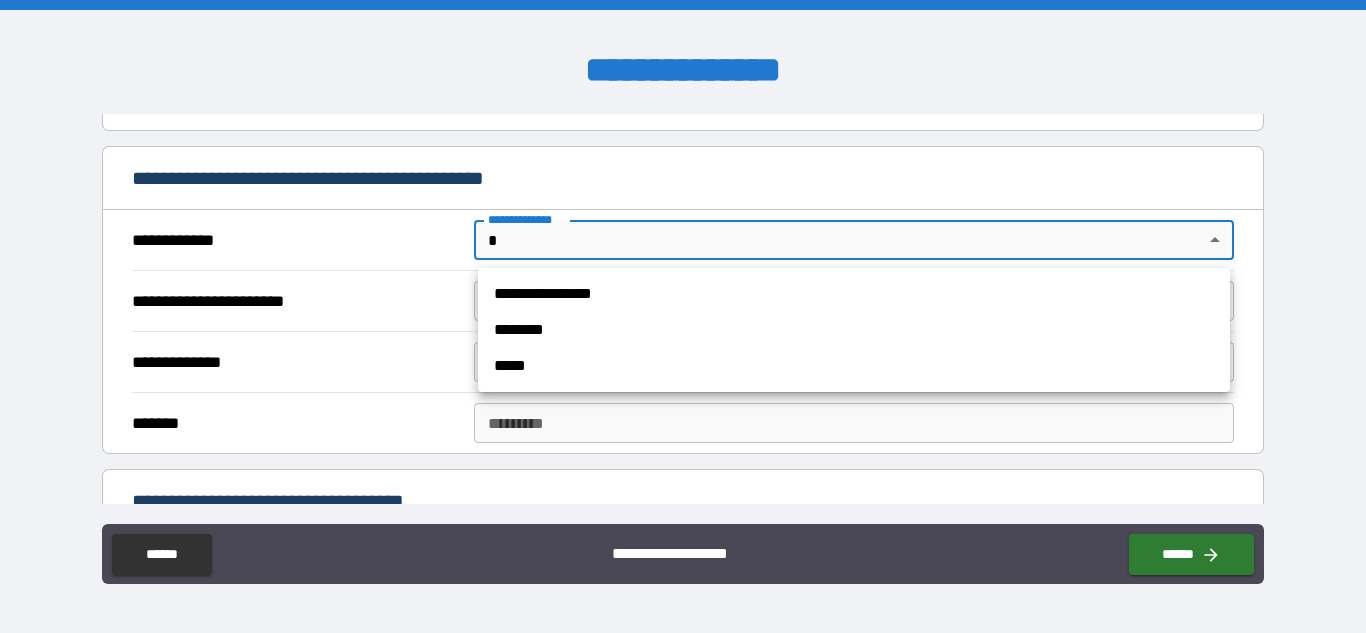 click on "**********" at bounding box center (683, 316) 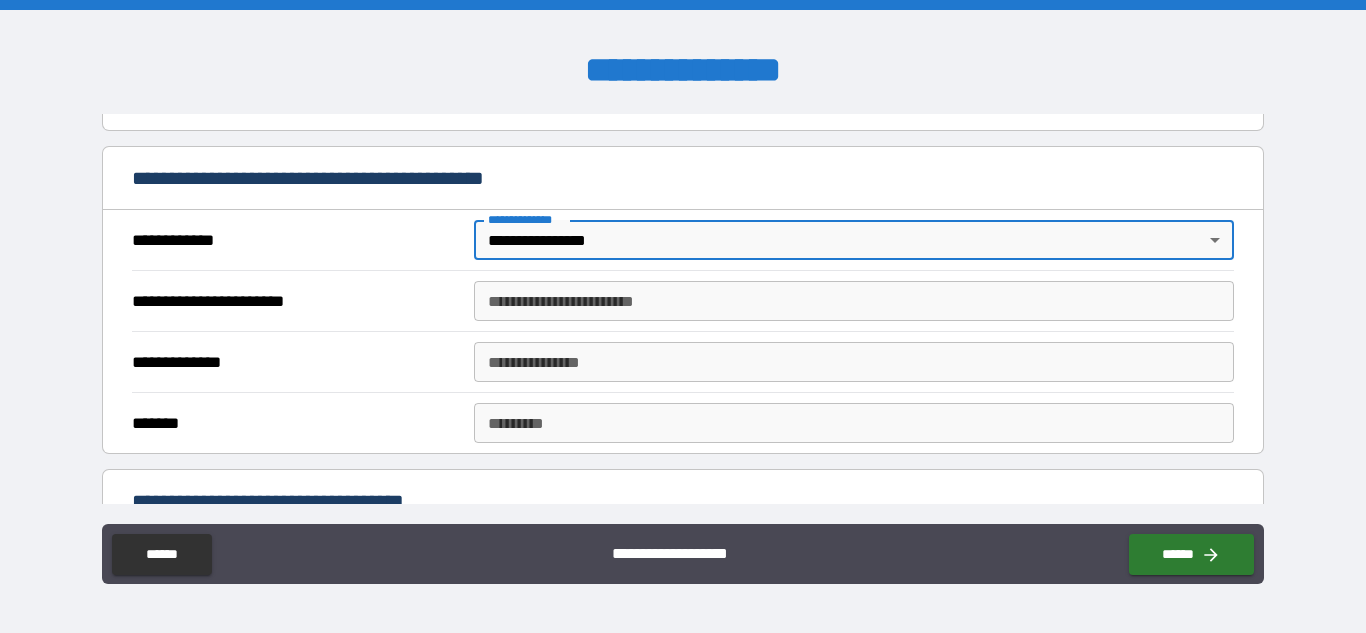 click on "**********" at bounding box center [854, 301] 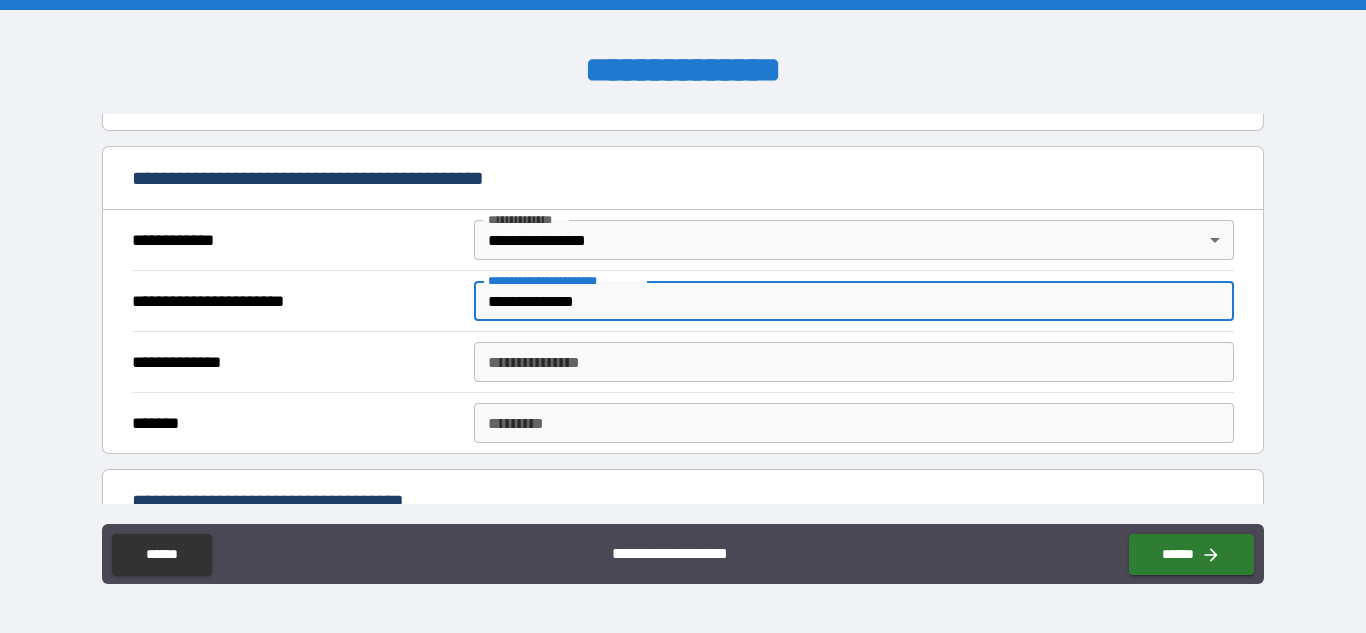 type on "**********" 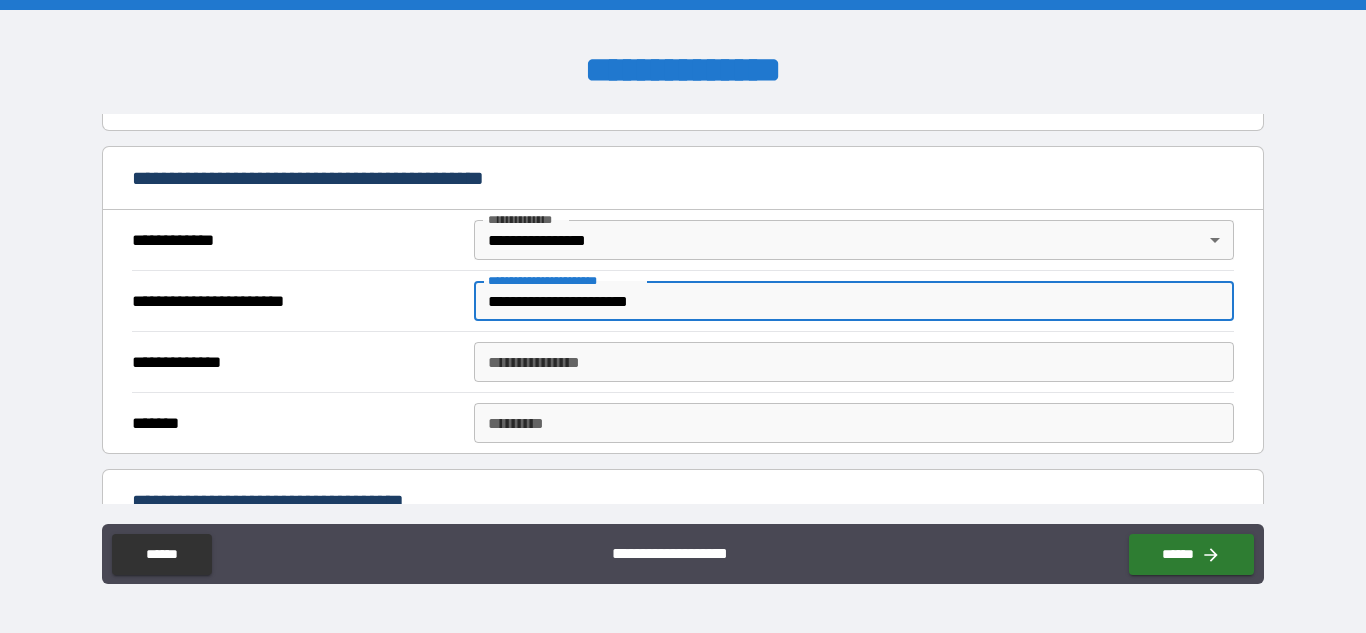 type on "**********" 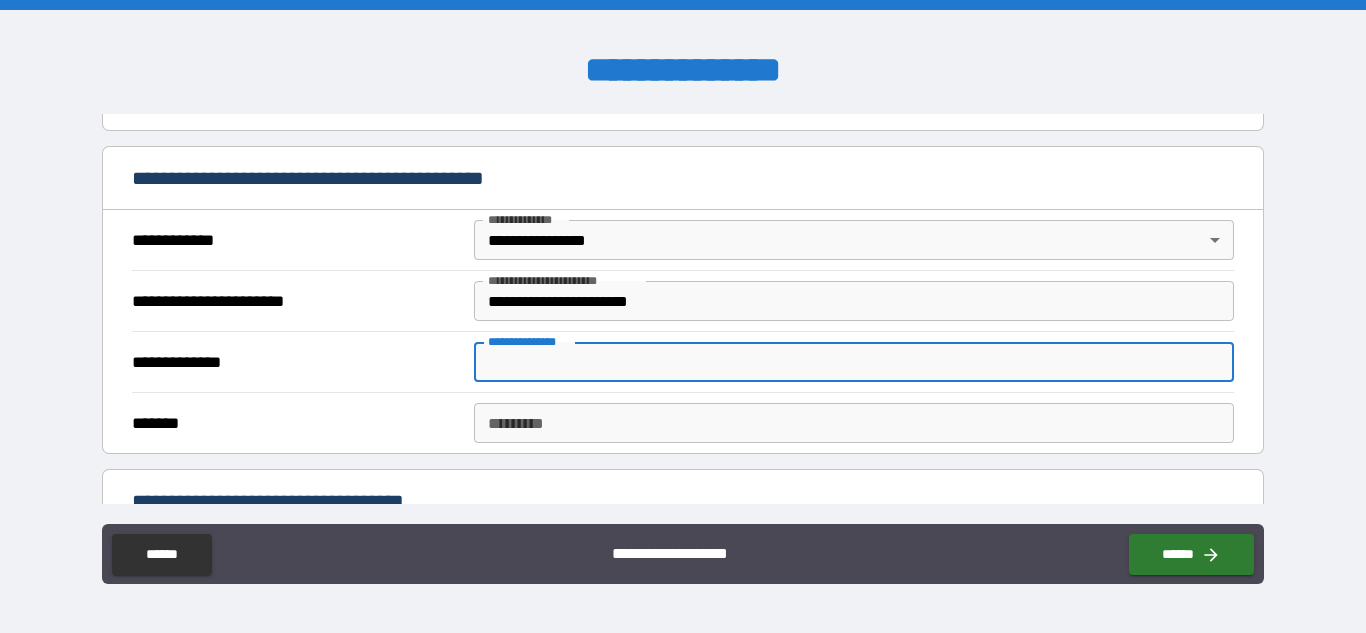 click on "**********" at bounding box center (854, 362) 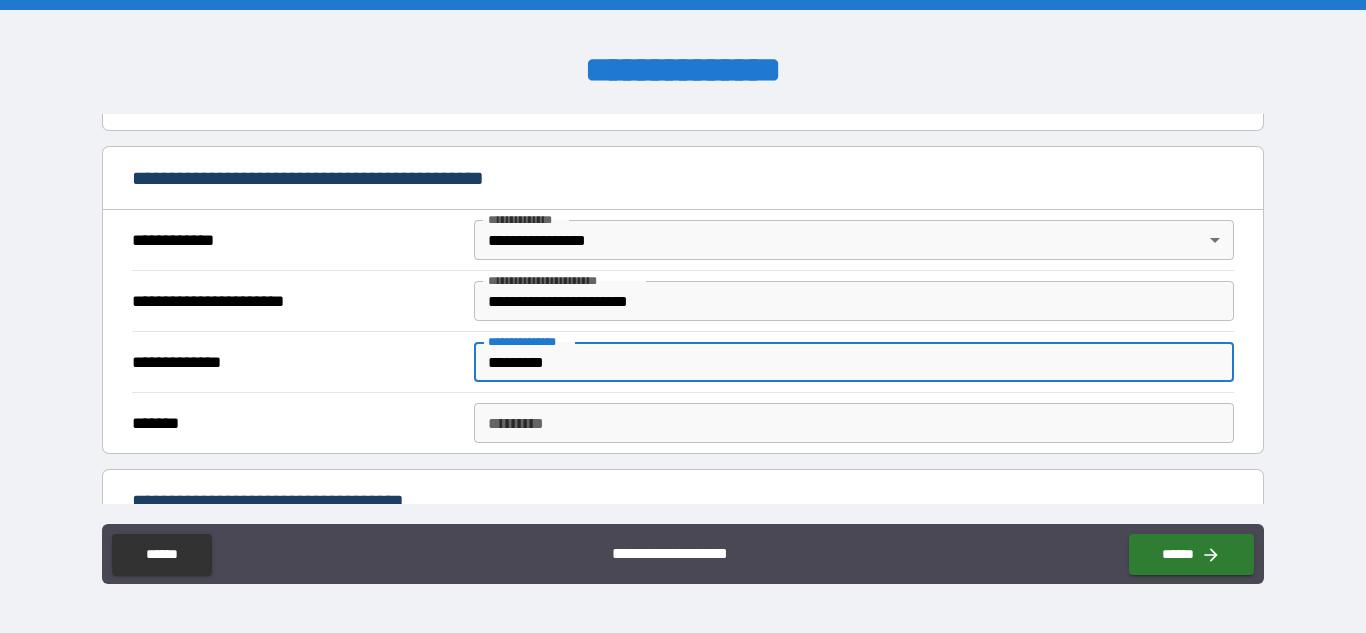 type on "*********" 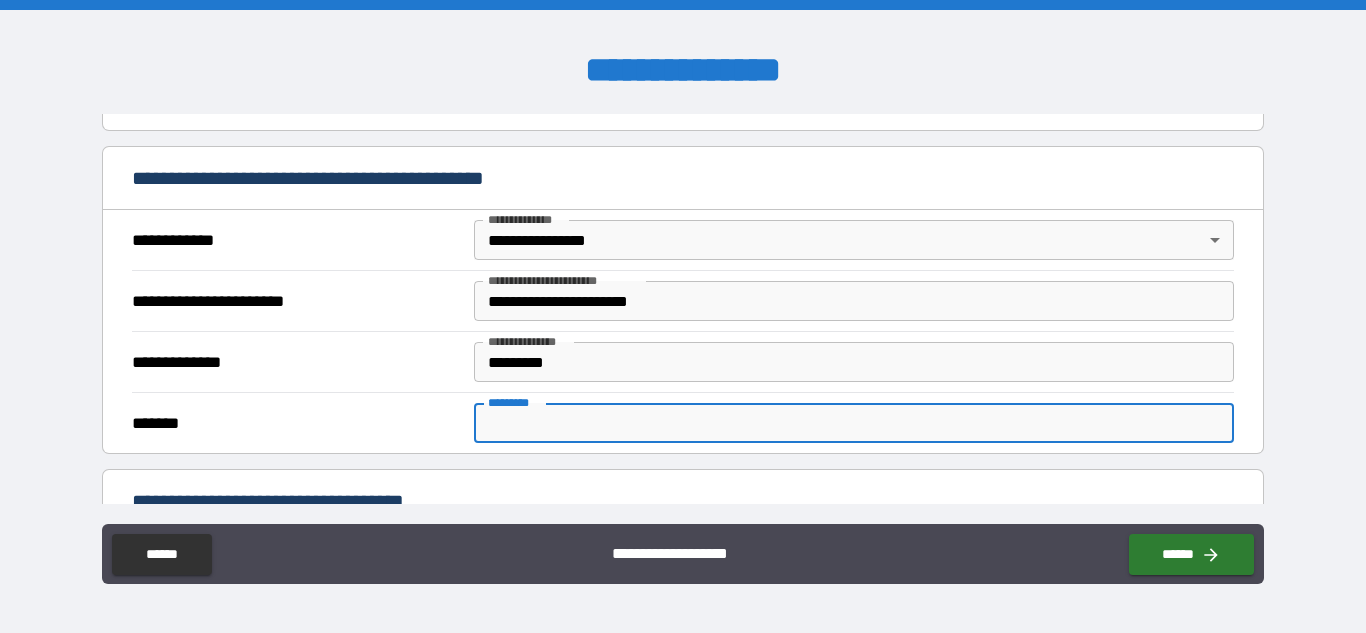 click on "*******   *" at bounding box center (854, 423) 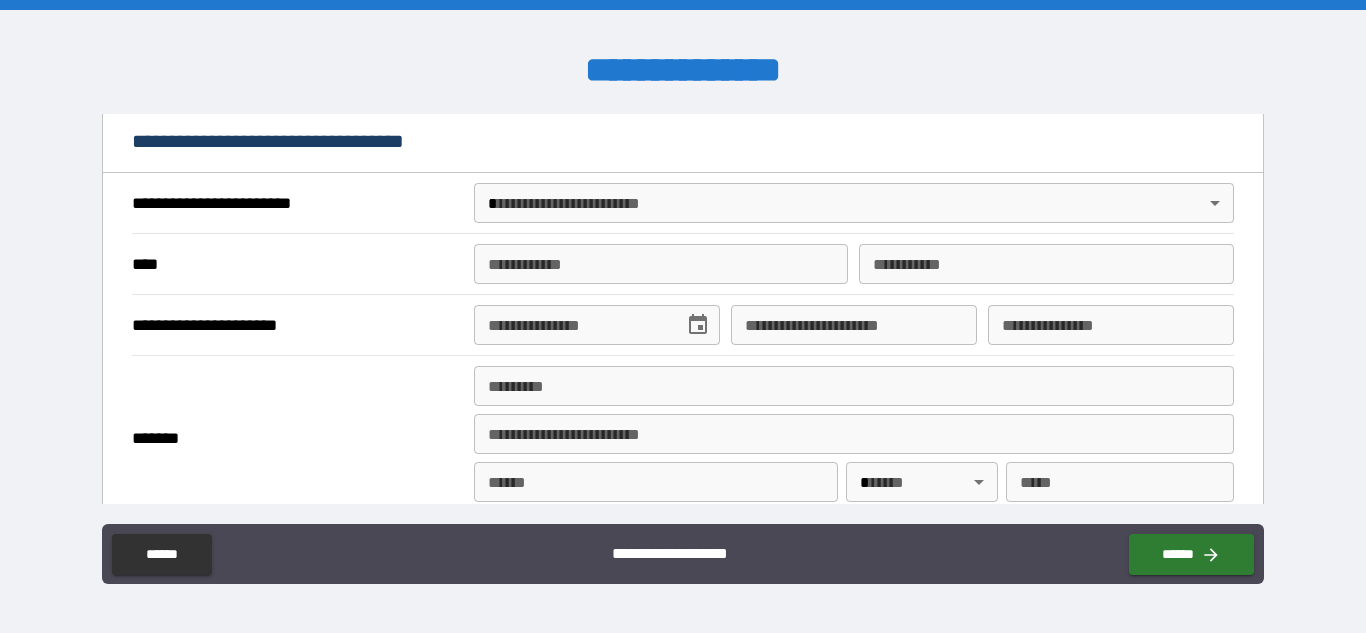 scroll, scrollTop: 727, scrollLeft: 0, axis: vertical 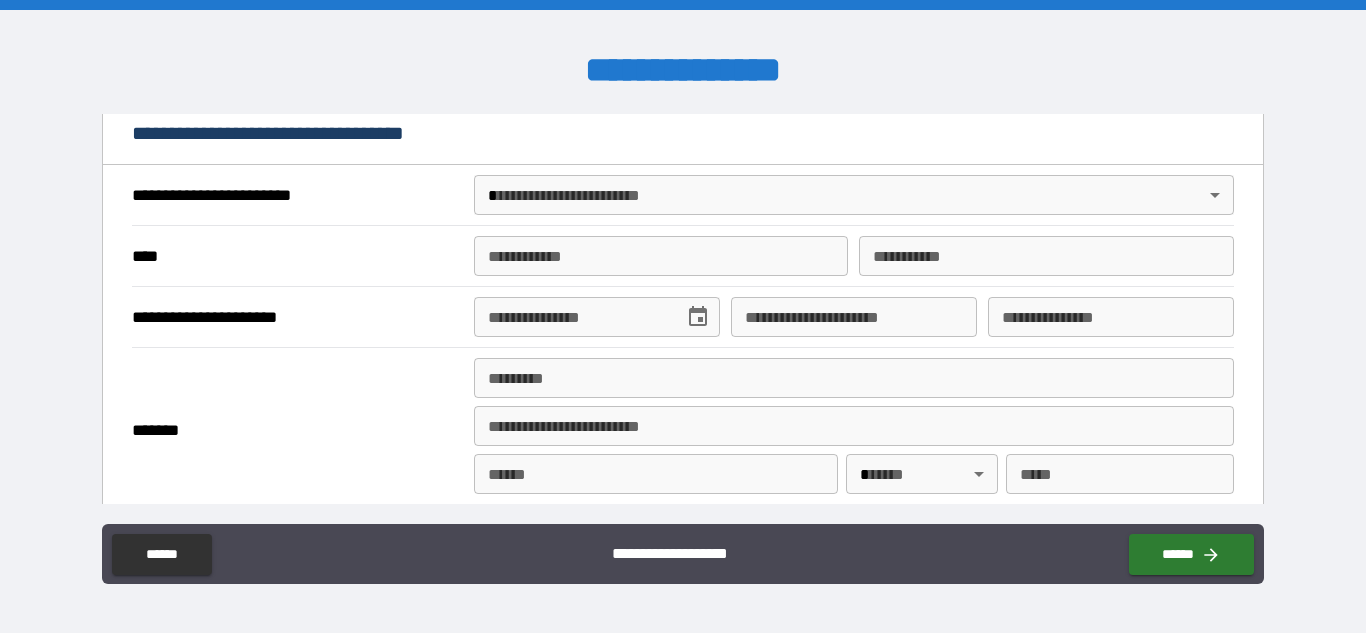 type on "**********" 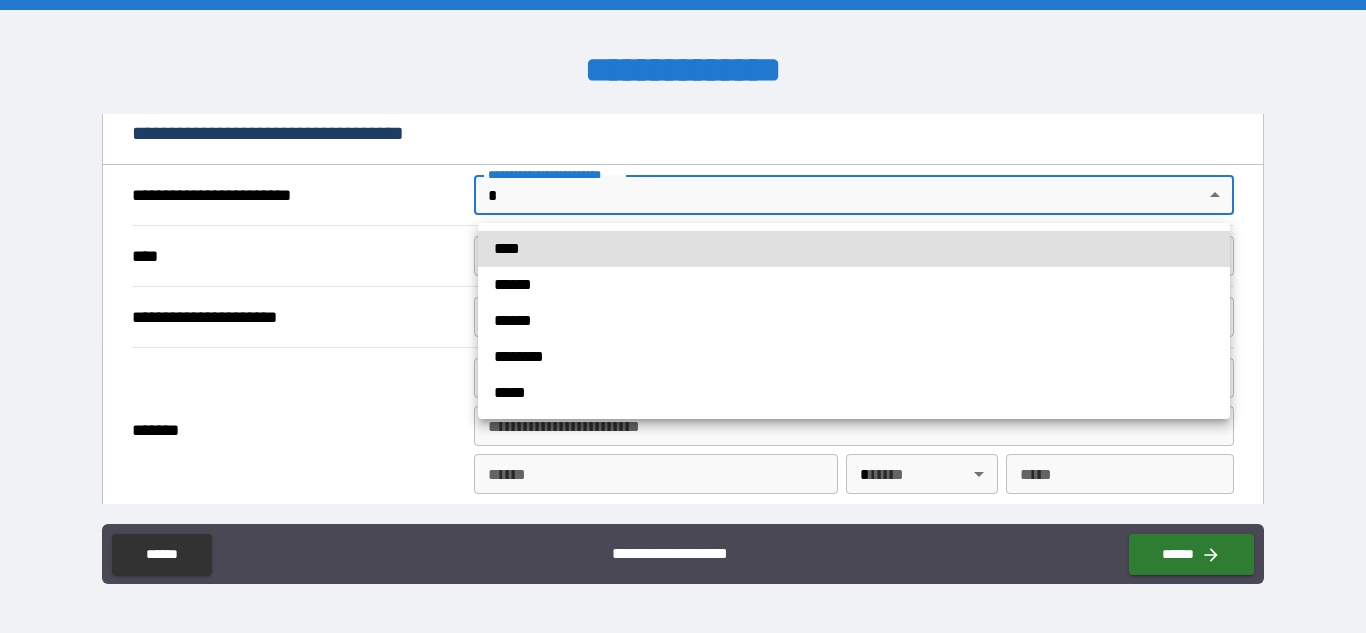 click on "****" at bounding box center [854, 249] 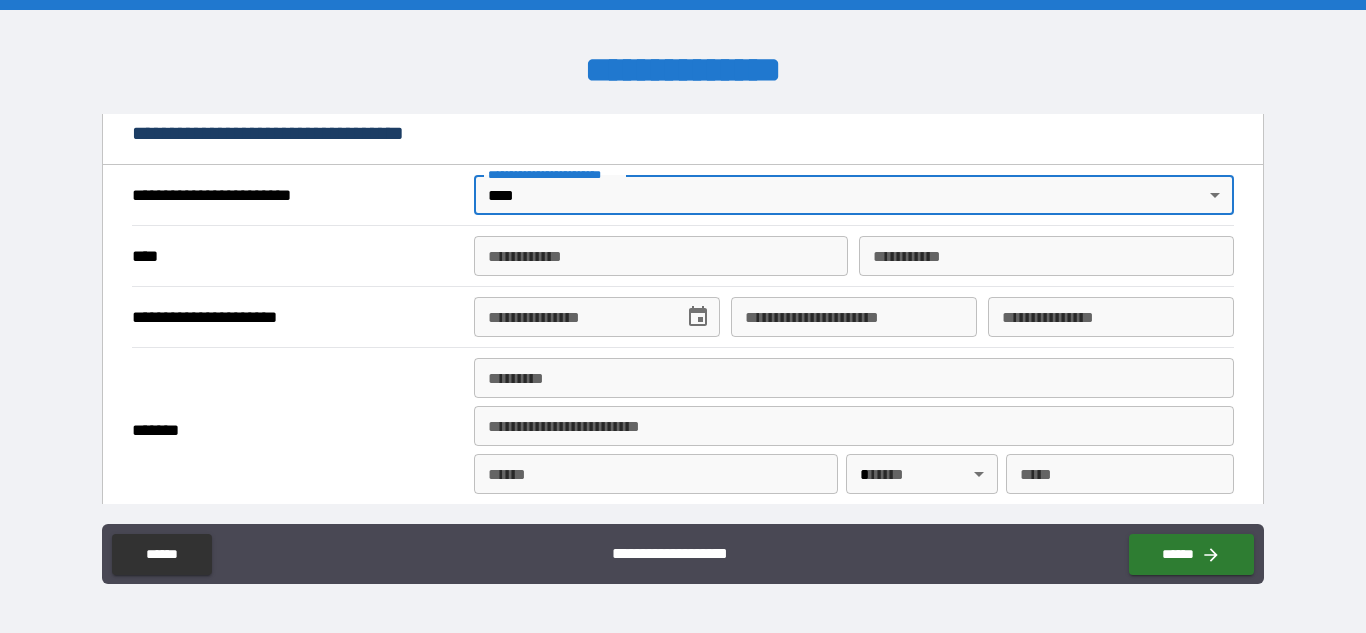click on "**********" at bounding box center [661, 256] 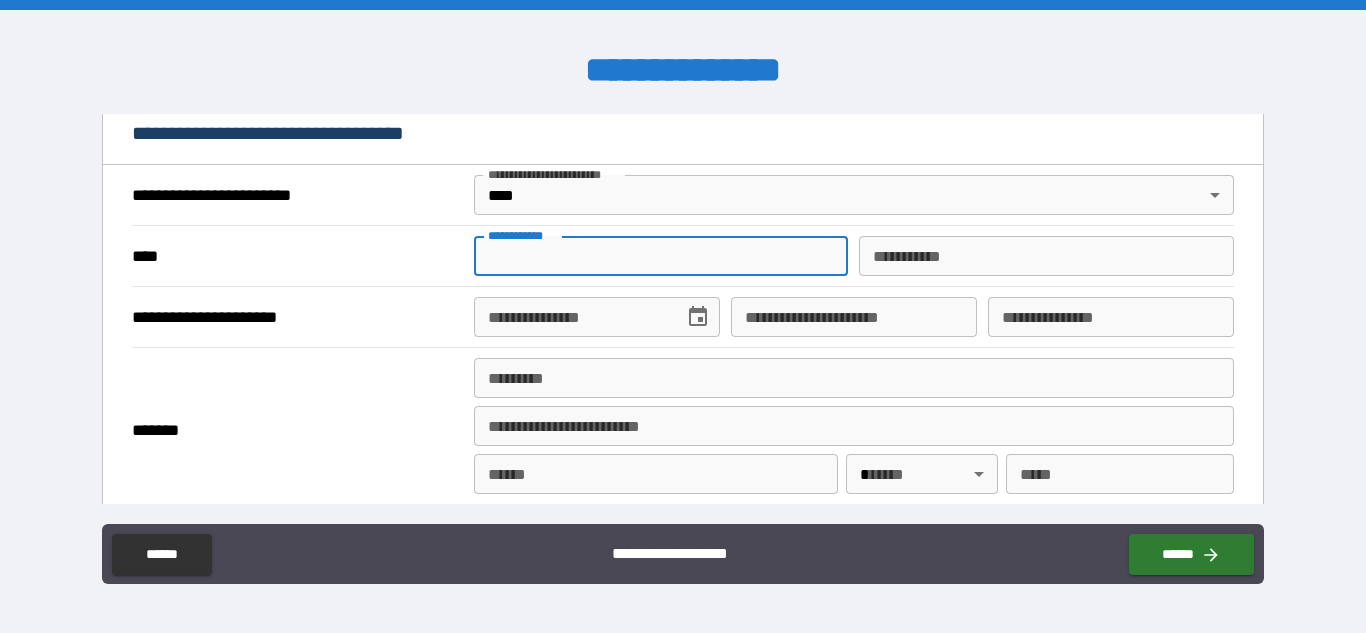 type on "******" 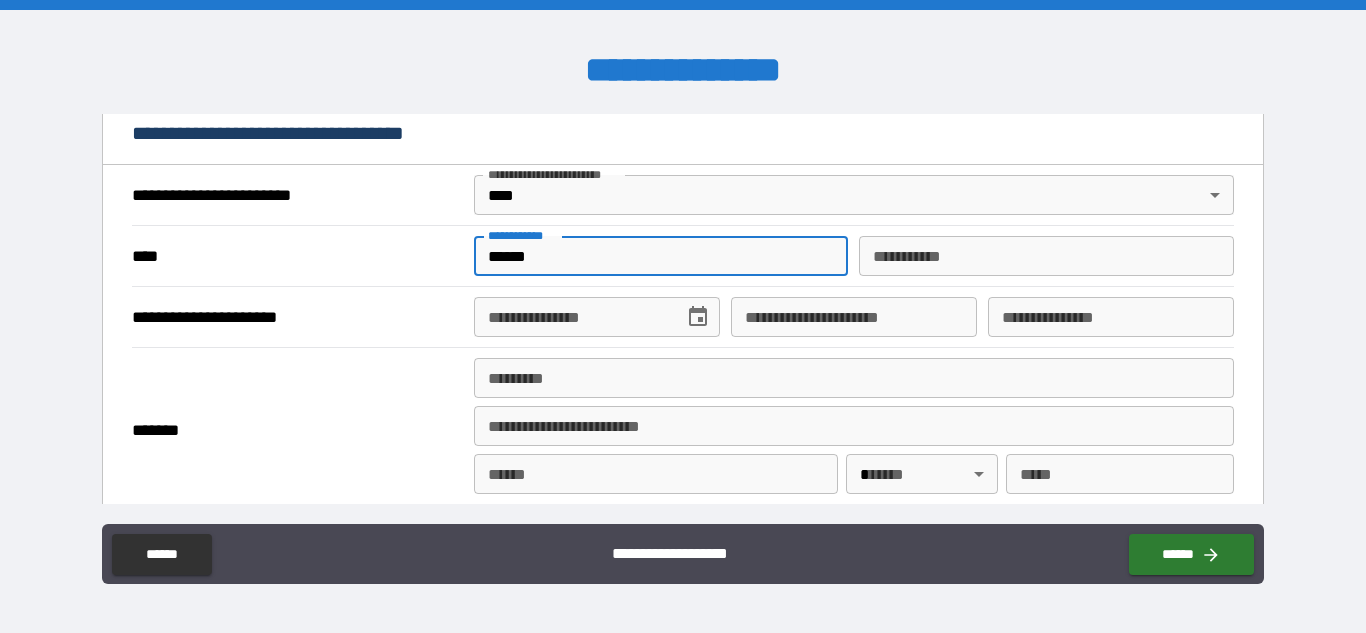 type on "*********" 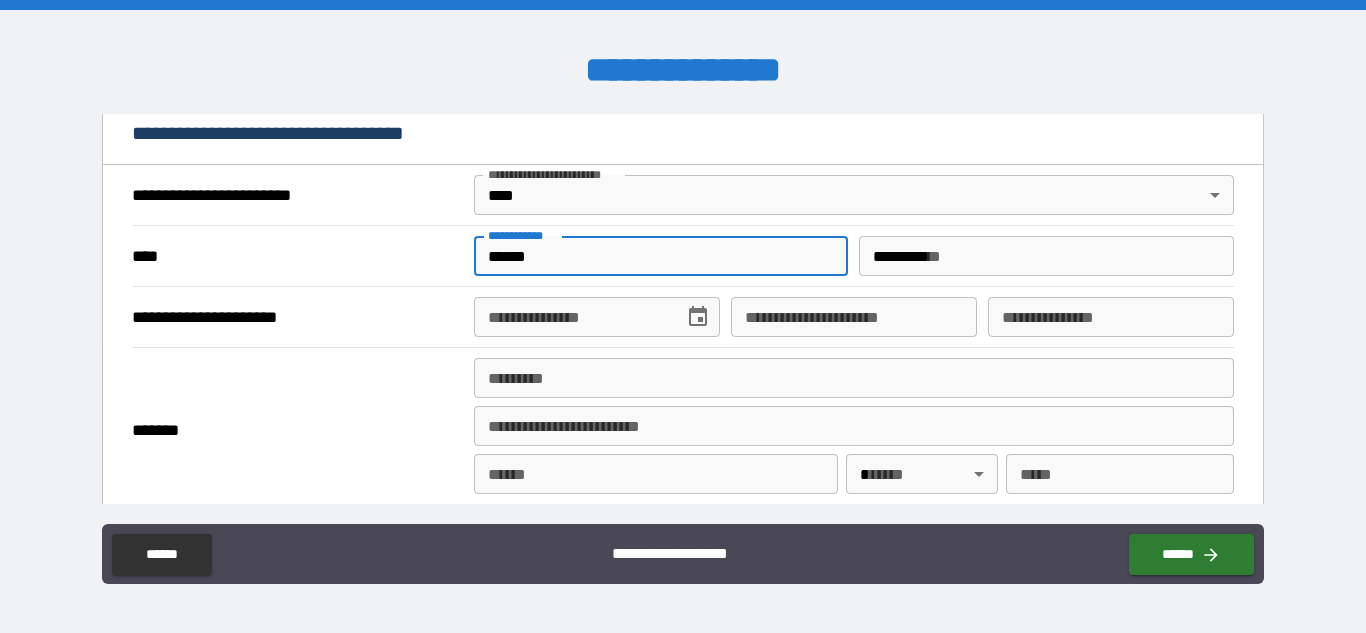 type on "**********" 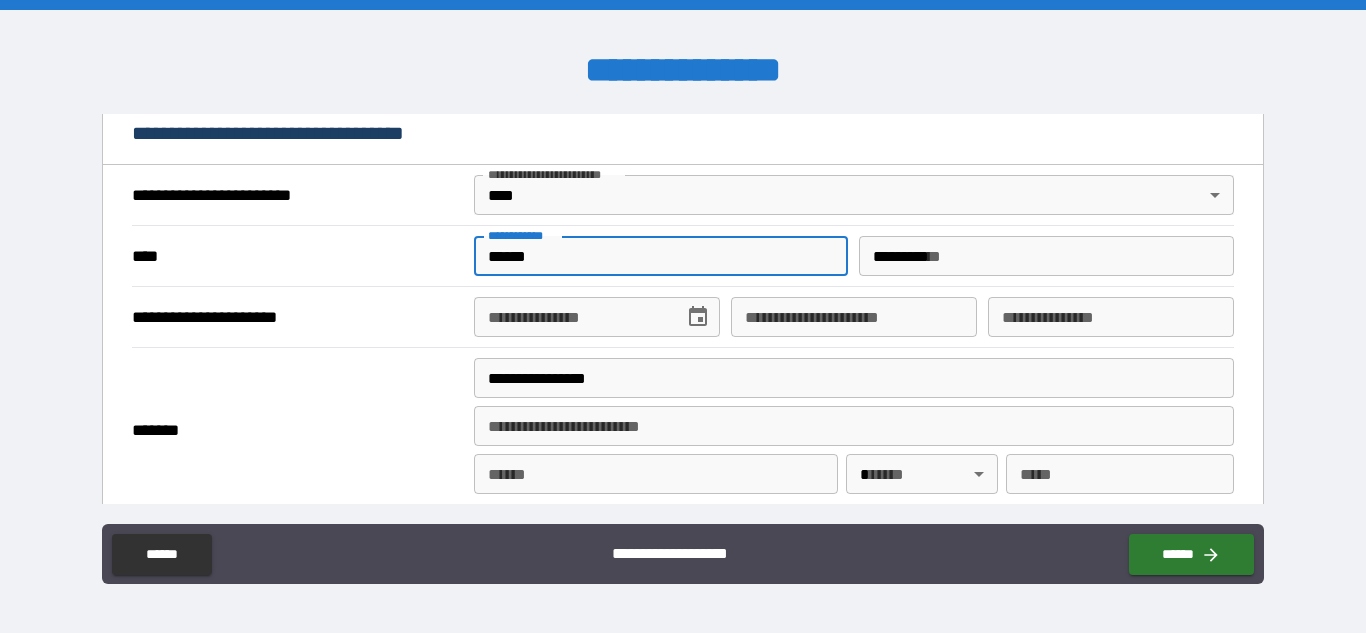 type on "******" 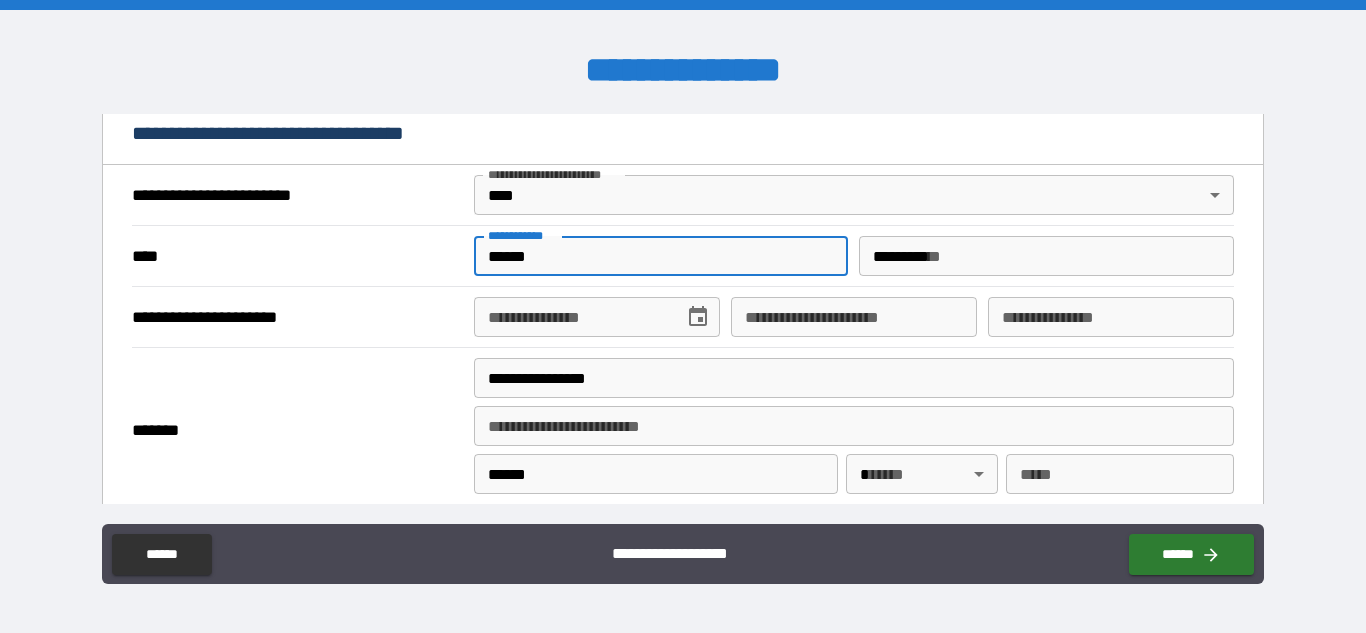type on "**" 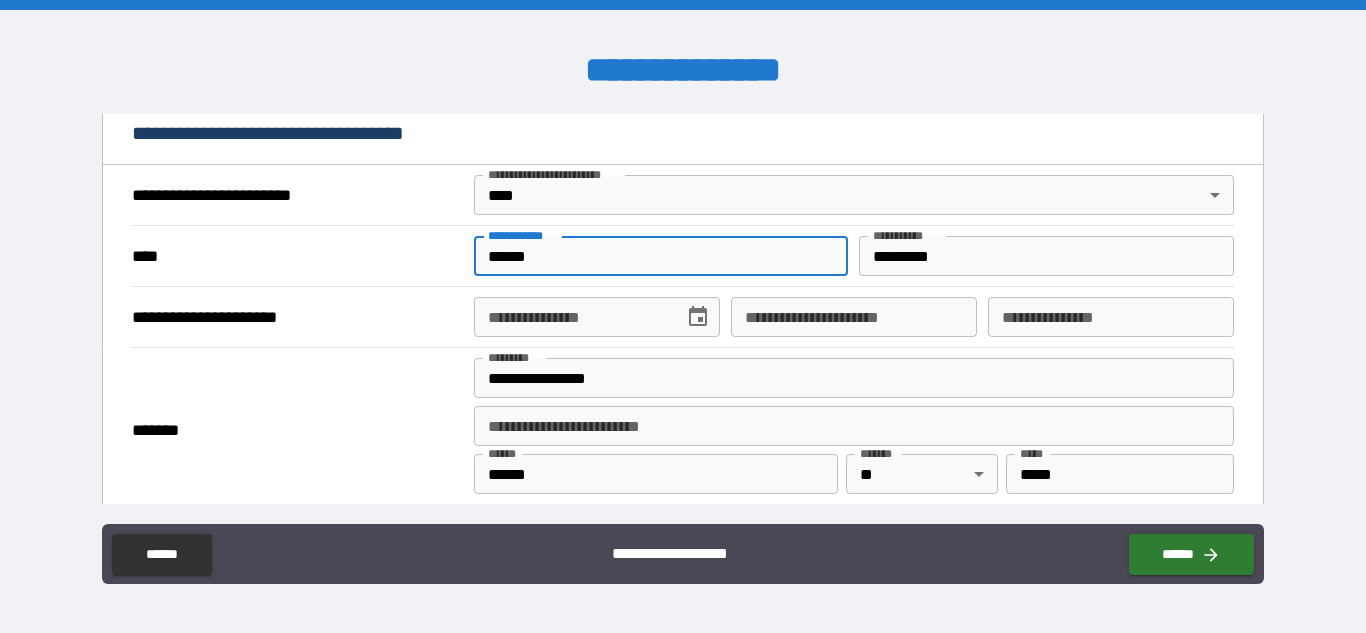 click on "******" at bounding box center (661, 256) 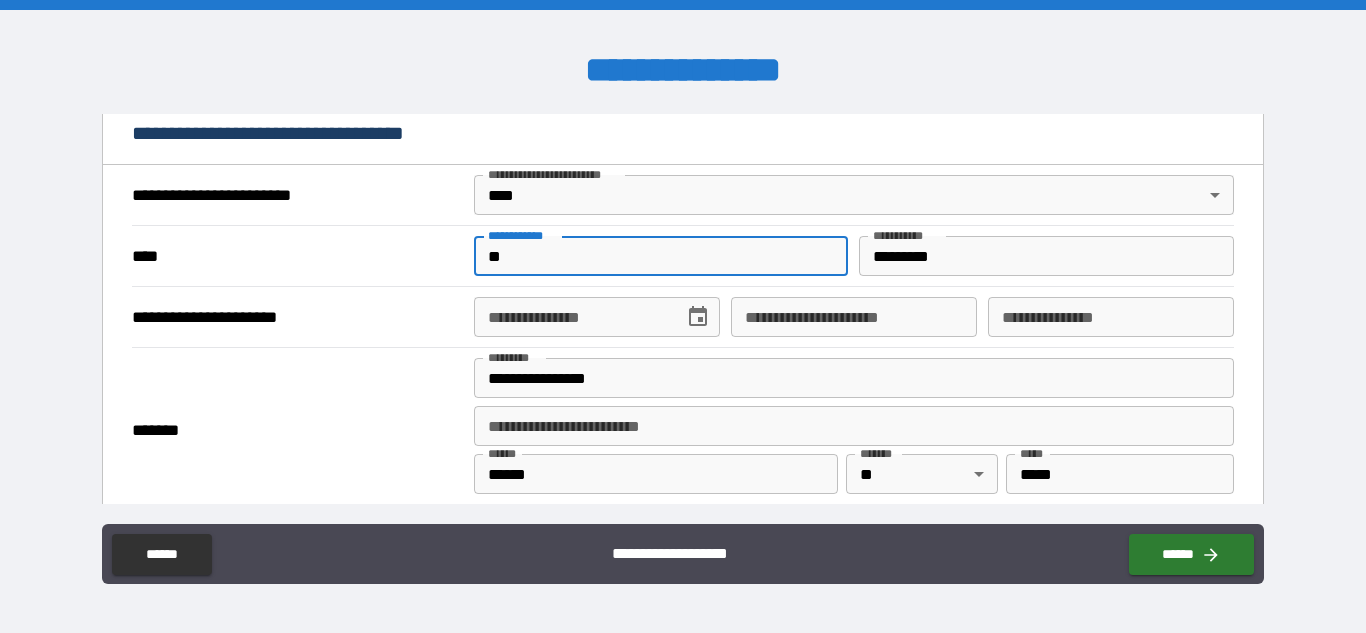 type on "*" 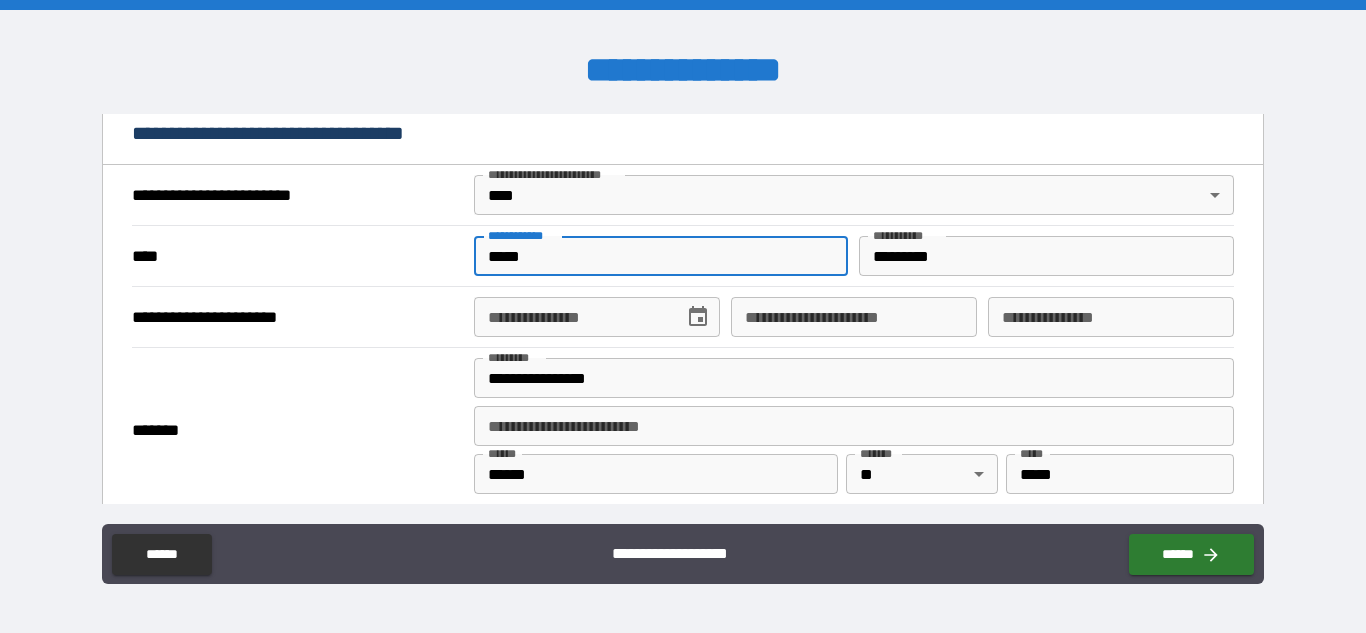 type on "*****" 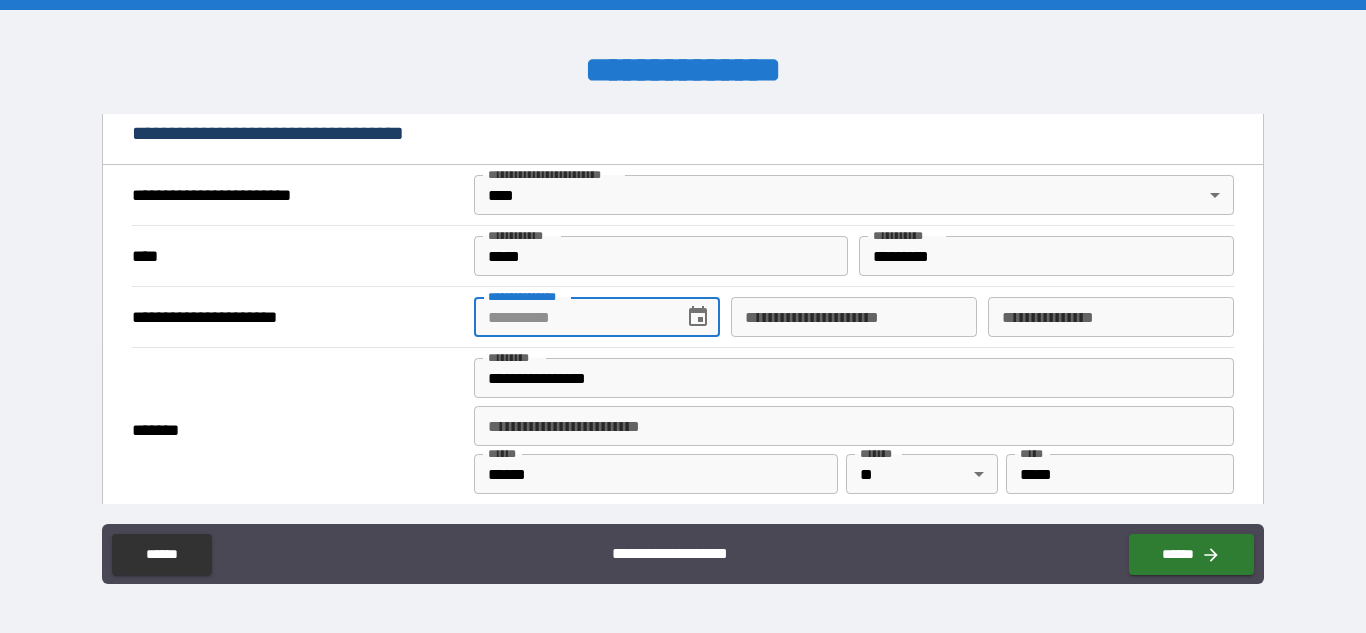 click on "**********" at bounding box center [572, 317] 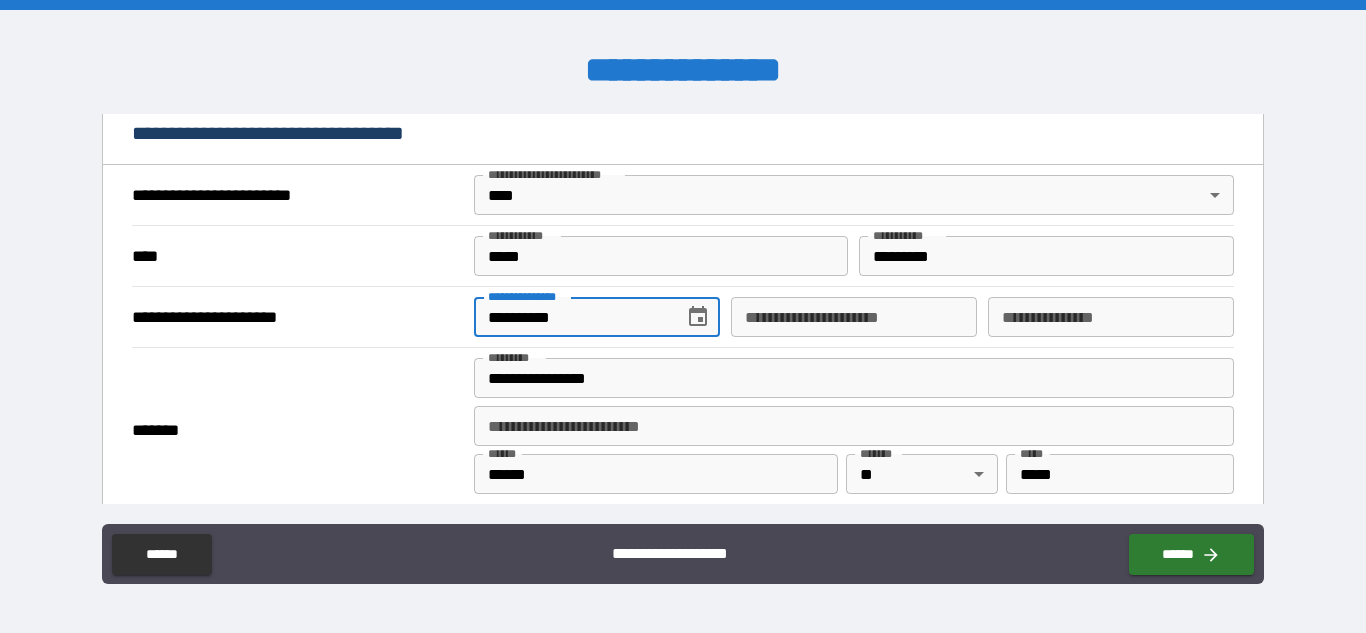 type on "**********" 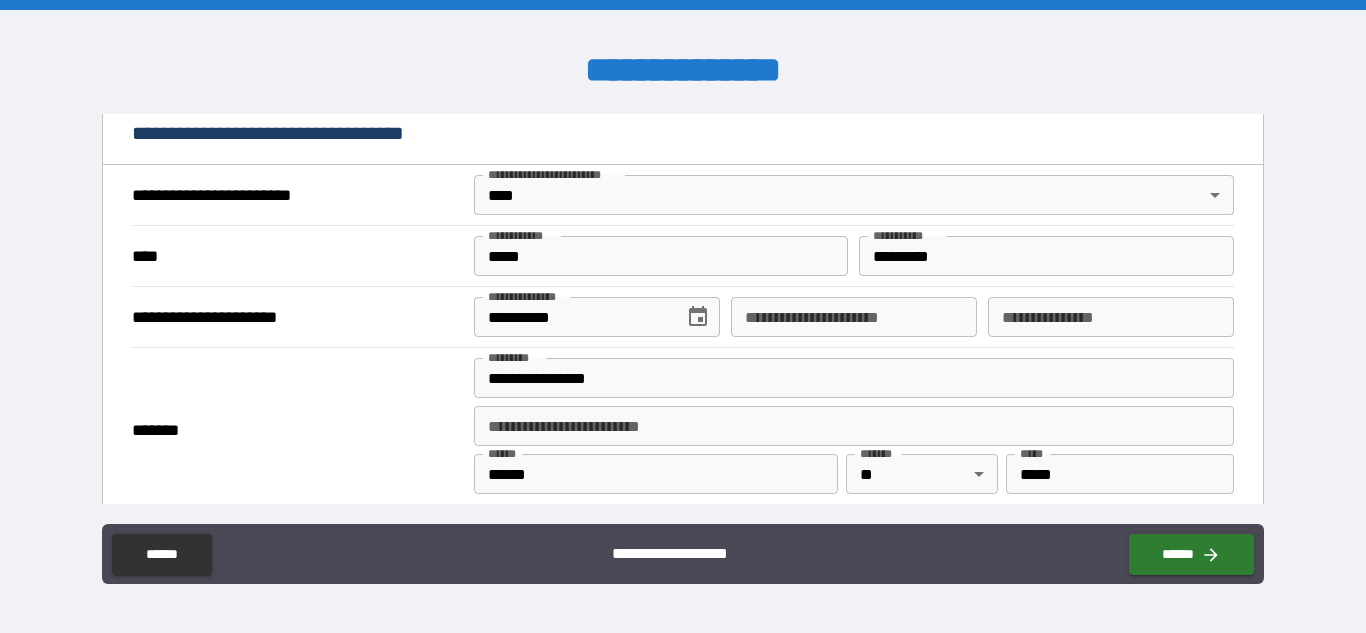click on "*******" at bounding box center [297, 430] 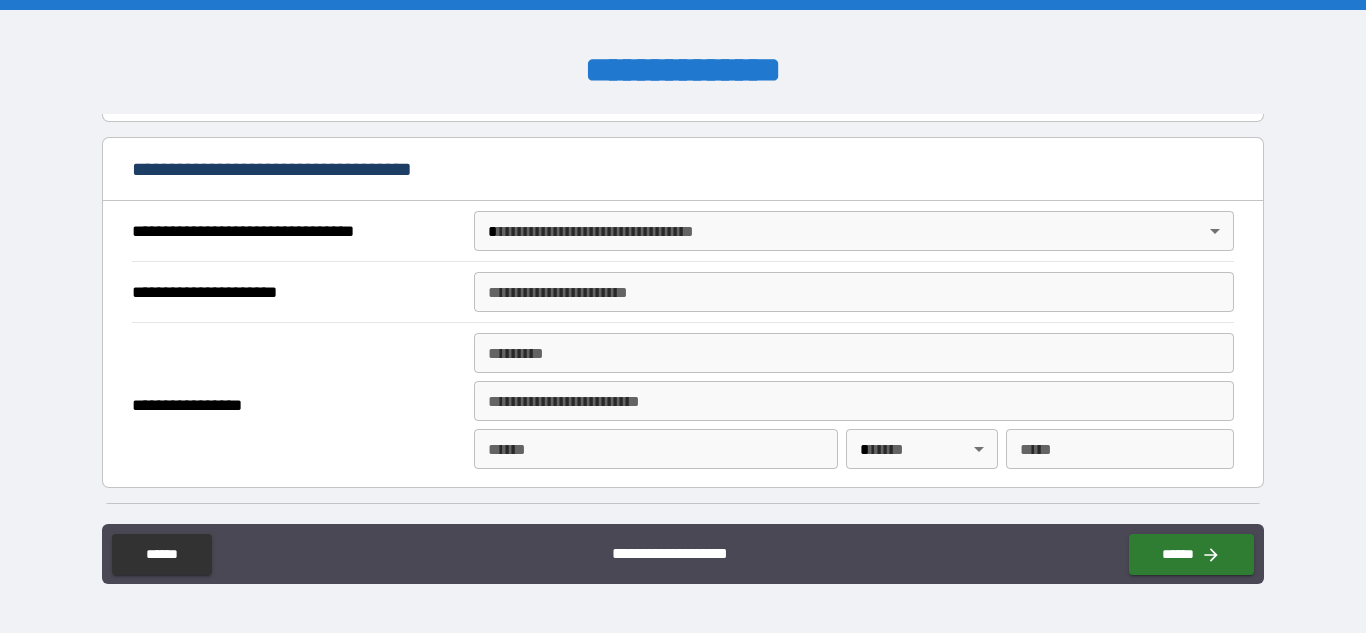 scroll, scrollTop: 1125, scrollLeft: 0, axis: vertical 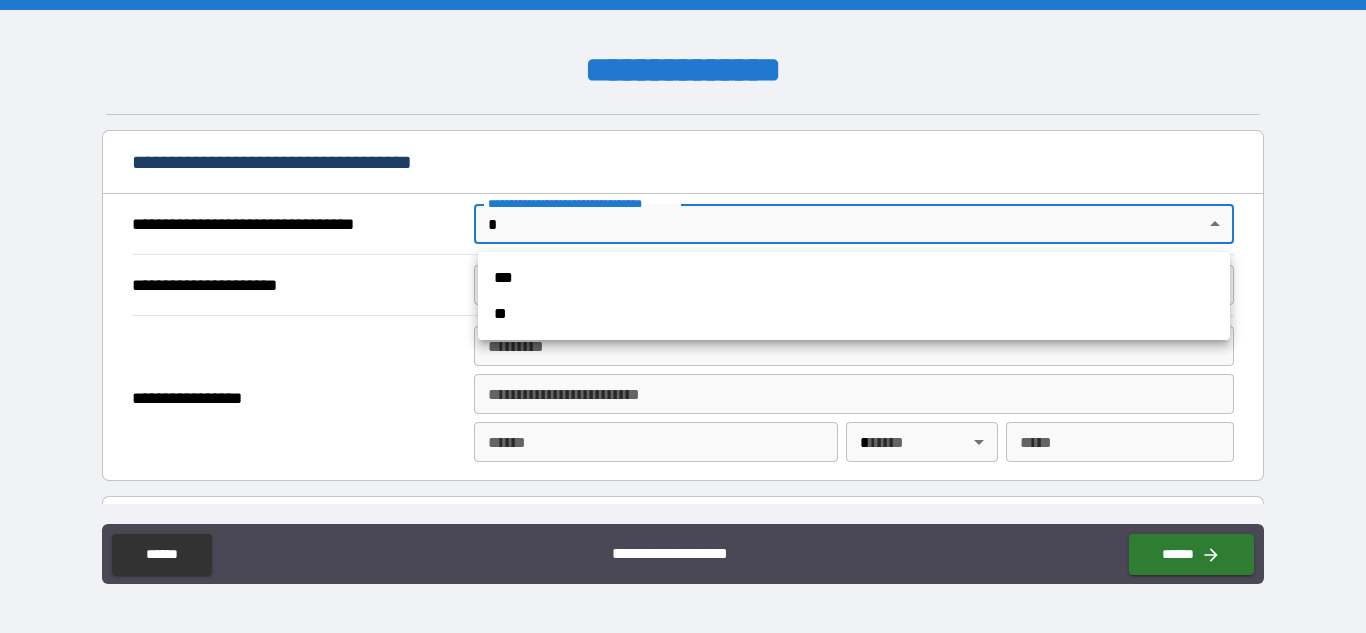 click on "**********" at bounding box center (683, 316) 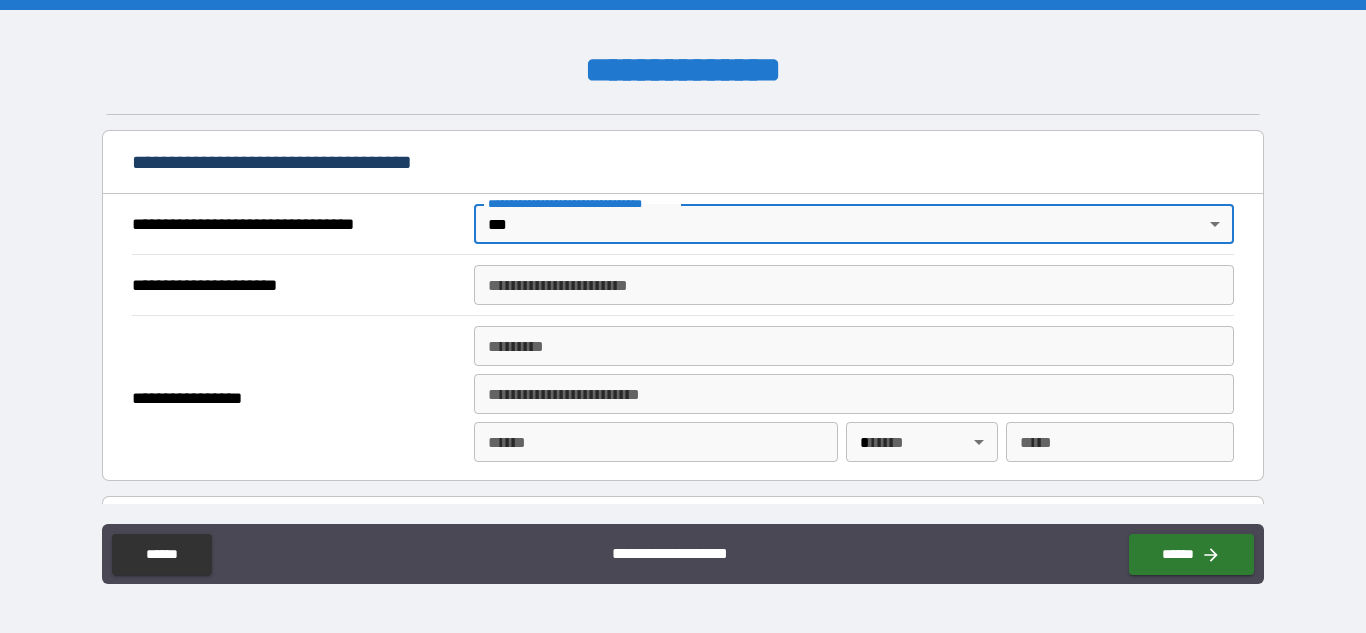 click on "**********" at bounding box center (854, 285) 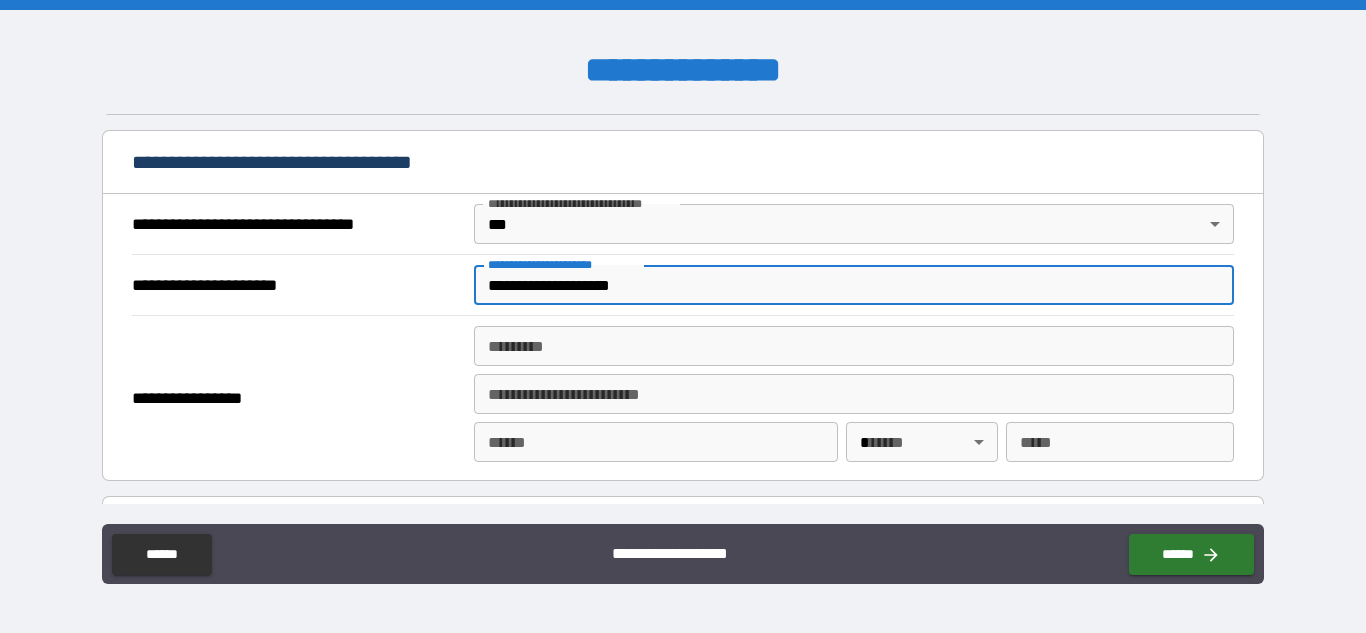 type on "**********" 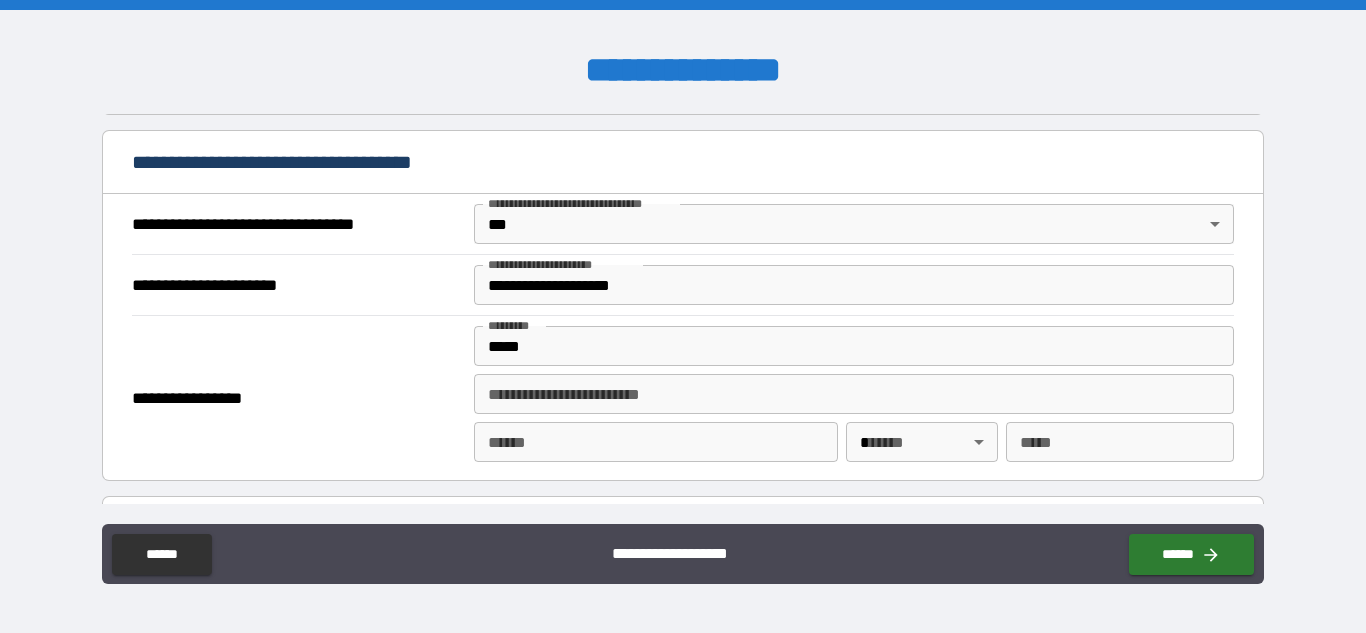 type on "**********" 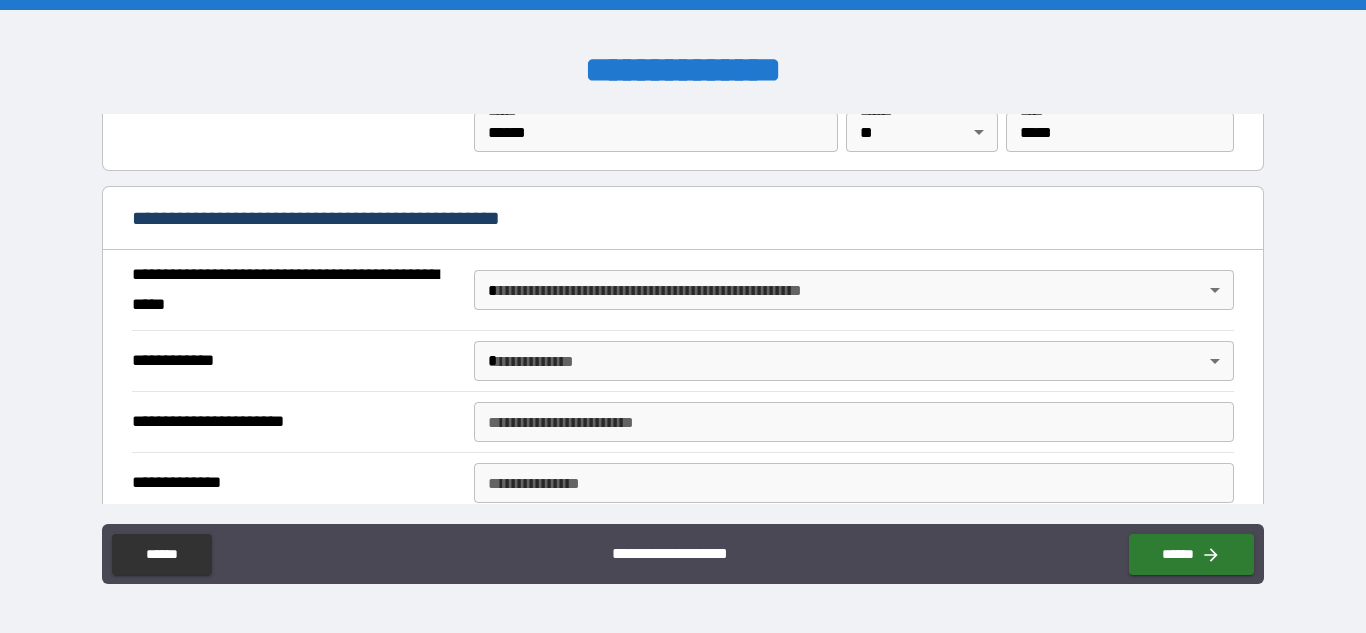 scroll, scrollTop: 1444, scrollLeft: 0, axis: vertical 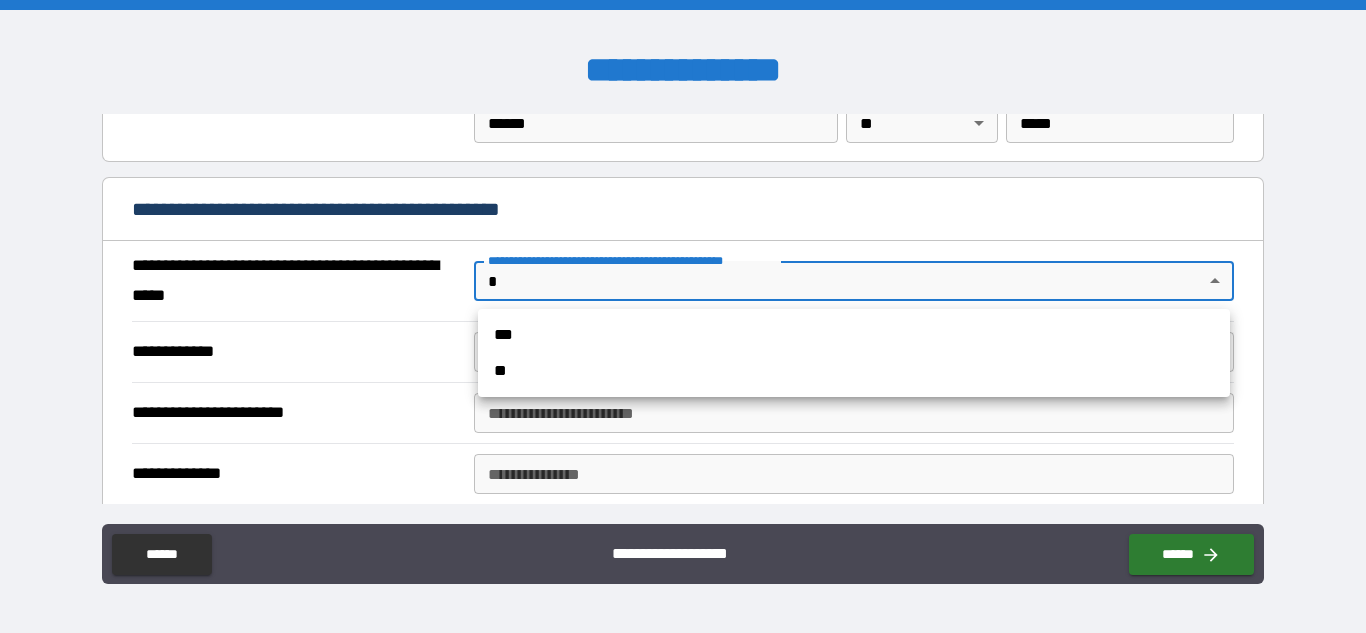 click on "**********" at bounding box center [683, 316] 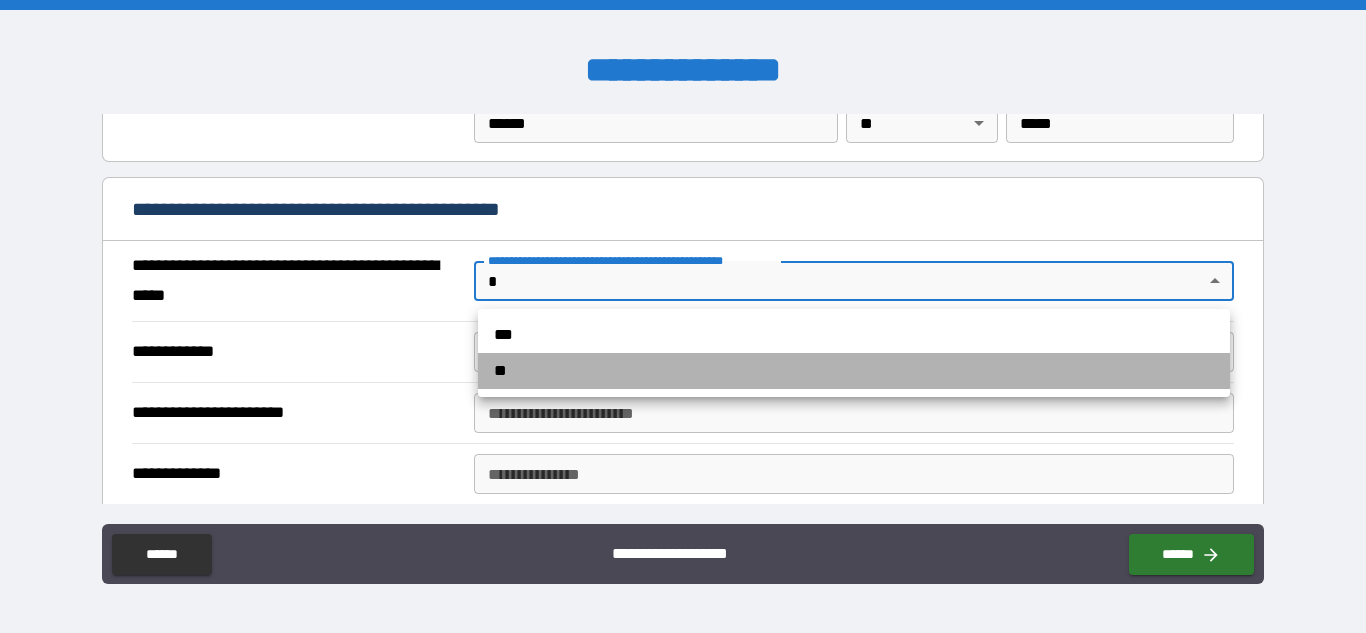 click on "**" at bounding box center [854, 371] 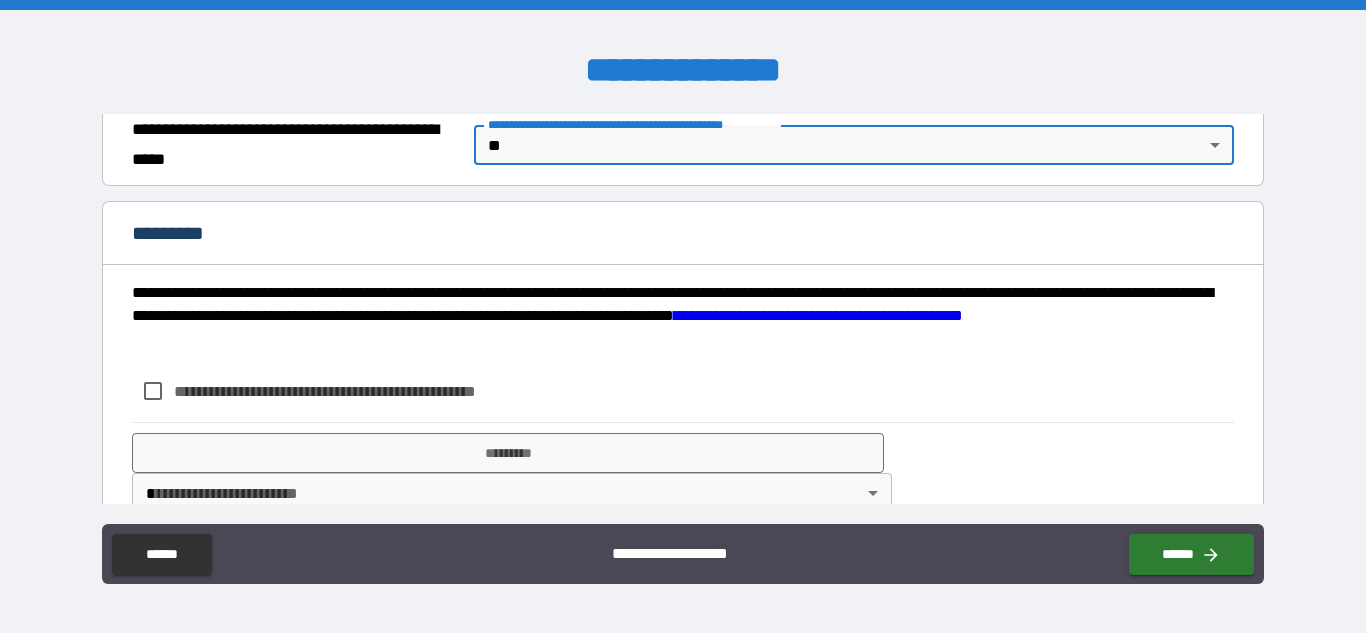scroll, scrollTop: 1618, scrollLeft: 0, axis: vertical 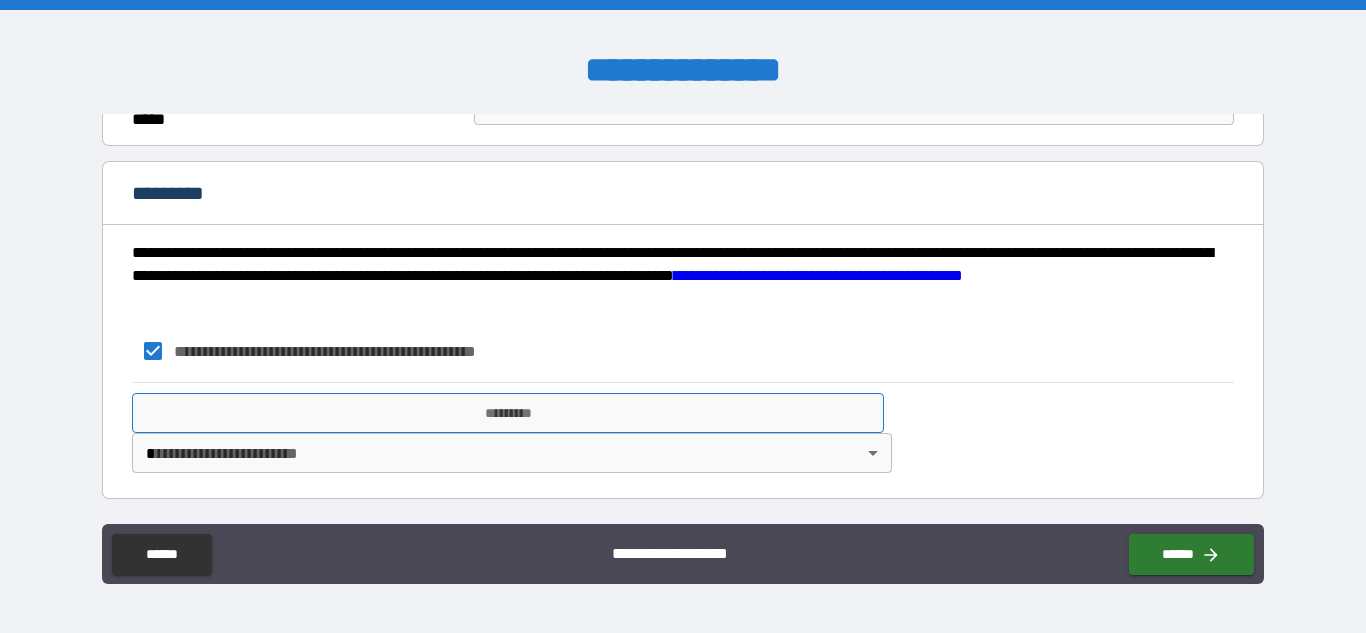 click on "*********" at bounding box center (508, 413) 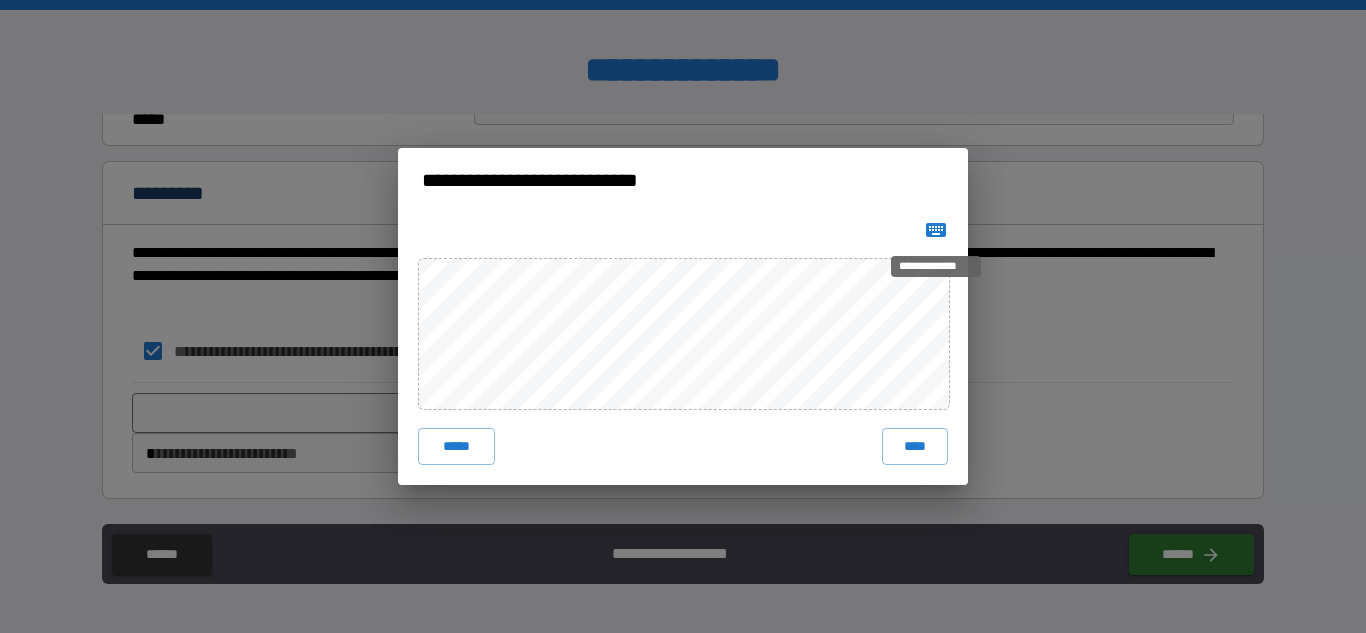 click 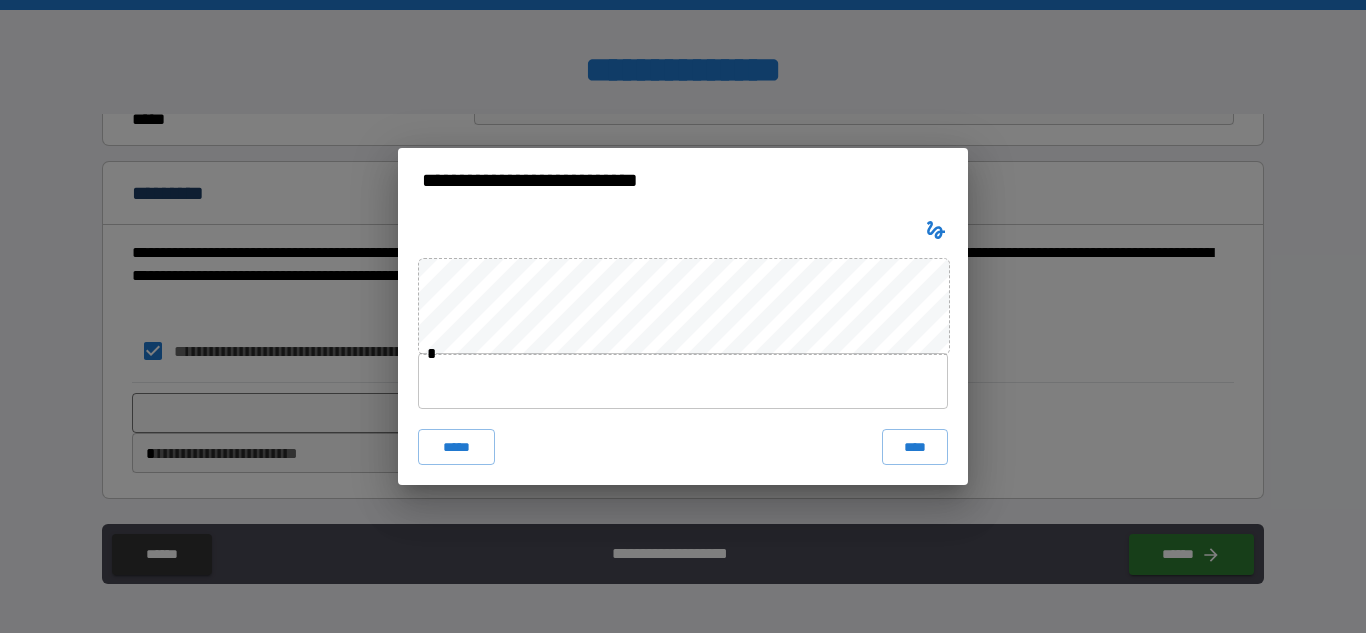 click at bounding box center (683, 381) 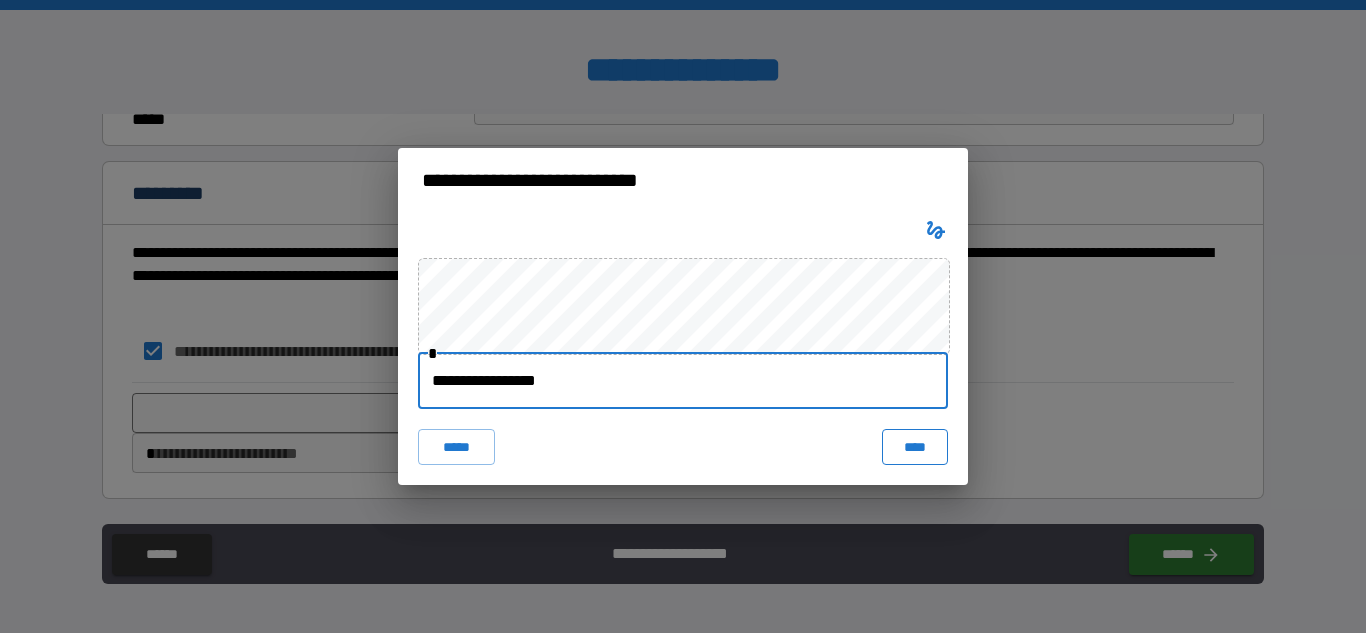 type on "**********" 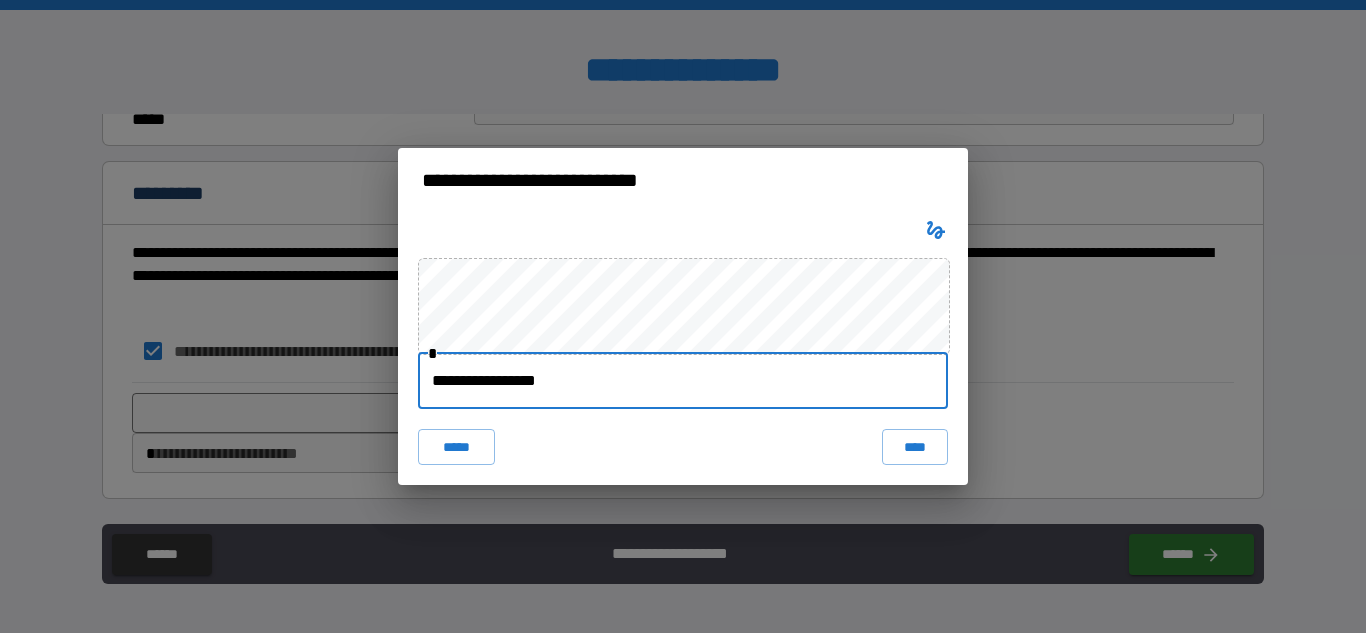 click on "****" at bounding box center [915, 447] 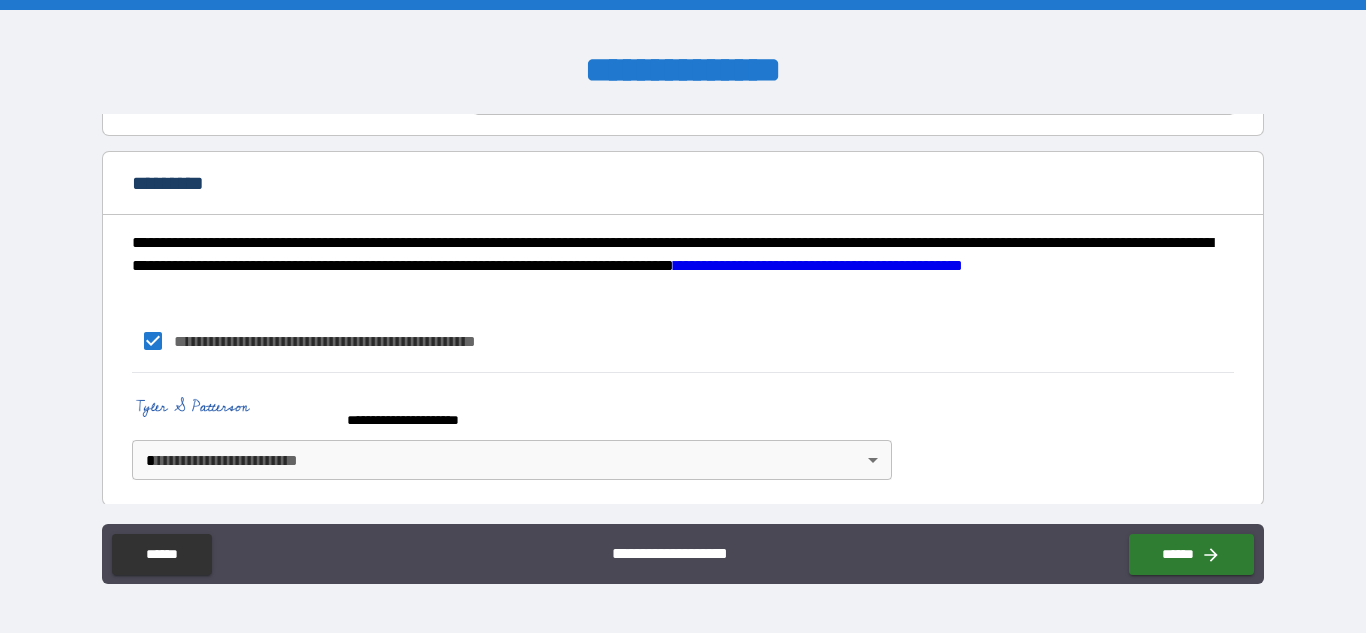 scroll, scrollTop: 1637, scrollLeft: 0, axis: vertical 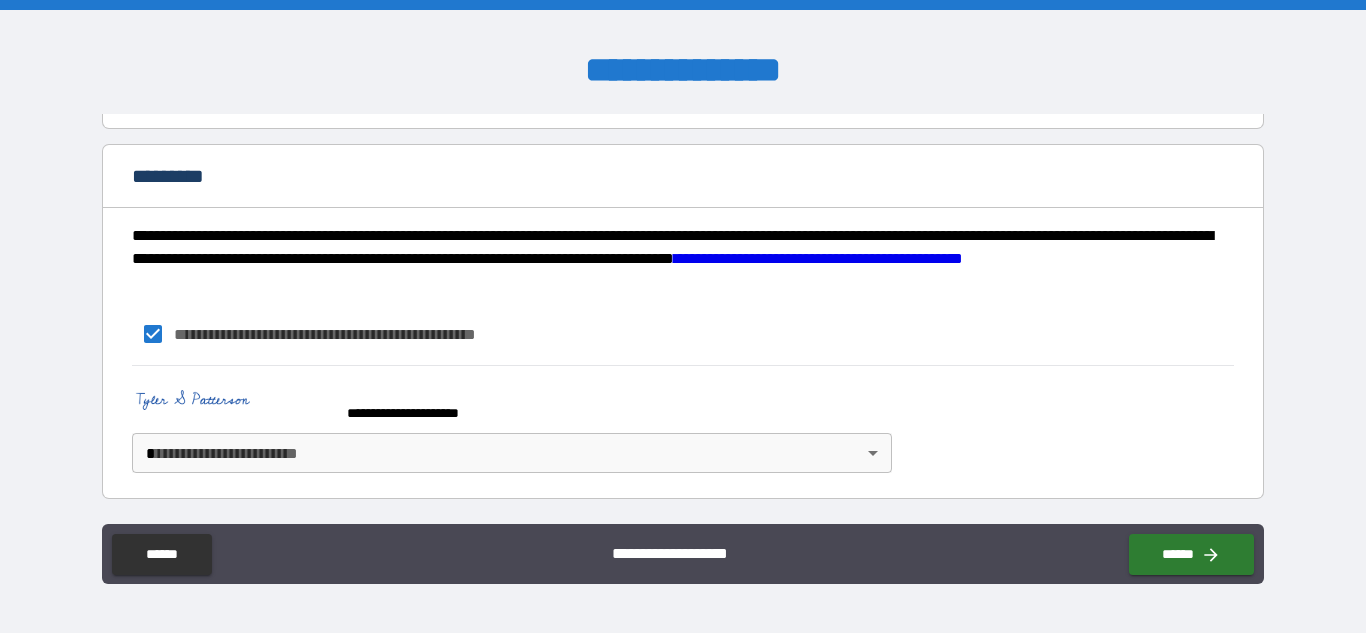 click on "**********" at bounding box center [683, 316] 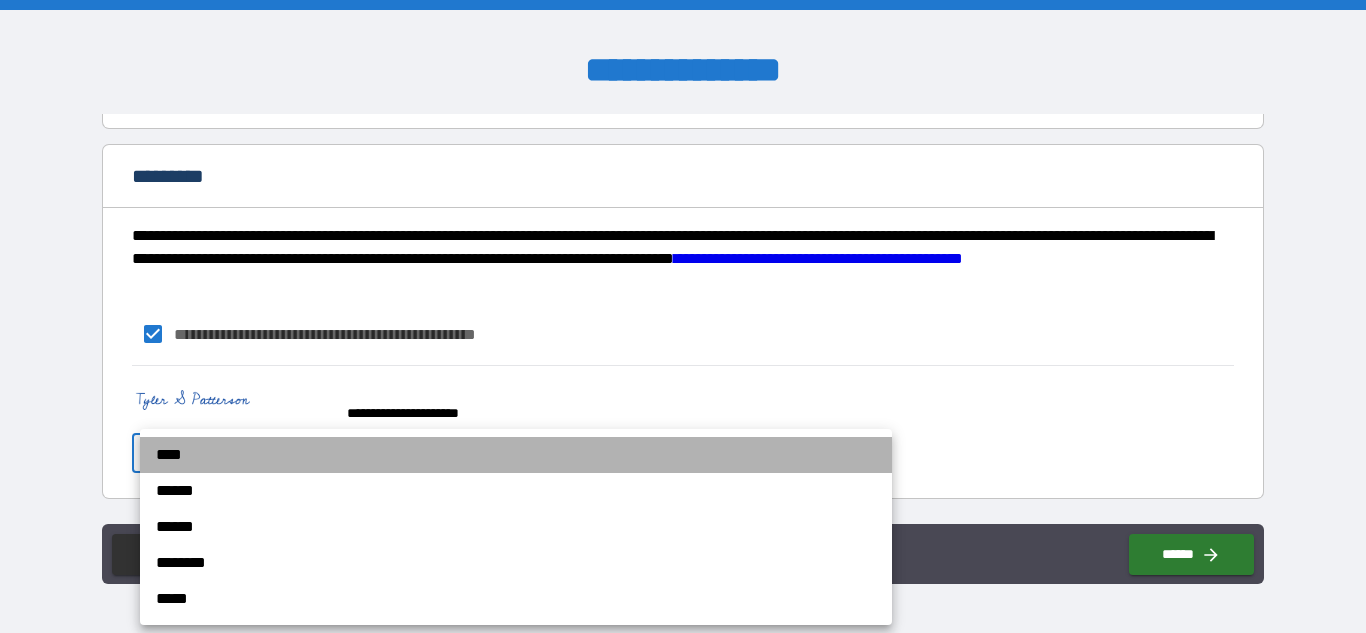 click on "****" at bounding box center [516, 455] 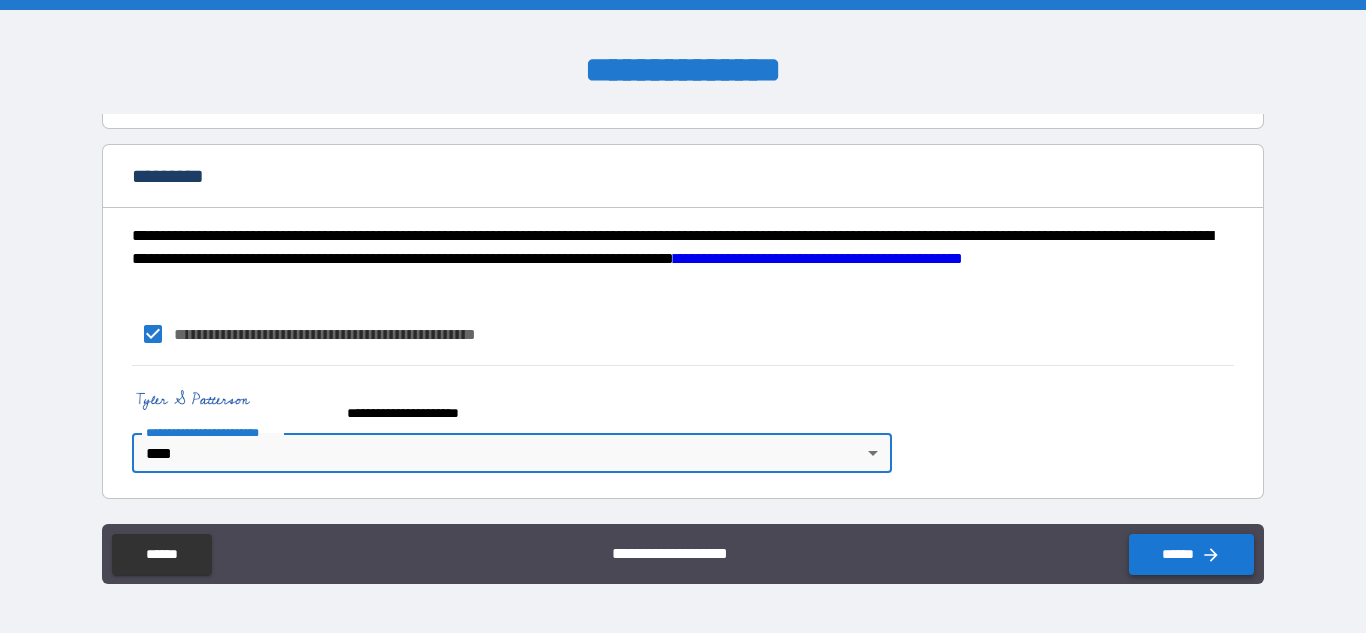 click 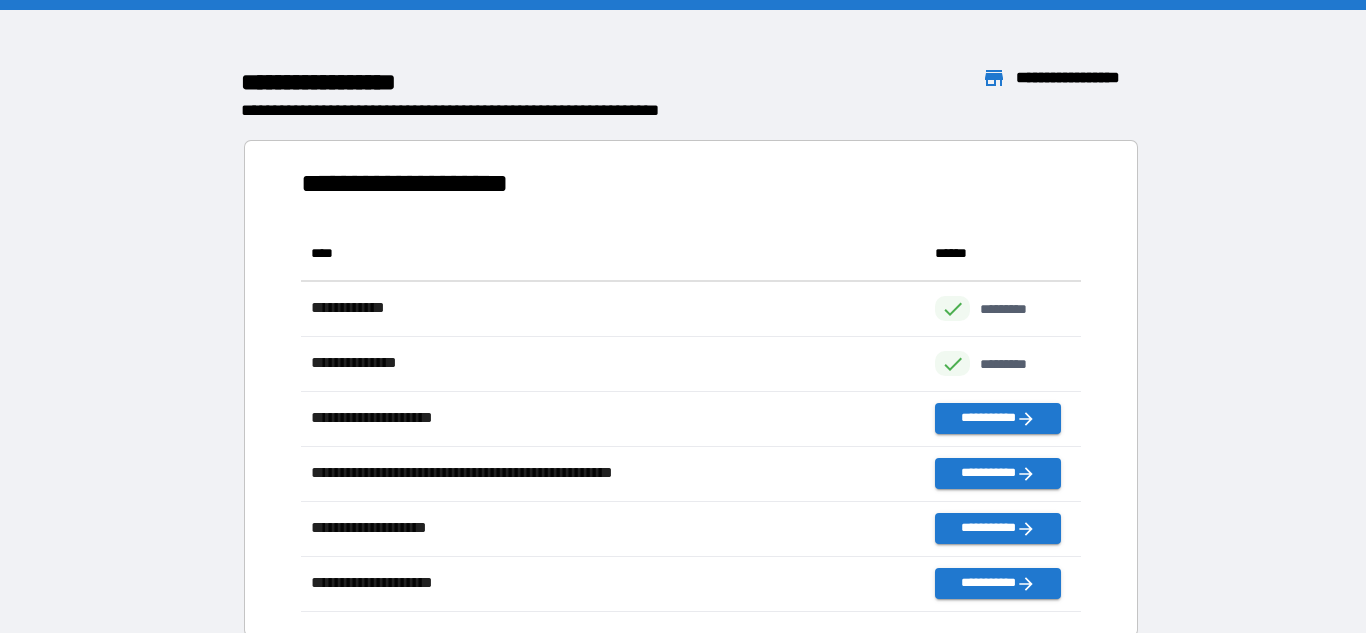 scroll, scrollTop: 1, scrollLeft: 1, axis: both 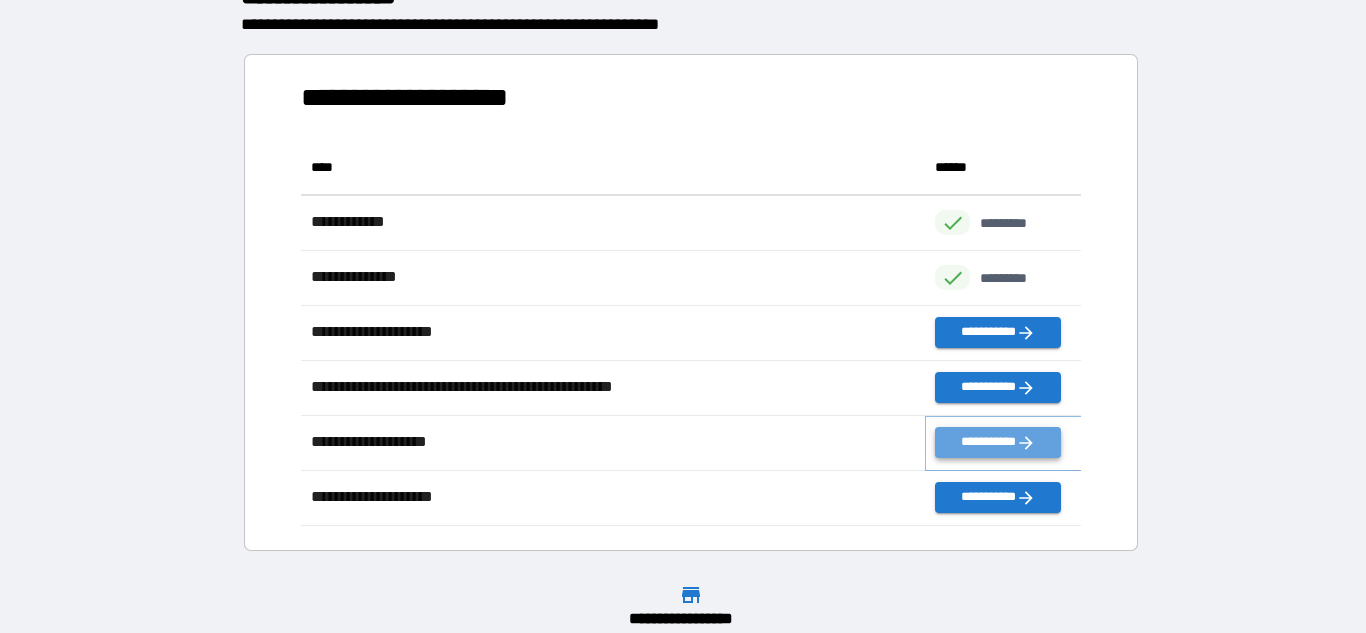 click on "**********" at bounding box center (997, 442) 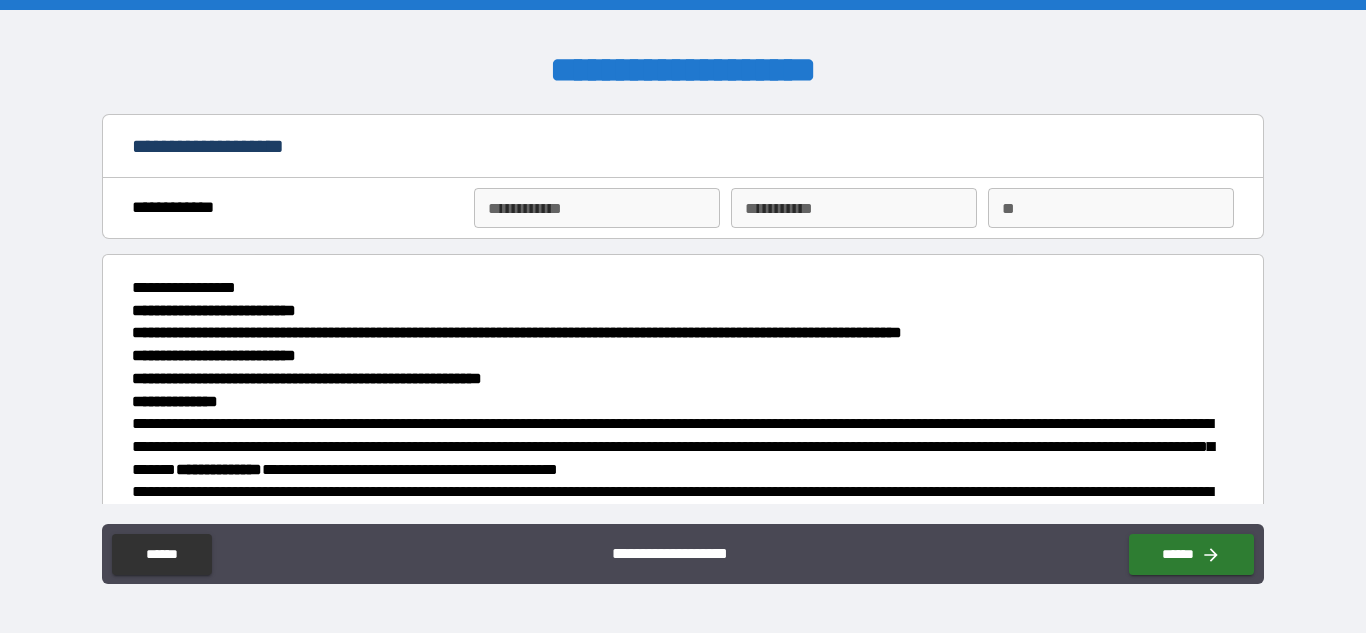 click on "**********" at bounding box center (597, 208) 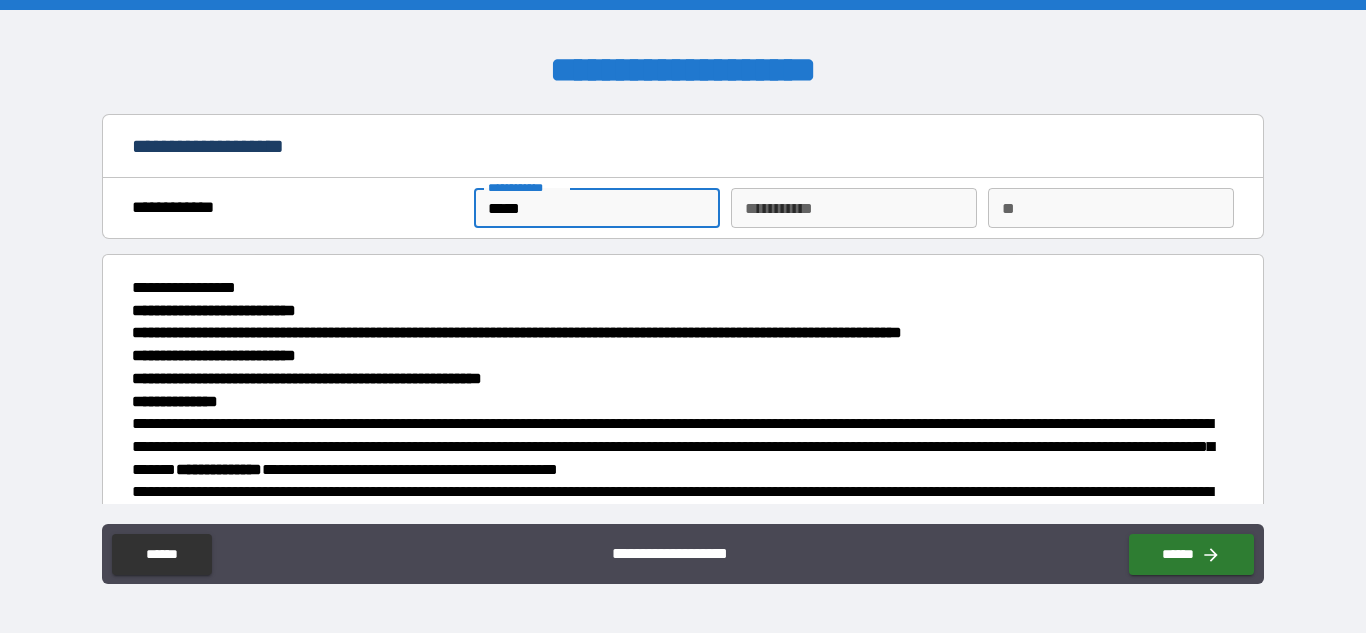 type on "*****" 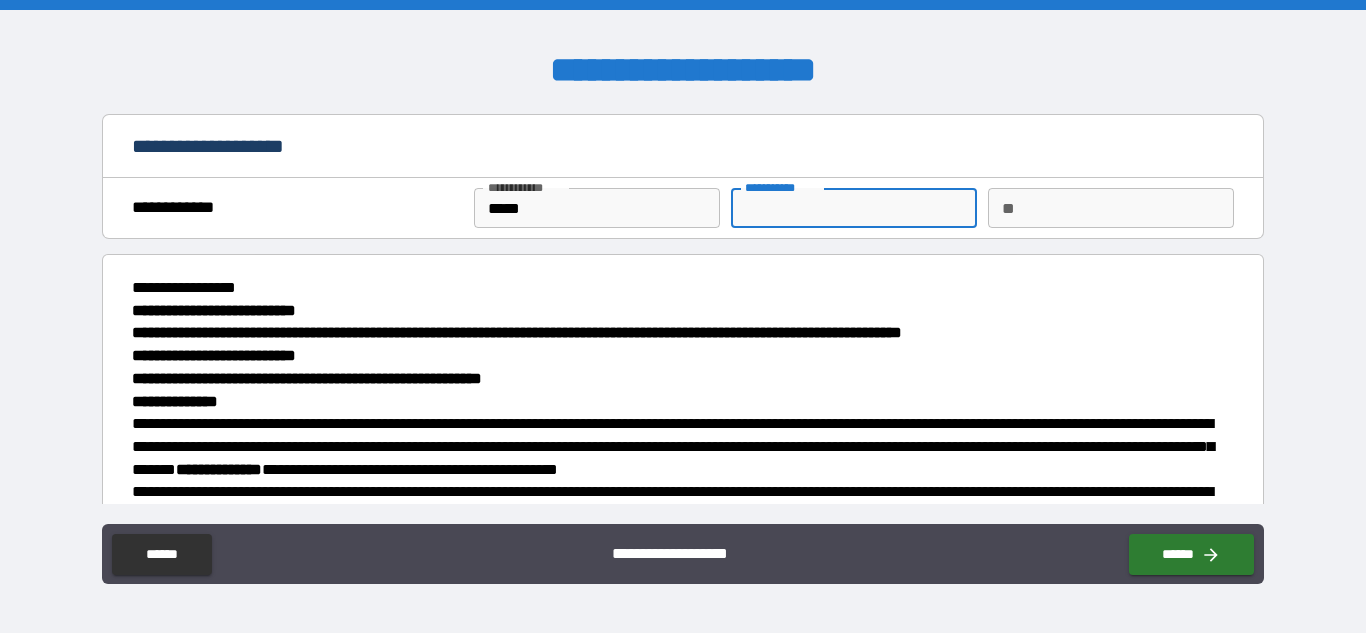 click on "*********   *" at bounding box center (854, 208) 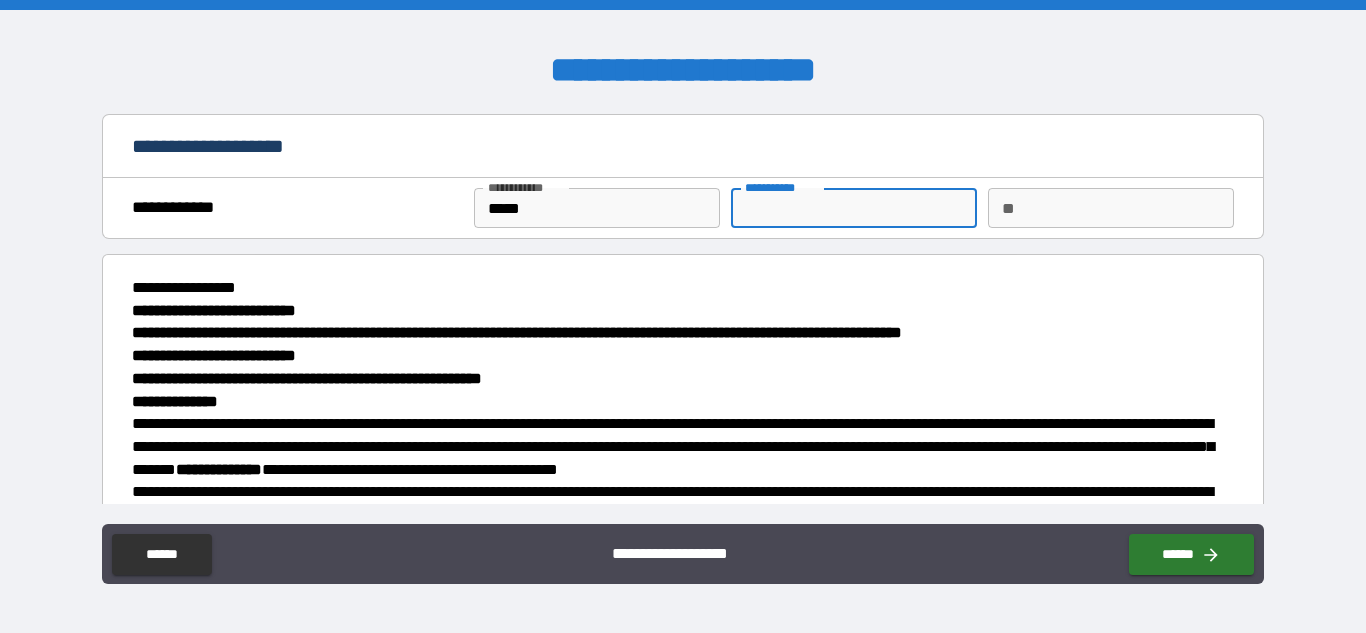type on "*********" 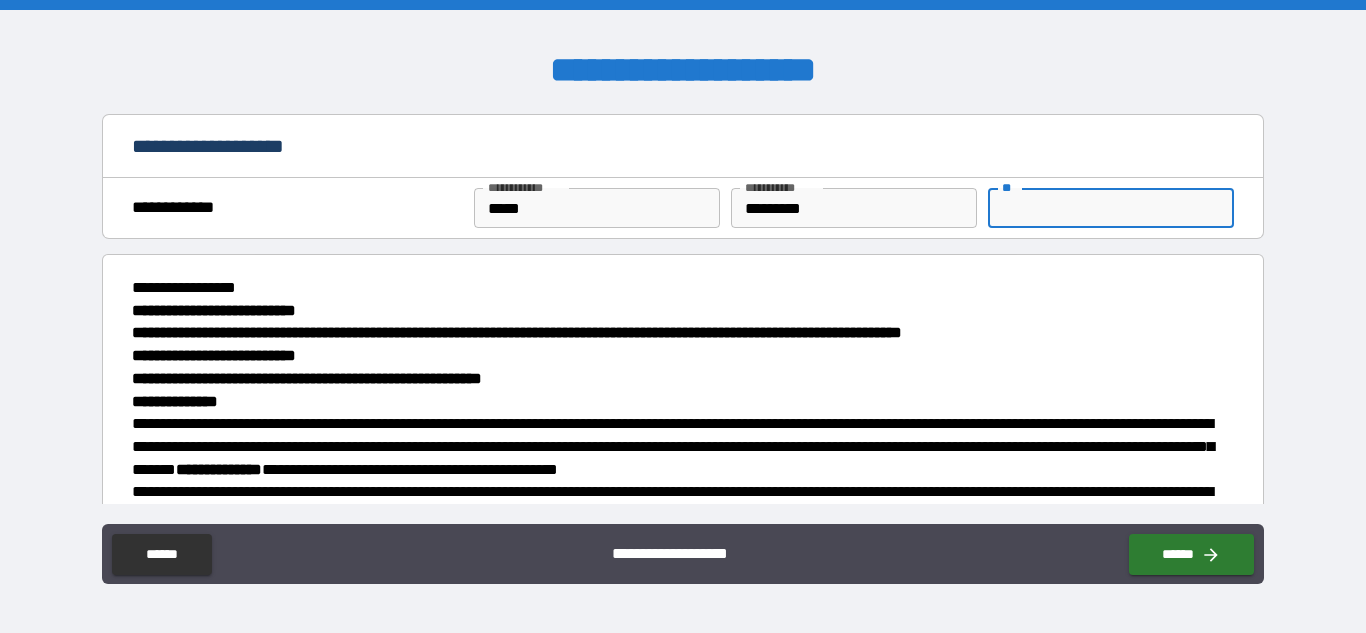 click on "**" at bounding box center (1111, 208) 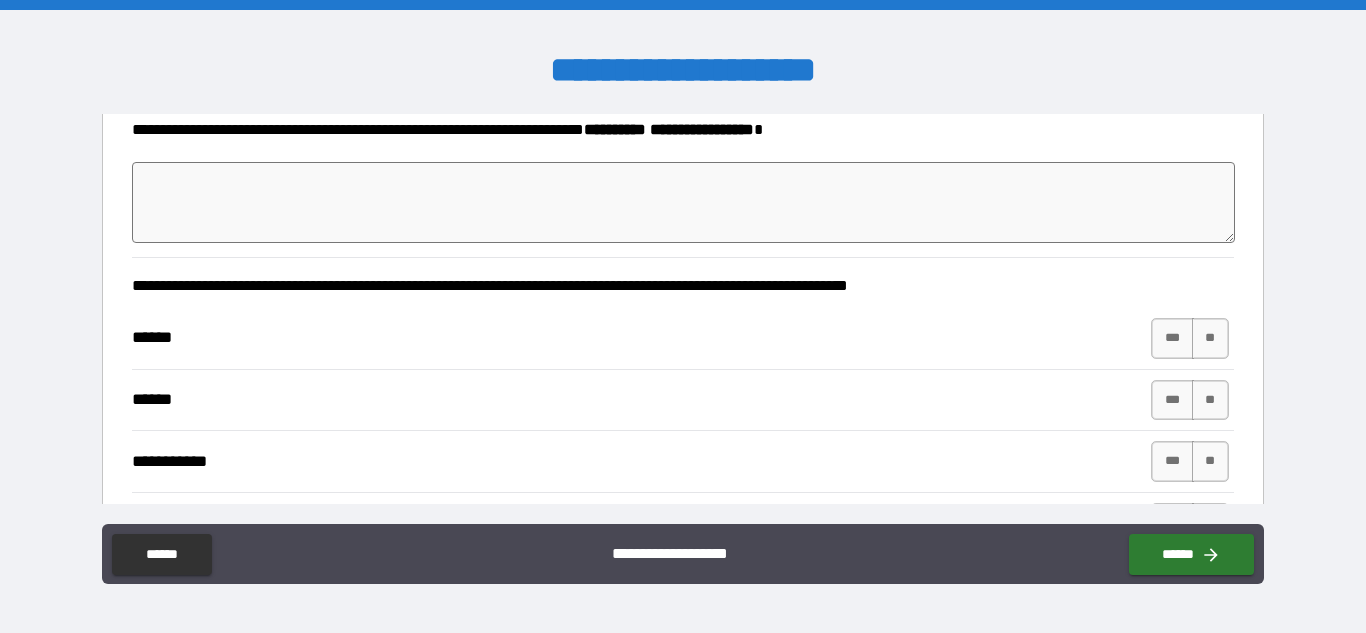 scroll, scrollTop: 2014, scrollLeft: 0, axis: vertical 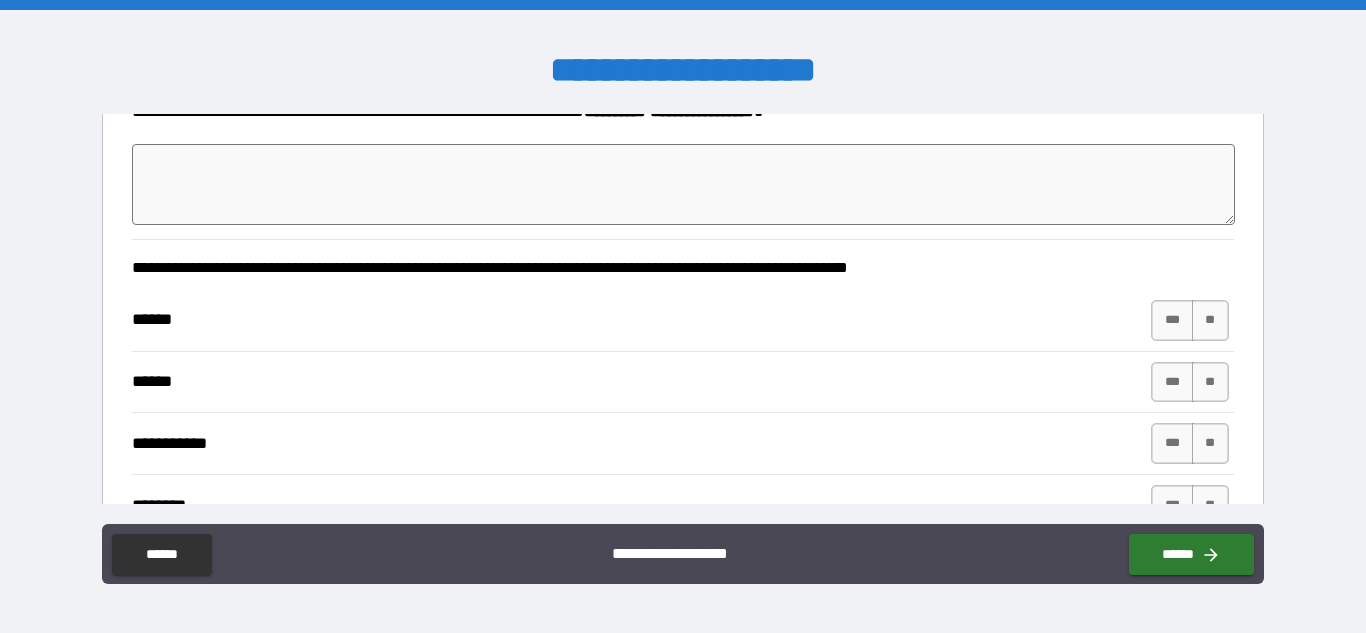 type on "*" 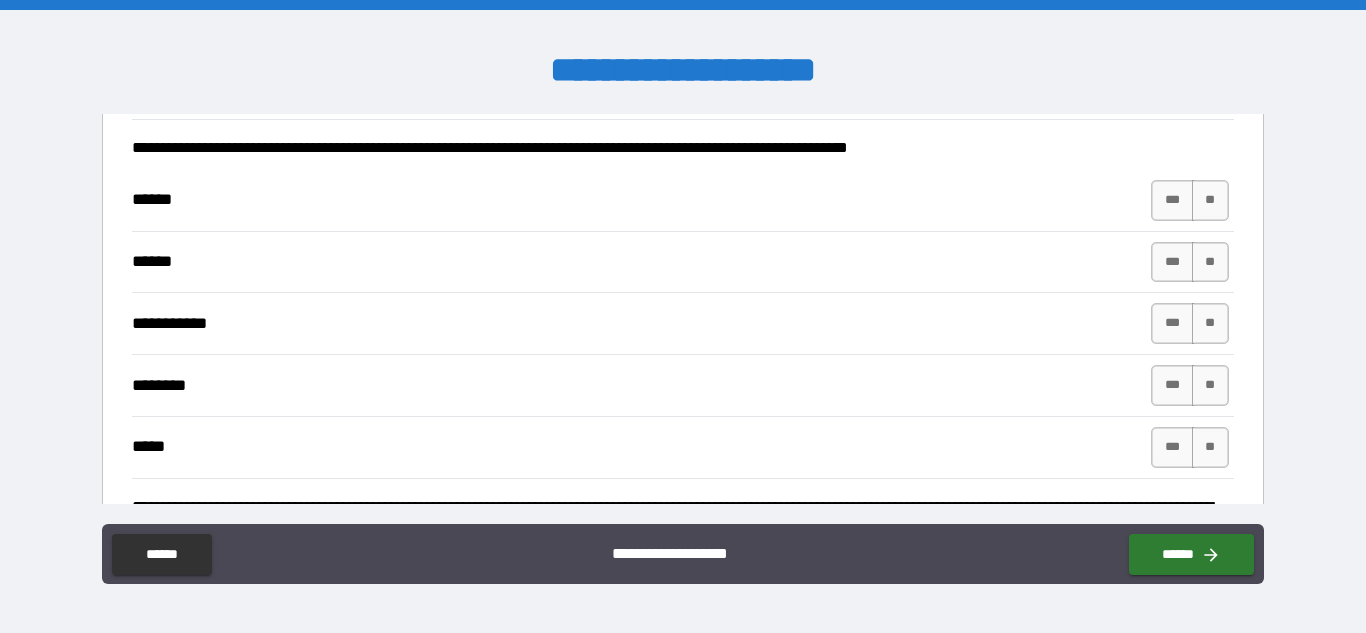 scroll, scrollTop: 2144, scrollLeft: 0, axis: vertical 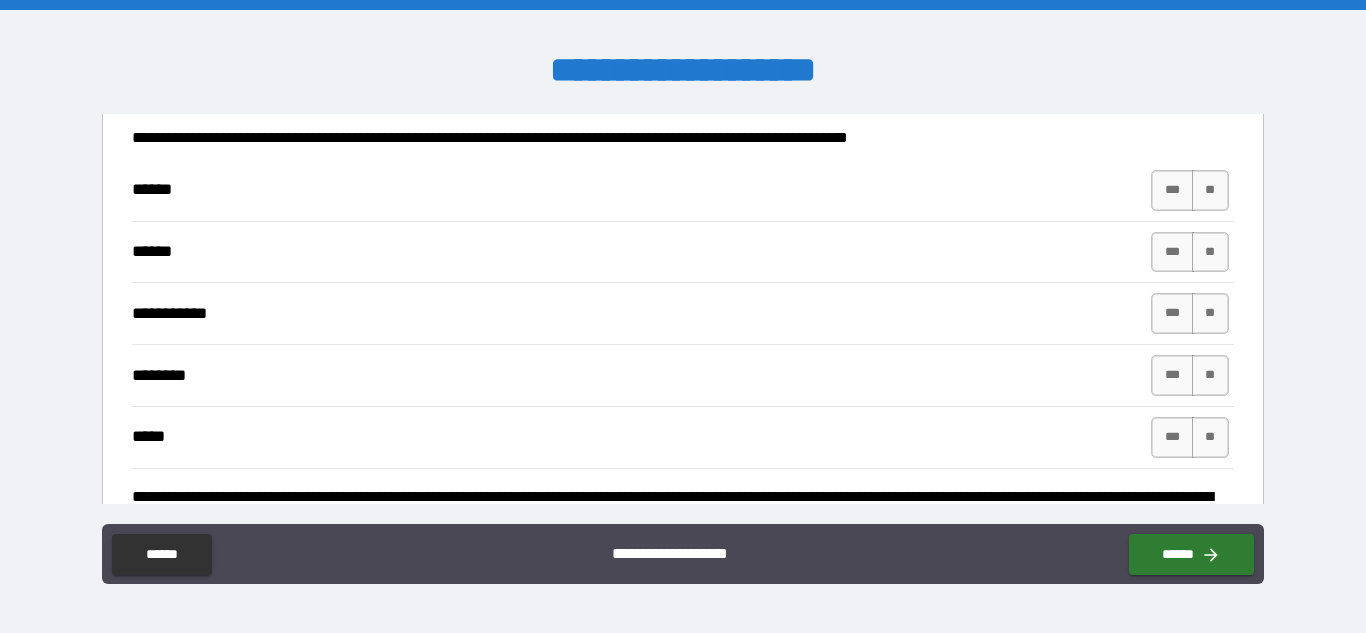 click on "******" at bounding box center (295, 190) 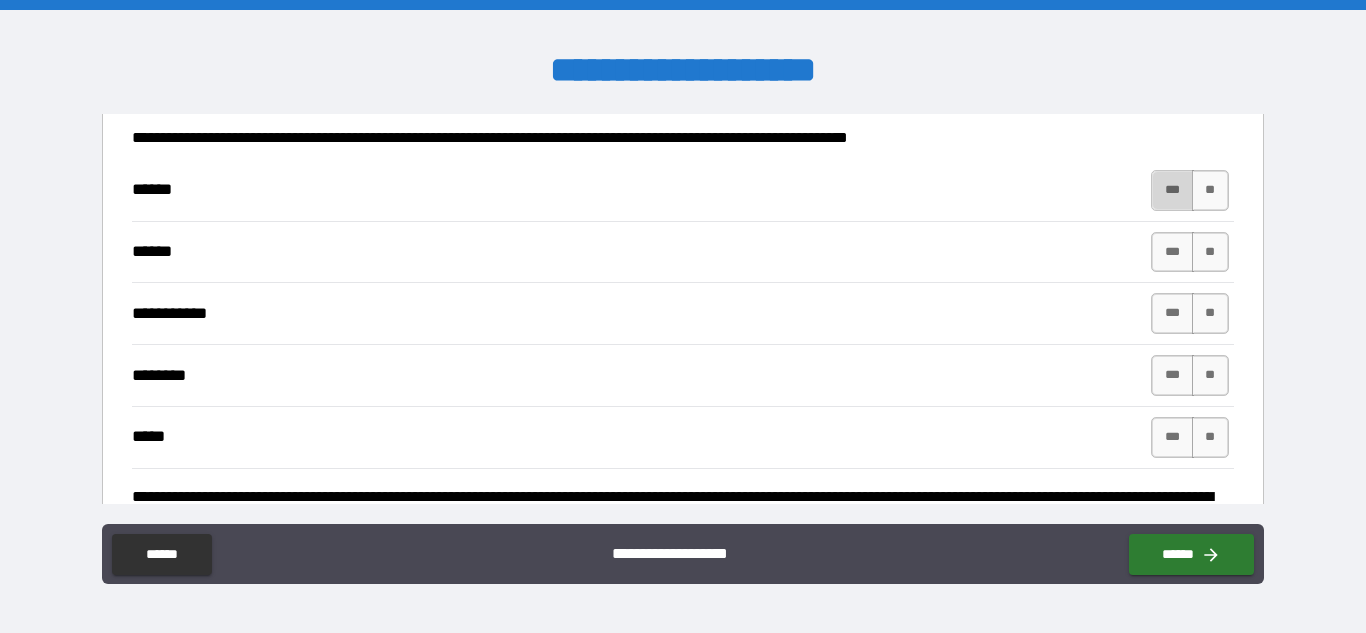 click on "***" at bounding box center [1172, 190] 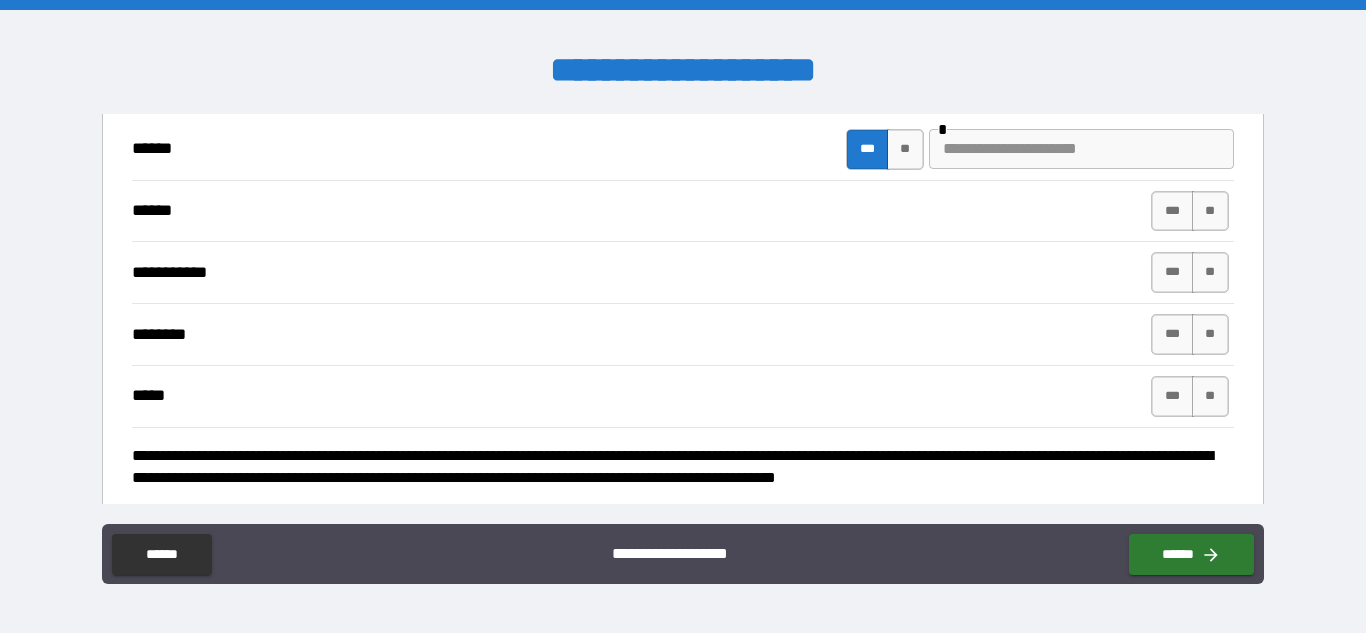 scroll, scrollTop: 2213, scrollLeft: 0, axis: vertical 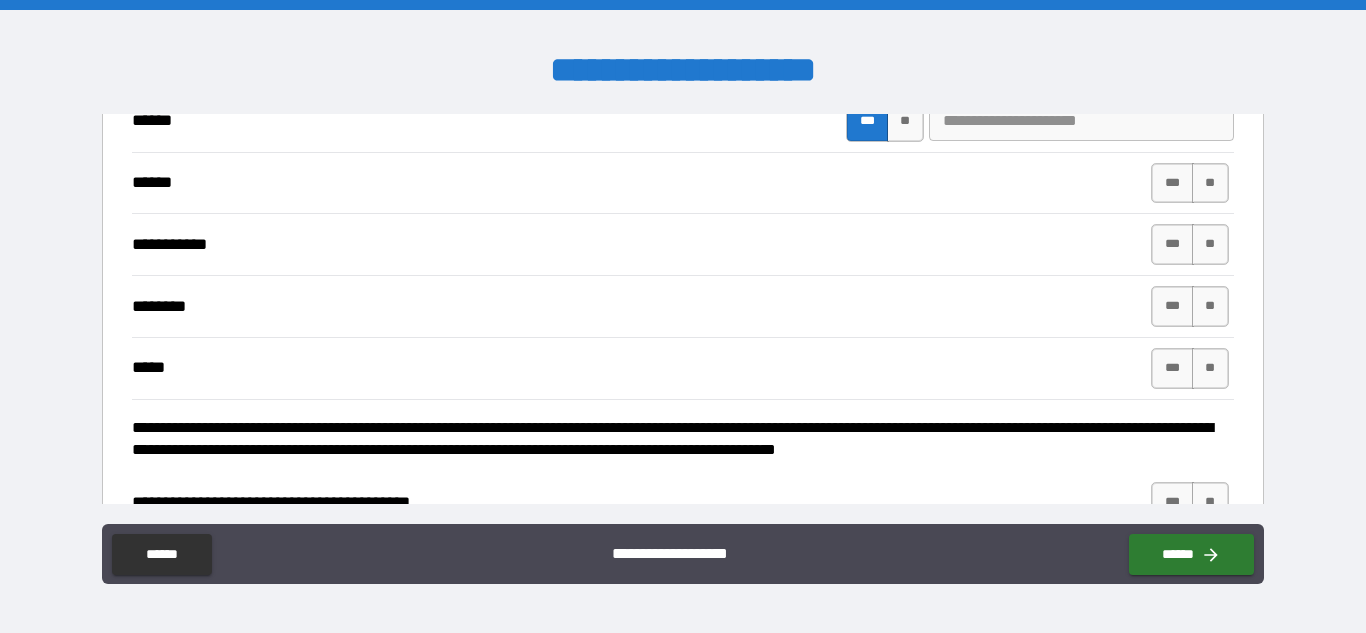 click on "******" at bounding box center [295, 121] 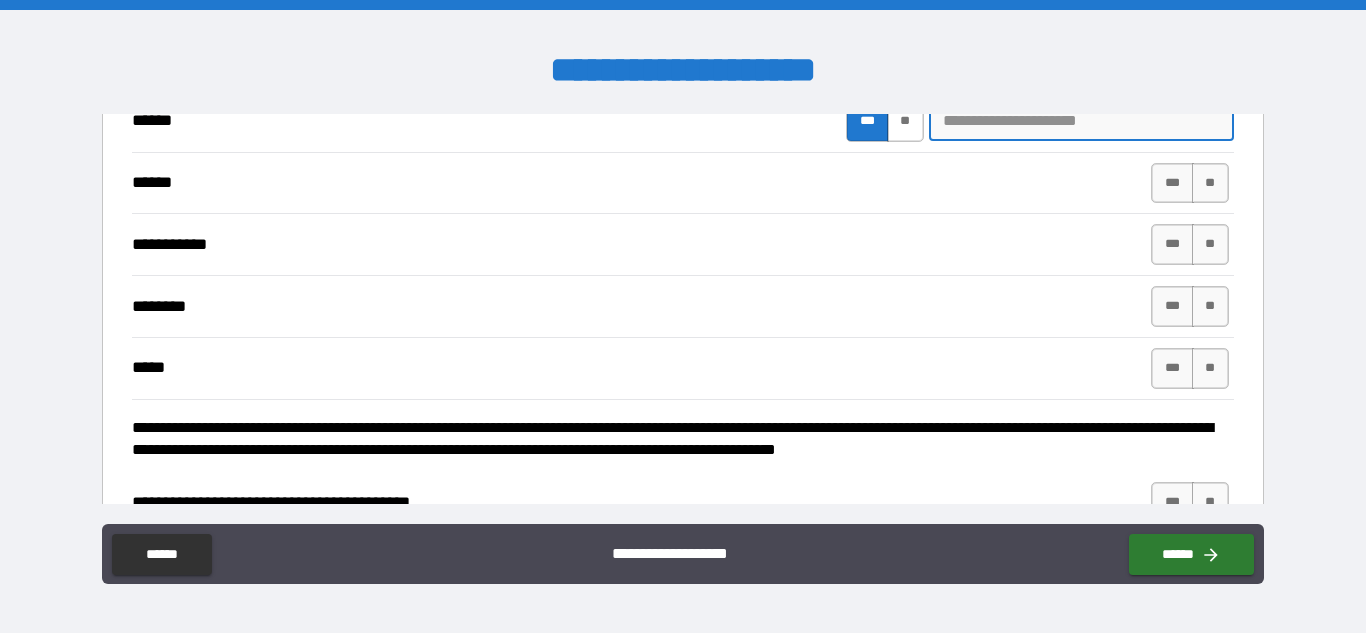 click on "**" at bounding box center [905, 121] 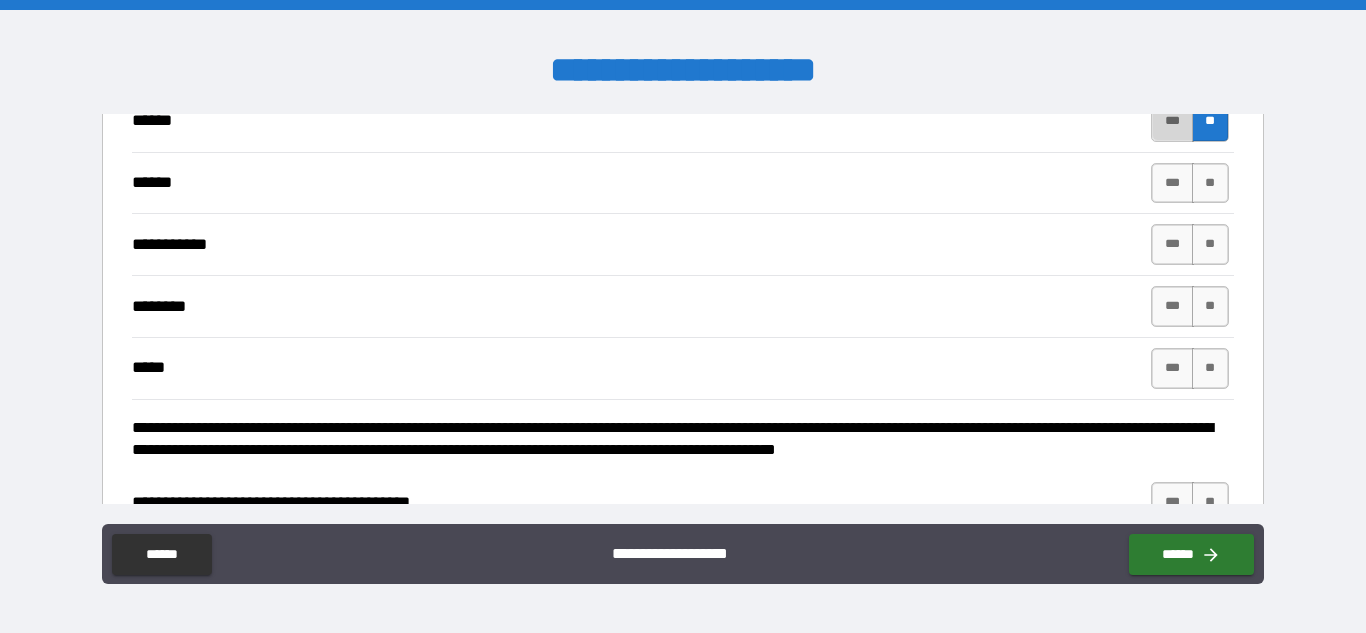 click on "***" at bounding box center [1172, 121] 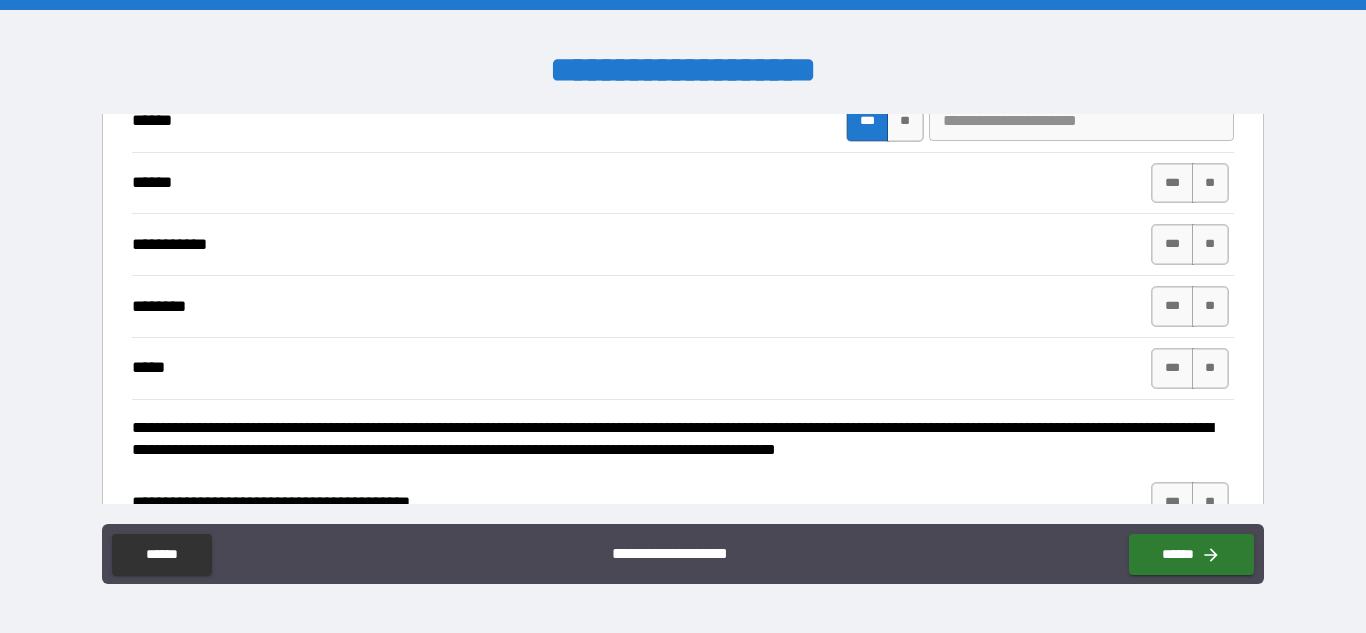 click at bounding box center (1081, 121) 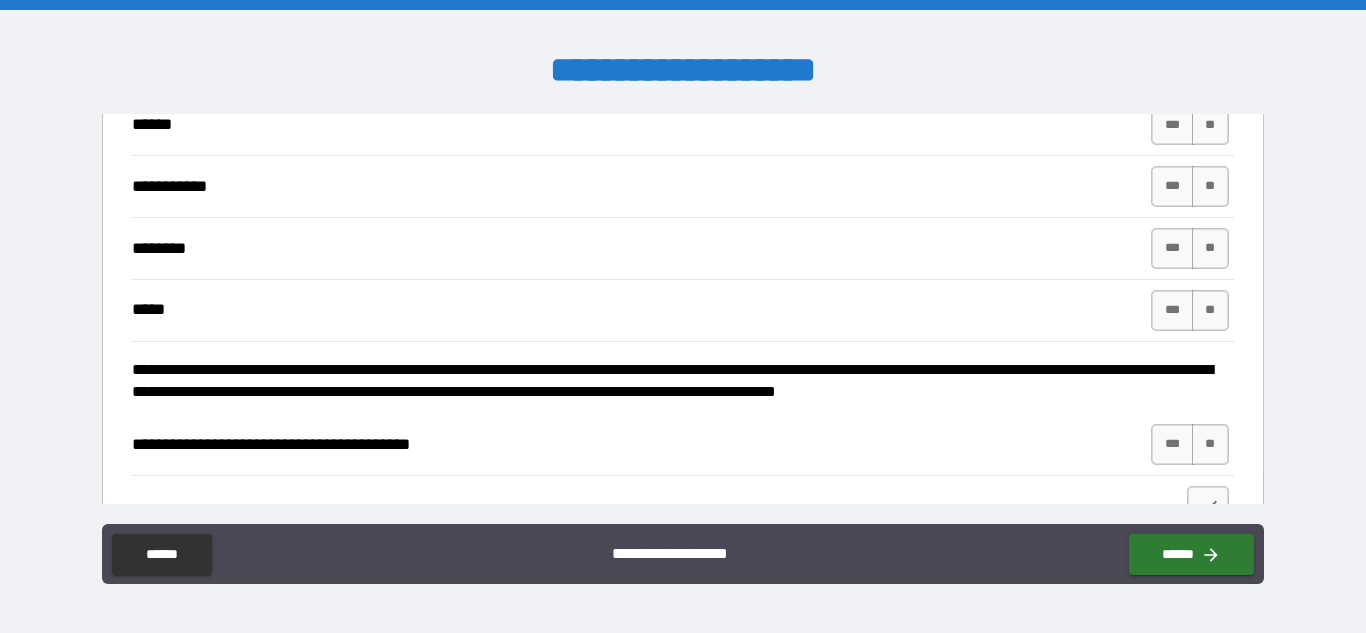 scroll, scrollTop: 2289, scrollLeft: 0, axis: vertical 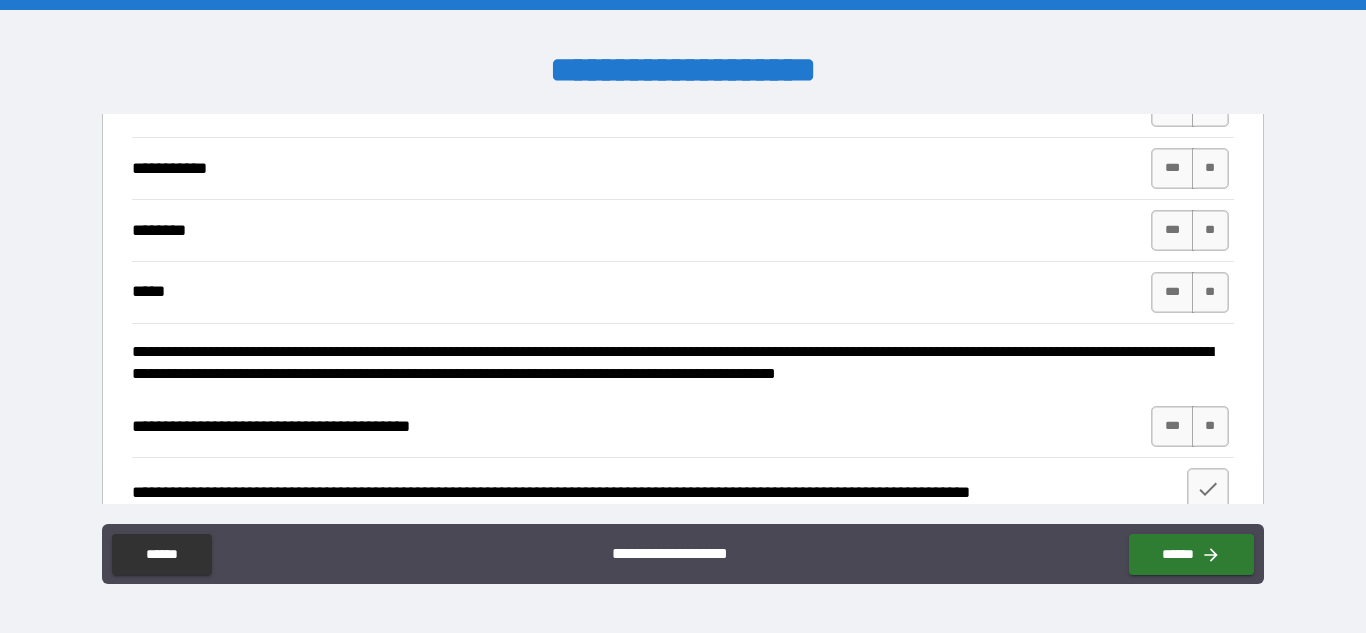 click on "**********" at bounding box center [682, 168] 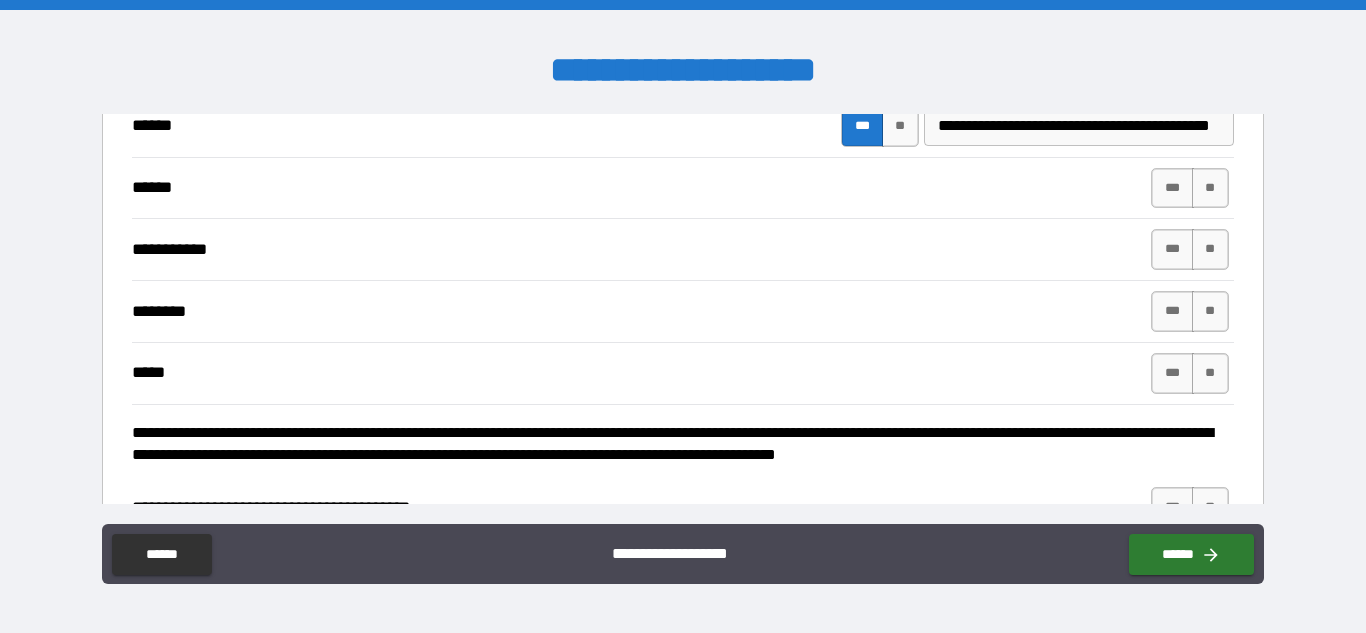 scroll, scrollTop: 2215, scrollLeft: 0, axis: vertical 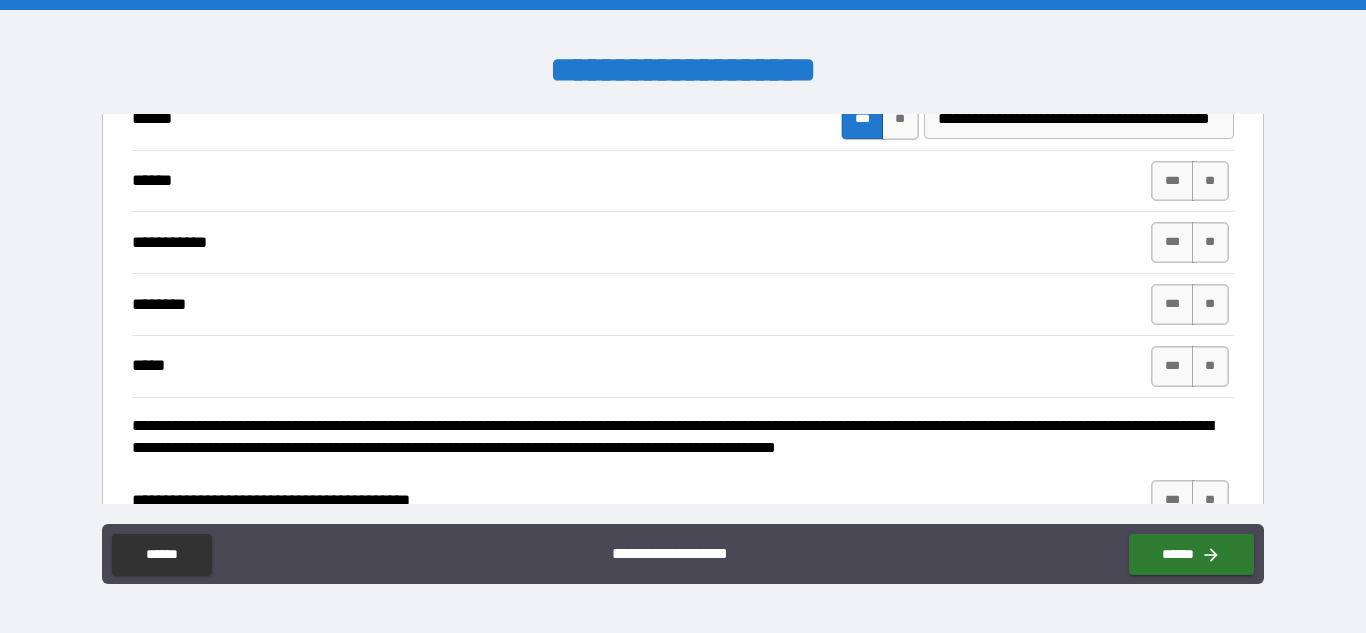 click on "**********" at bounding box center [1076, 119] 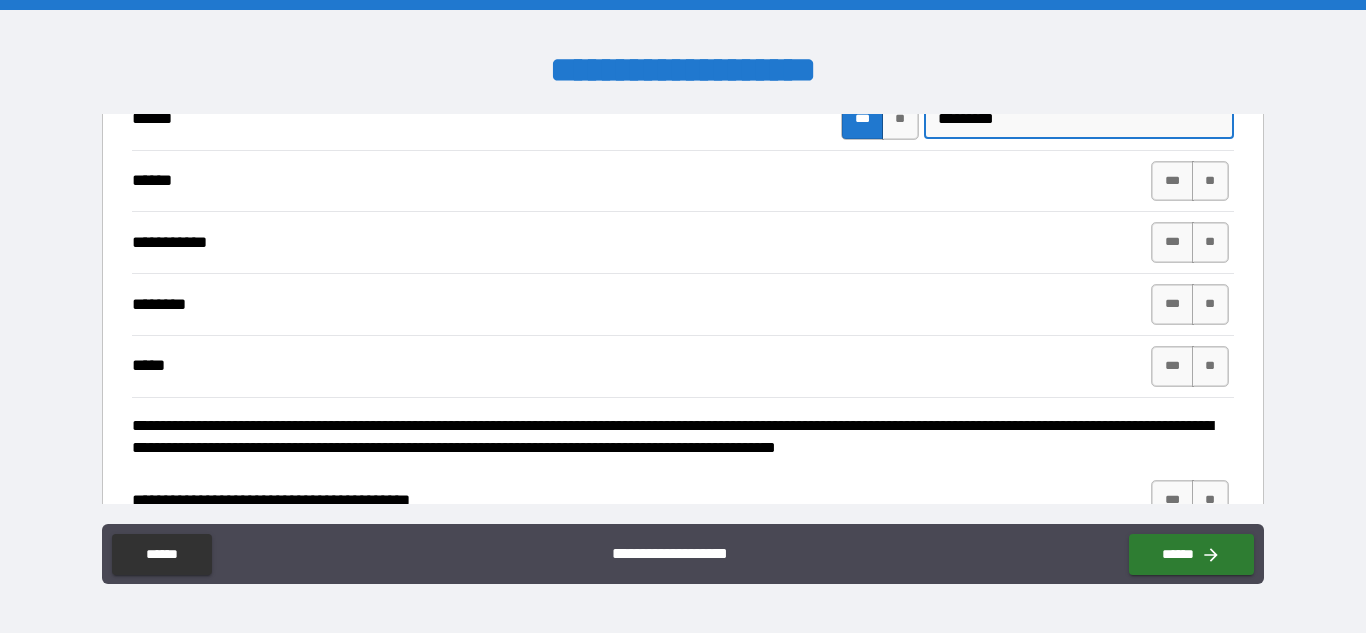 click on "*********" at bounding box center [1076, 119] 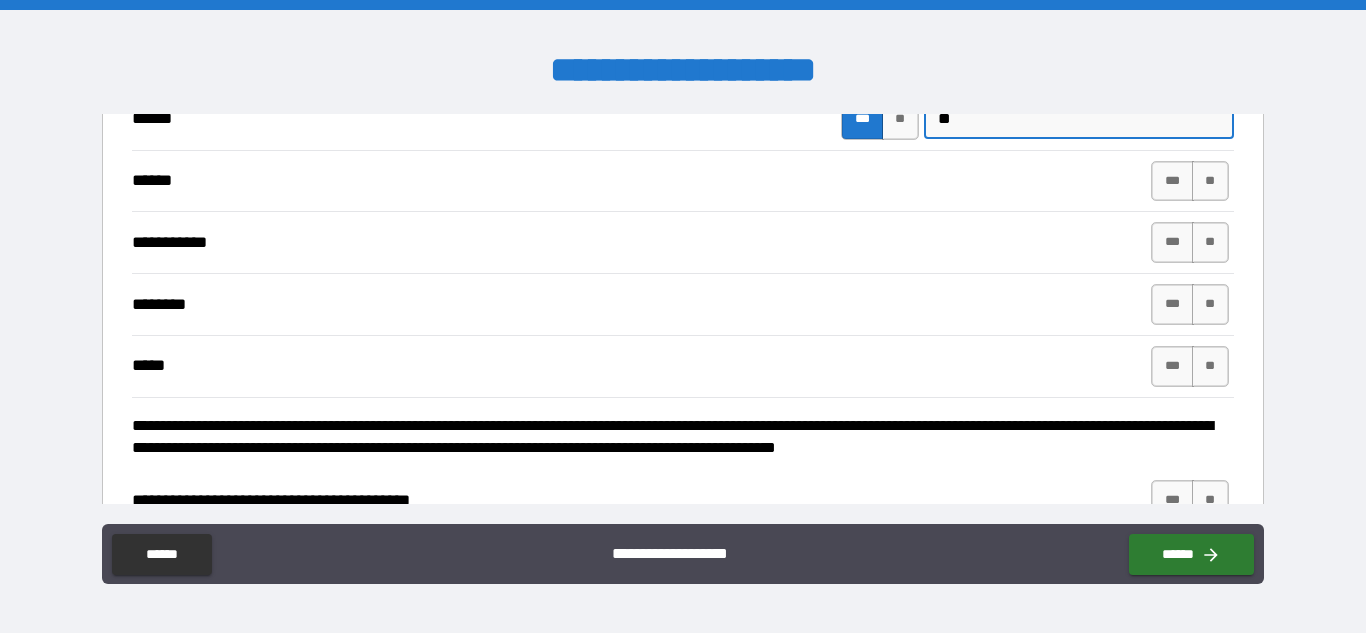 type on "*" 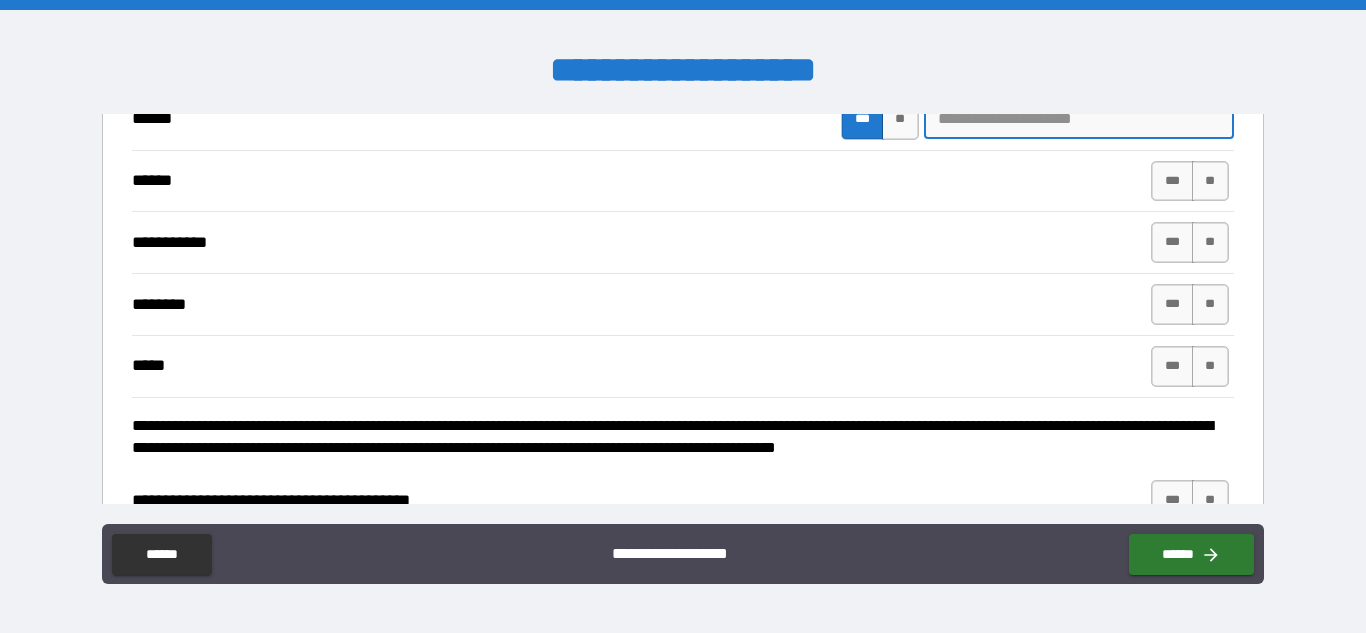 type 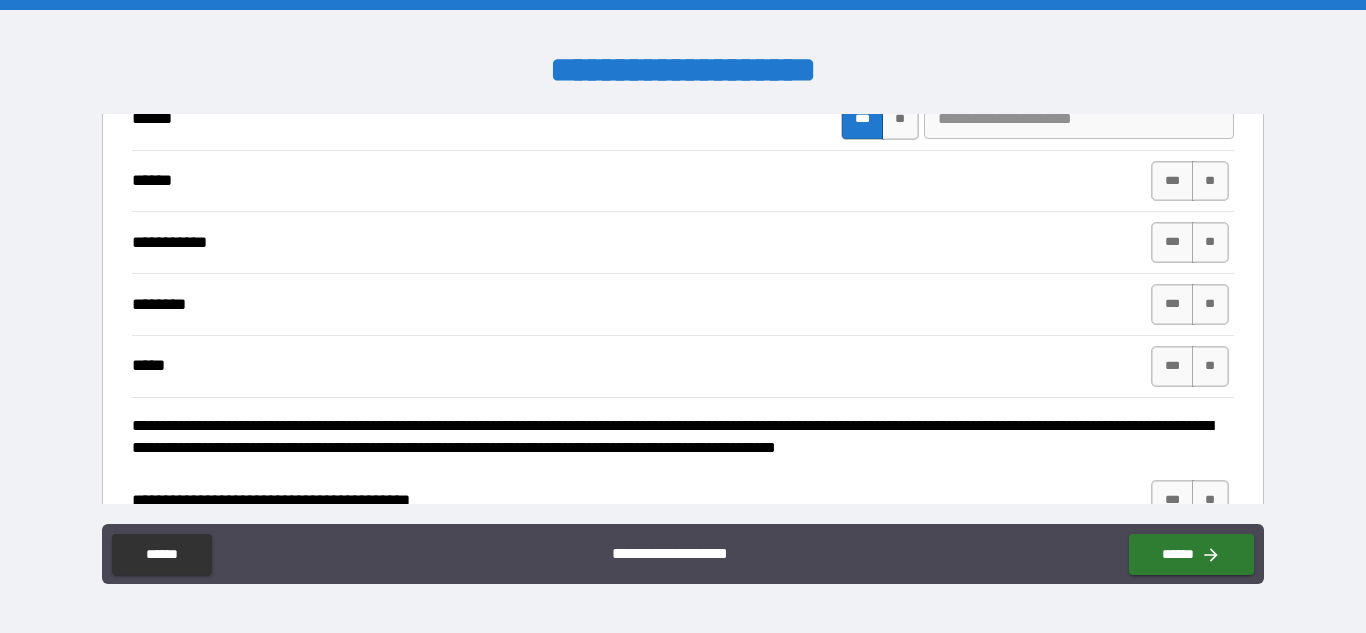 click on "****** *** ** *" at bounding box center (682, 119) 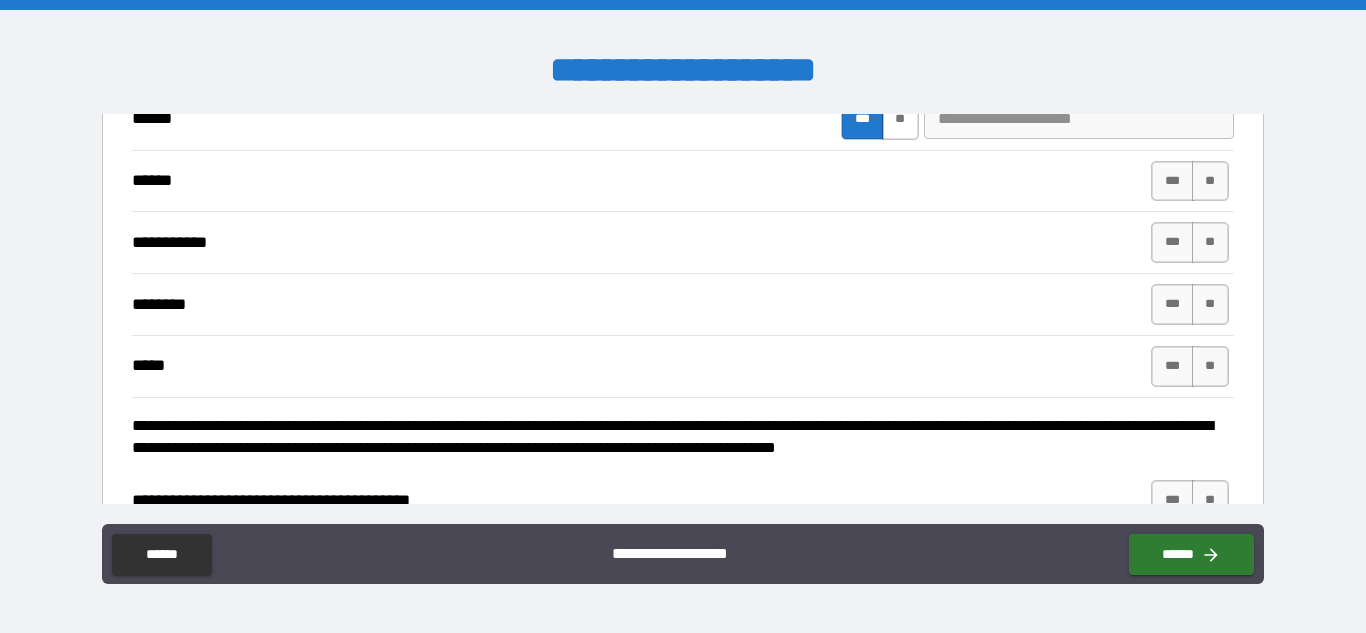 click on "**" at bounding box center [900, 119] 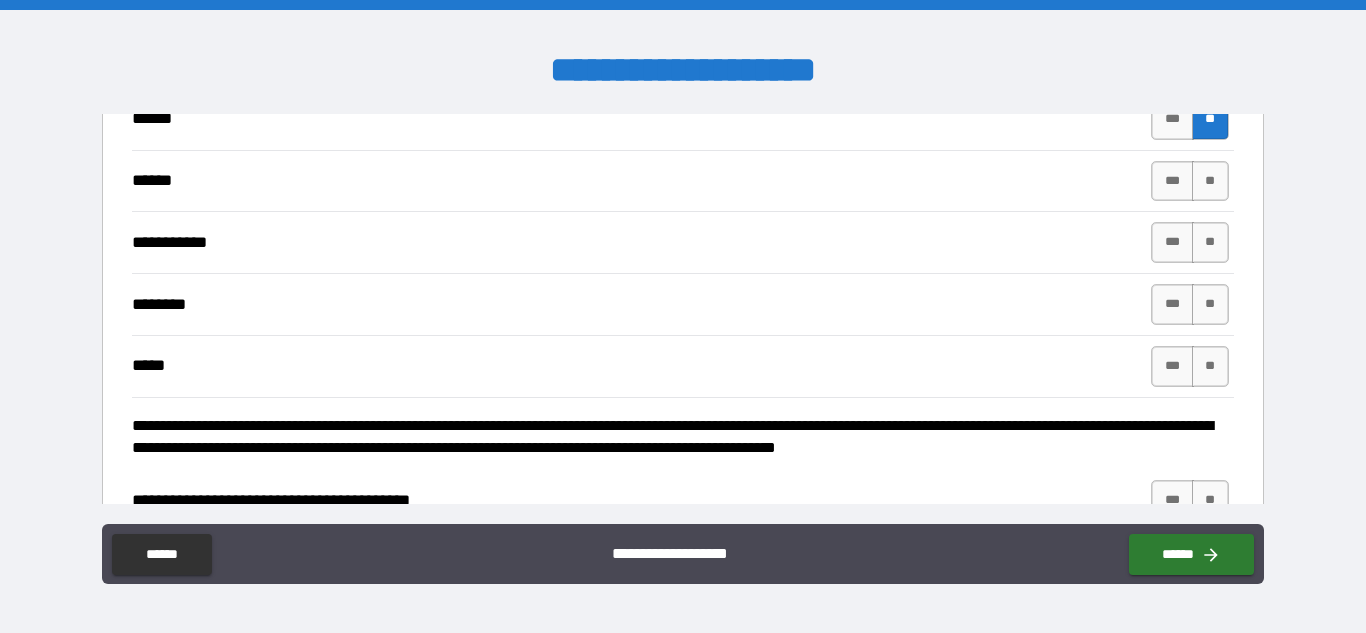 click on "****** *** **" at bounding box center (682, 119) 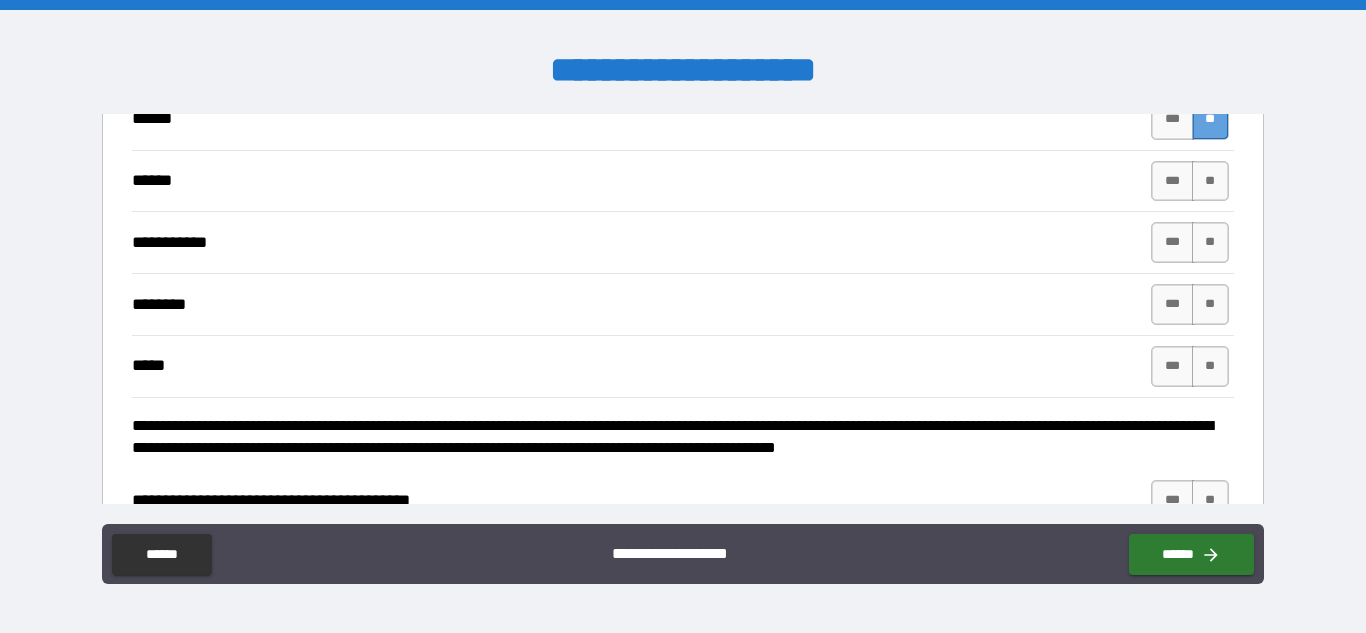 click on "**" at bounding box center [1210, 119] 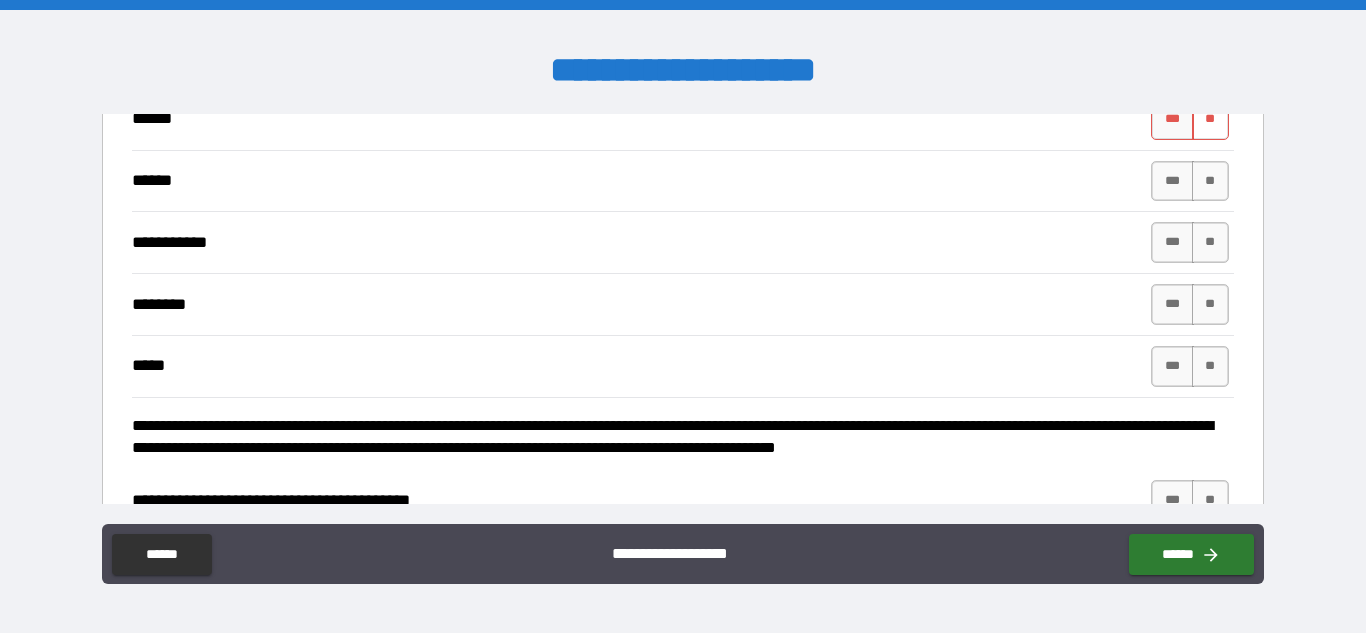 type on "*" 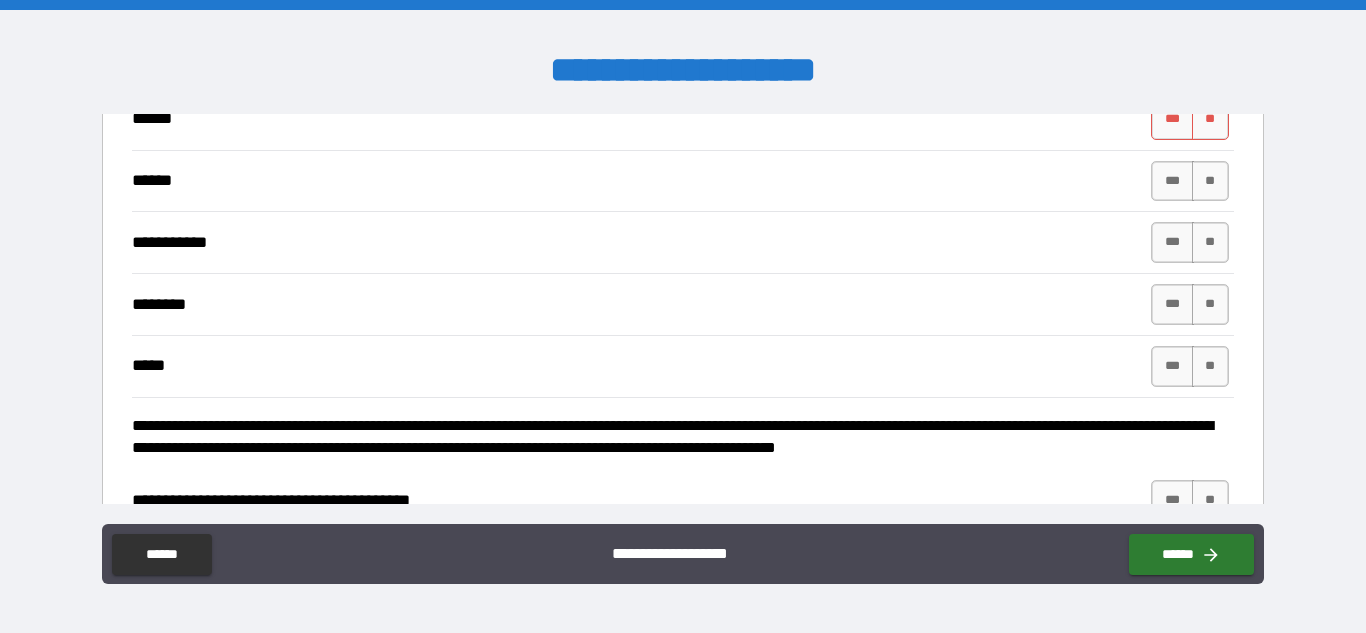 click on "****** *** **" at bounding box center (682, 119) 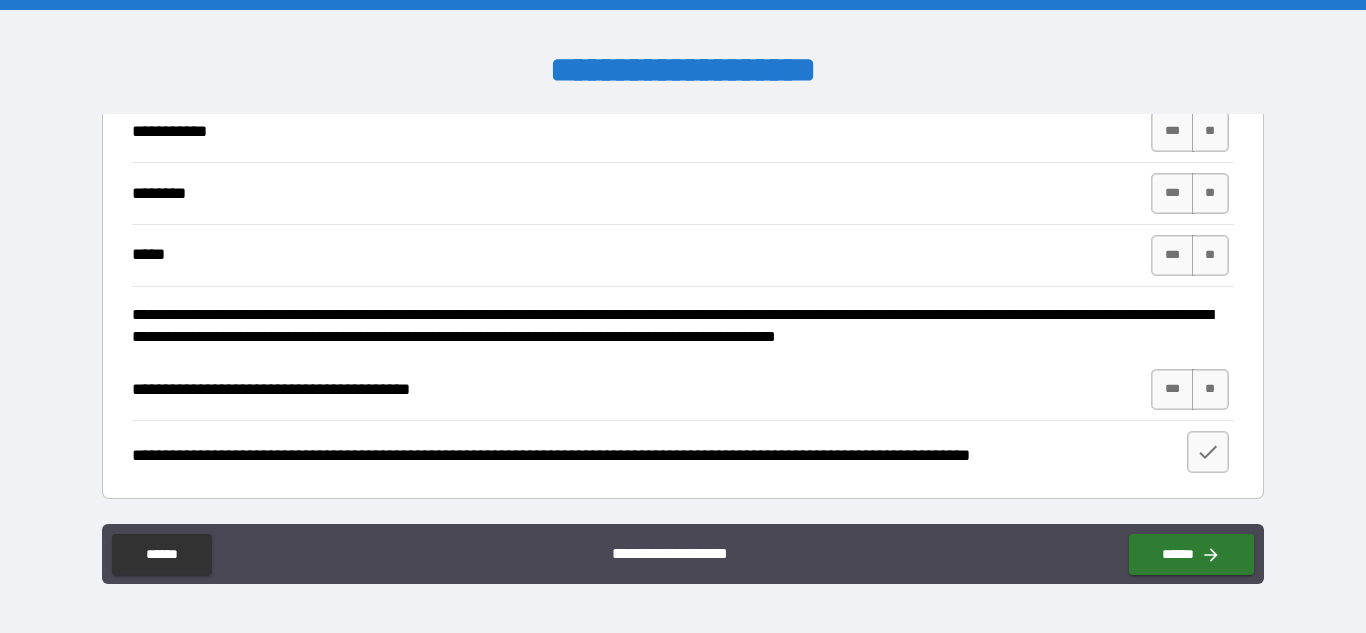 scroll, scrollTop: 2332, scrollLeft: 0, axis: vertical 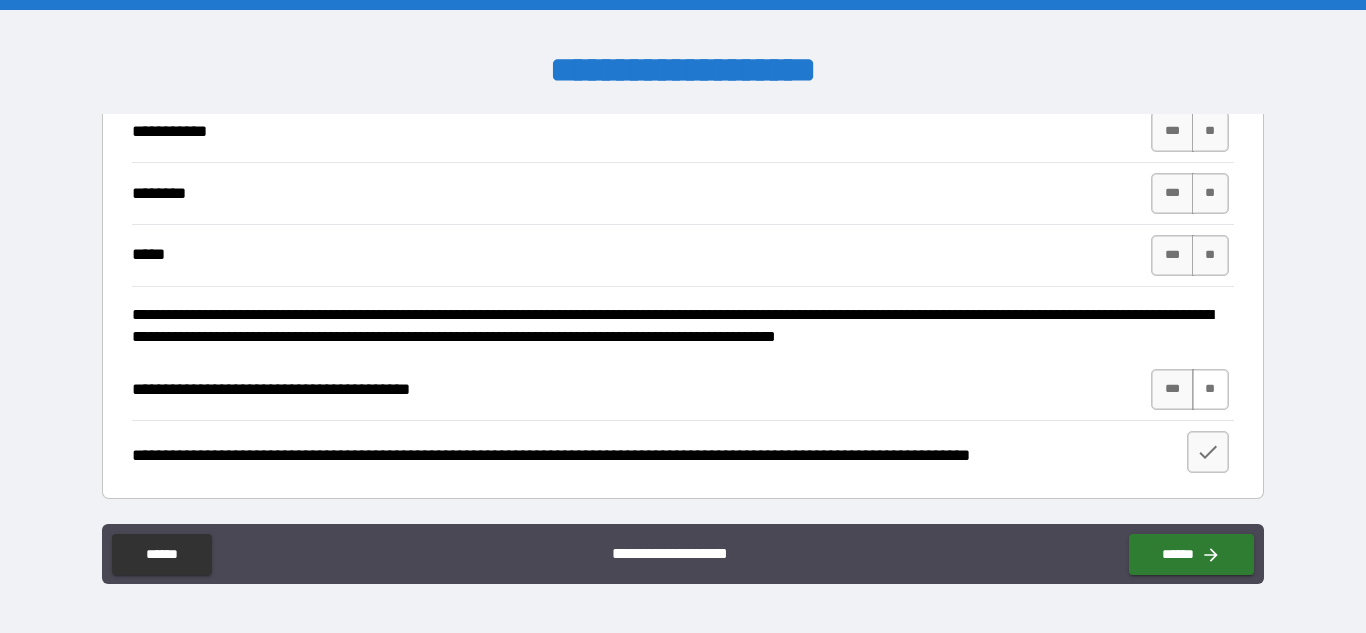 type on "**********" 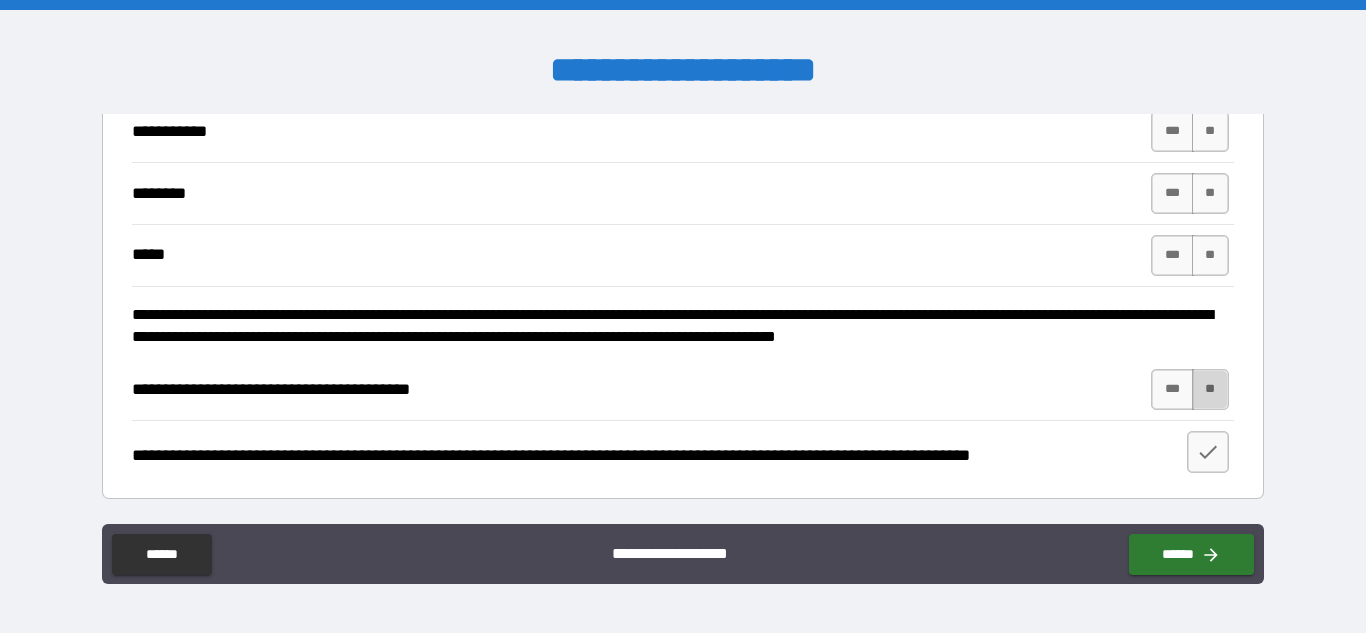 click on "**" at bounding box center [1210, 389] 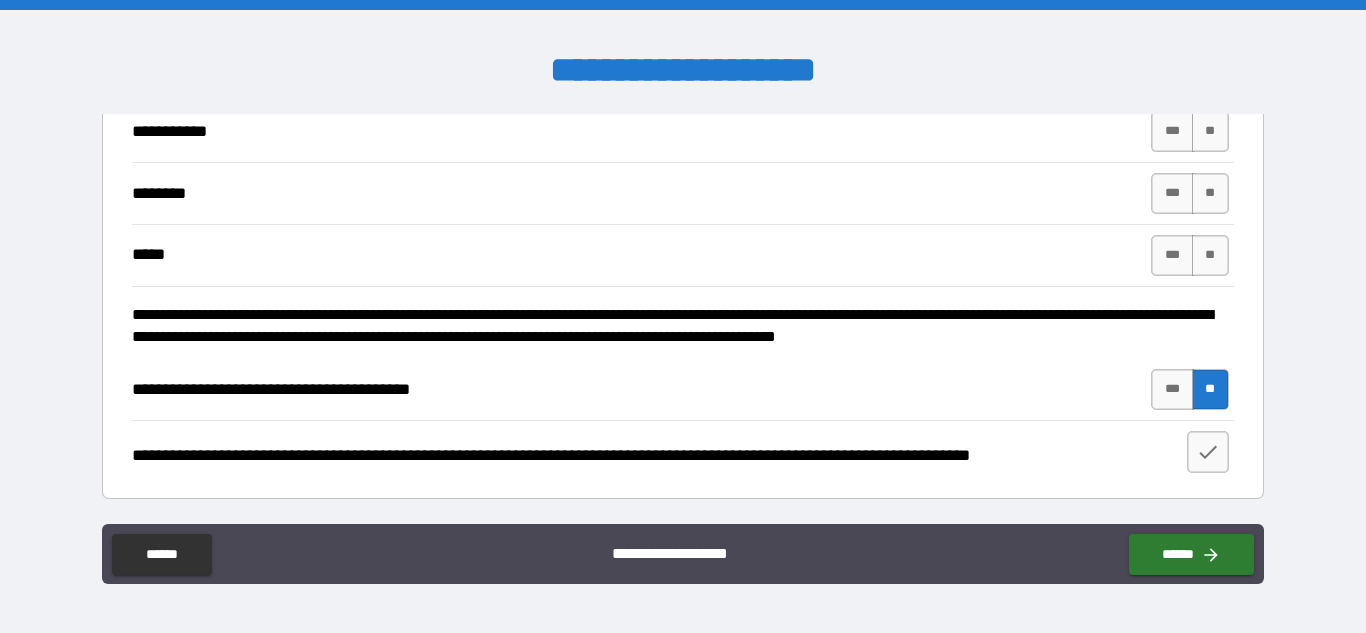 scroll, scrollTop: 2530, scrollLeft: 0, axis: vertical 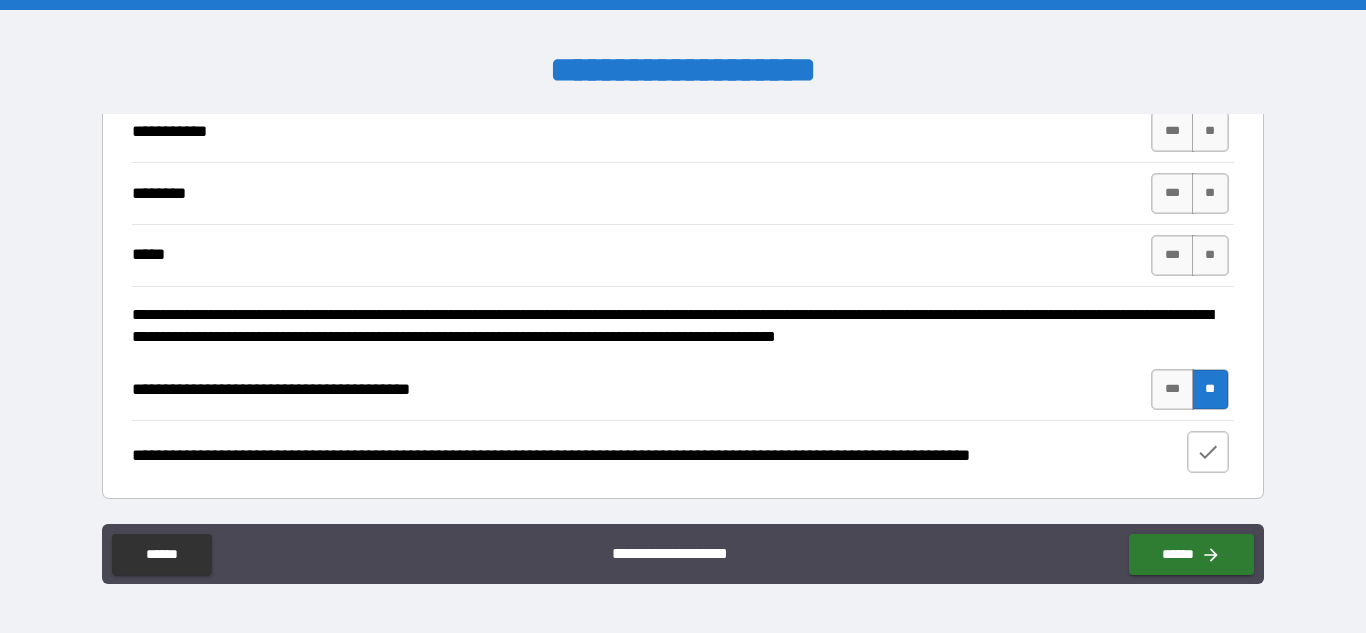 click 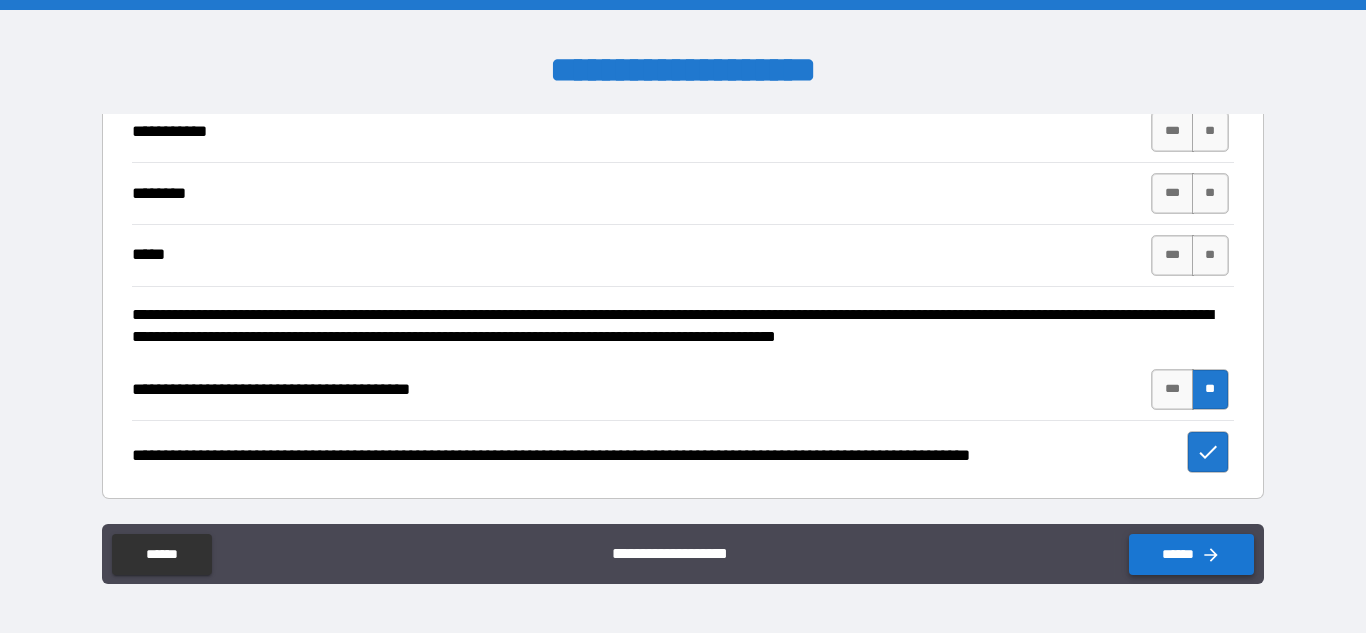 click on "******" at bounding box center [1191, 554] 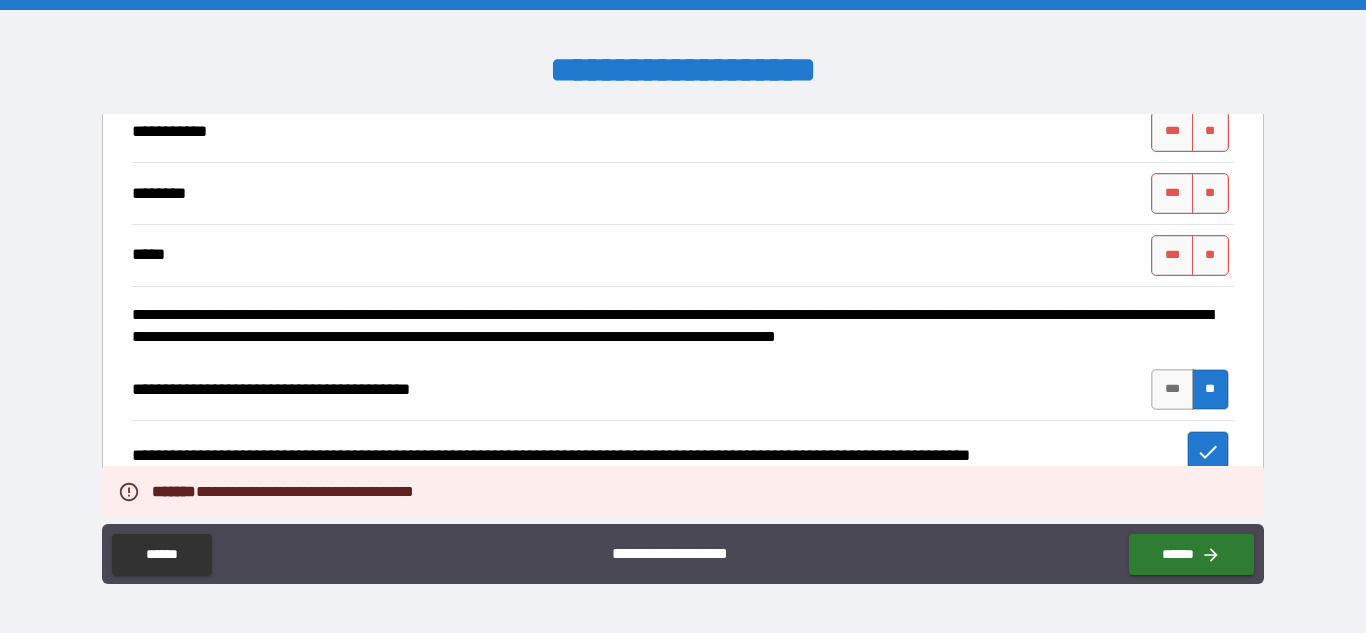 scroll, scrollTop: 2356, scrollLeft: 0, axis: vertical 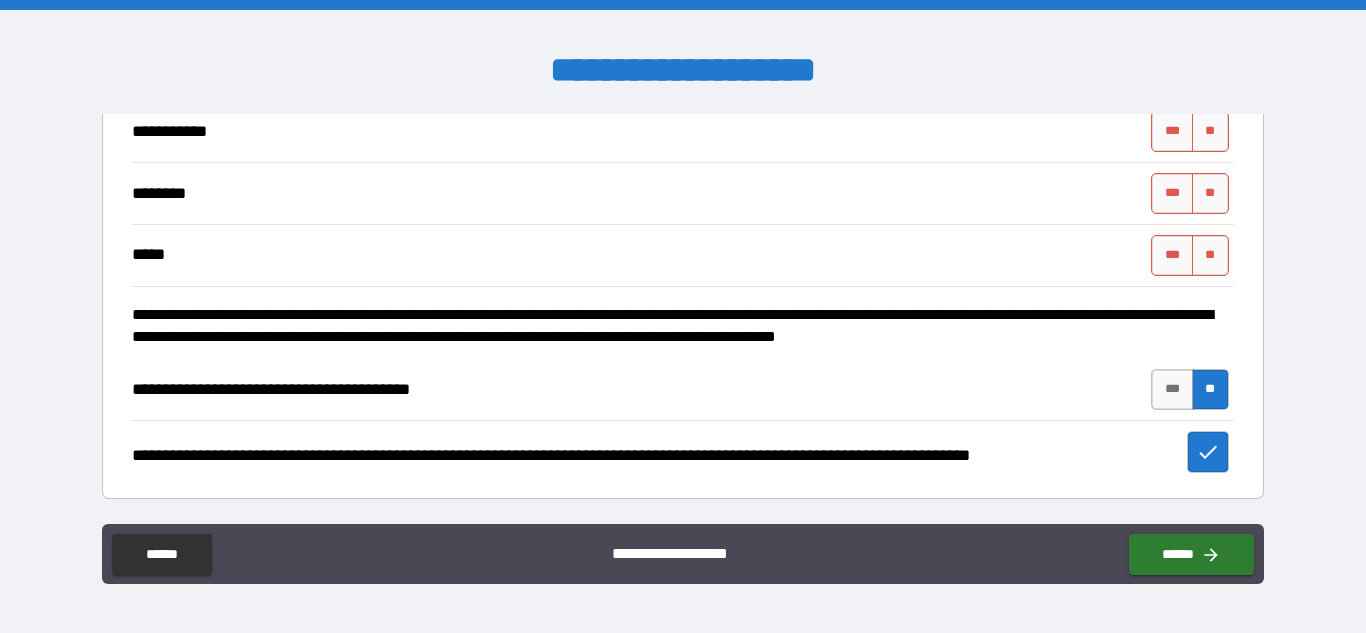 click on "**" at bounding box center (1210, 70) 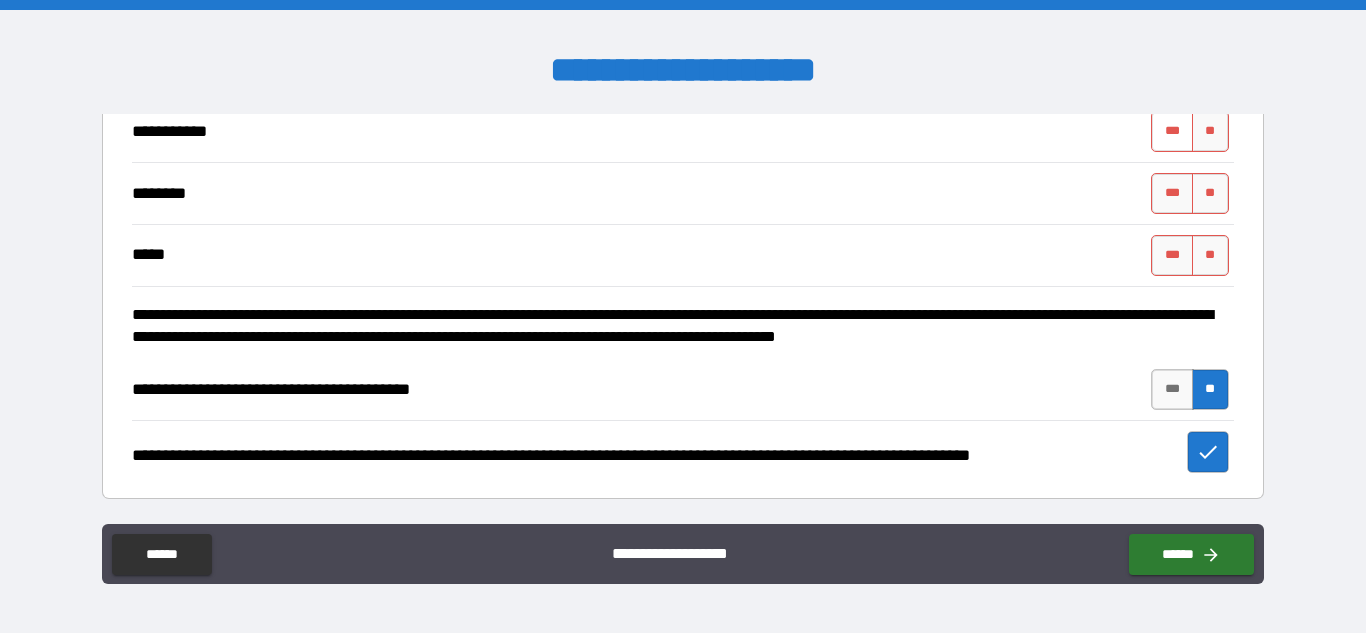click on "***" at bounding box center [1172, 131] 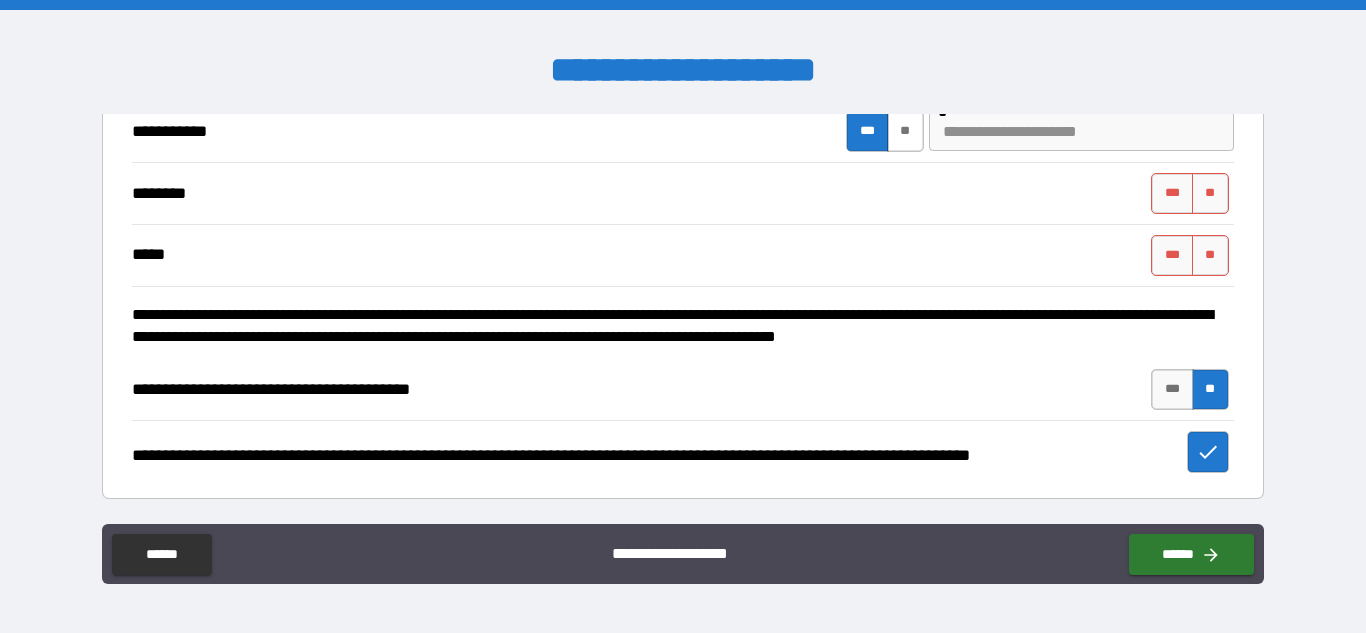 click on "**" at bounding box center [905, 131] 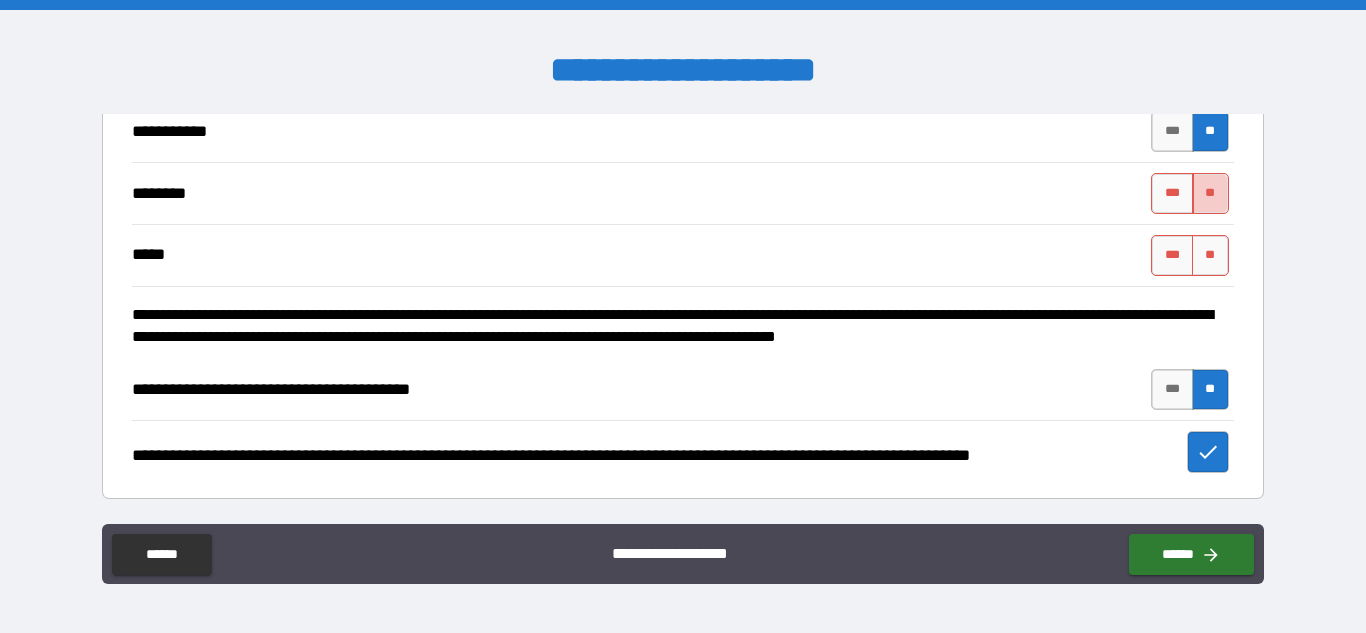 click on "**" at bounding box center (1210, 193) 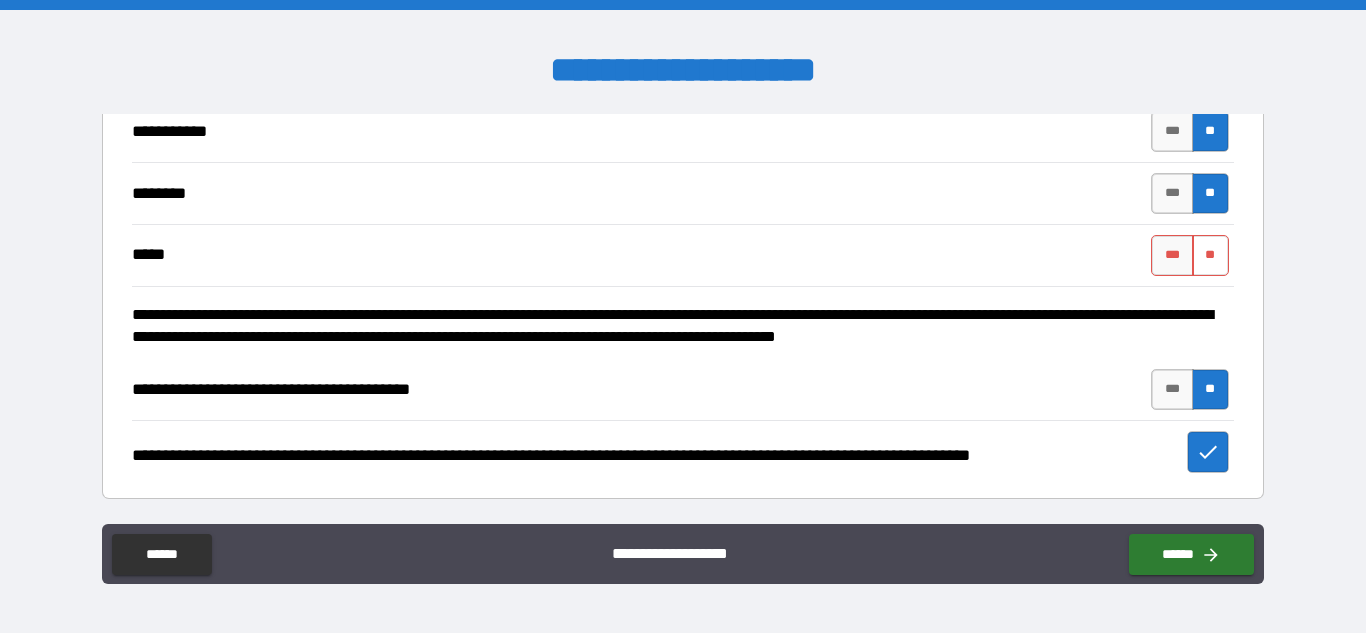 click on "**" at bounding box center (1210, 255) 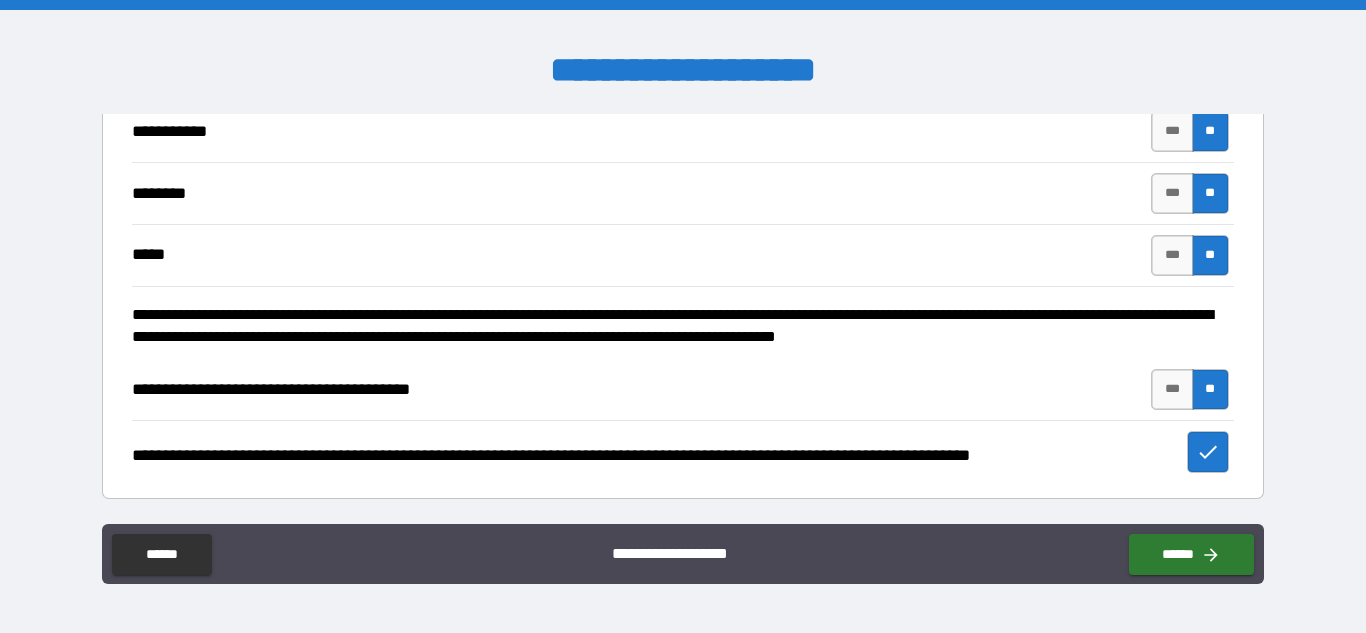 type 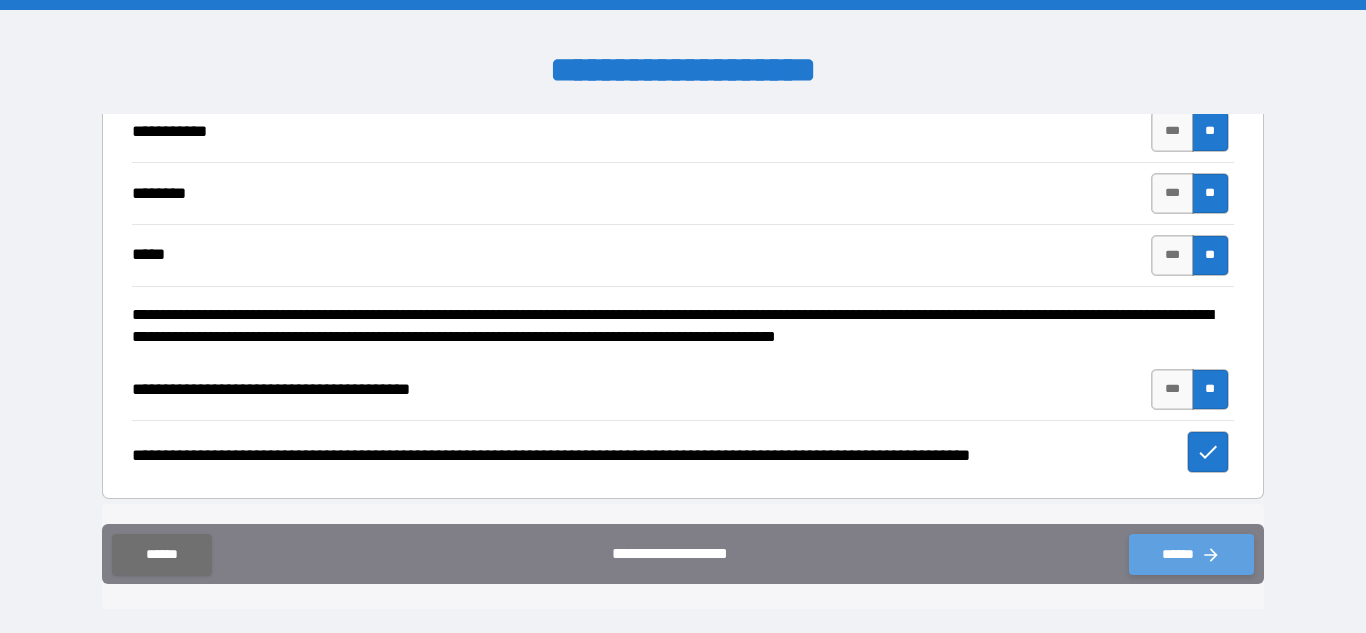 click on "******" at bounding box center (1191, 554) 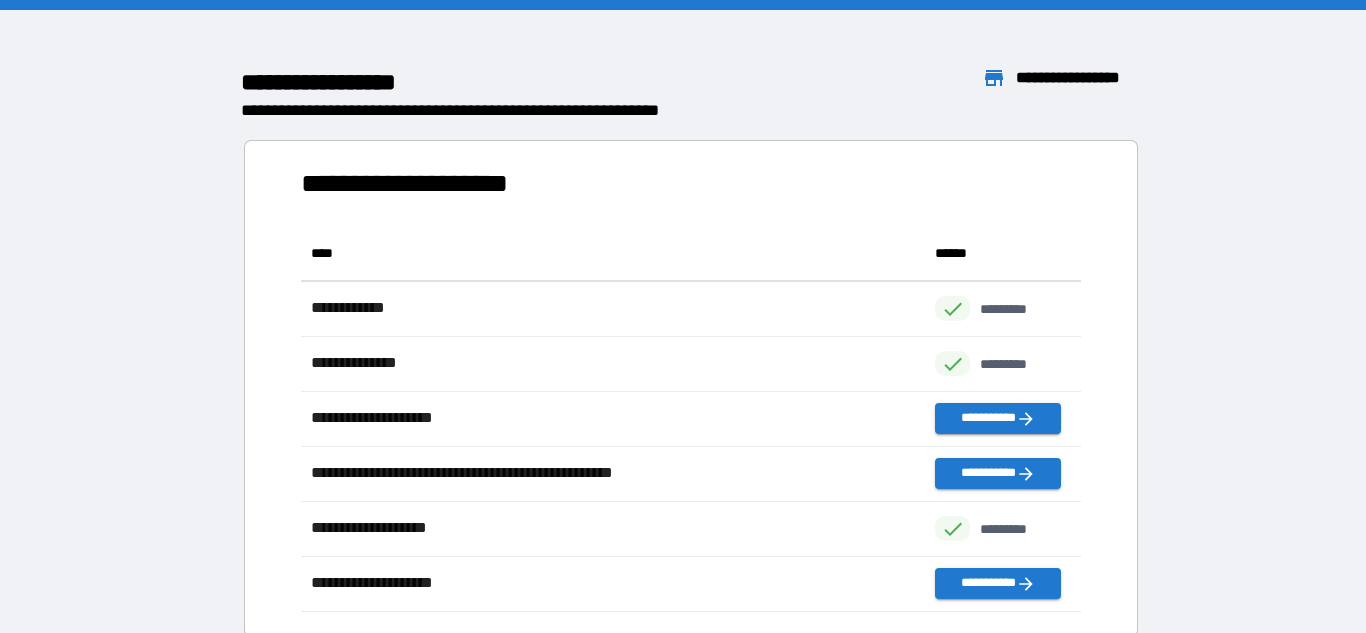 scroll, scrollTop: 1, scrollLeft: 1, axis: both 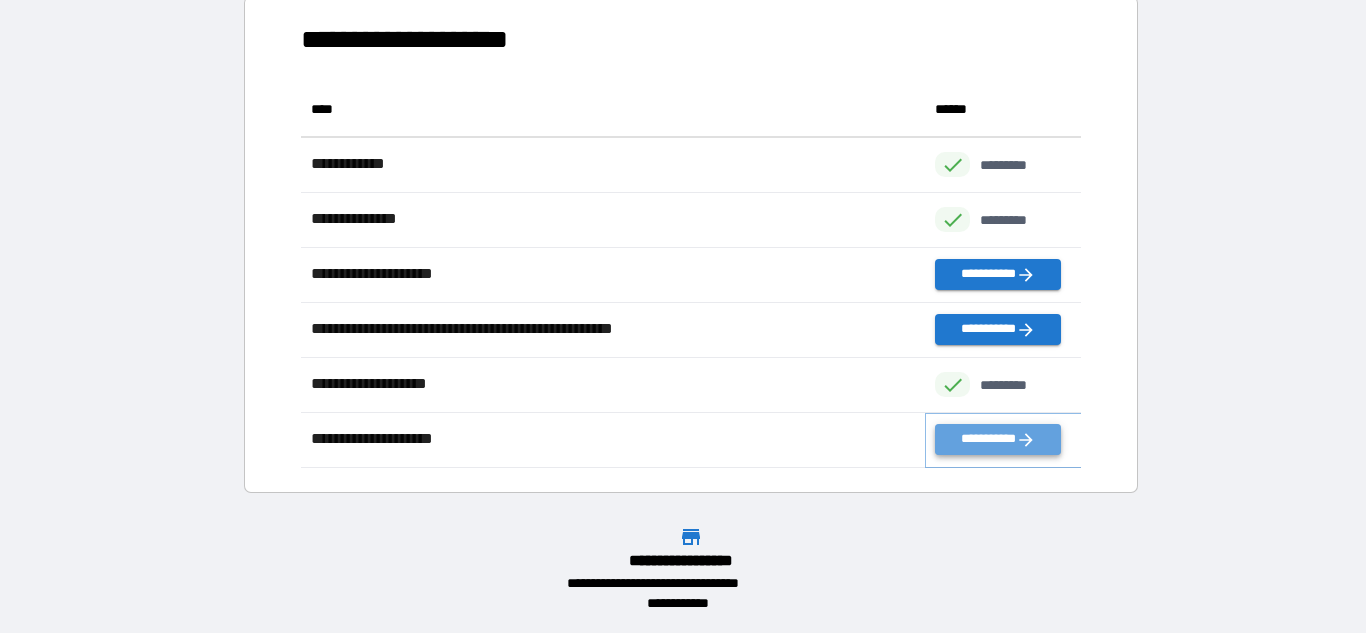 click on "**********" at bounding box center (997, 439) 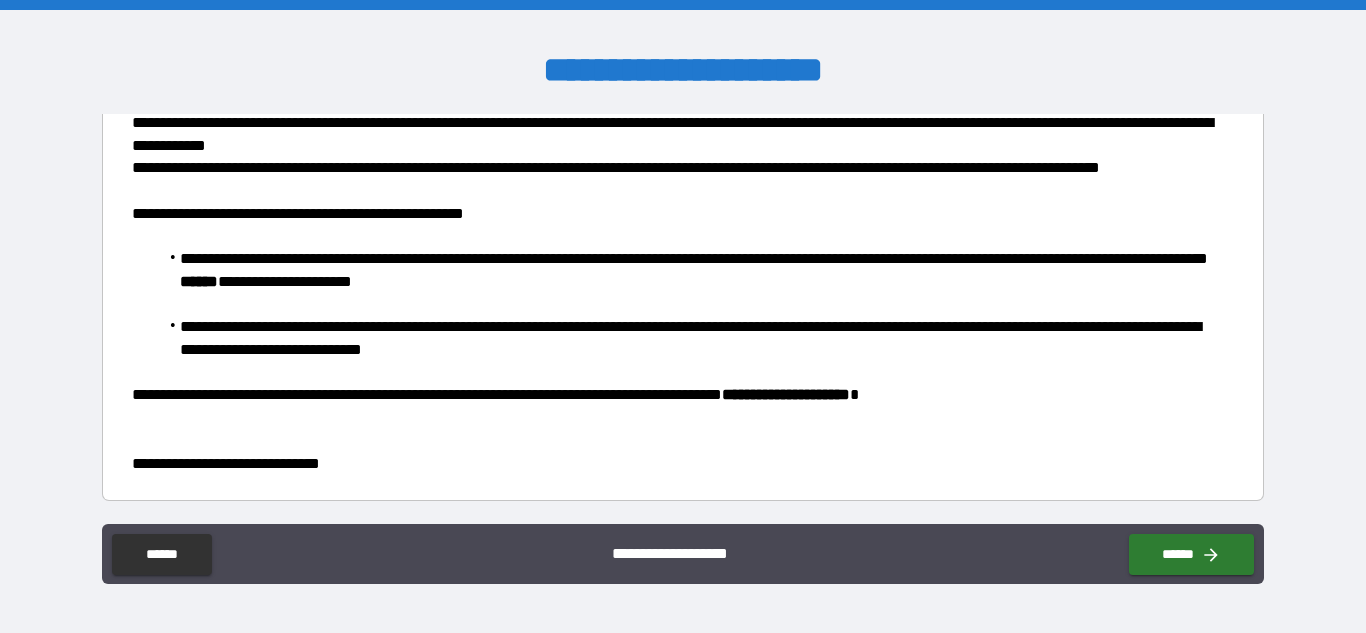 scroll, scrollTop: 911, scrollLeft: 0, axis: vertical 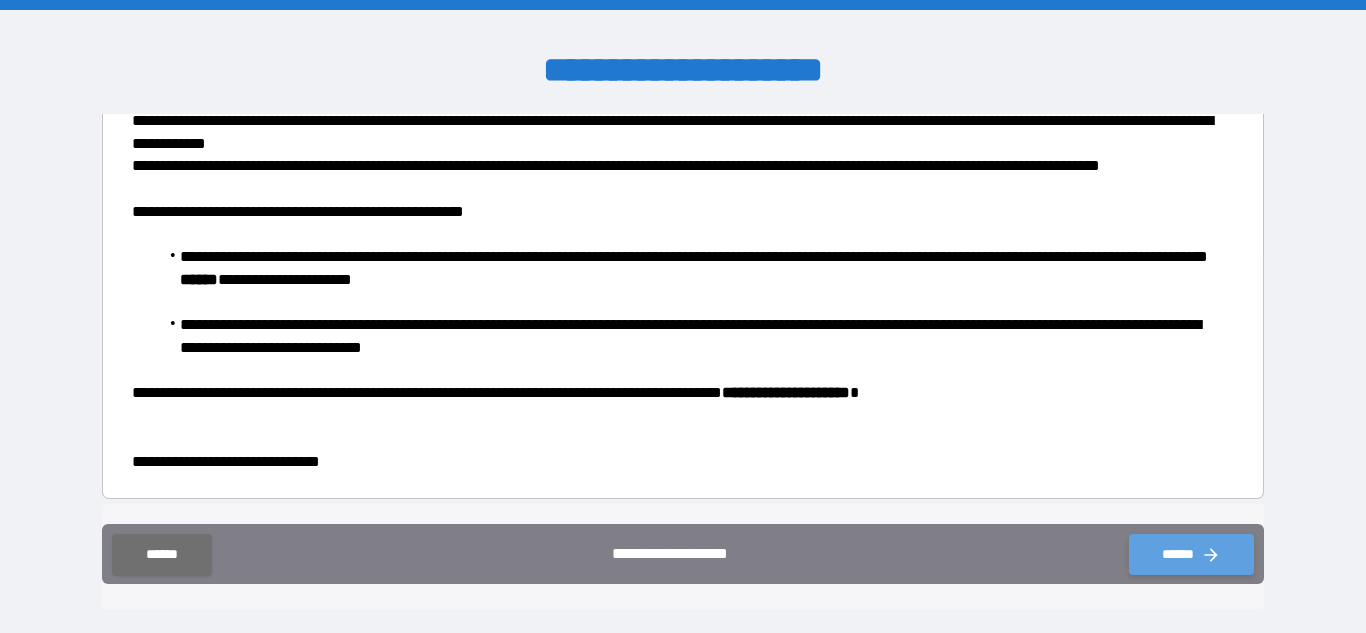 click 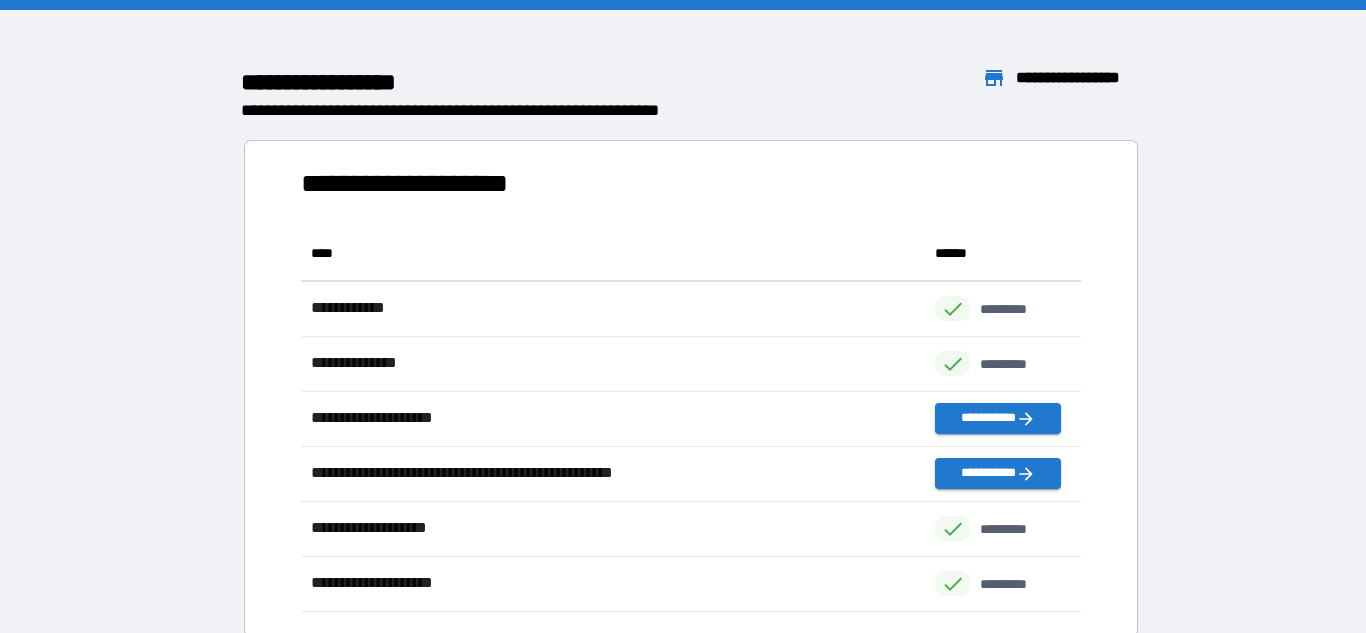 scroll, scrollTop: 1, scrollLeft: 1, axis: both 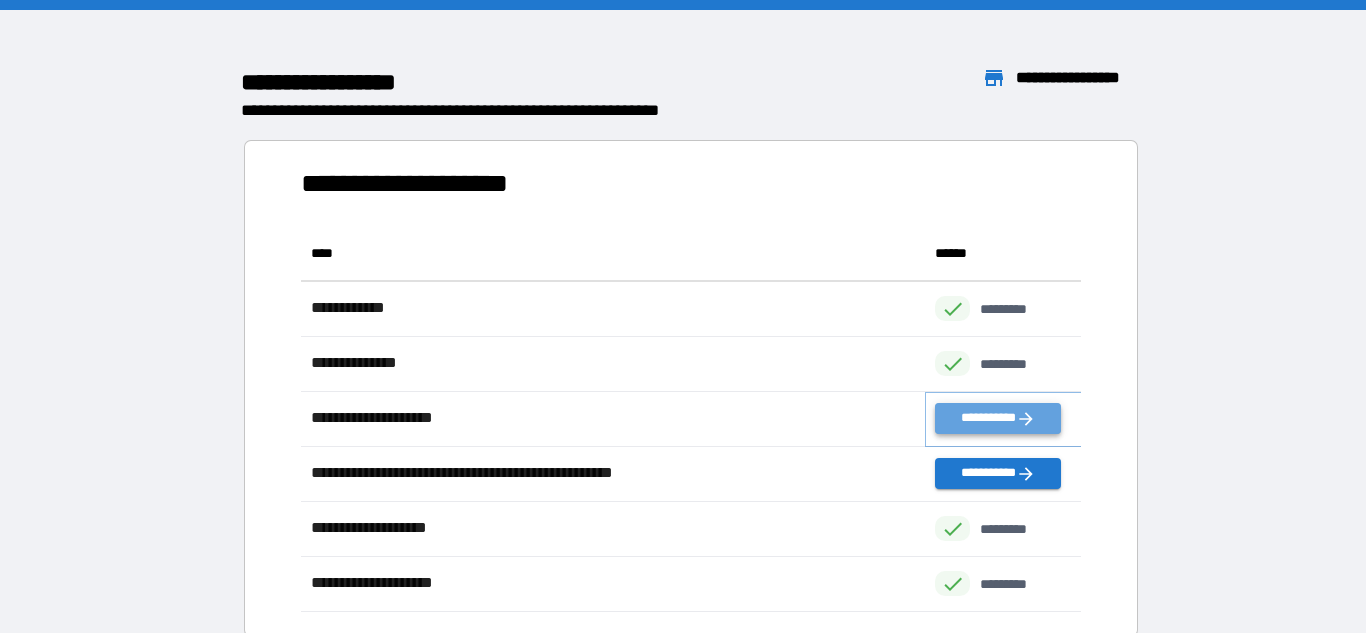 click on "**********" at bounding box center (997, 418) 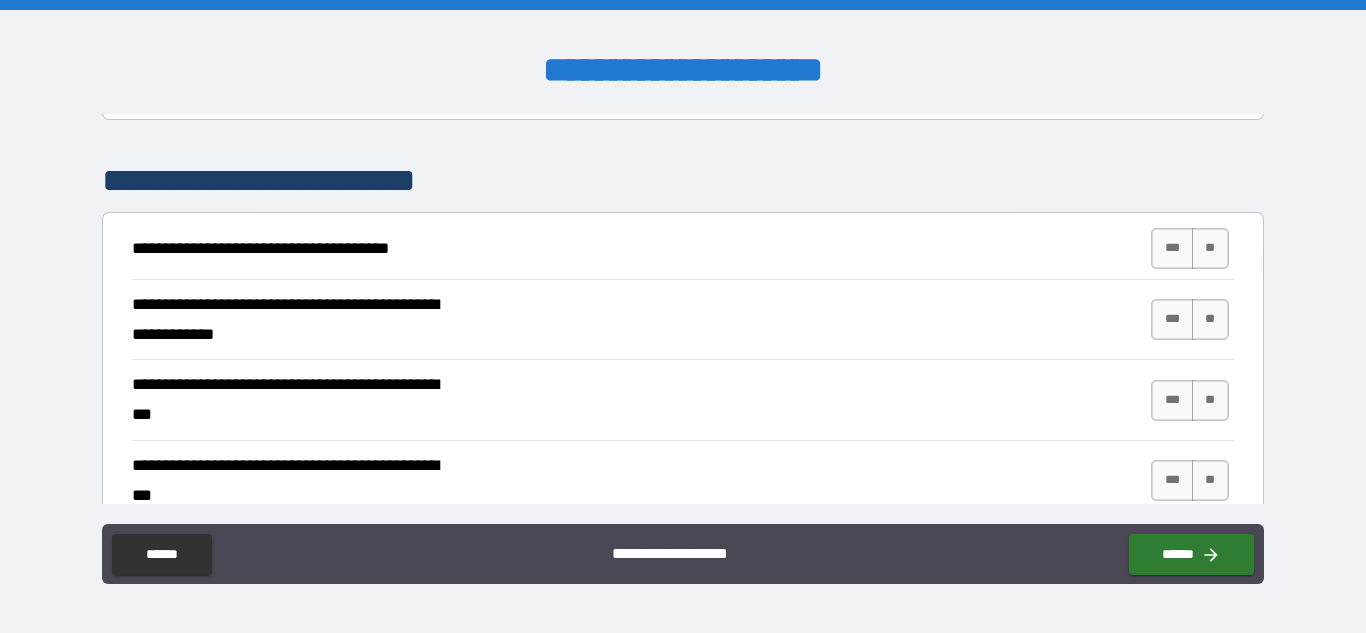 scroll, scrollTop: 337, scrollLeft: 0, axis: vertical 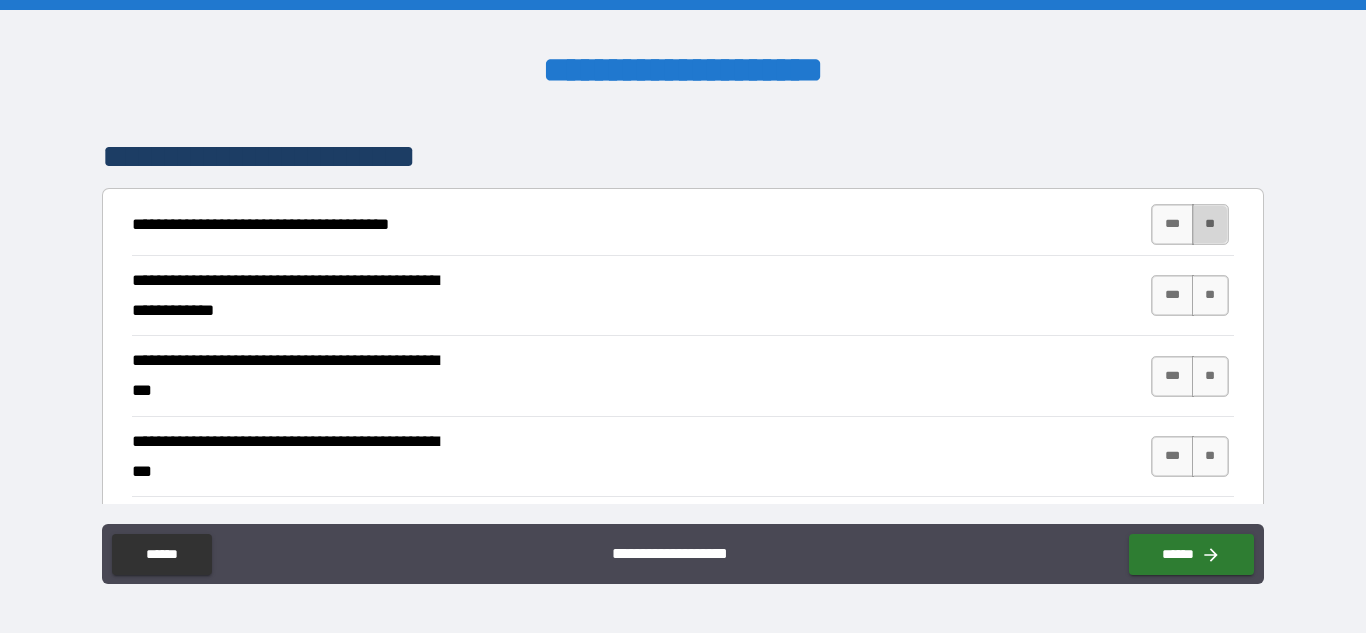 click on "**" at bounding box center (1210, 224) 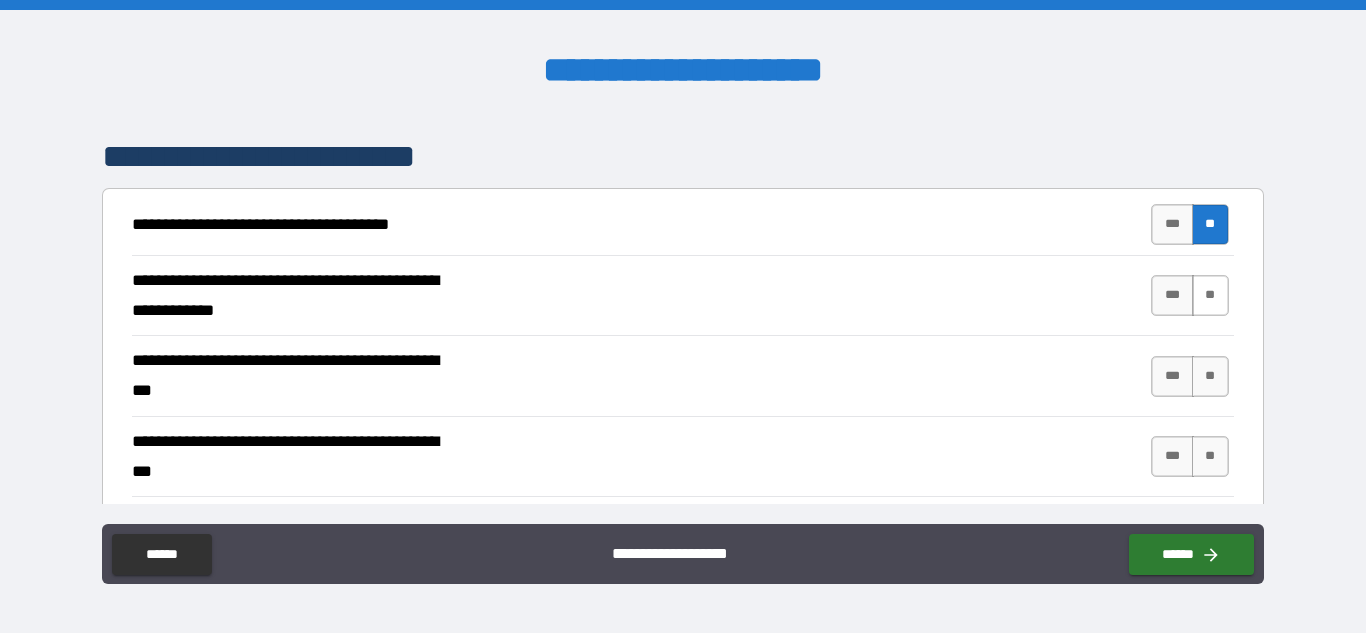 click on "**" at bounding box center (1210, 295) 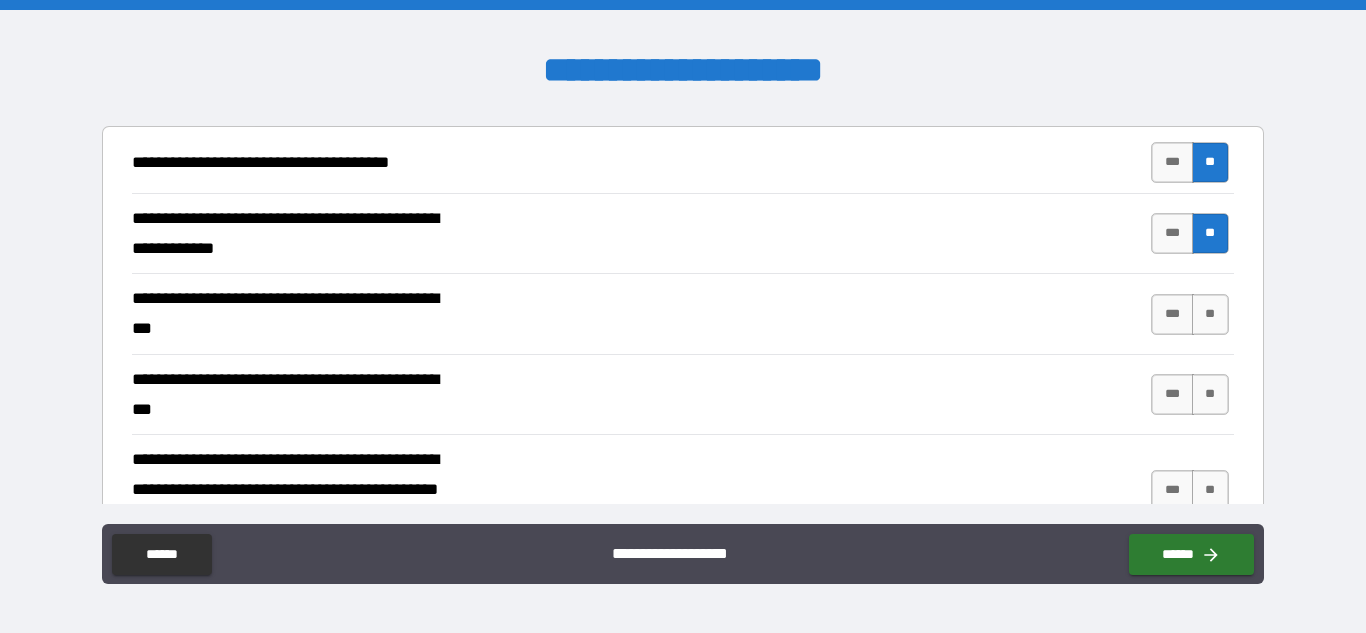 scroll, scrollTop: 418, scrollLeft: 0, axis: vertical 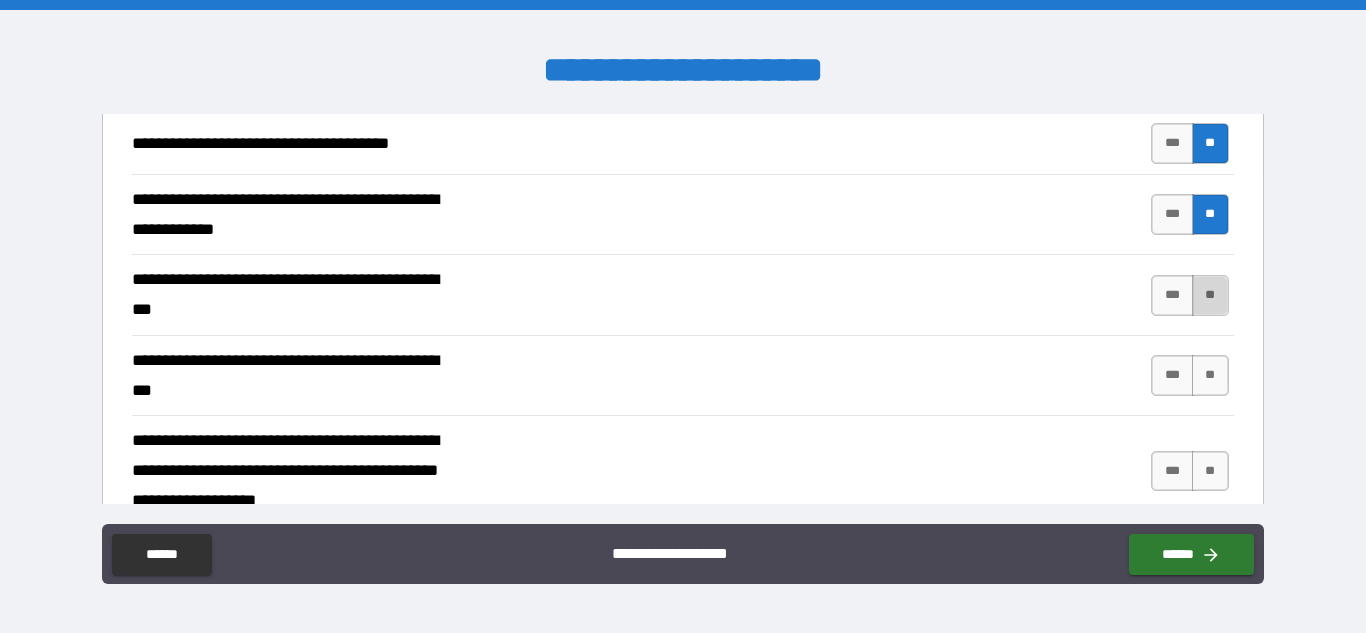 click on "**" at bounding box center [1210, 295] 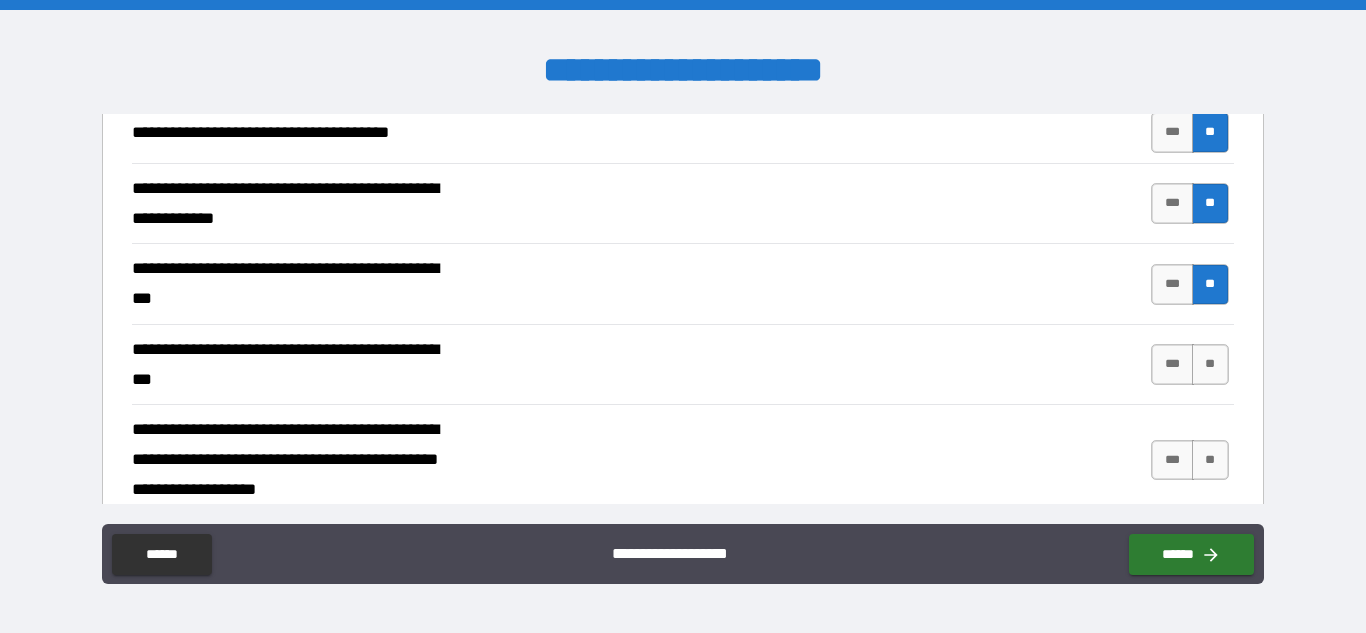 scroll, scrollTop: 496, scrollLeft: 0, axis: vertical 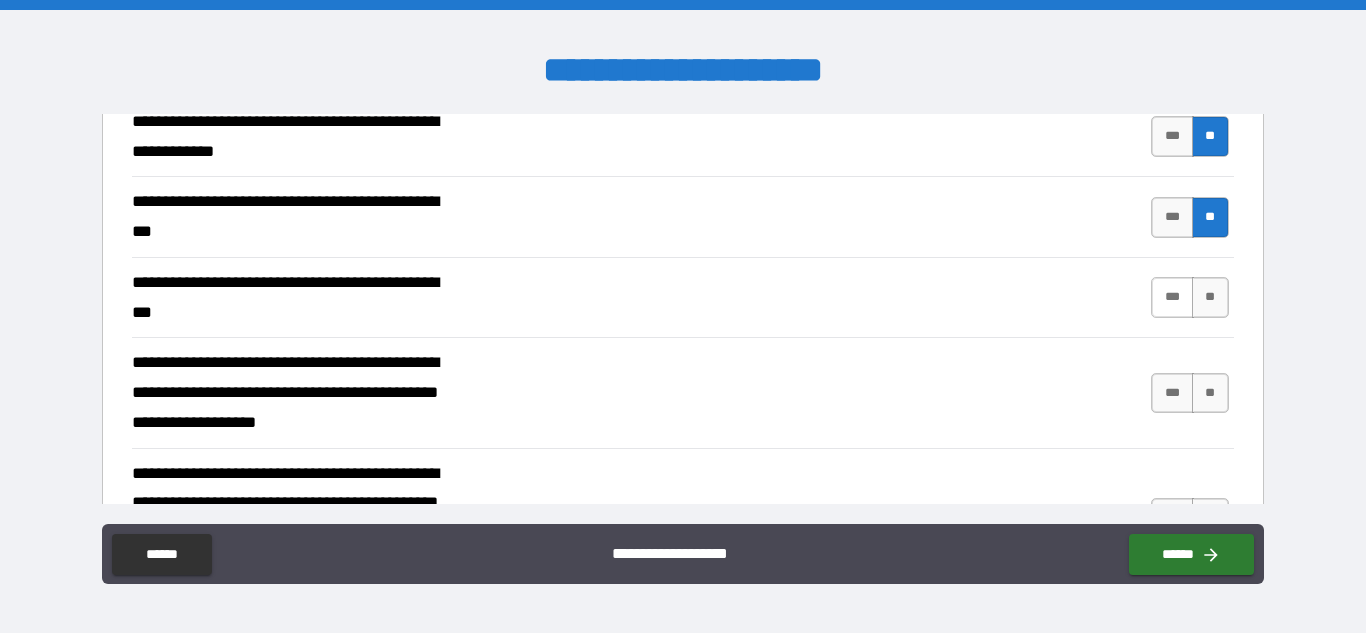 click on "***" at bounding box center (1172, 297) 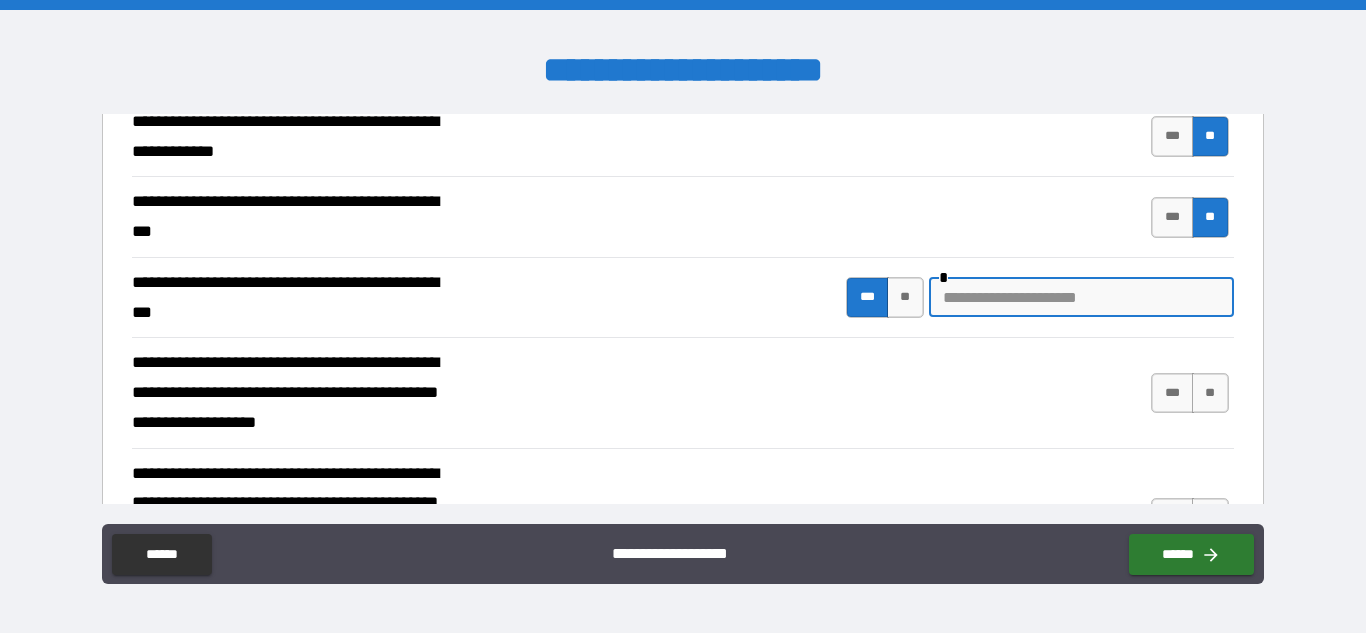 click at bounding box center [1081, 297] 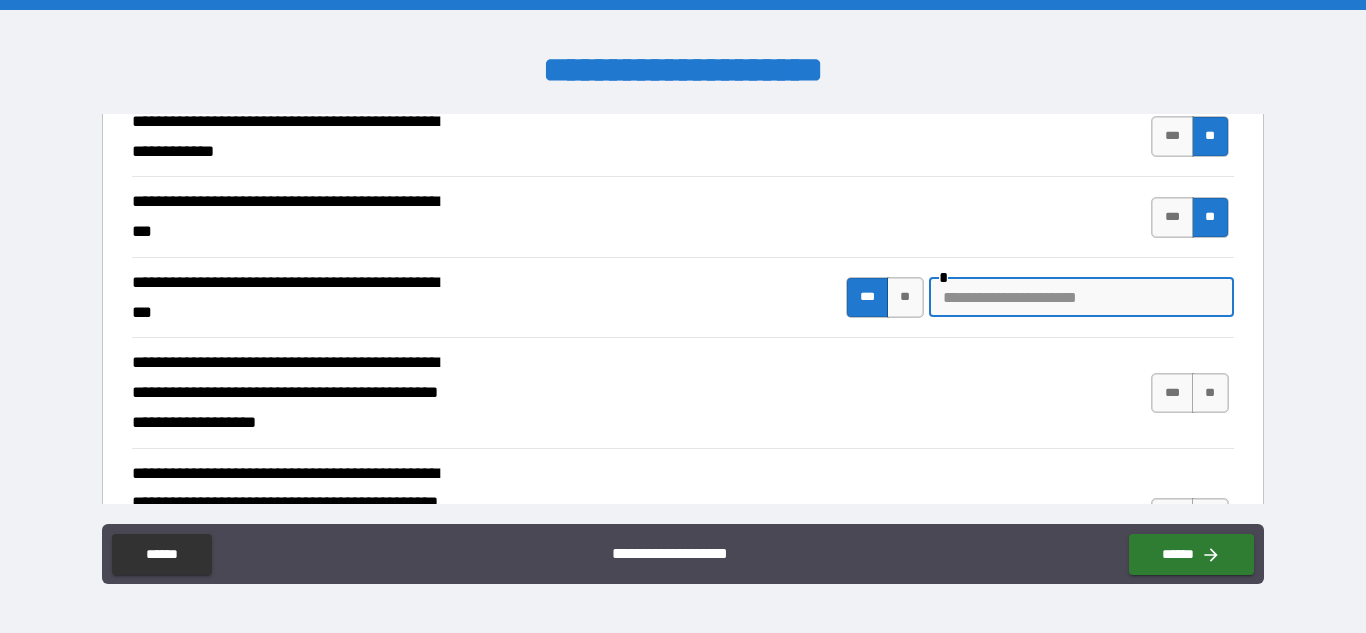 click at bounding box center (1081, 297) 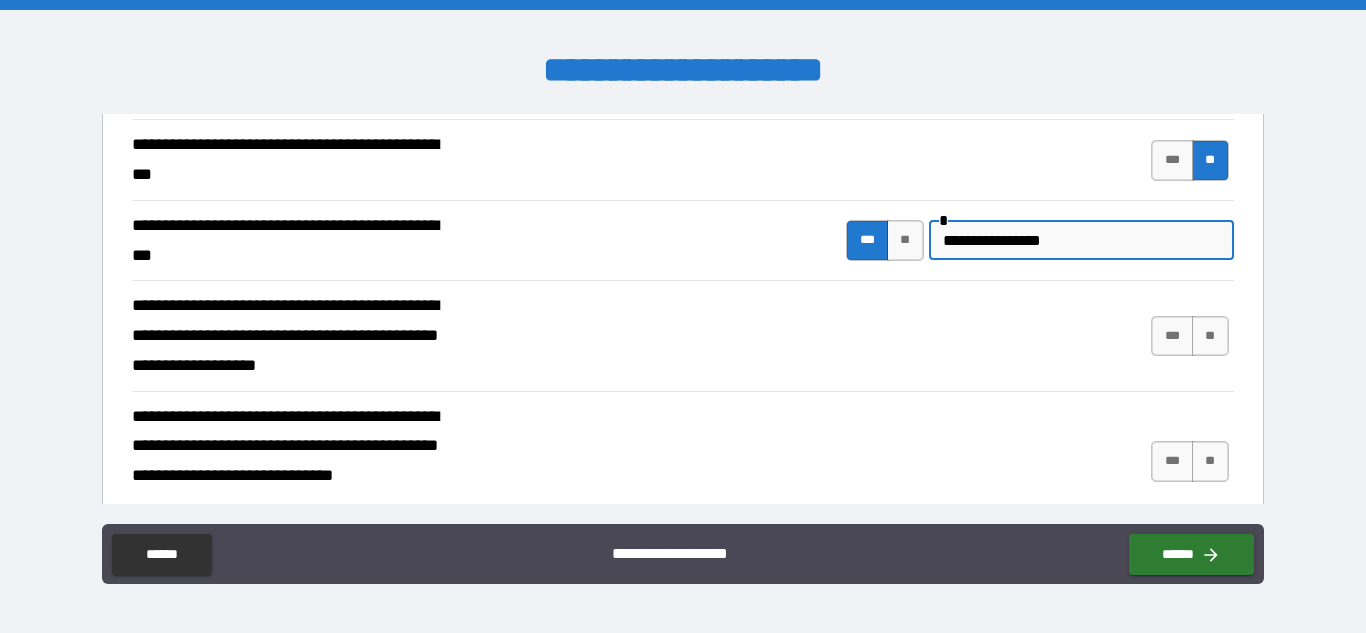scroll, scrollTop: 568, scrollLeft: 0, axis: vertical 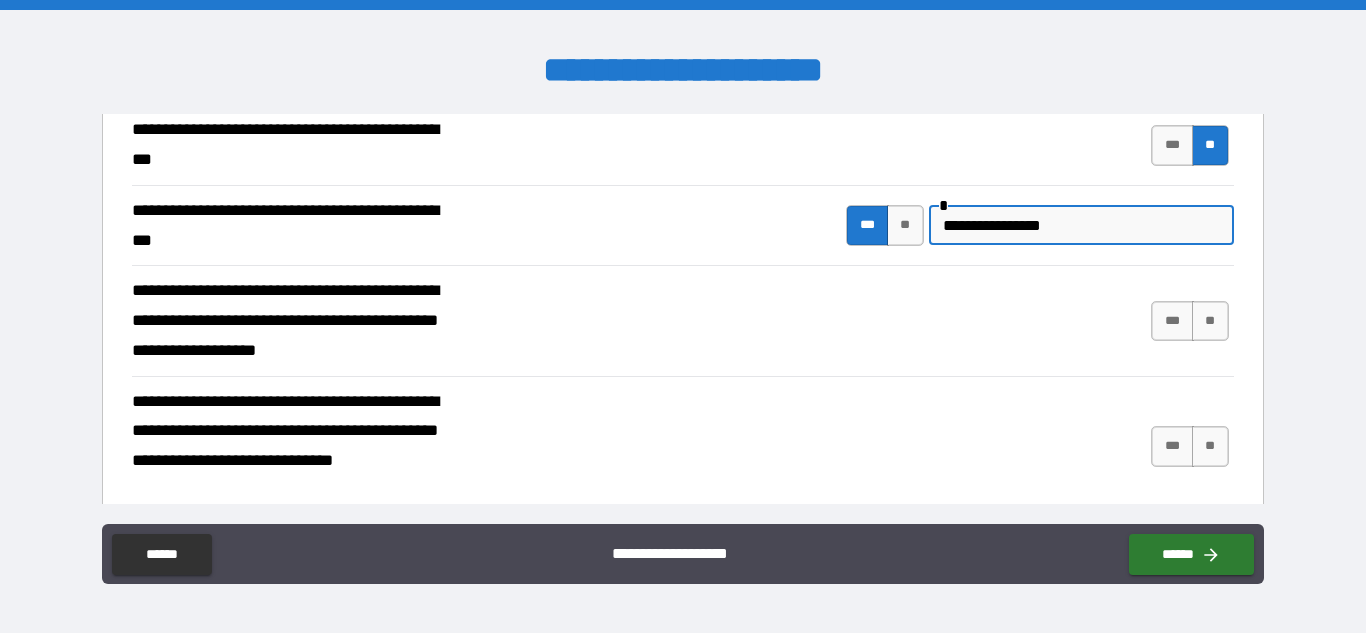 click on "**" at bounding box center [1210, 321] 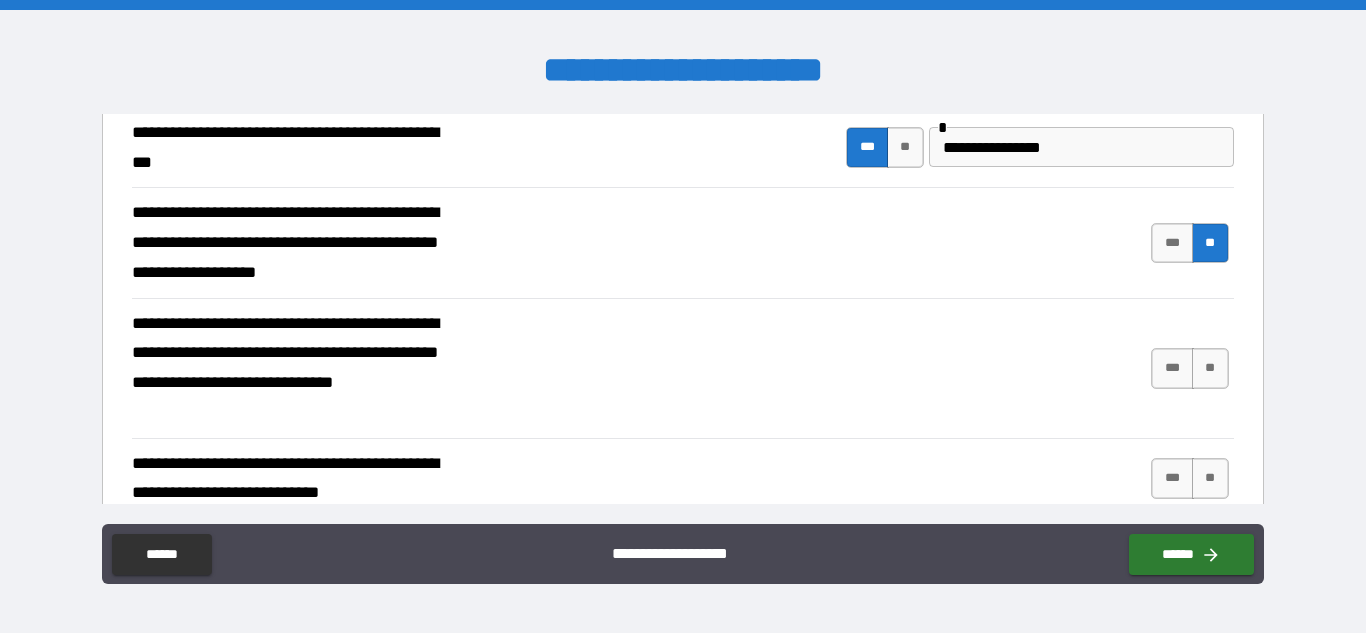 scroll, scrollTop: 687, scrollLeft: 0, axis: vertical 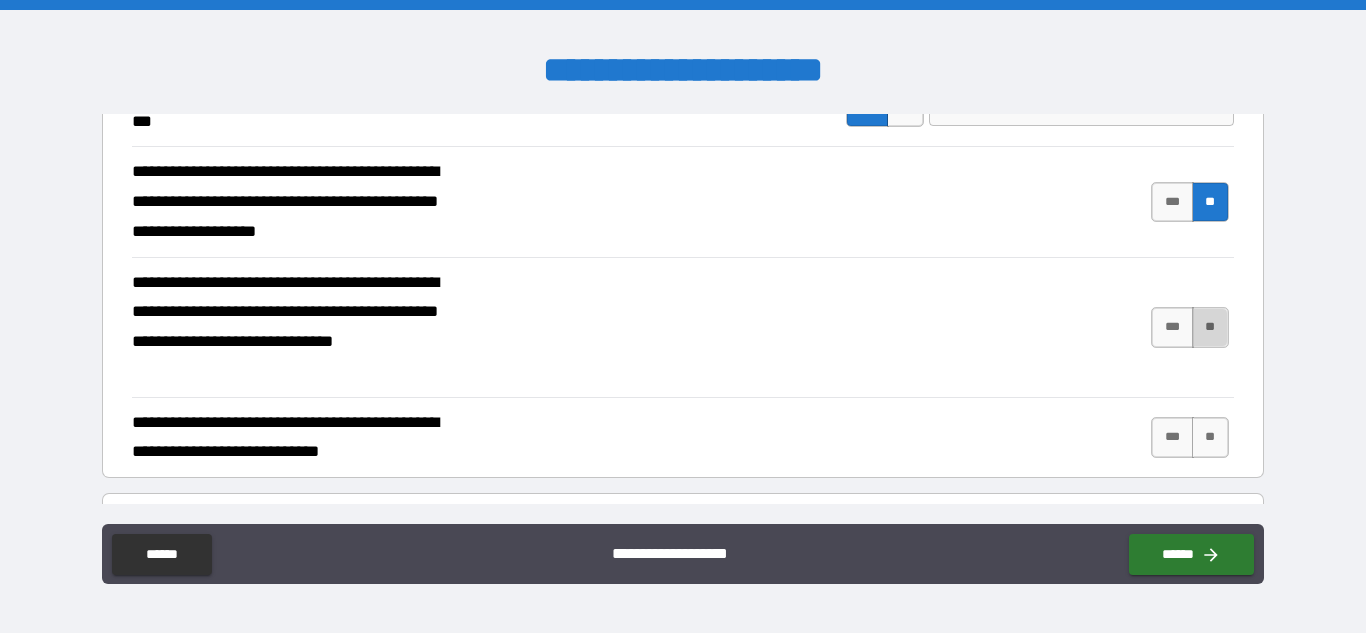 click on "**" at bounding box center [1210, 327] 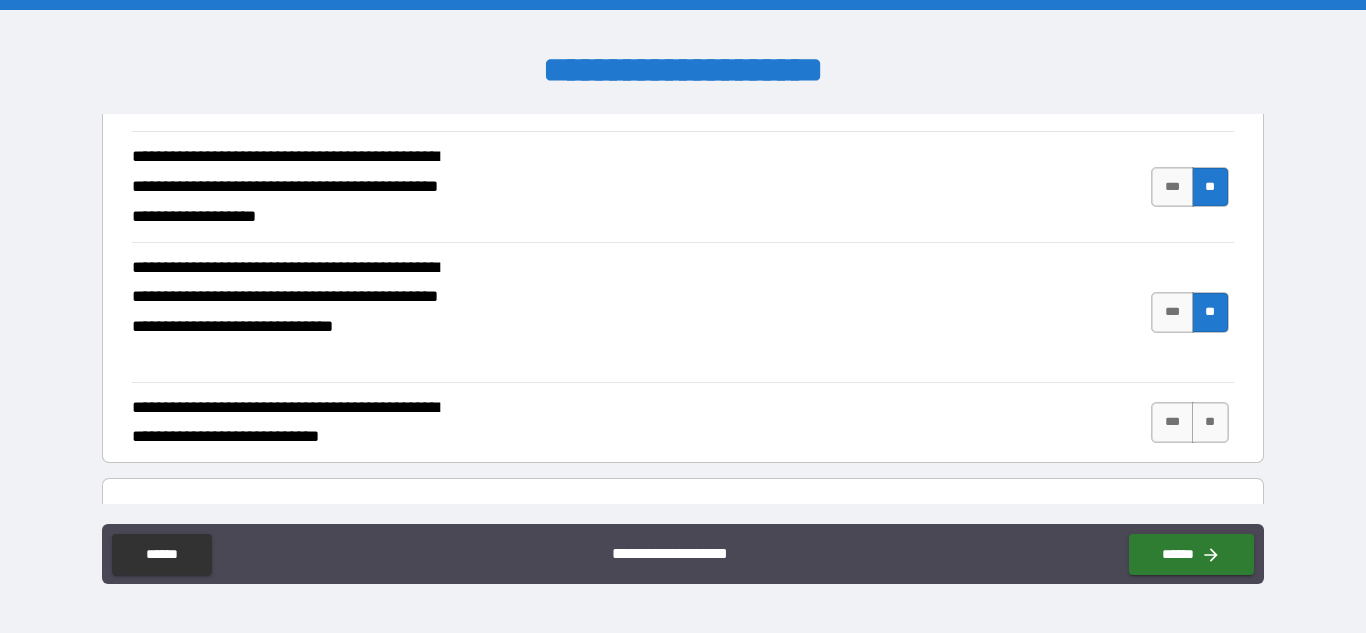 scroll, scrollTop: 815, scrollLeft: 0, axis: vertical 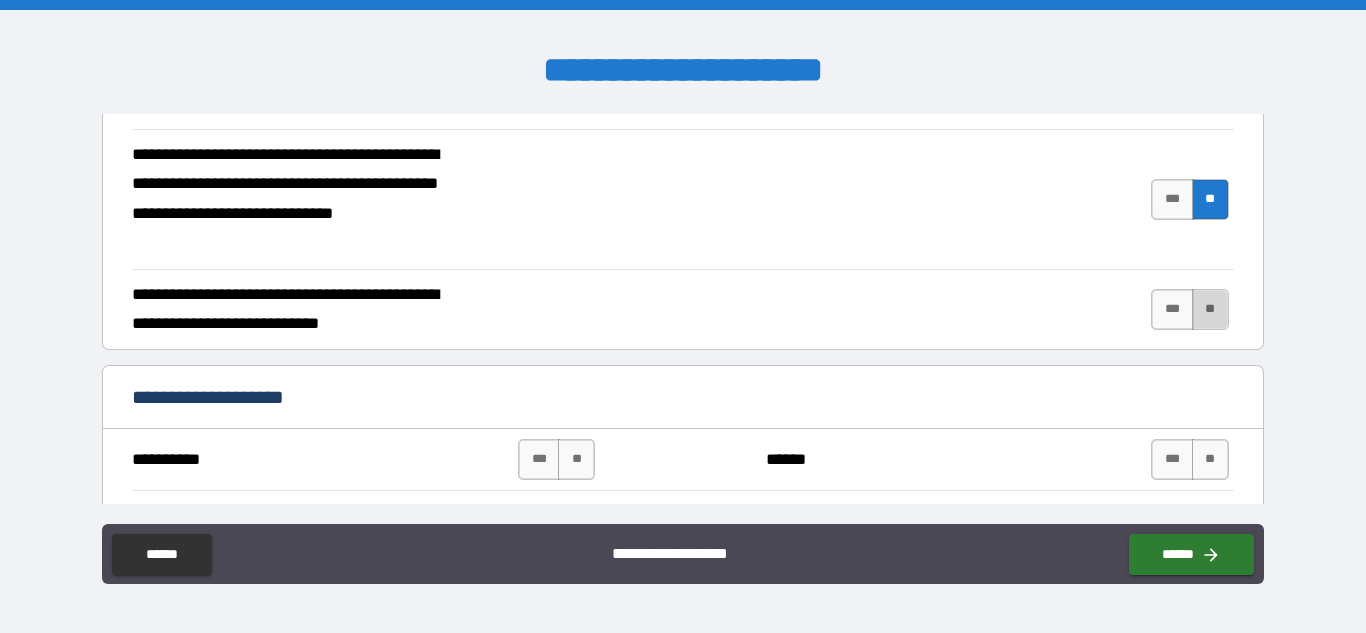 click on "**" at bounding box center [1210, 309] 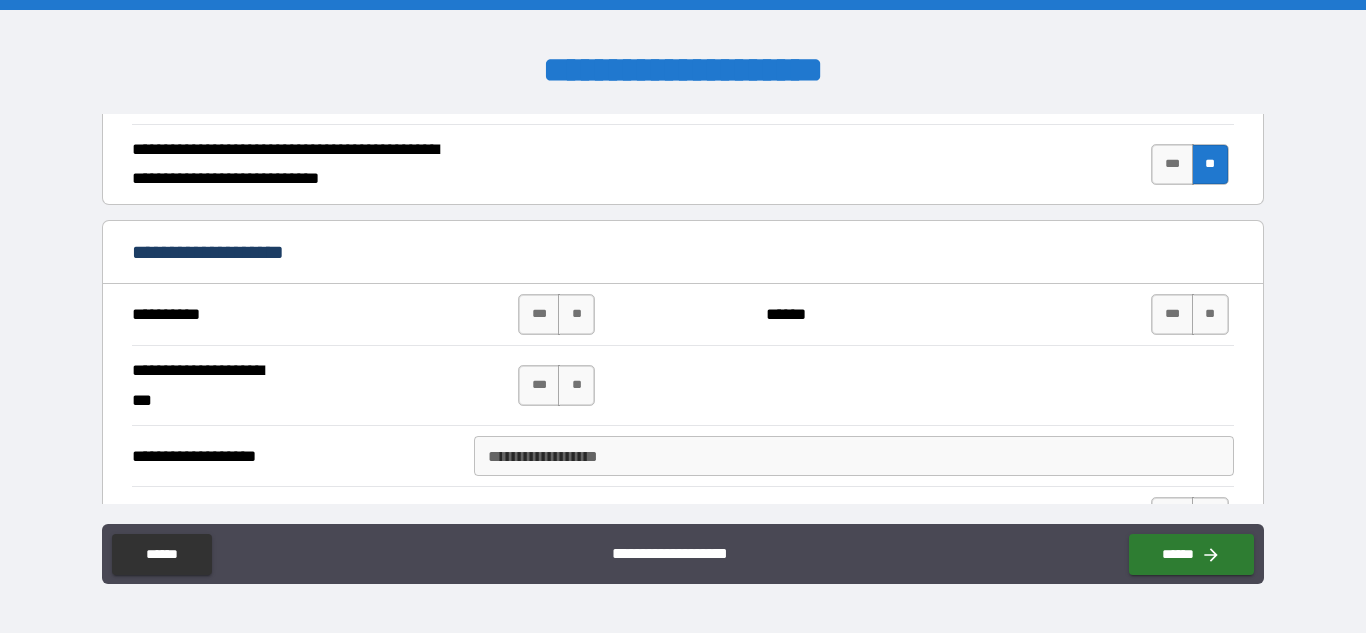 scroll, scrollTop: 993, scrollLeft: 0, axis: vertical 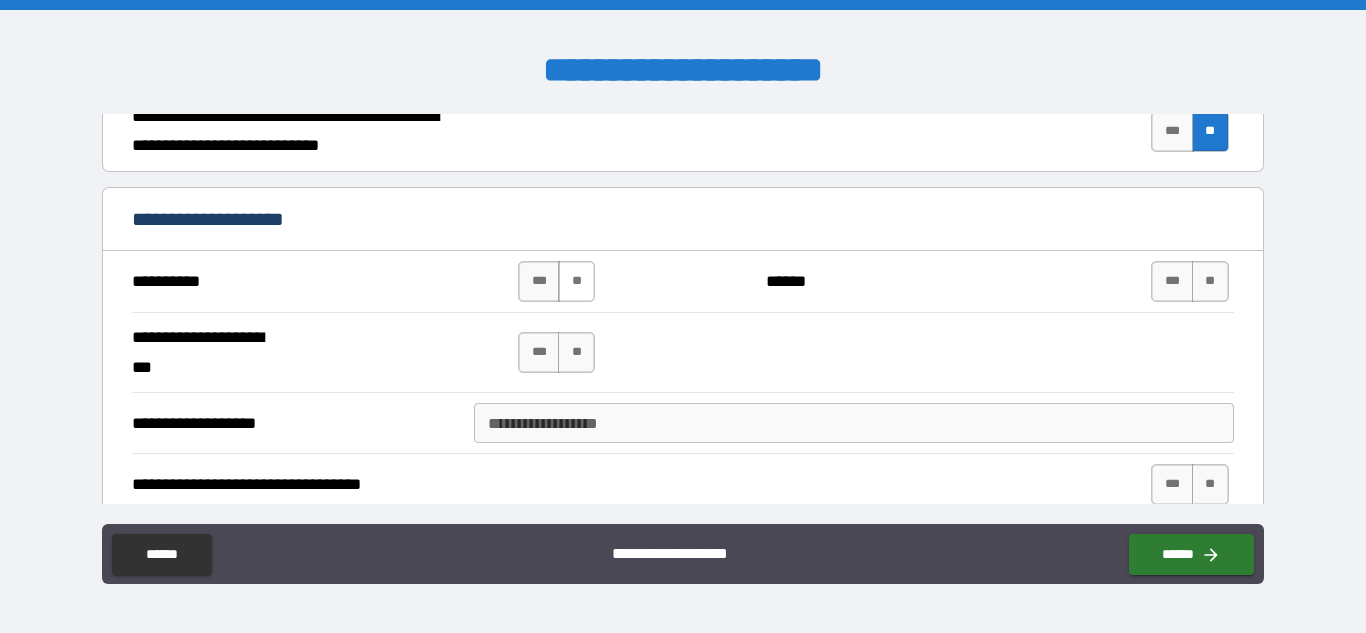 click on "**" at bounding box center [576, 281] 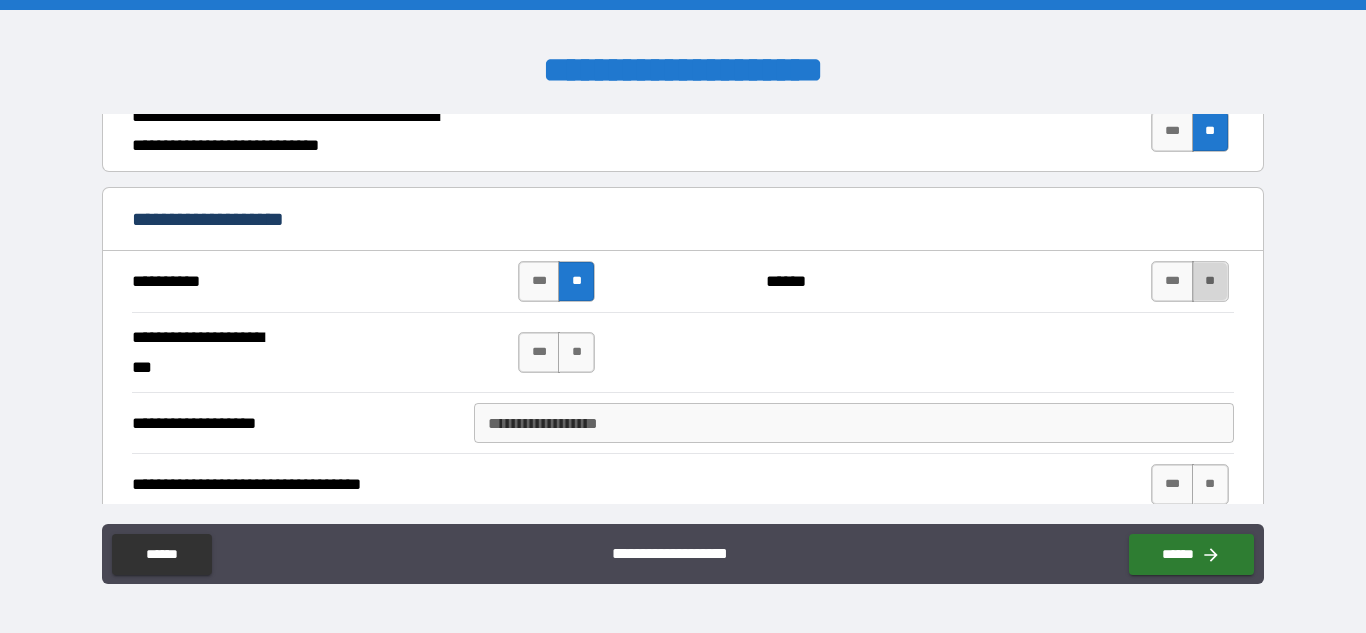 click on "**" at bounding box center (1210, 281) 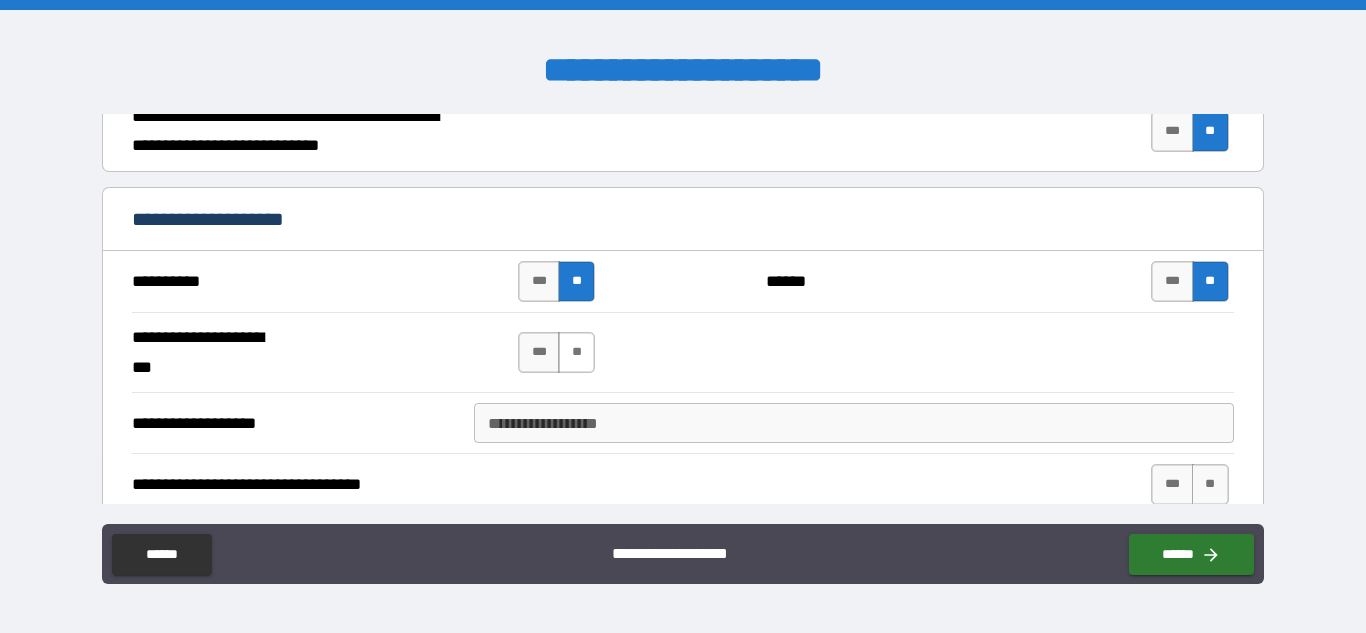 click on "**" at bounding box center [576, 352] 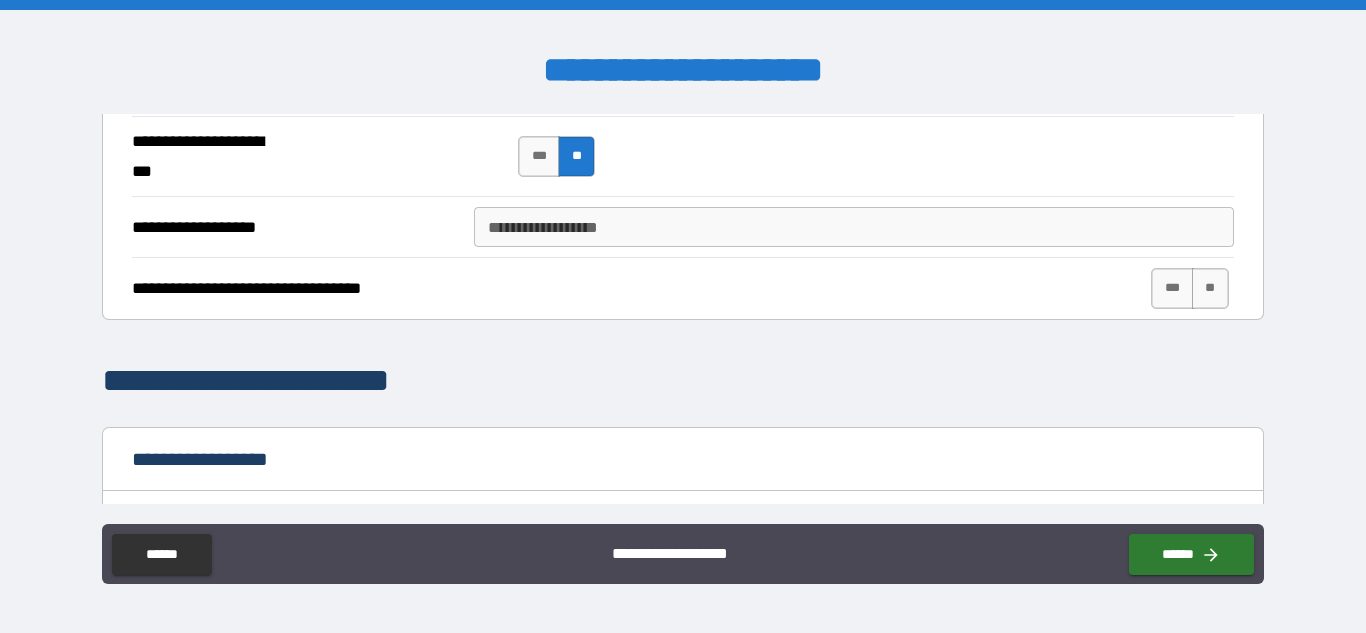 scroll, scrollTop: 1236, scrollLeft: 0, axis: vertical 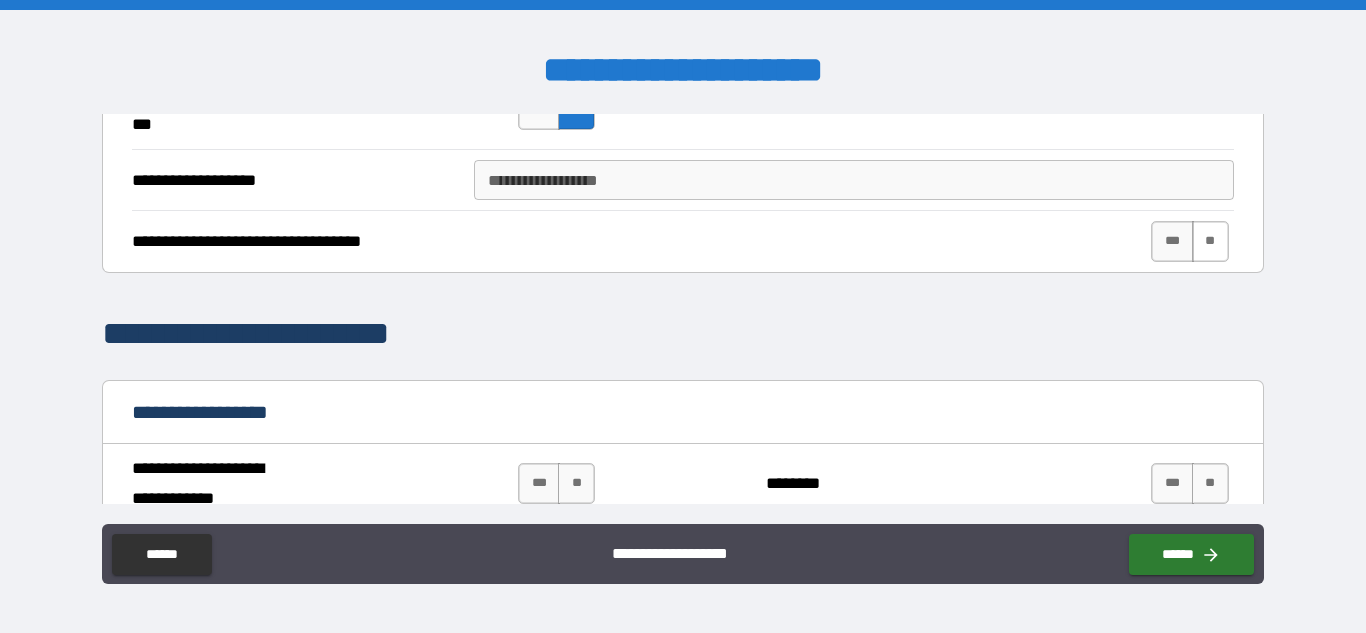 click on "**" at bounding box center [1210, 241] 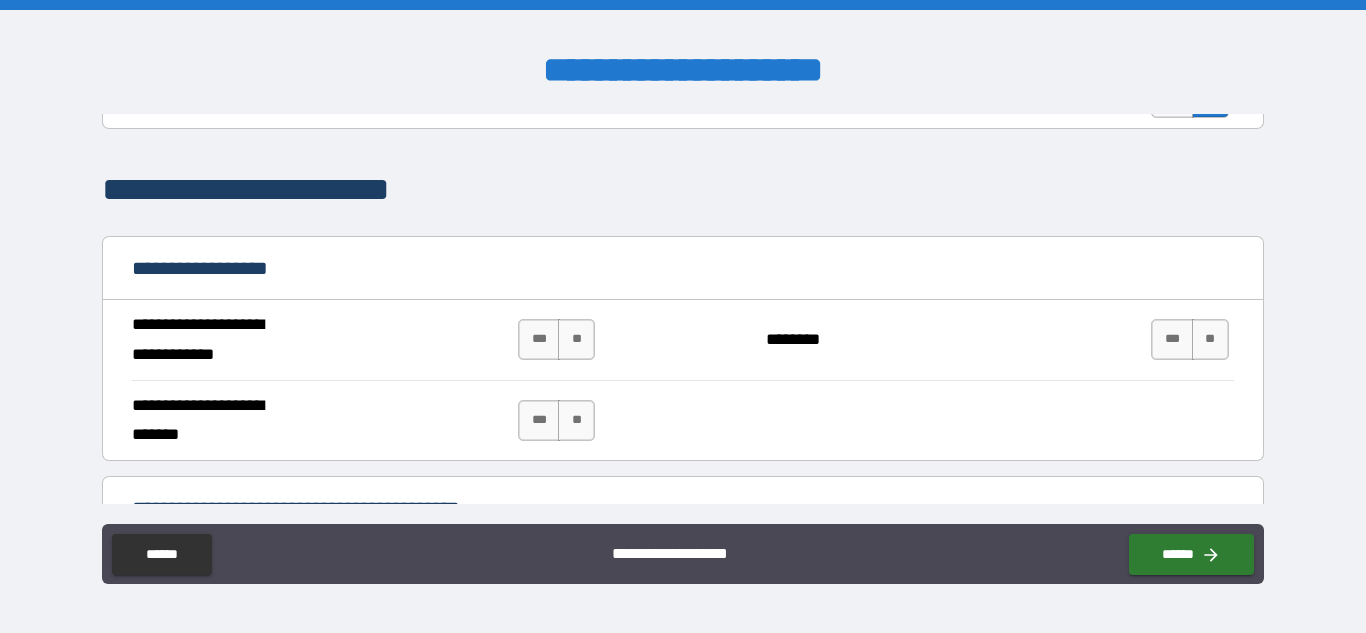 scroll, scrollTop: 1453, scrollLeft: 0, axis: vertical 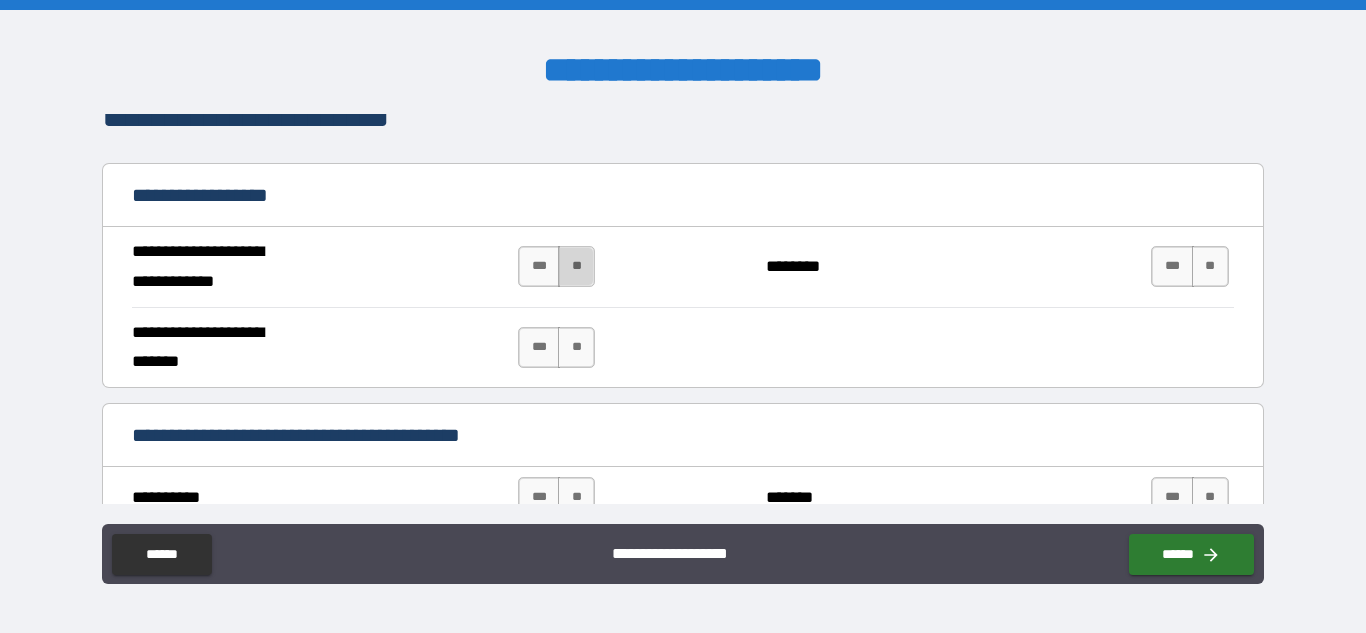 click on "**" at bounding box center (576, 266) 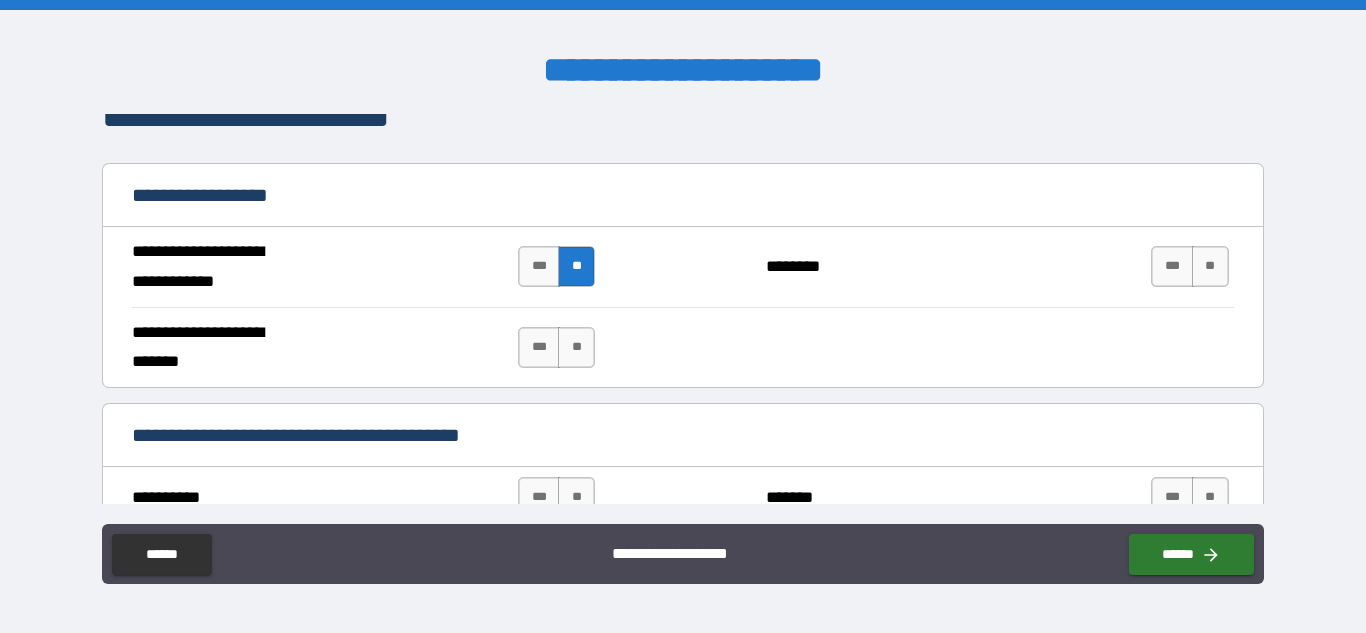 drag, startPoint x: 581, startPoint y: 349, endPoint x: 1129, endPoint y: 377, distance: 548.71484 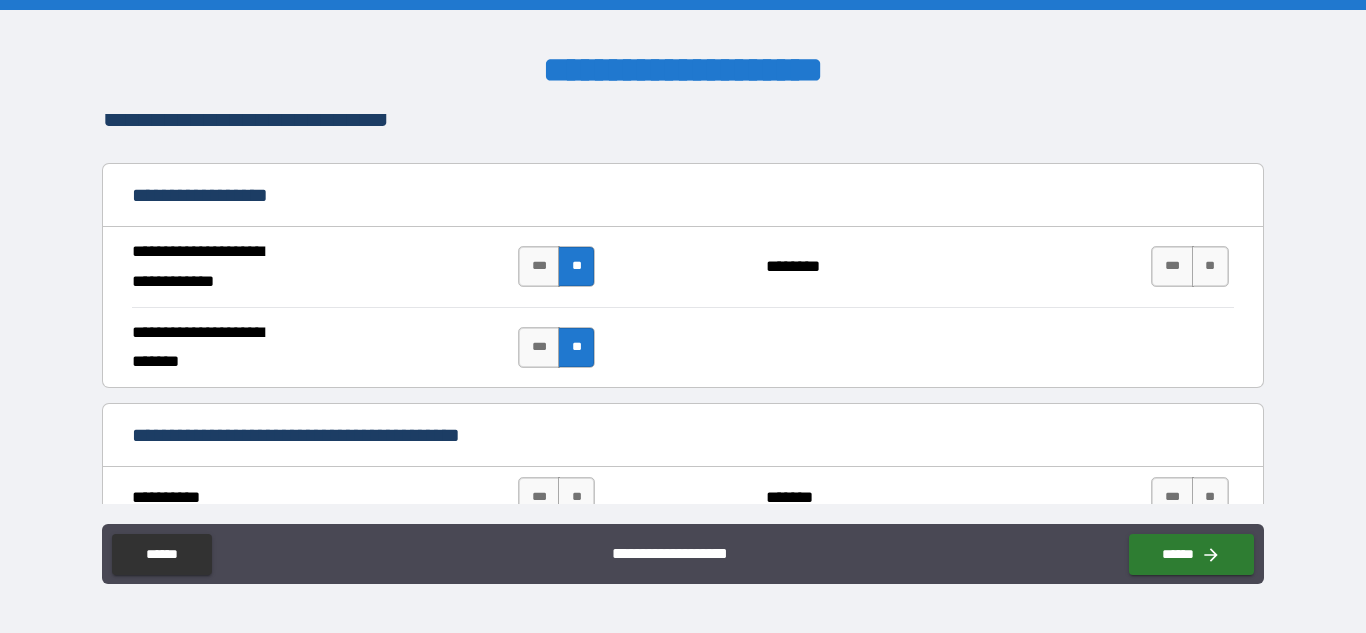 click on "**" at bounding box center [1210, 266] 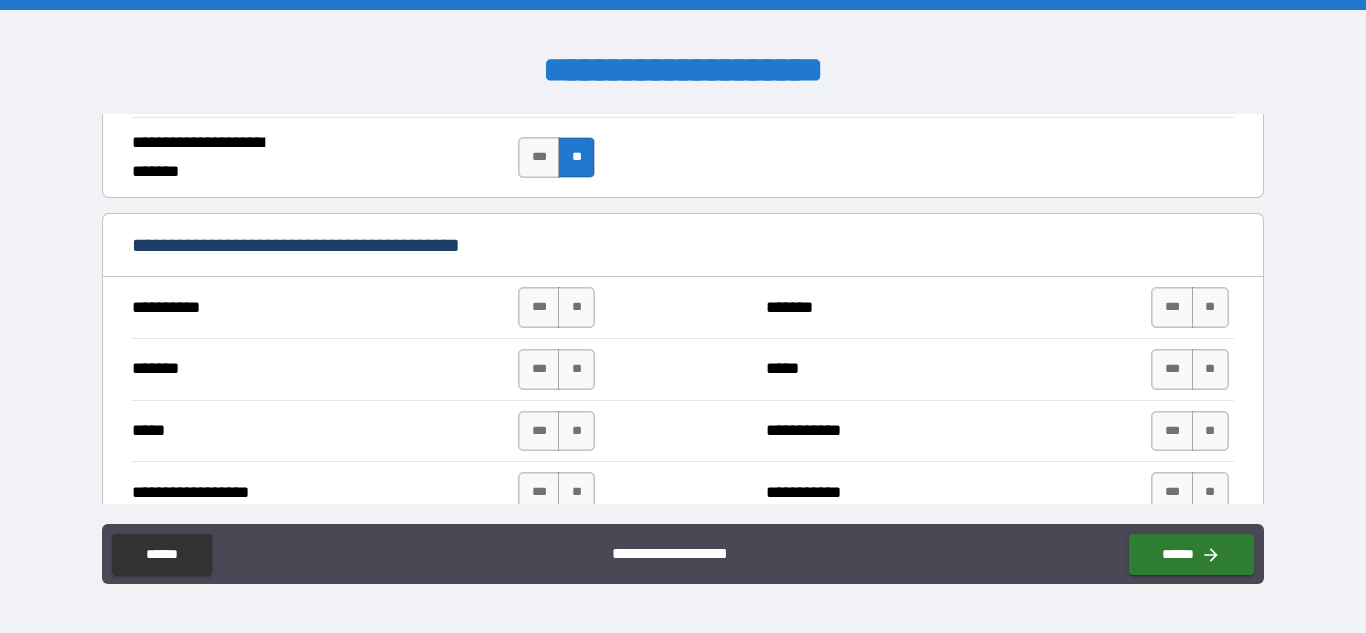 scroll, scrollTop: 1707, scrollLeft: 0, axis: vertical 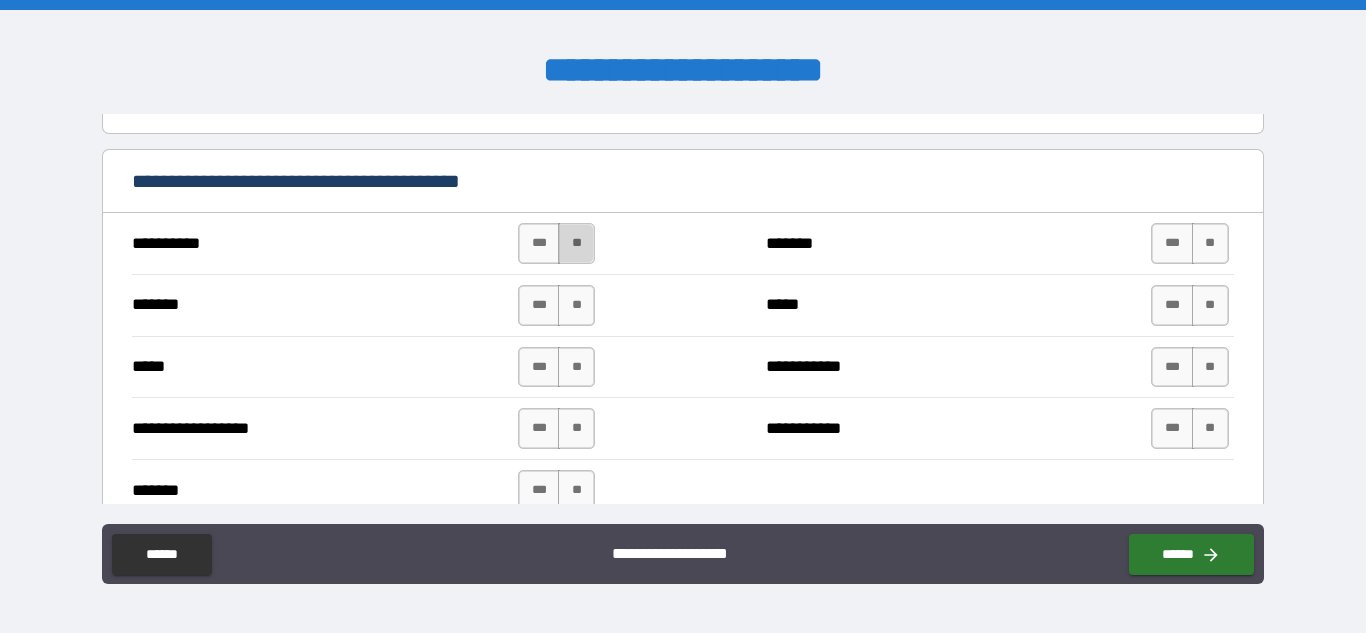 click on "**" at bounding box center [576, 243] 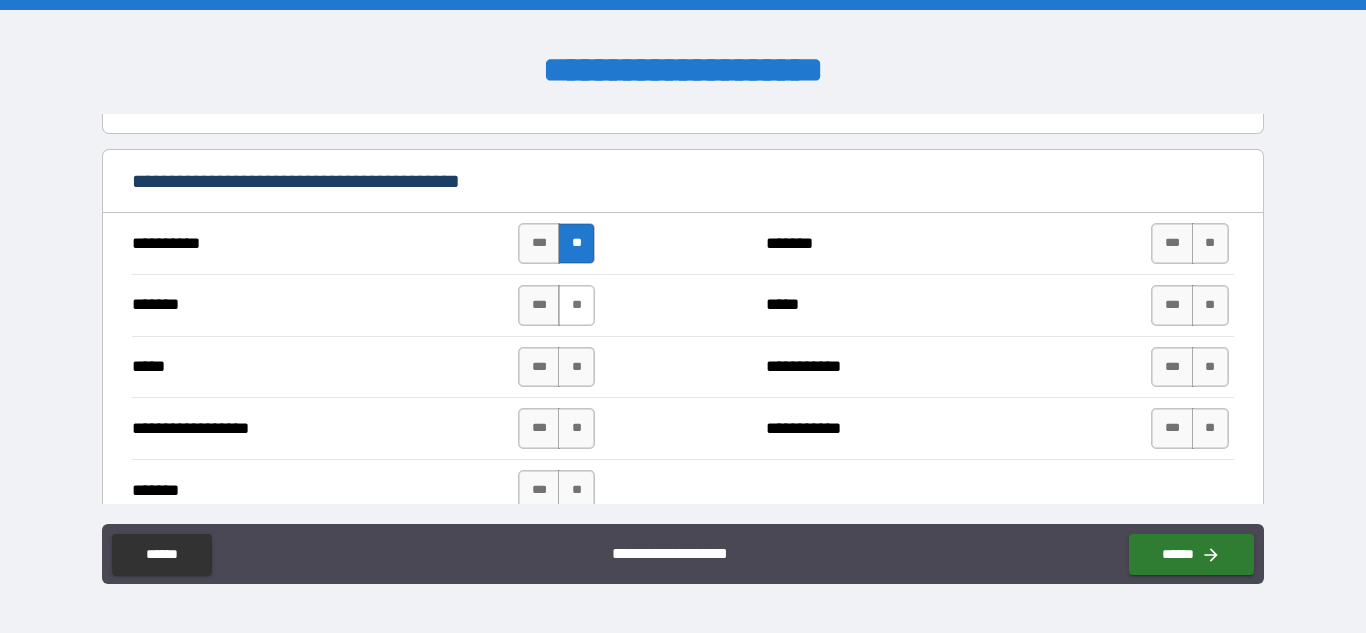 click on "**" at bounding box center (576, 305) 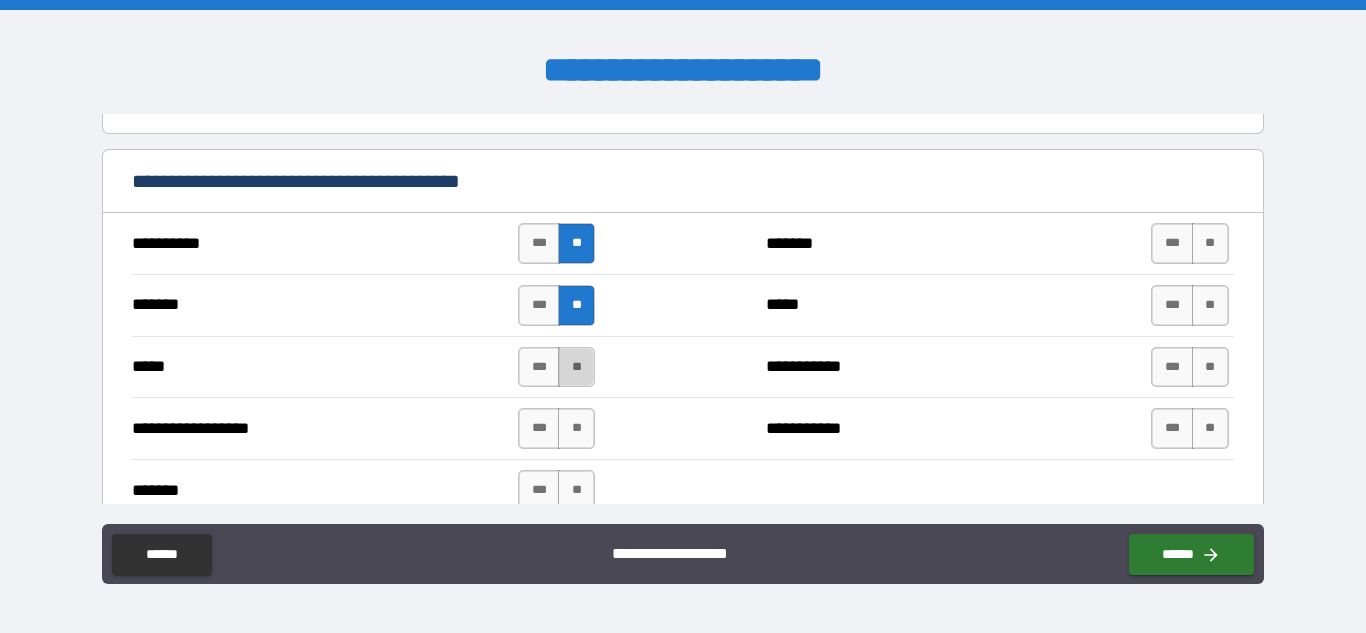 drag, startPoint x: 573, startPoint y: 354, endPoint x: 578, endPoint y: 365, distance: 12.083046 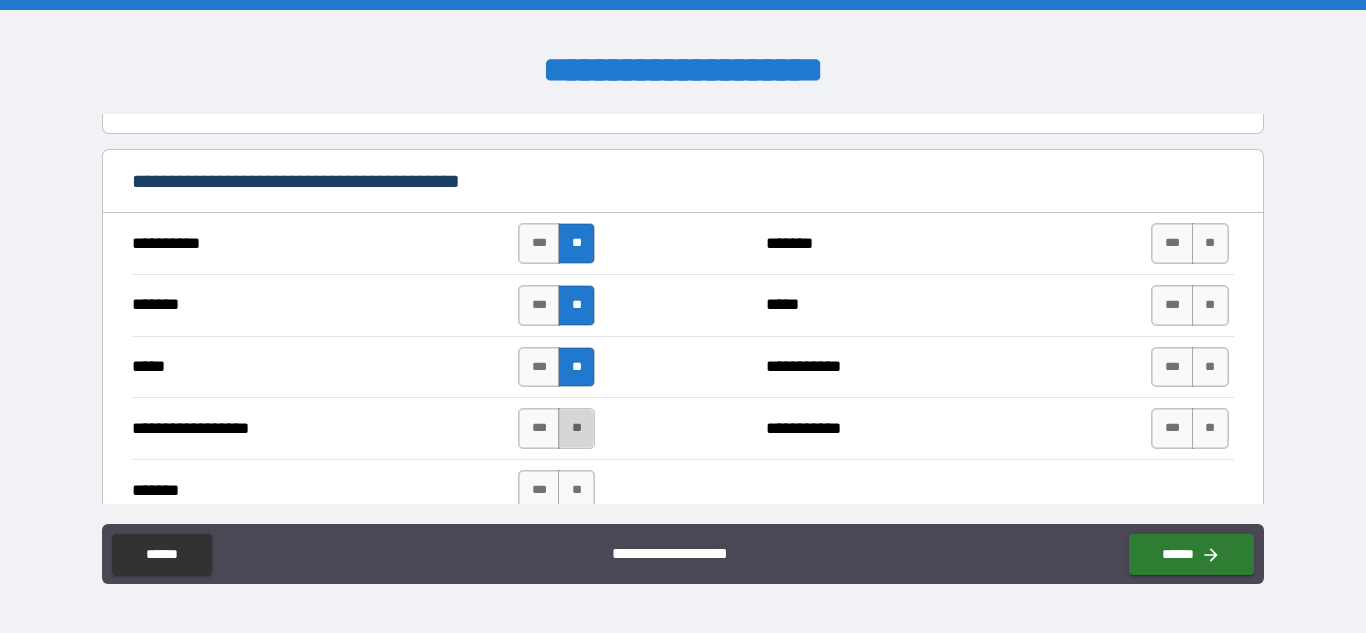 click on "**" at bounding box center [576, 428] 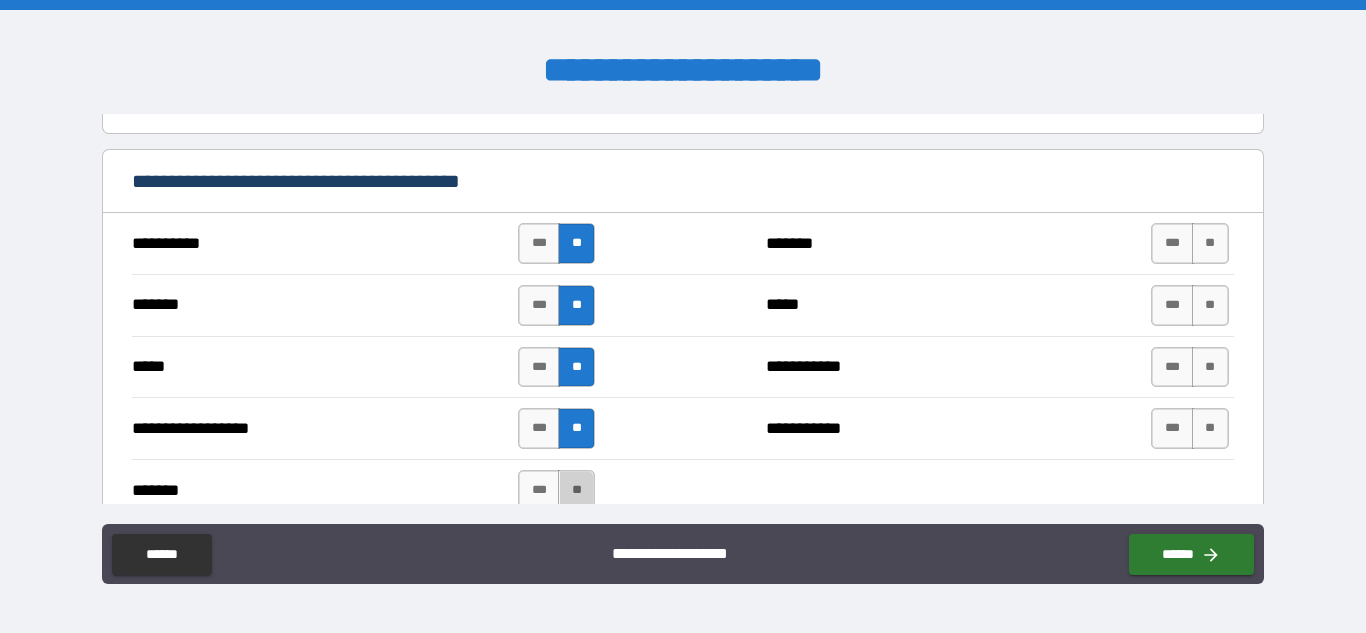 drag, startPoint x: 574, startPoint y: 490, endPoint x: 627, endPoint y: 460, distance: 60.90156 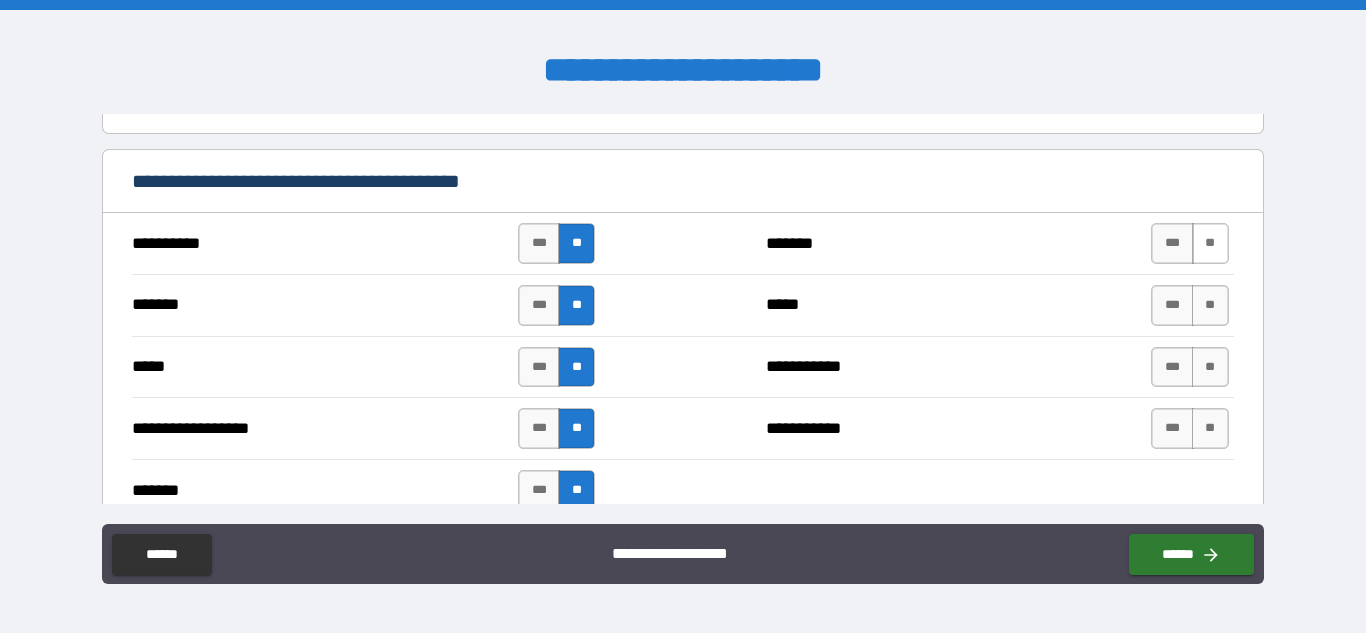 click on "**" at bounding box center (1210, 243) 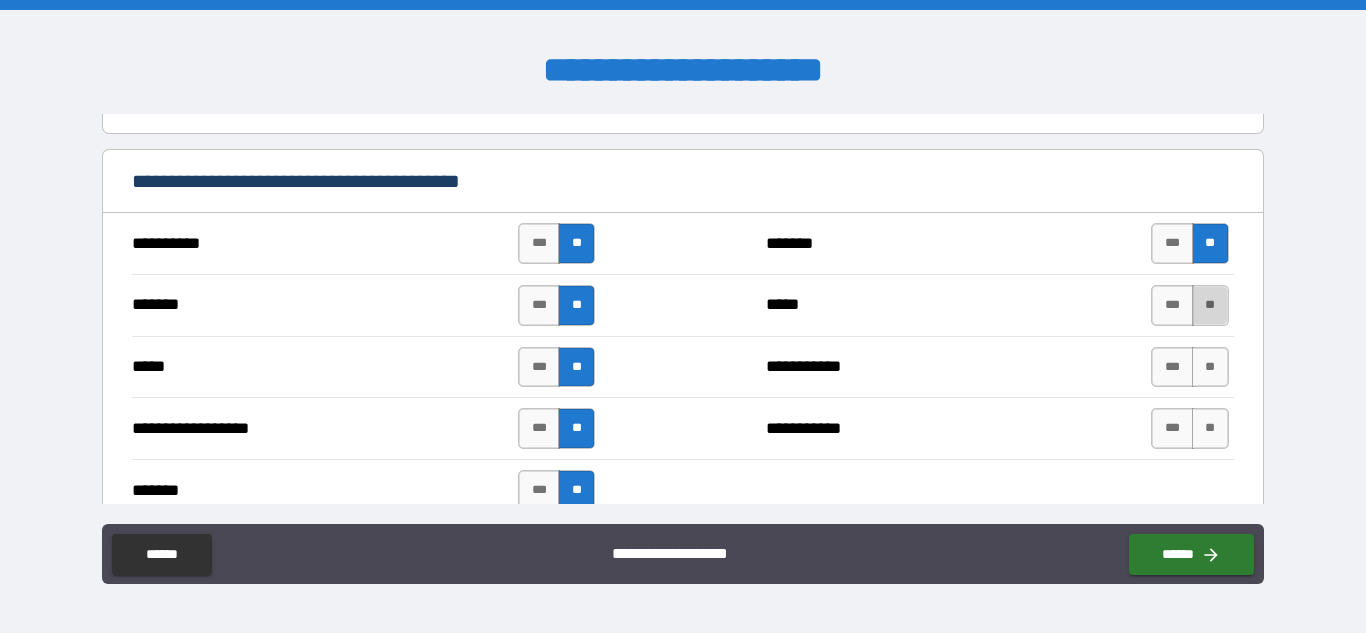 click on "**" at bounding box center [1210, 305] 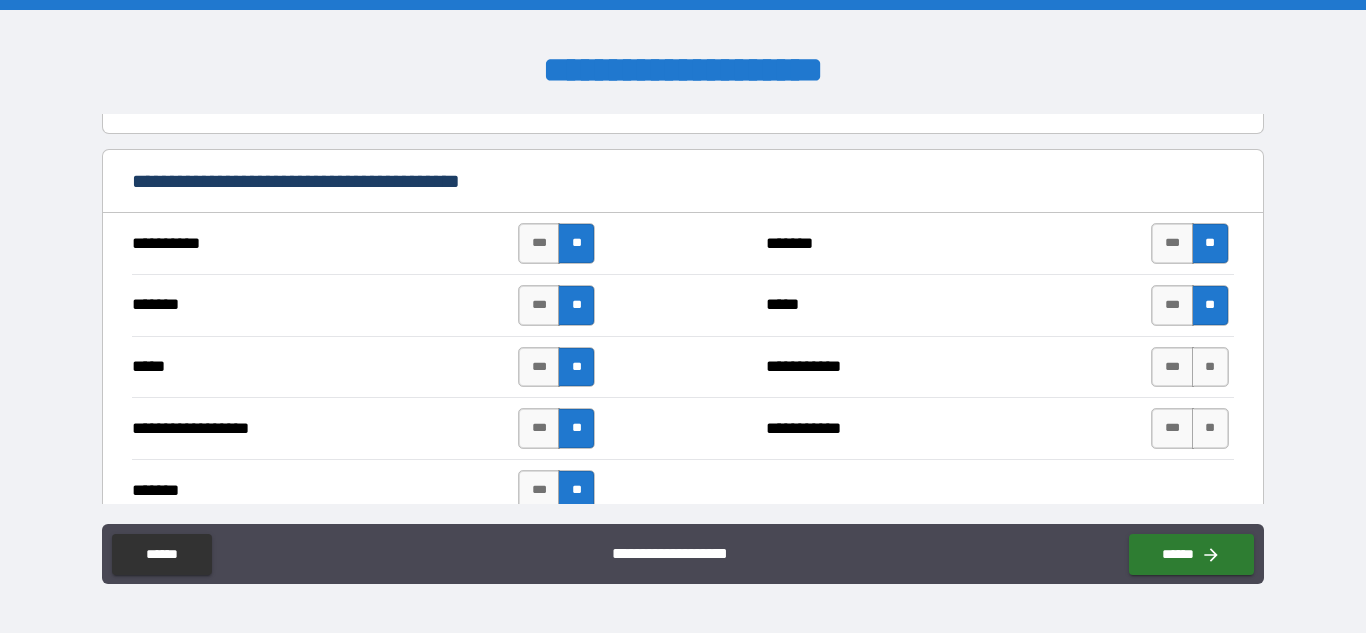 click on "**********" at bounding box center [682, 367] 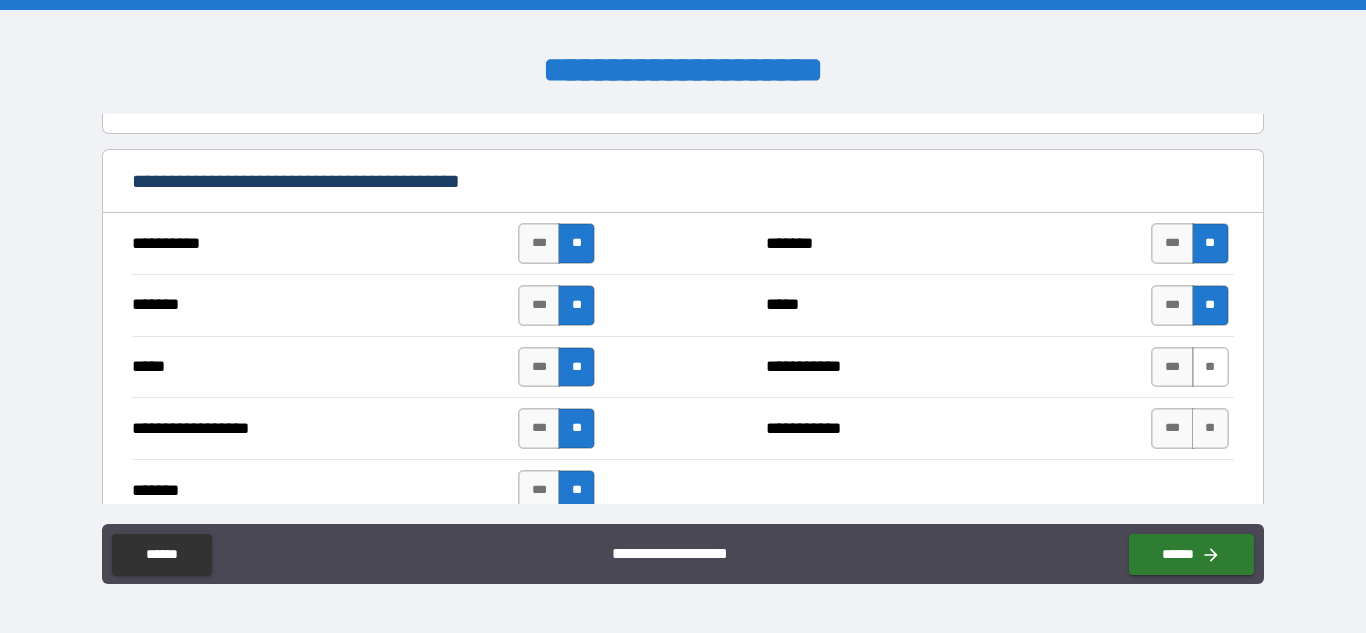 click on "**" at bounding box center (1210, 367) 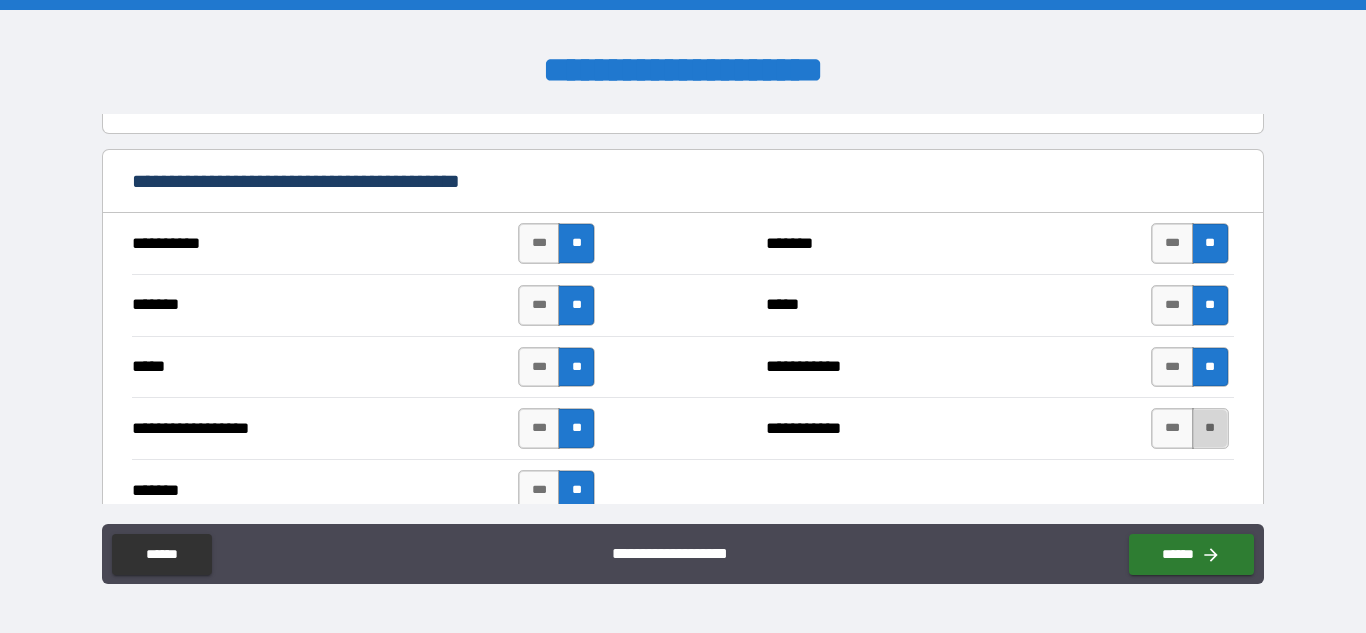 click on "**" at bounding box center (1210, 428) 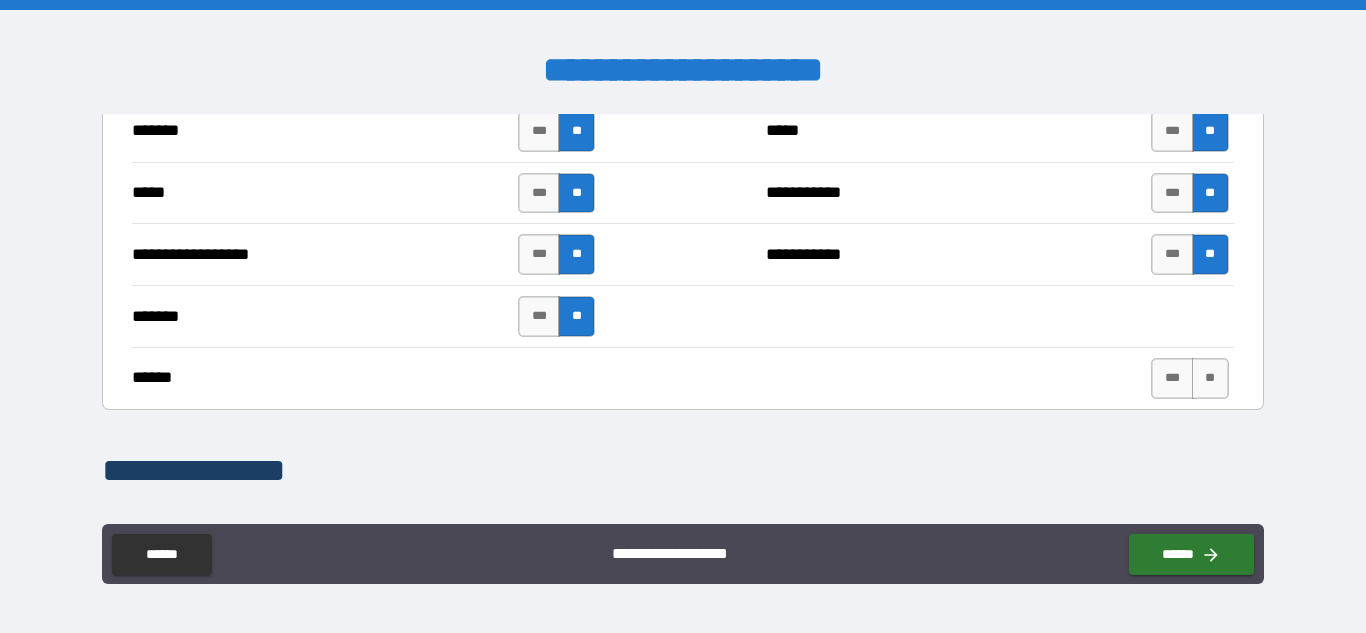 scroll, scrollTop: 1981, scrollLeft: 0, axis: vertical 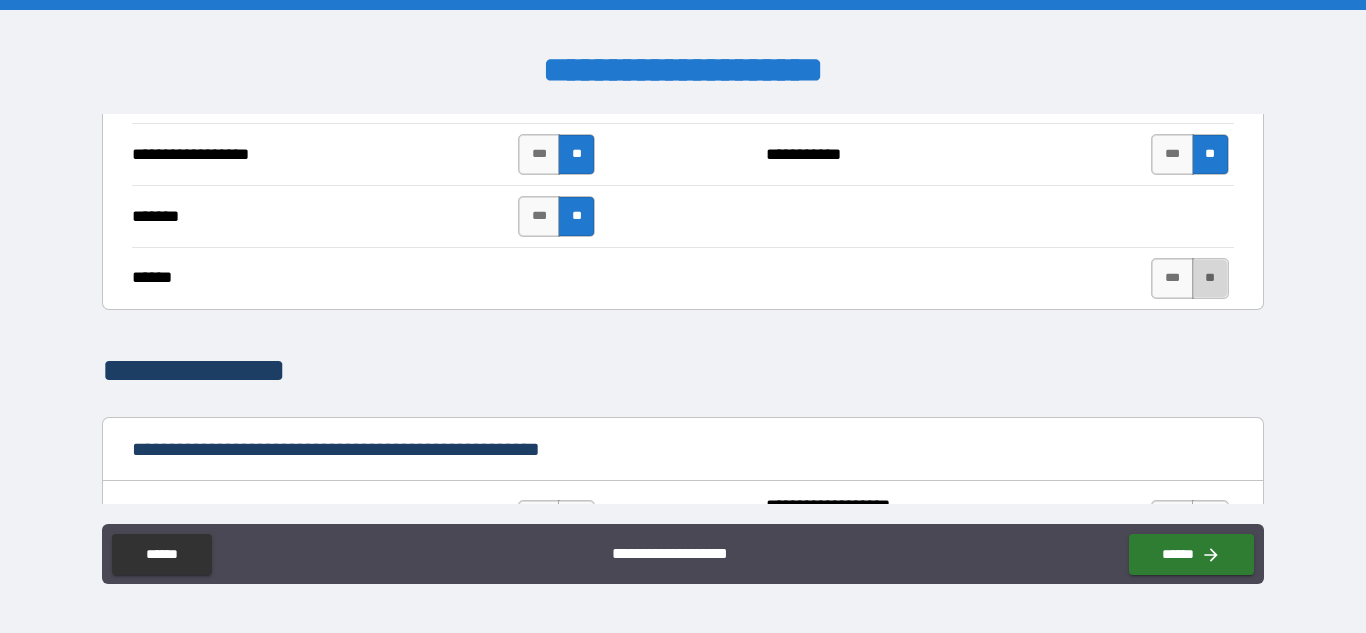click on "**" at bounding box center (1210, 278) 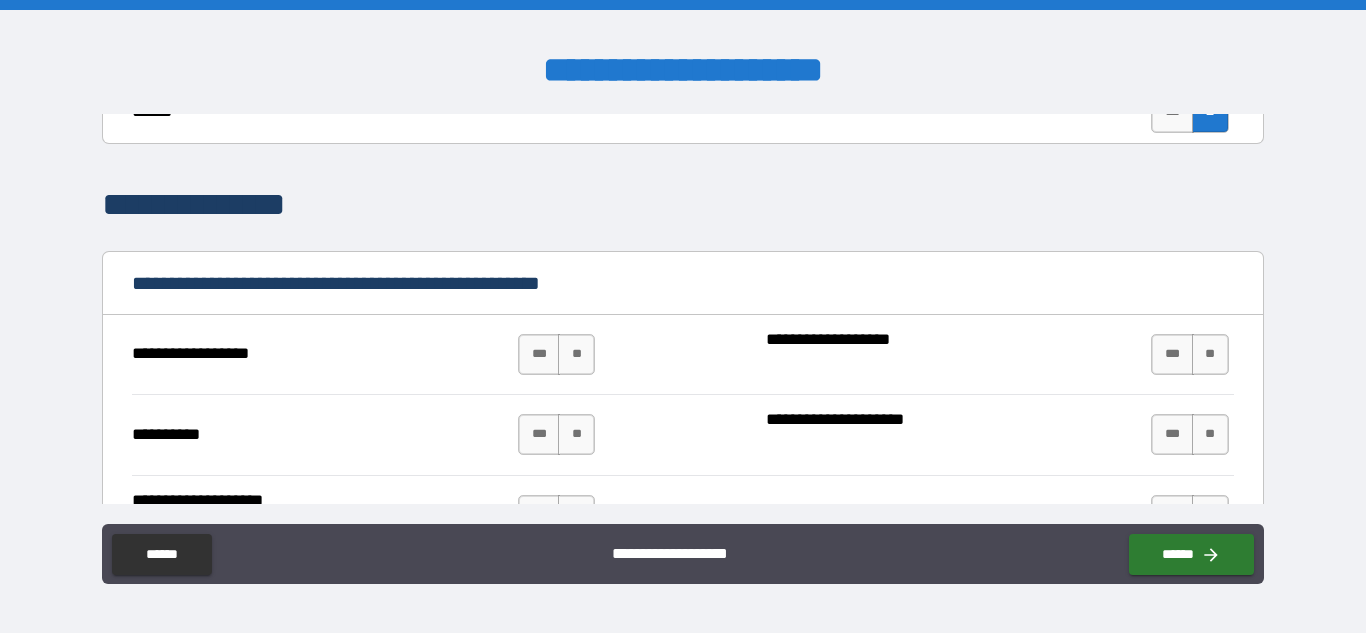 scroll, scrollTop: 2263, scrollLeft: 0, axis: vertical 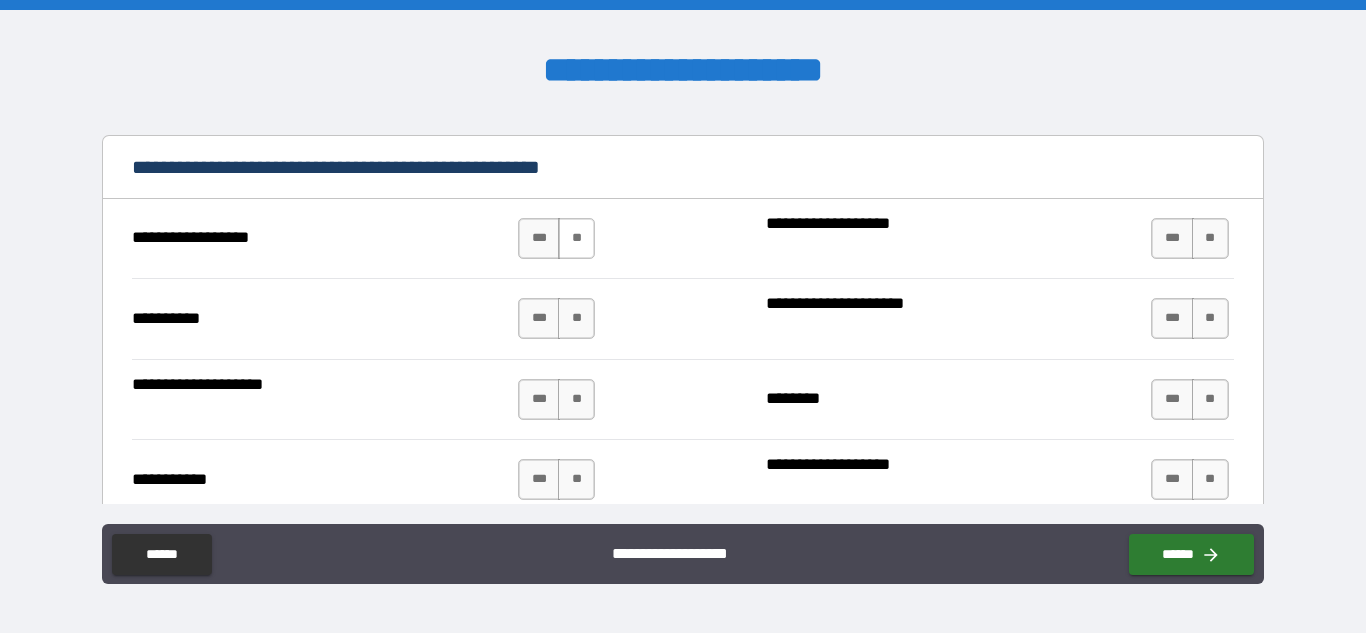 click on "**" at bounding box center [576, 238] 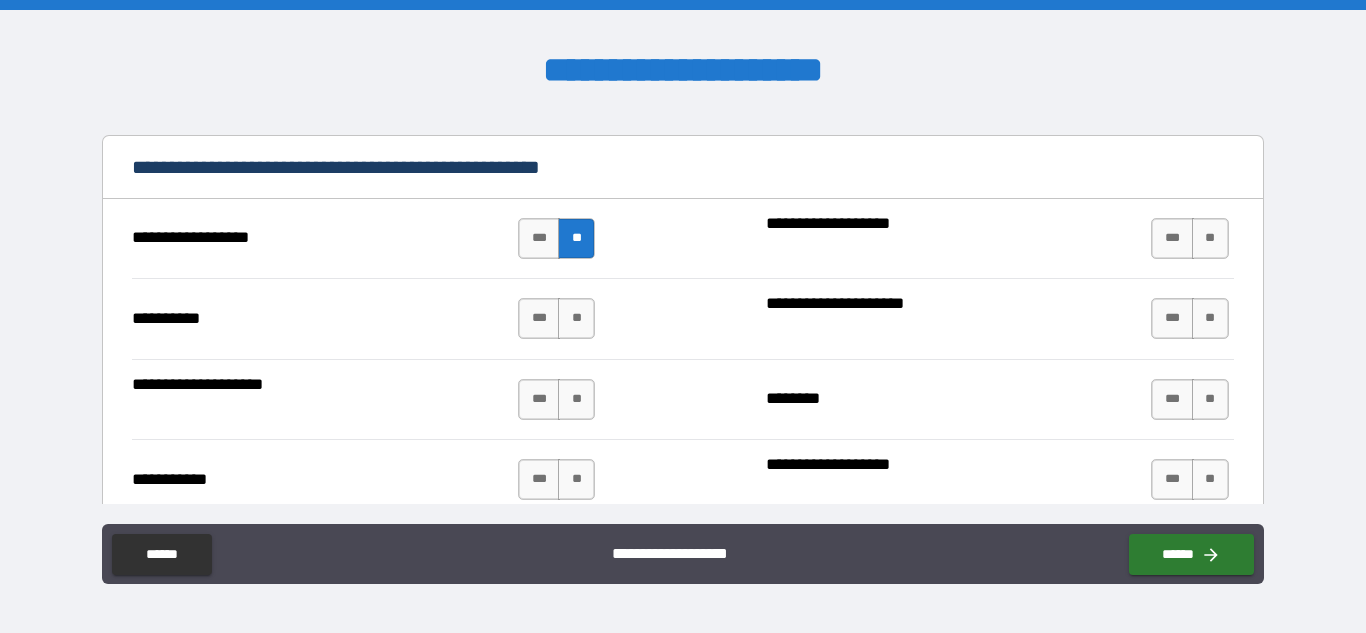 drag, startPoint x: 565, startPoint y: 322, endPoint x: 481, endPoint y: 353, distance: 89.537704 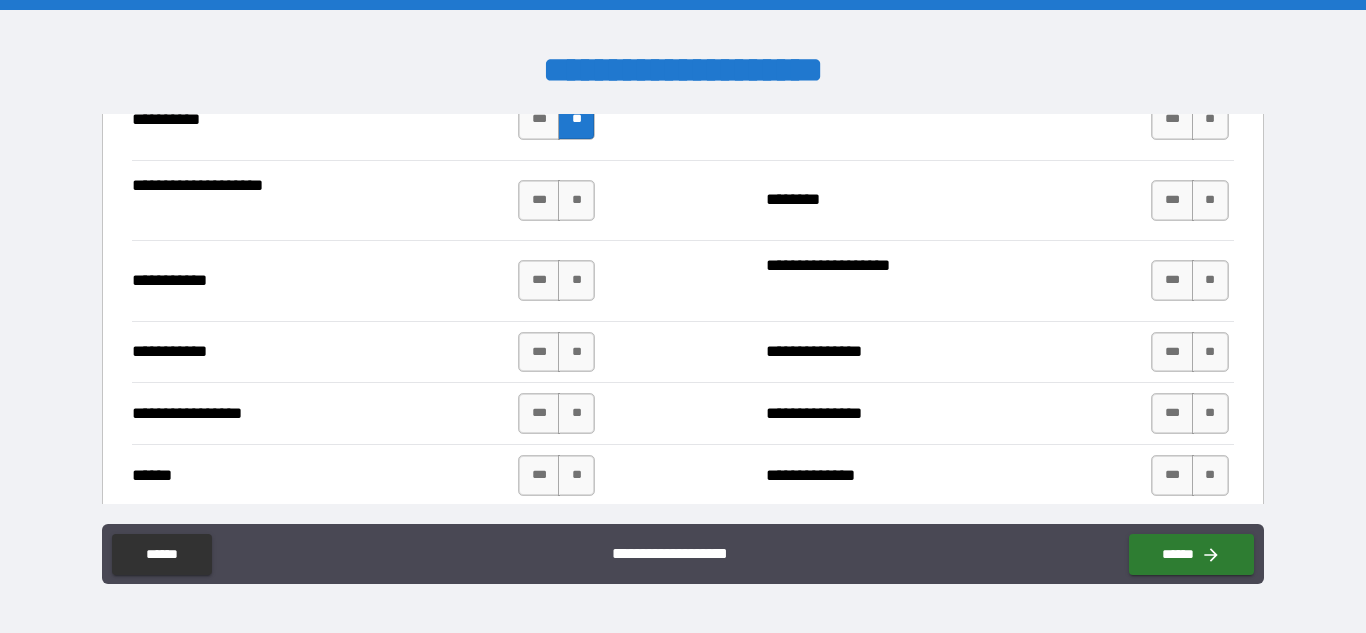 scroll, scrollTop: 2459, scrollLeft: 0, axis: vertical 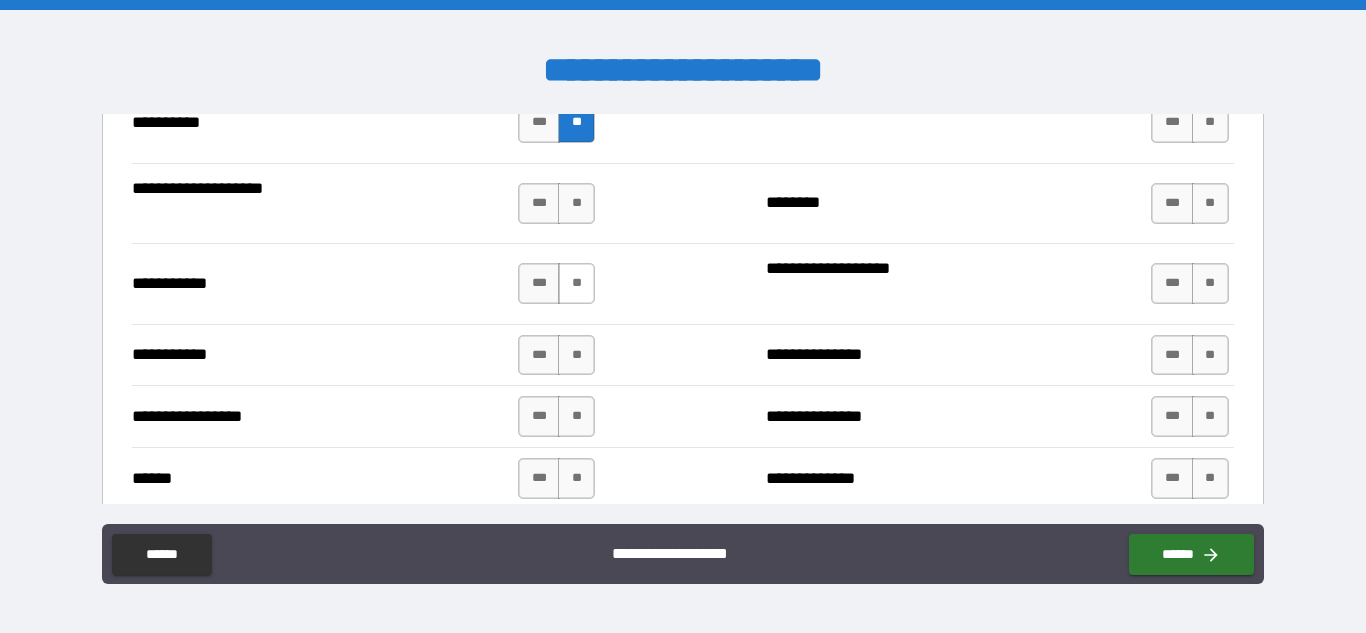 click on "**" at bounding box center [576, 203] 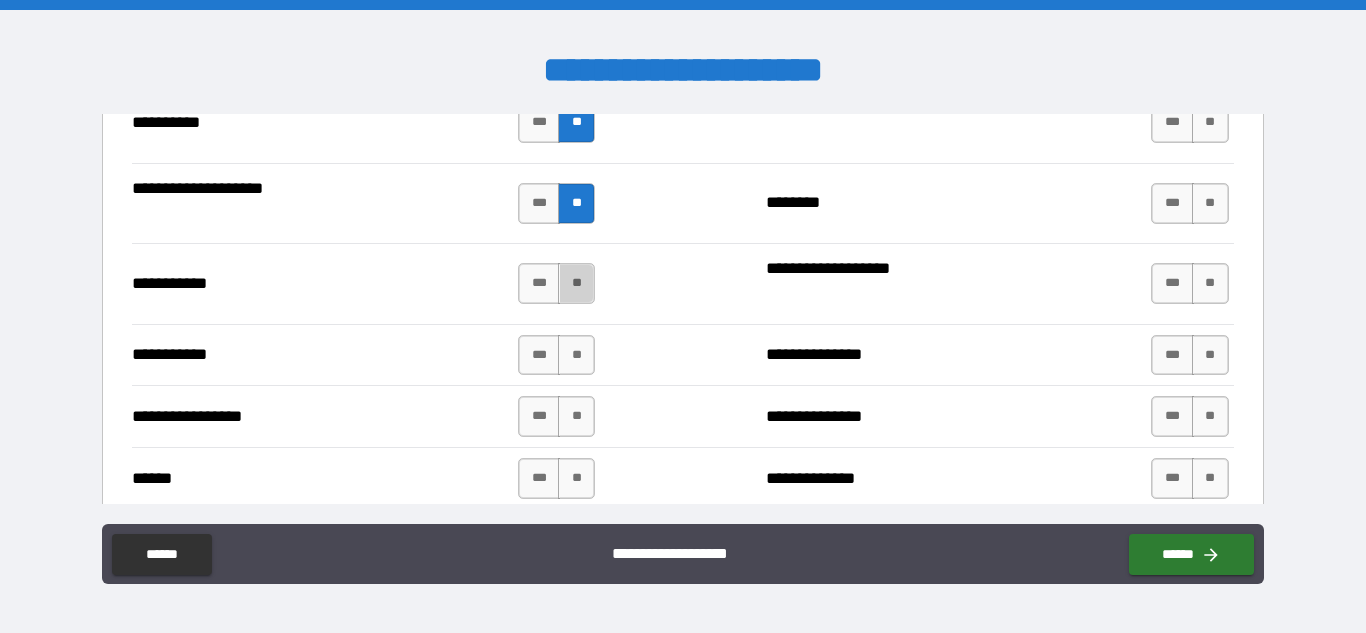 drag, startPoint x: 580, startPoint y: 291, endPoint x: 607, endPoint y: 340, distance: 55.946404 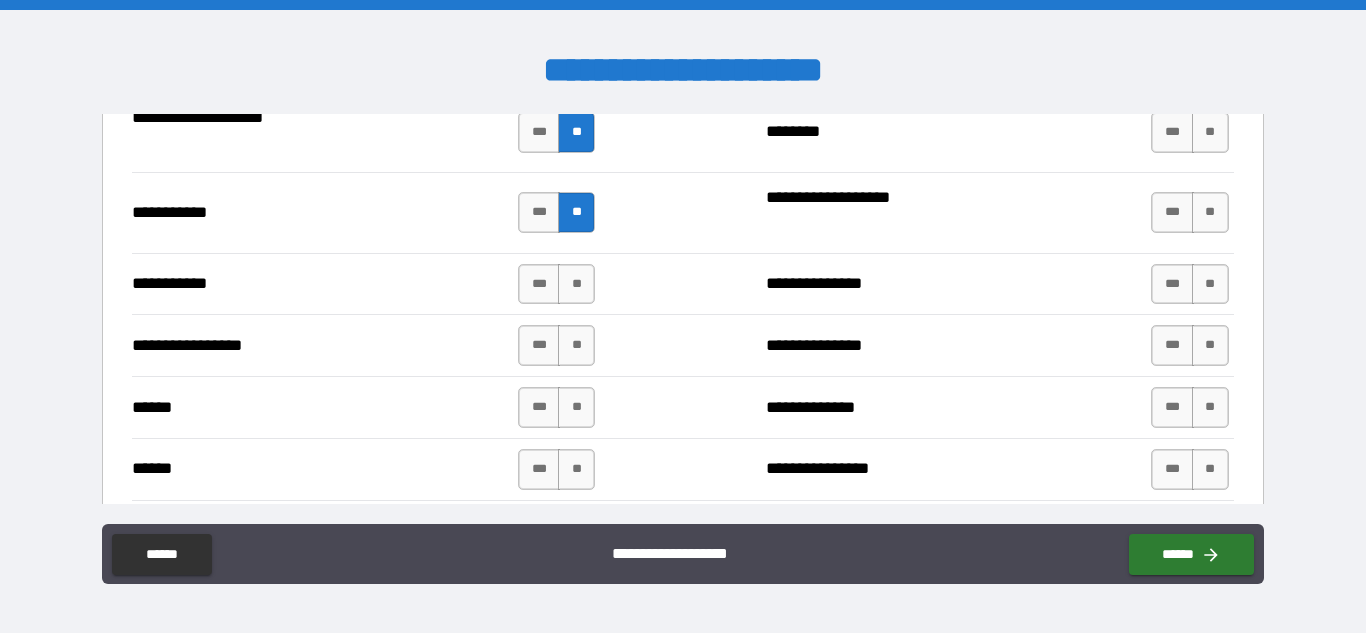 scroll, scrollTop: 2573, scrollLeft: 0, axis: vertical 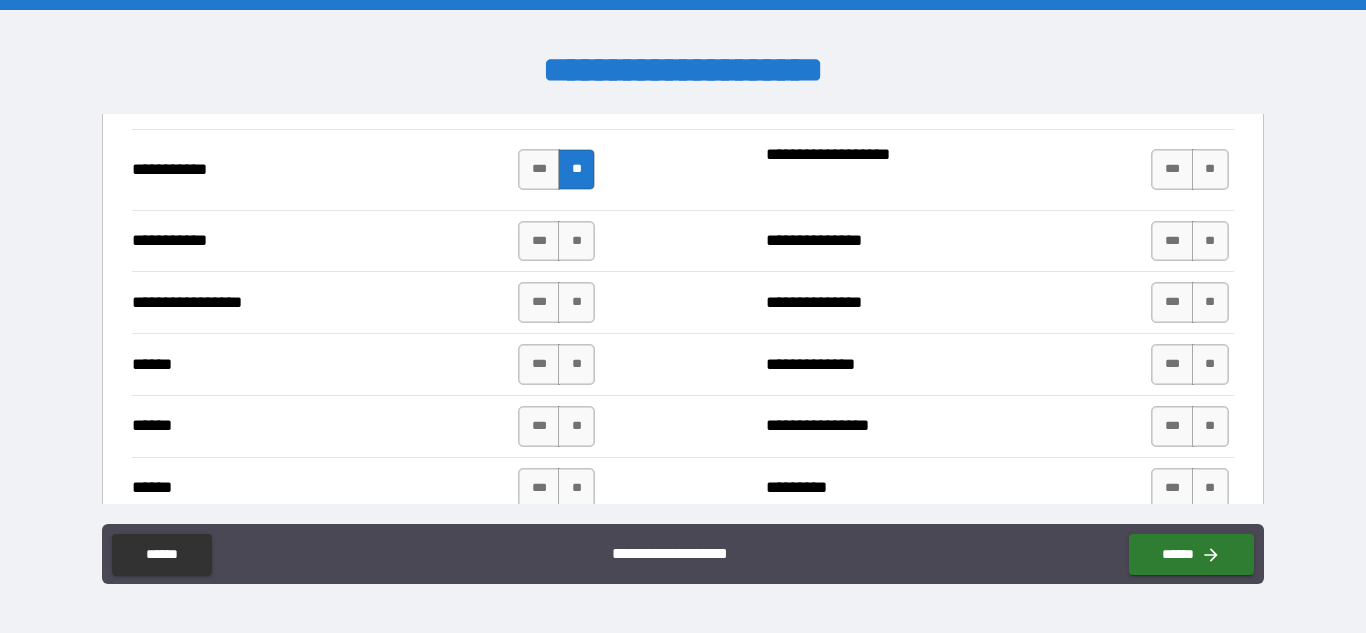drag, startPoint x: 580, startPoint y: 245, endPoint x: 580, endPoint y: 260, distance: 15 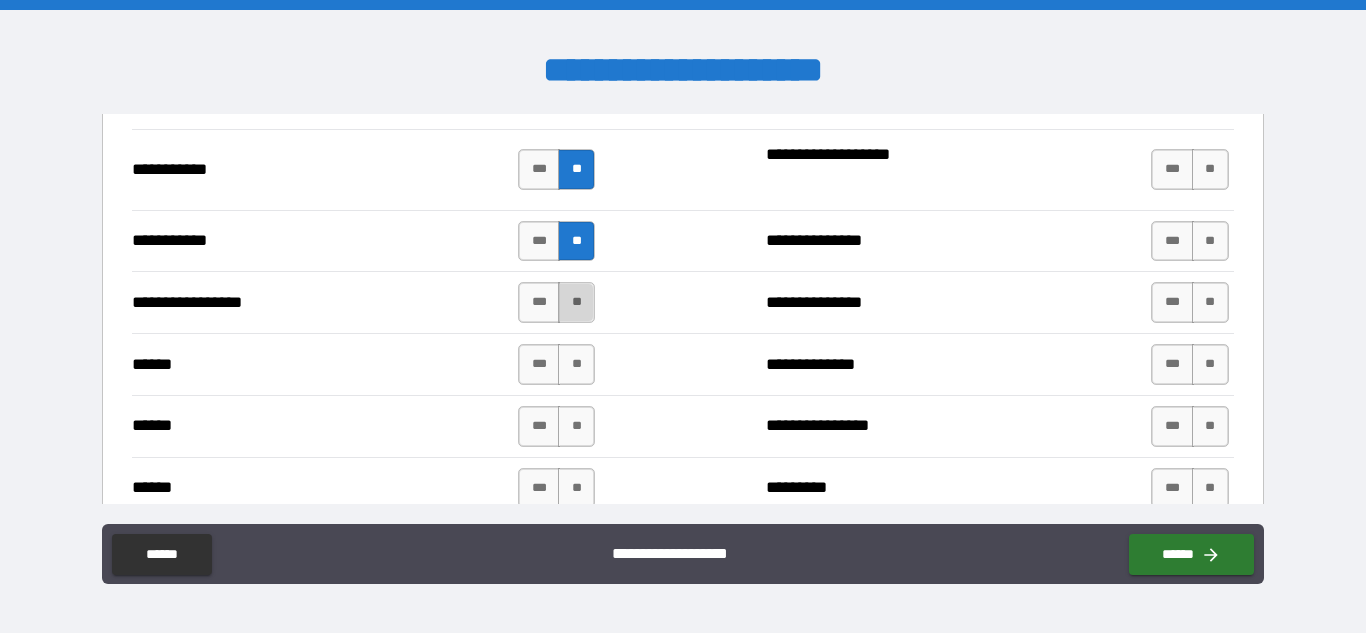 click on "**" at bounding box center (576, 302) 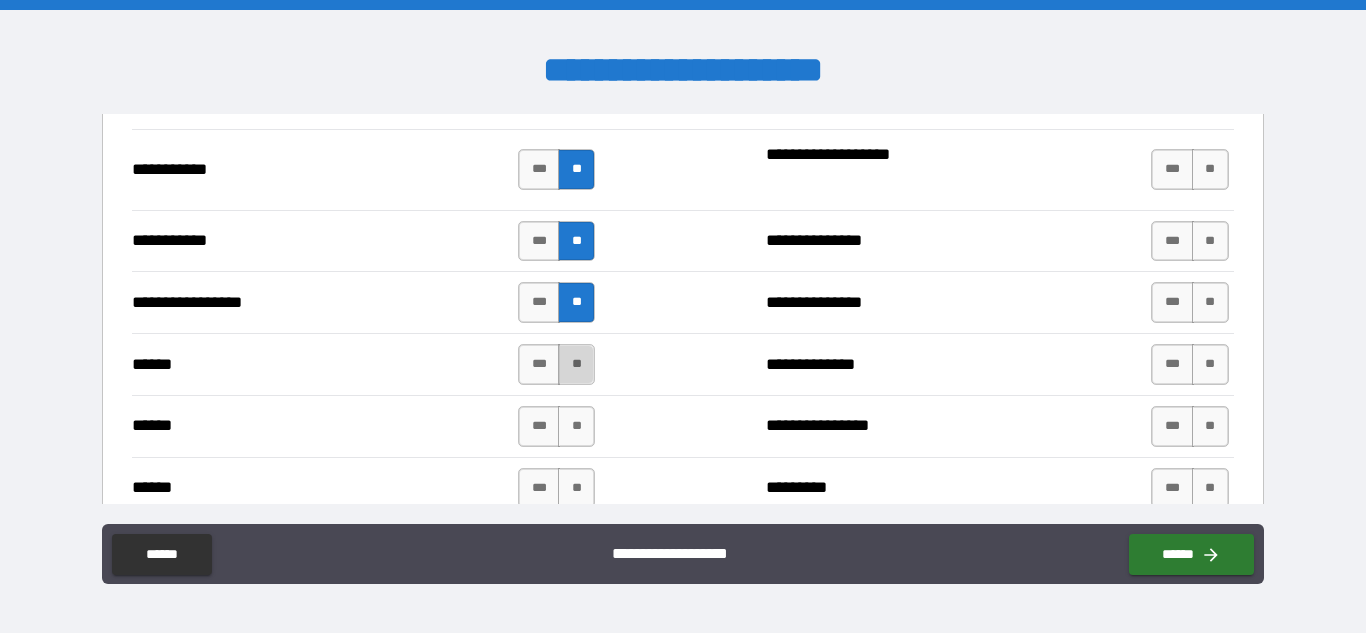 click on "**" at bounding box center (576, 364) 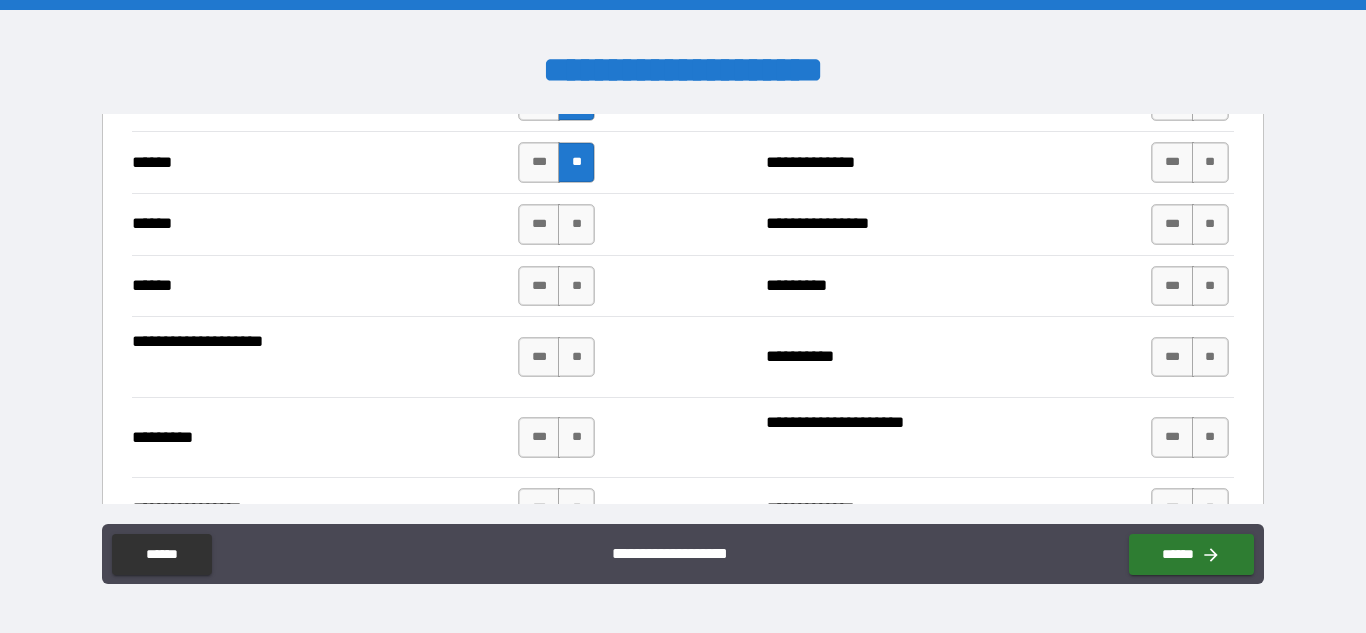 scroll, scrollTop: 2776, scrollLeft: 0, axis: vertical 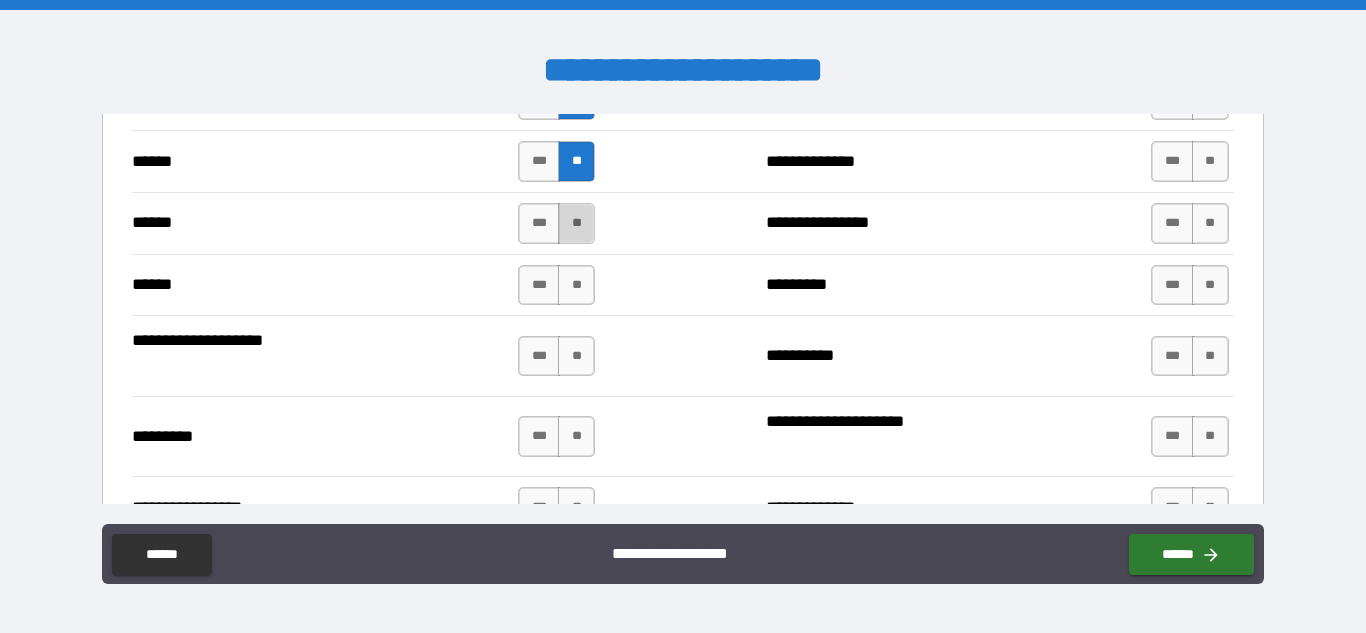 click on "**" at bounding box center (576, 223) 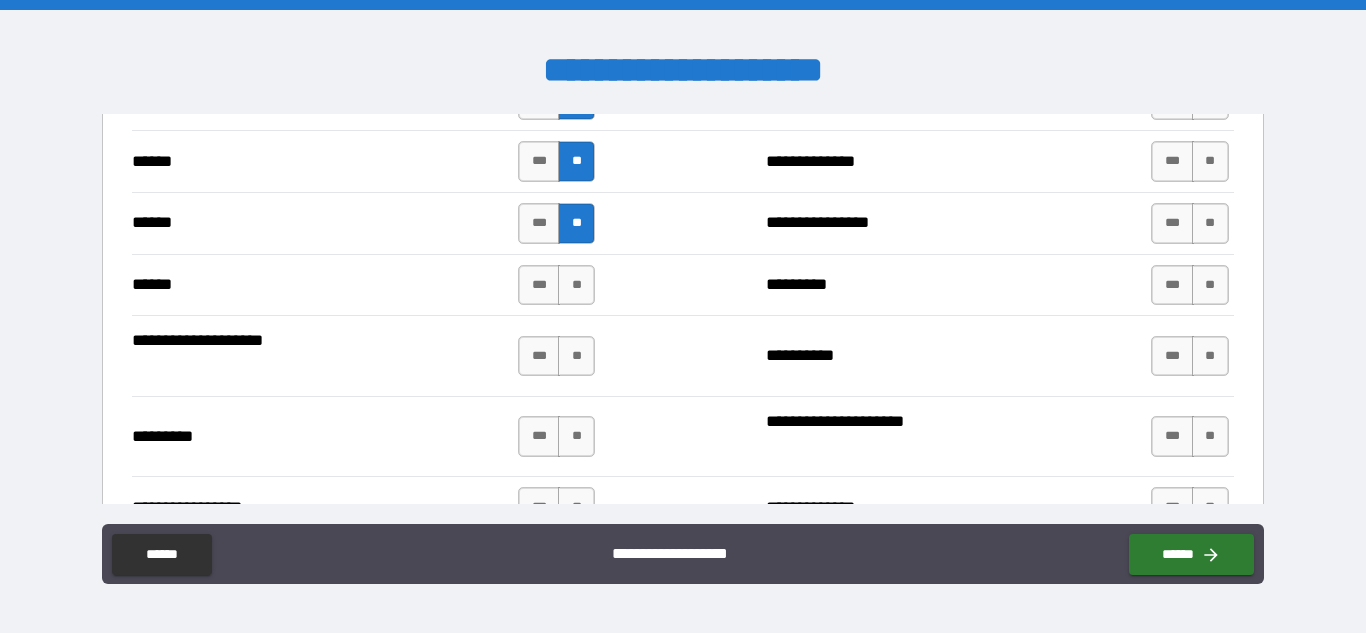 drag, startPoint x: 569, startPoint y: 282, endPoint x: 580, endPoint y: 323, distance: 42.44997 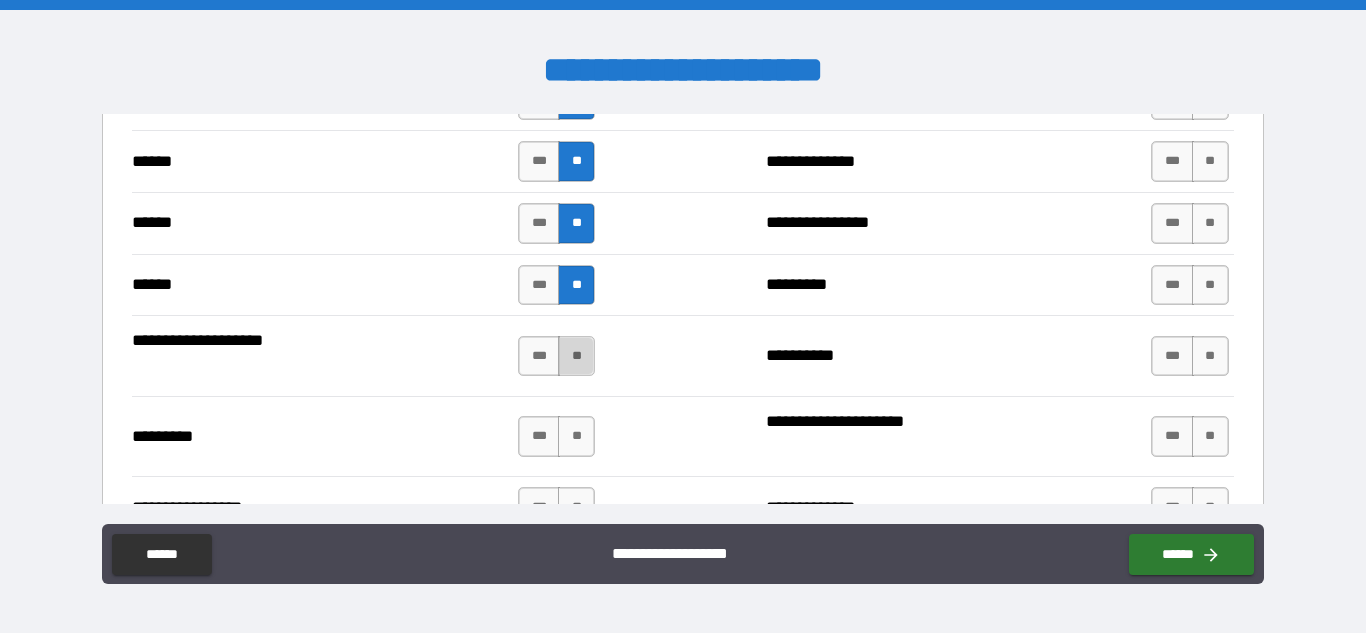 click on "**" at bounding box center (576, 356) 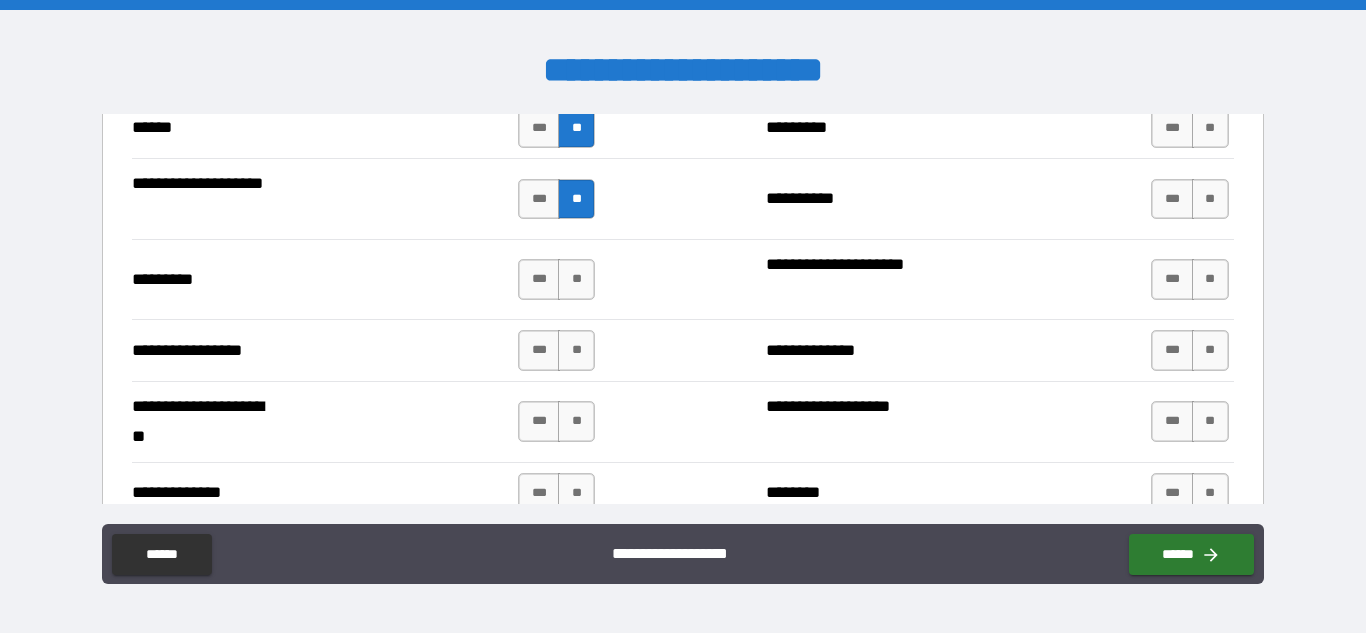 scroll, scrollTop: 2973, scrollLeft: 0, axis: vertical 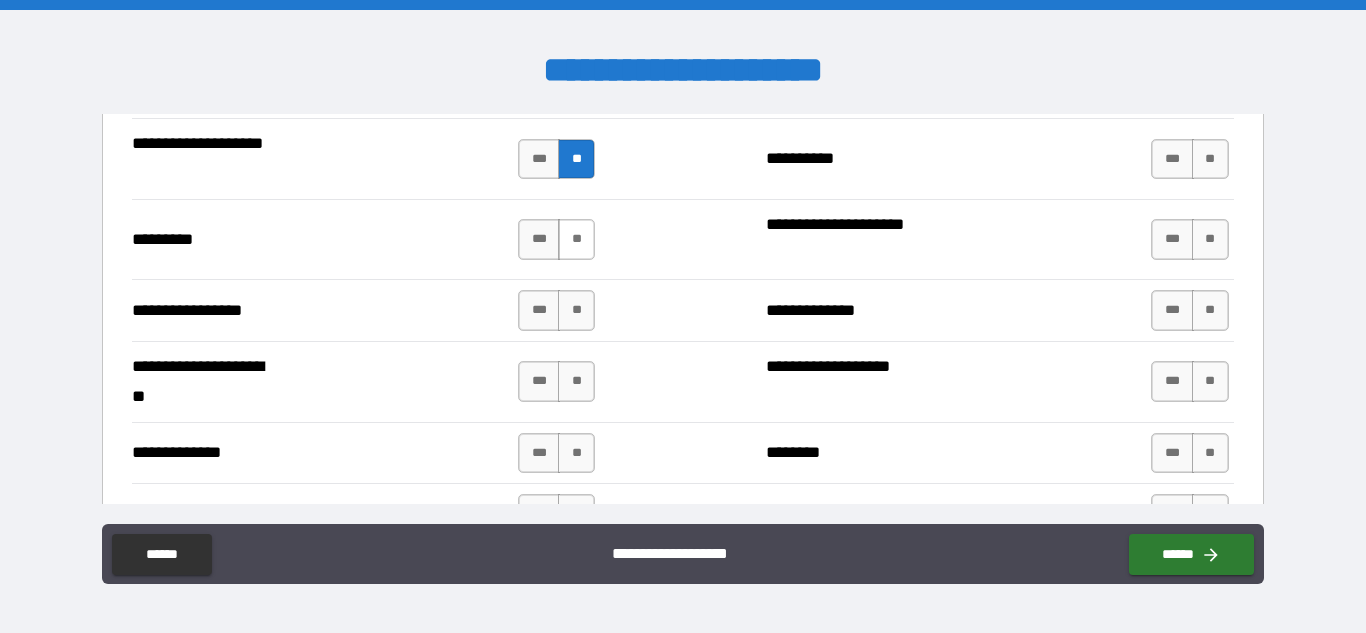 click on "**" at bounding box center [576, 239] 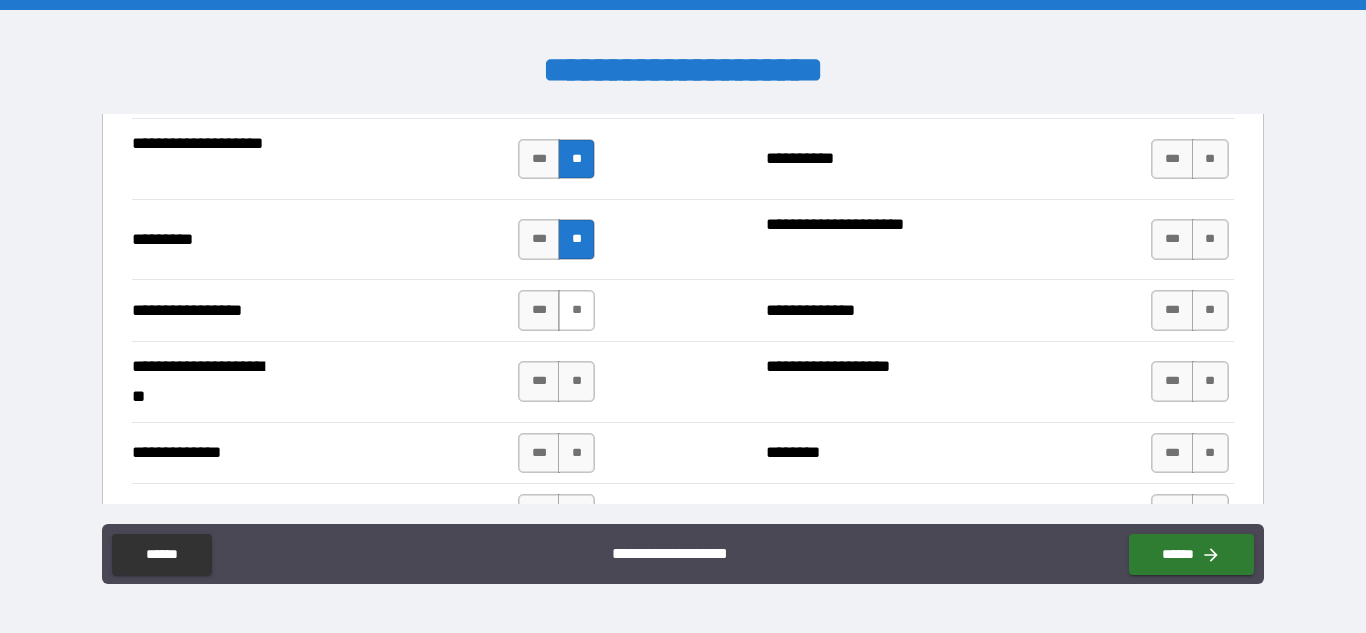 click on "**" at bounding box center [576, 310] 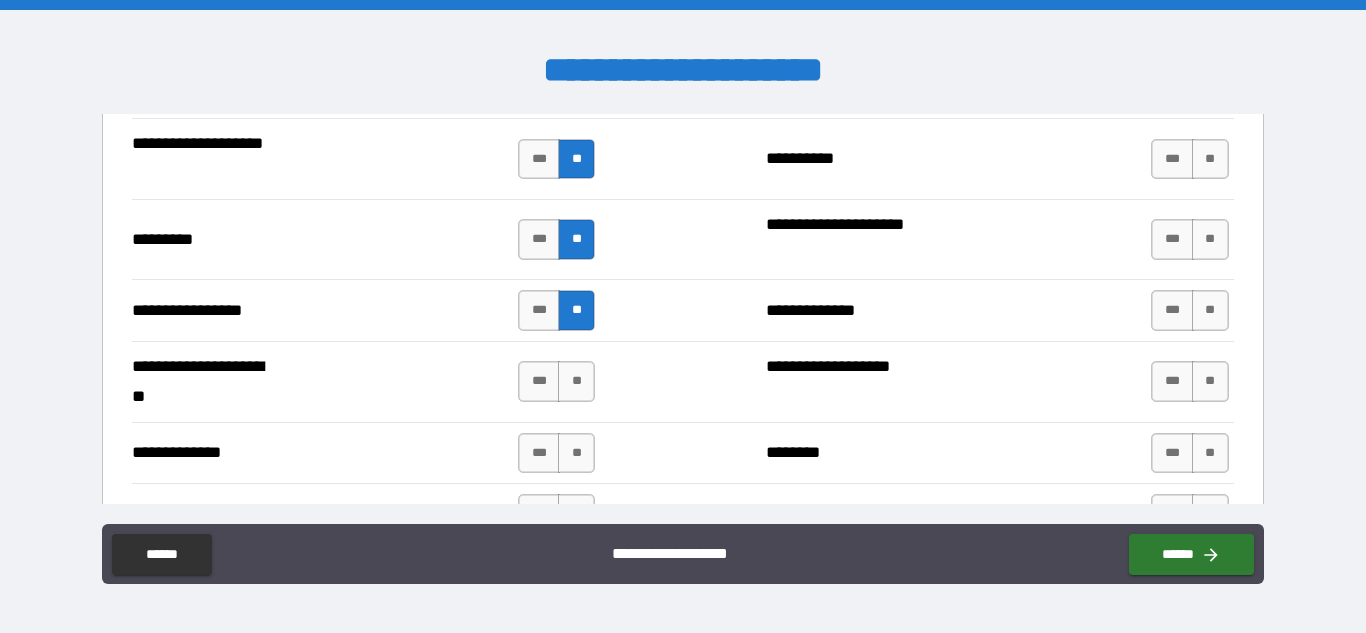 click on "*** **" at bounding box center (559, 382) 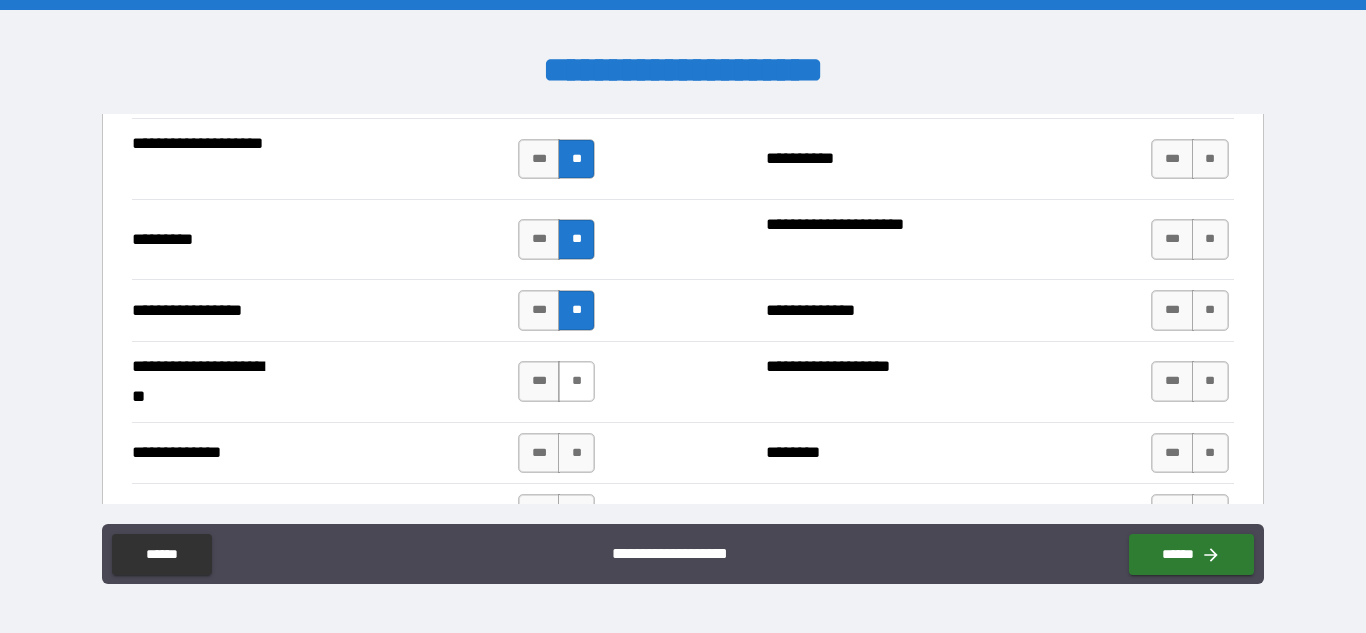 click on "**" at bounding box center (576, 381) 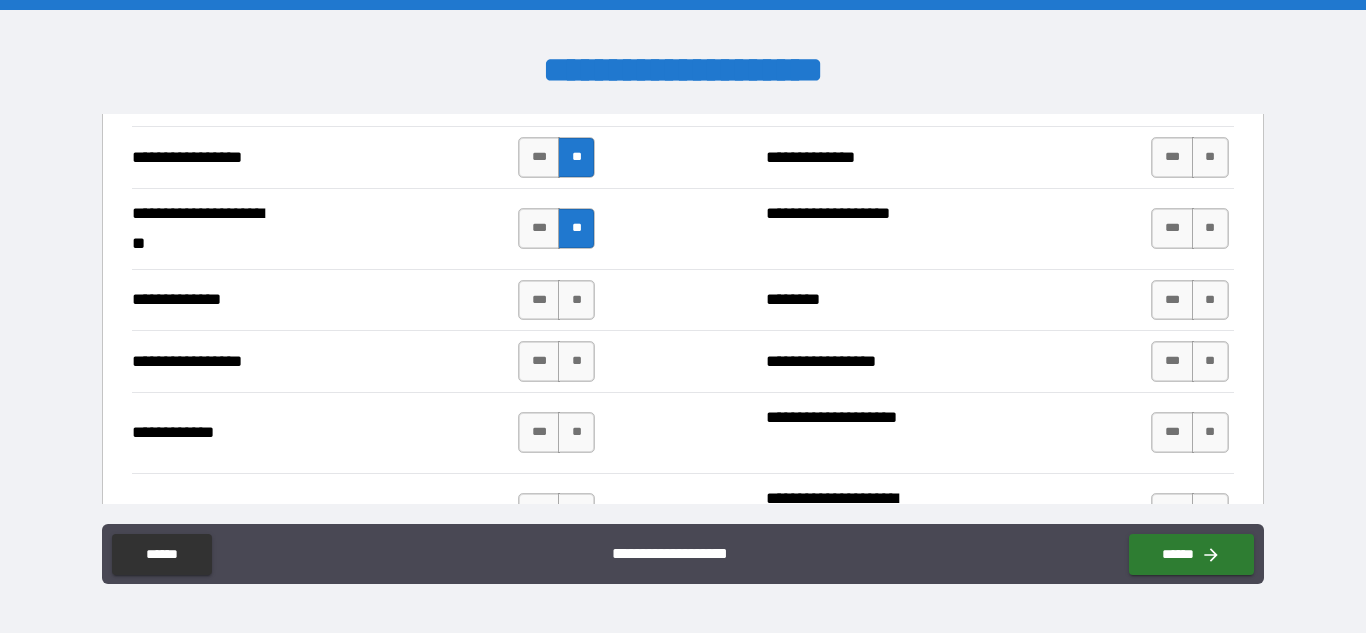scroll, scrollTop: 3136, scrollLeft: 0, axis: vertical 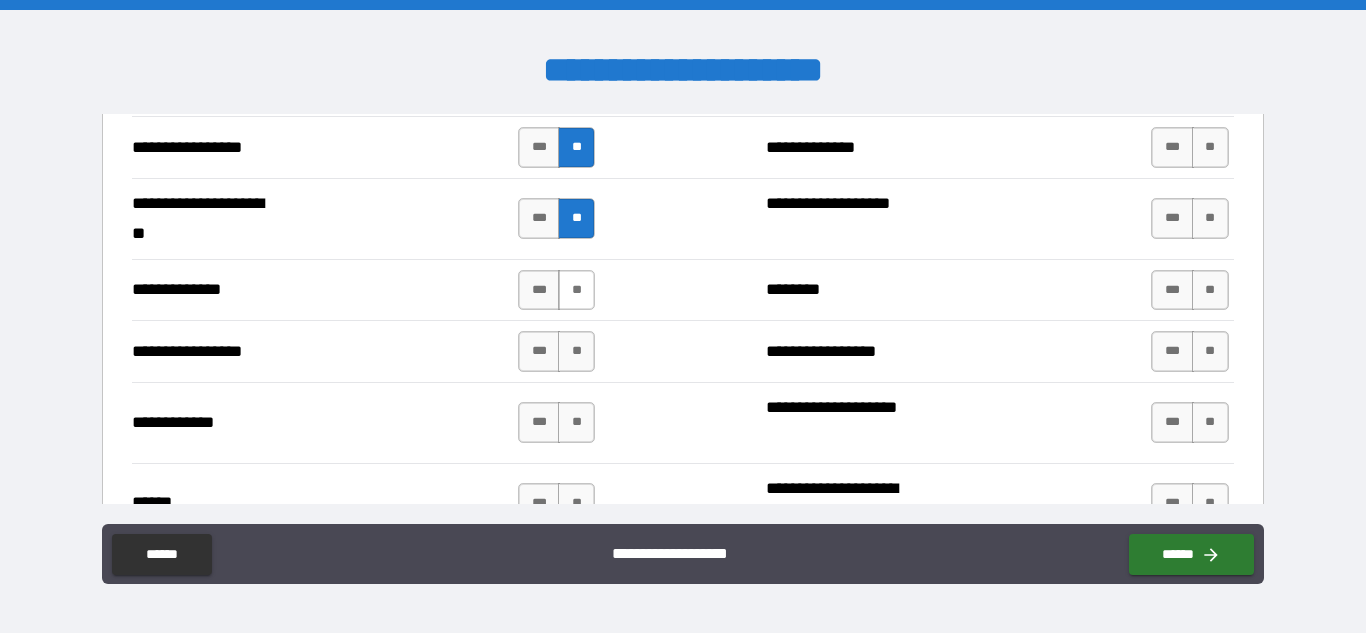 click on "**" at bounding box center (576, 290) 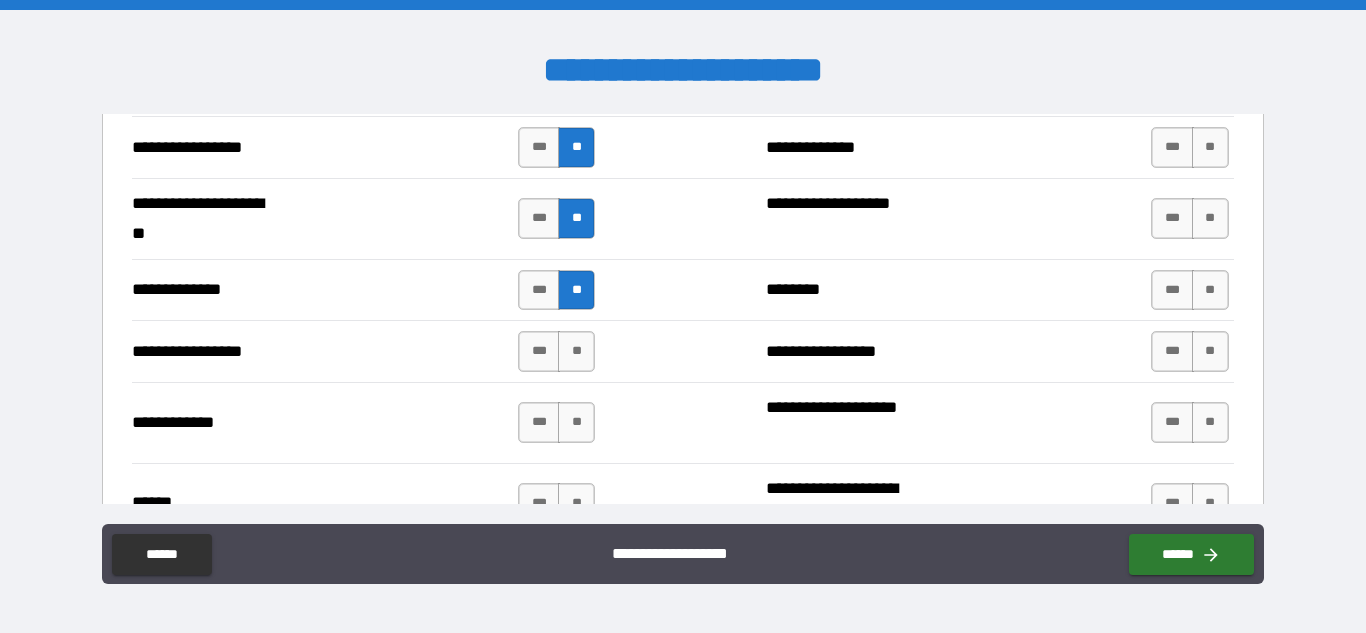 drag, startPoint x: 580, startPoint y: 350, endPoint x: 602, endPoint y: 375, distance: 33.30165 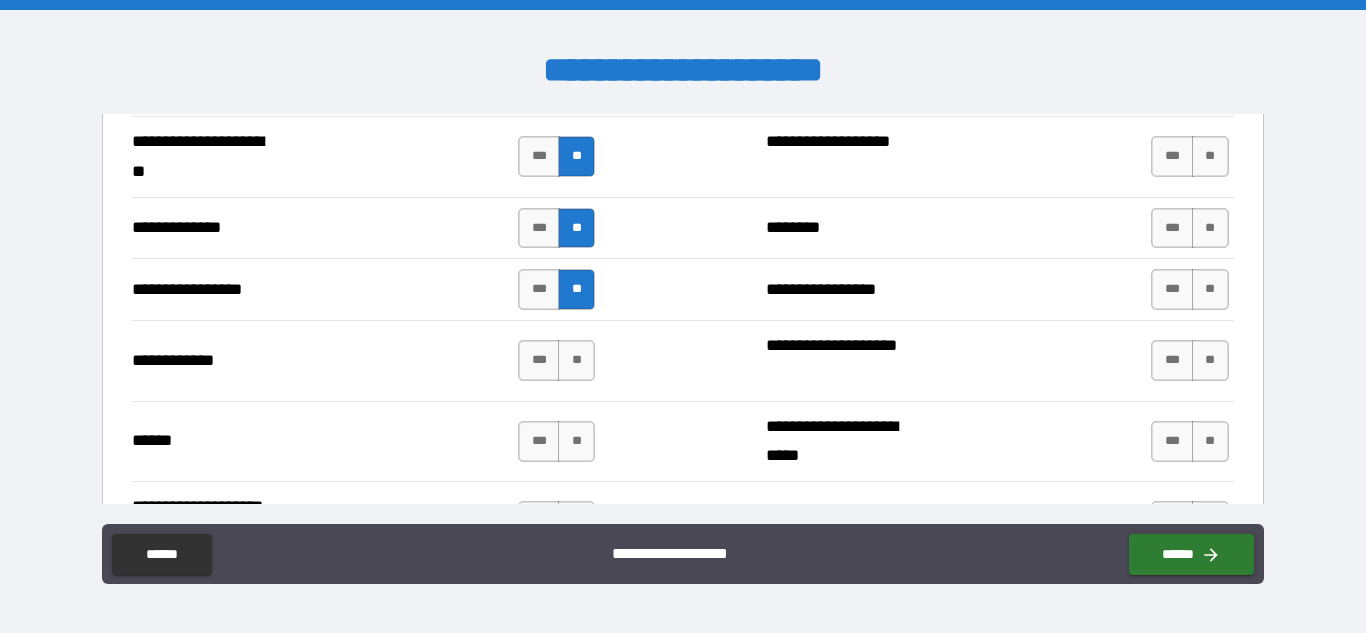 scroll, scrollTop: 3219, scrollLeft: 0, axis: vertical 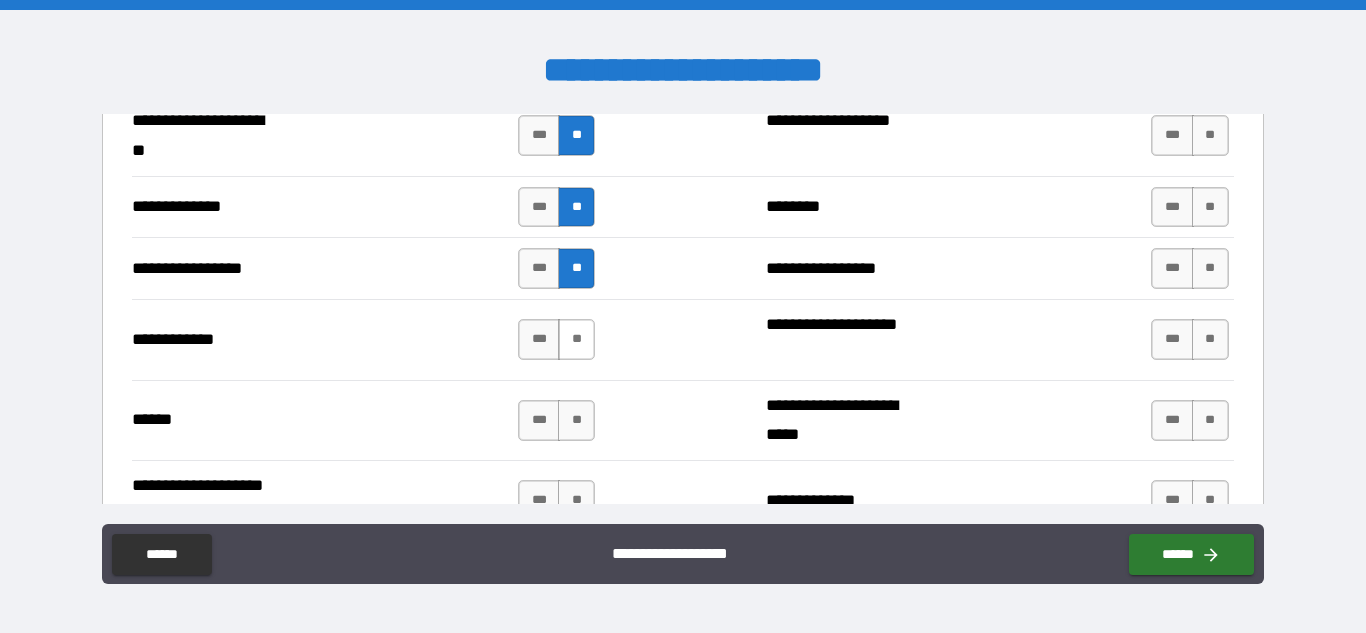 click on "**" at bounding box center [576, 339] 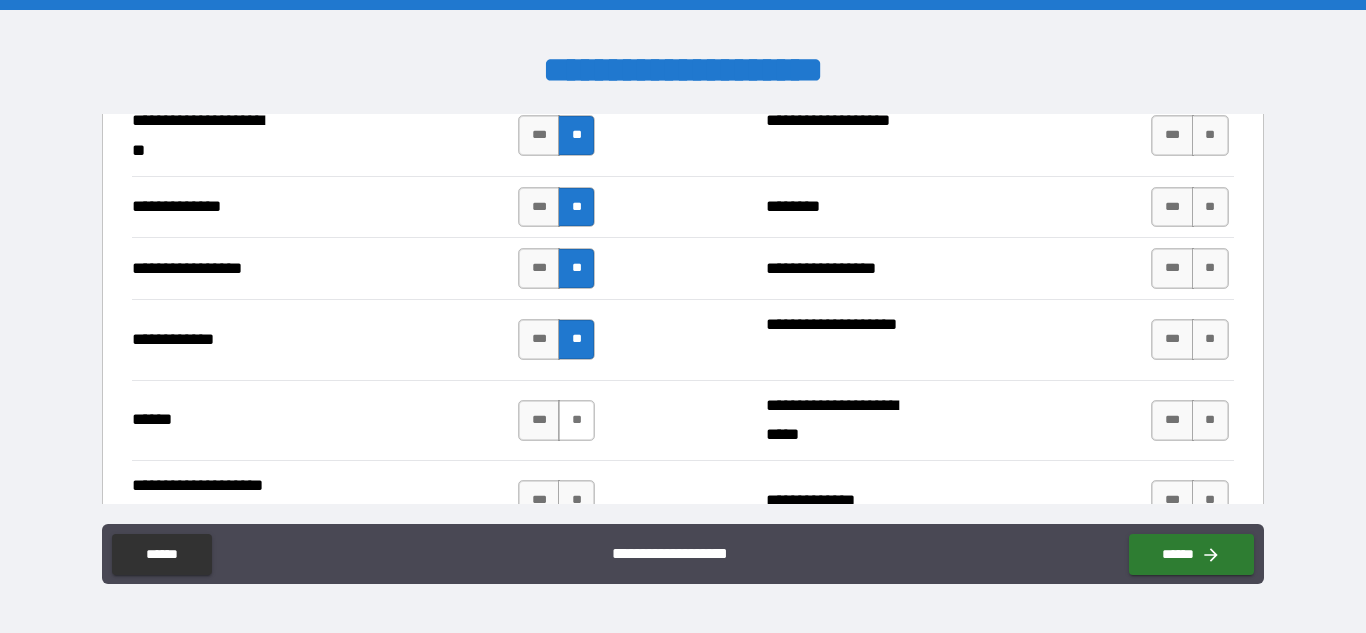 click on "**" at bounding box center [576, 420] 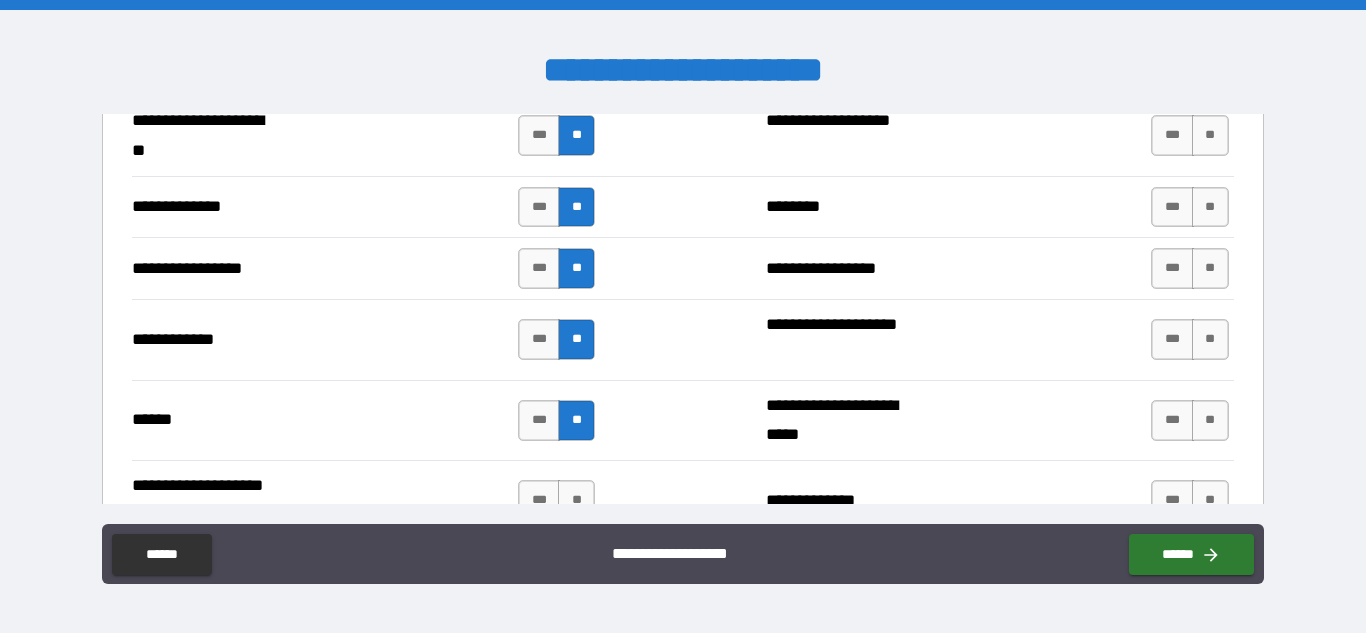 click on "*** **" at bounding box center [556, 500] 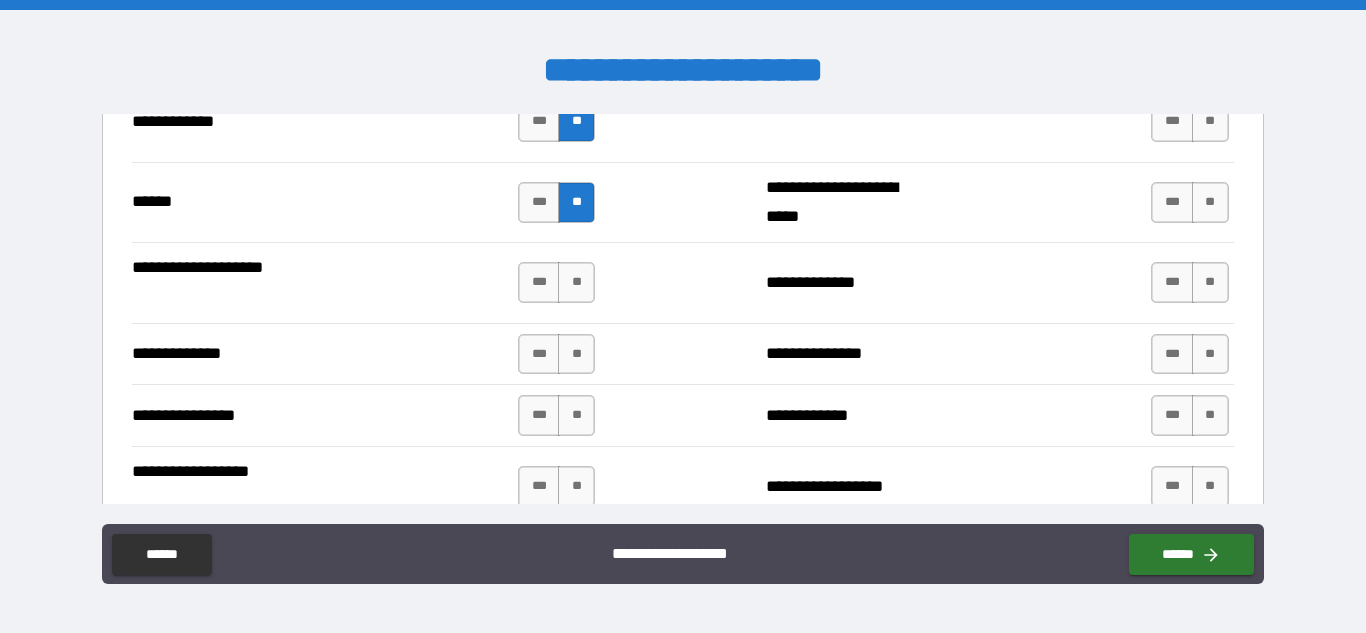 scroll, scrollTop: 3514, scrollLeft: 0, axis: vertical 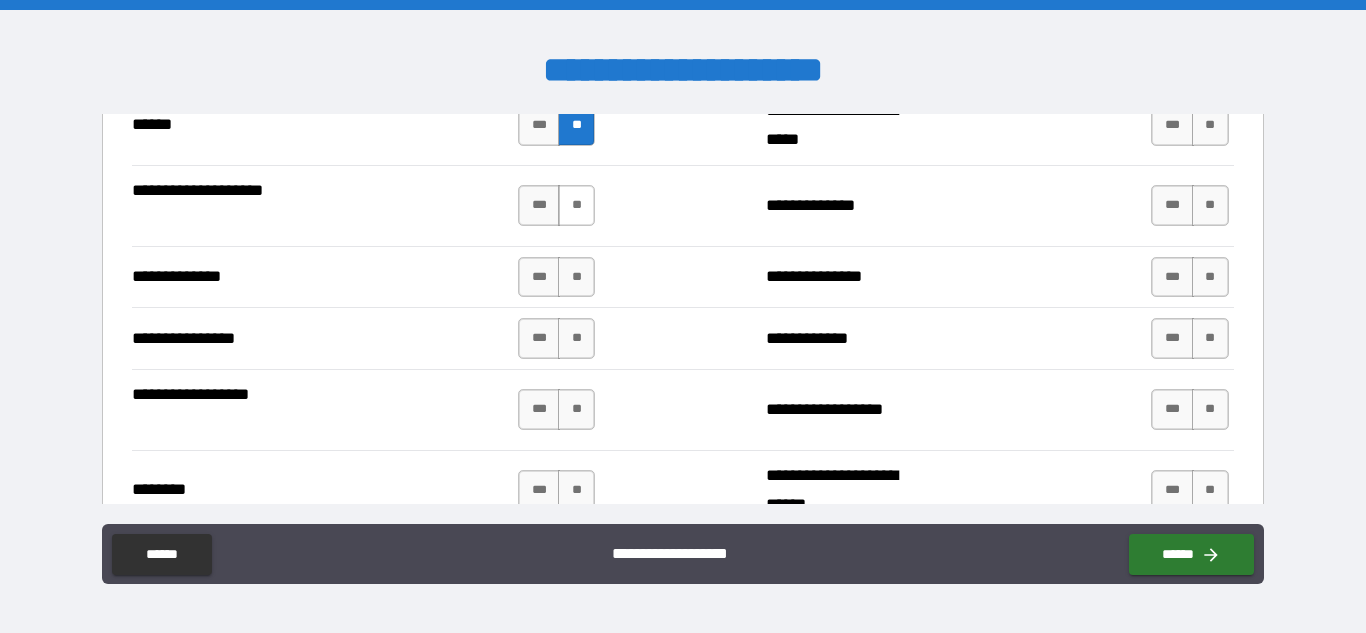click on "**" at bounding box center [576, 205] 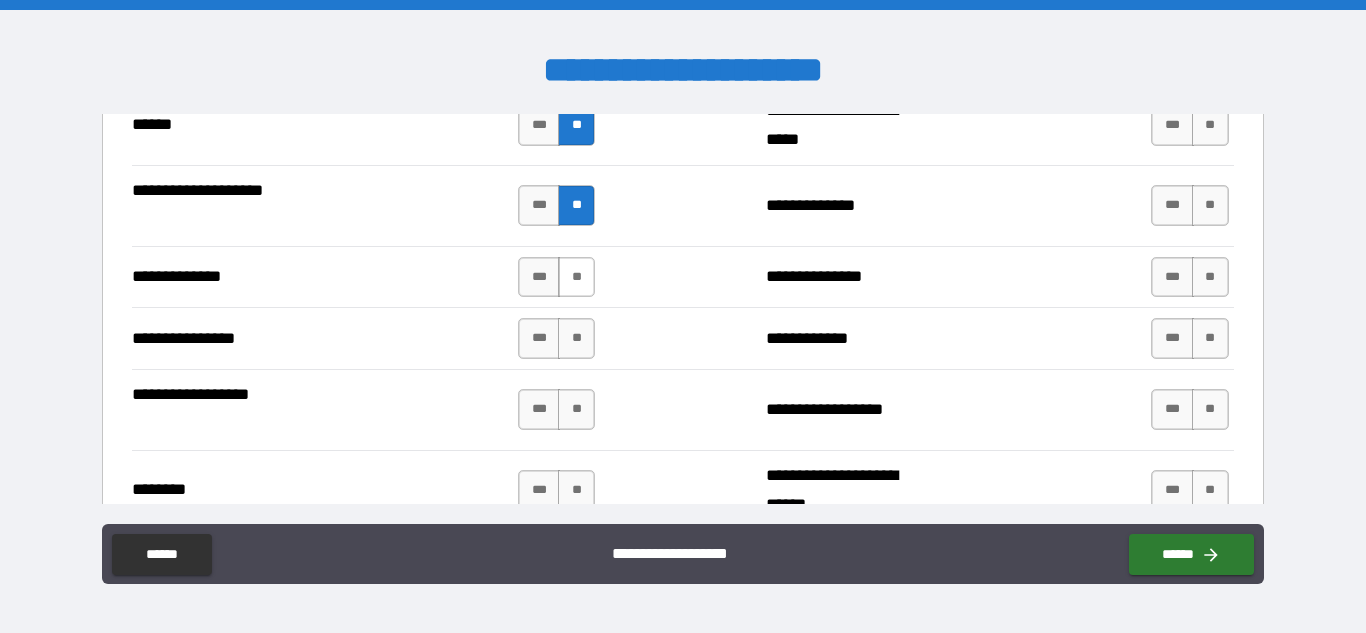 click on "**" at bounding box center (576, 277) 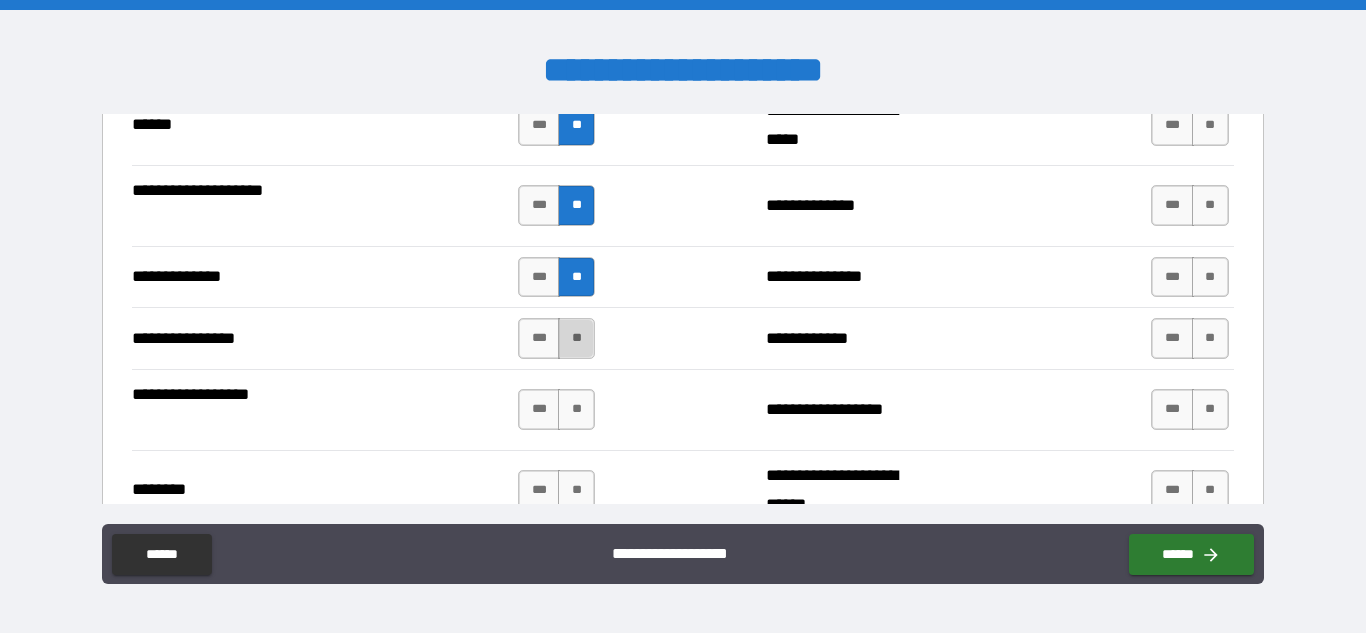 click on "**" at bounding box center (576, 338) 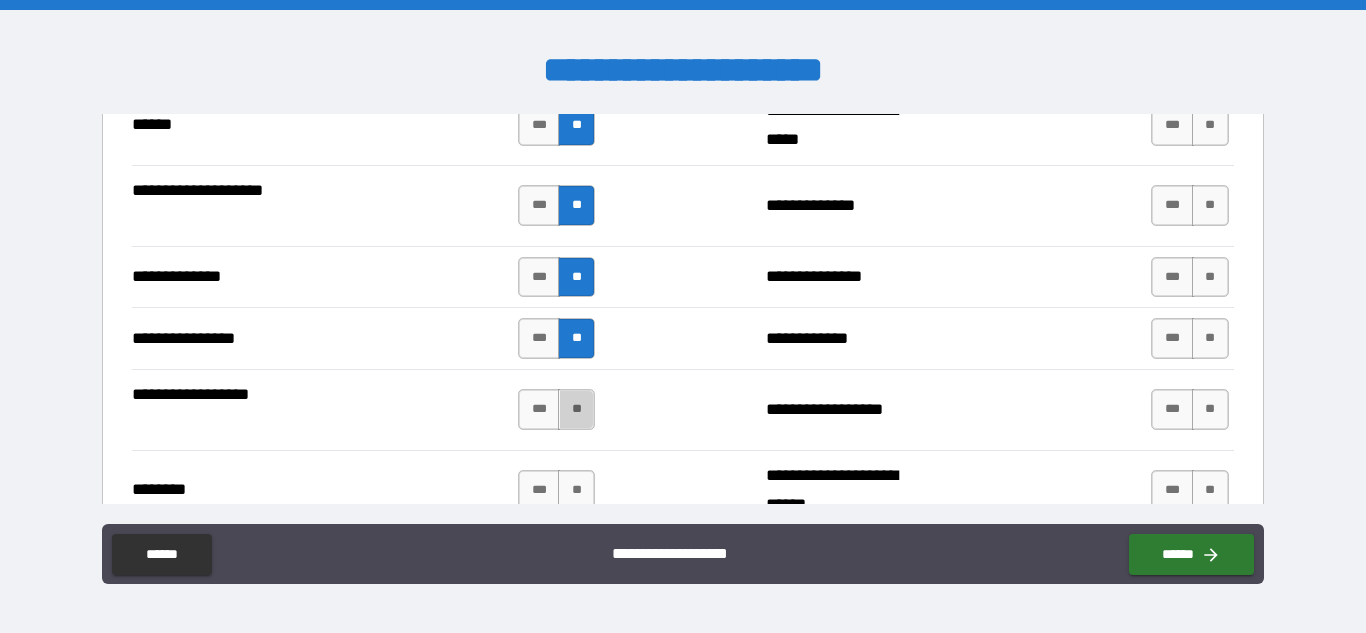 drag, startPoint x: 578, startPoint y: 402, endPoint x: 599, endPoint y: 414, distance: 24.186773 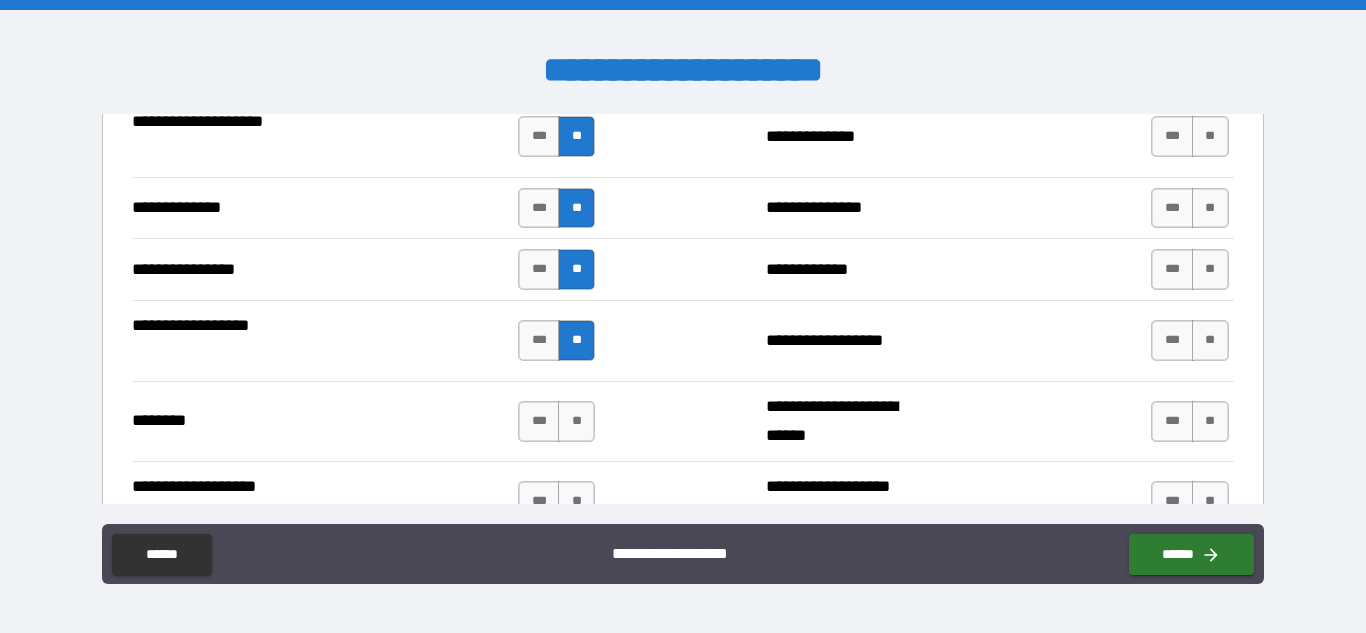 scroll, scrollTop: 3594, scrollLeft: 0, axis: vertical 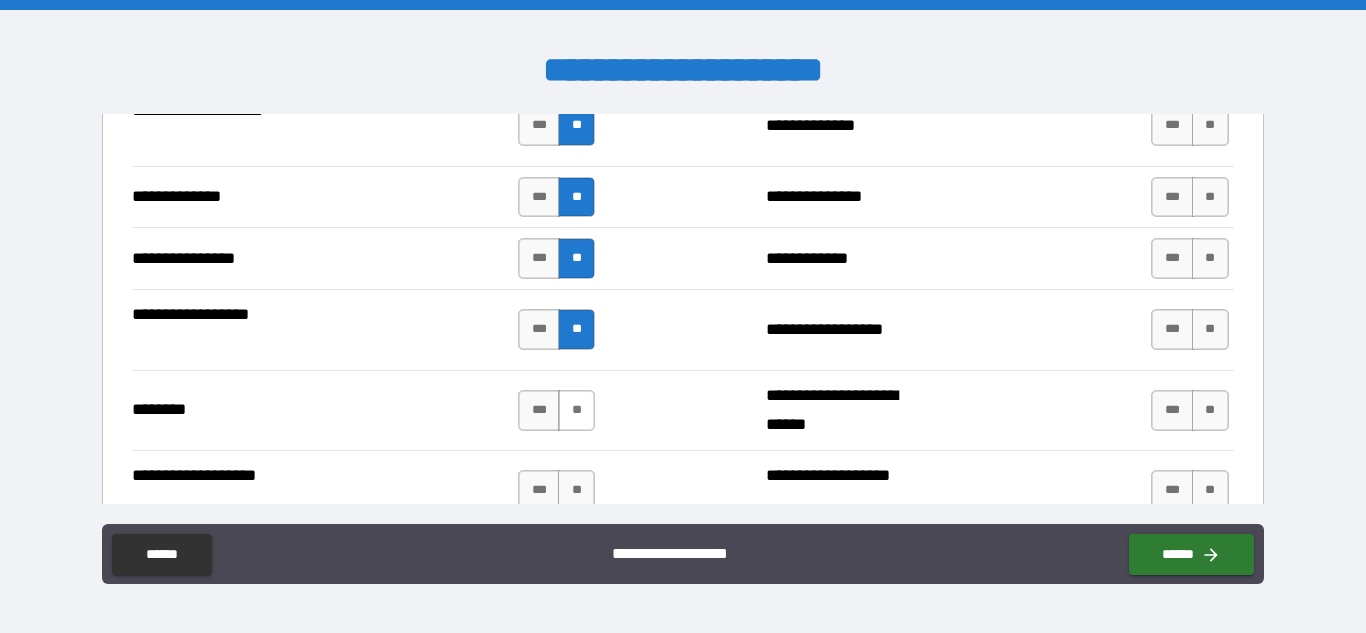 click on "**" at bounding box center (576, 410) 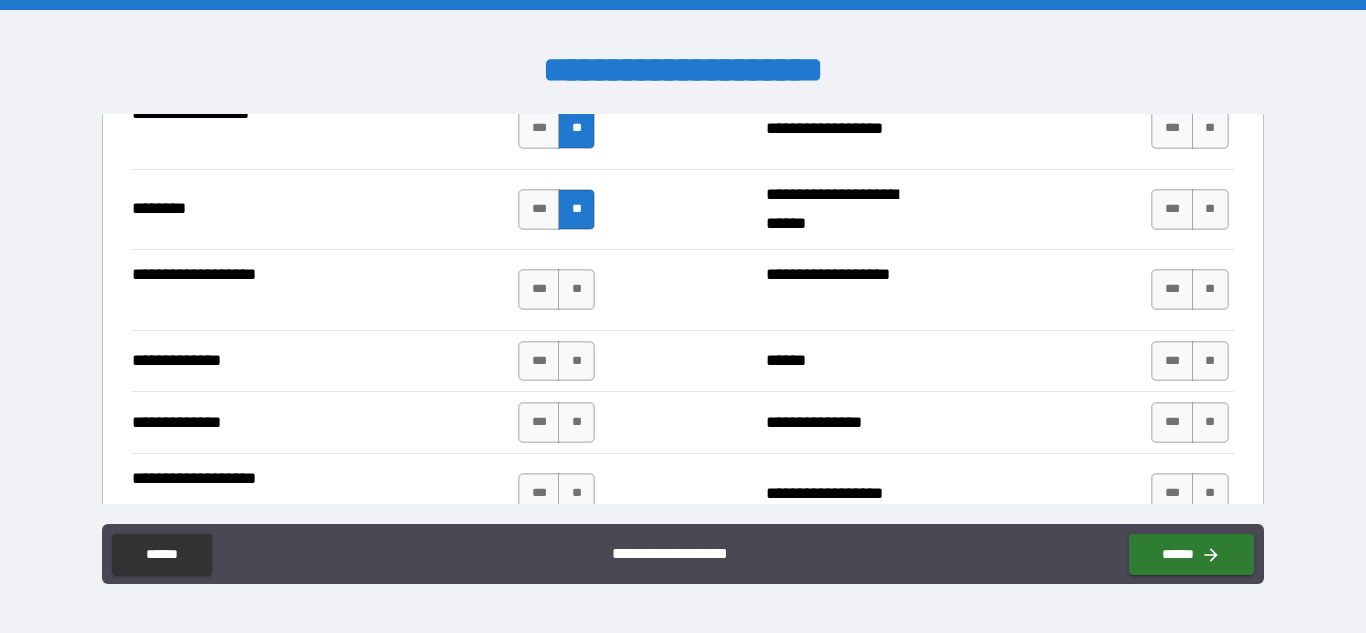 scroll, scrollTop: 3807, scrollLeft: 0, axis: vertical 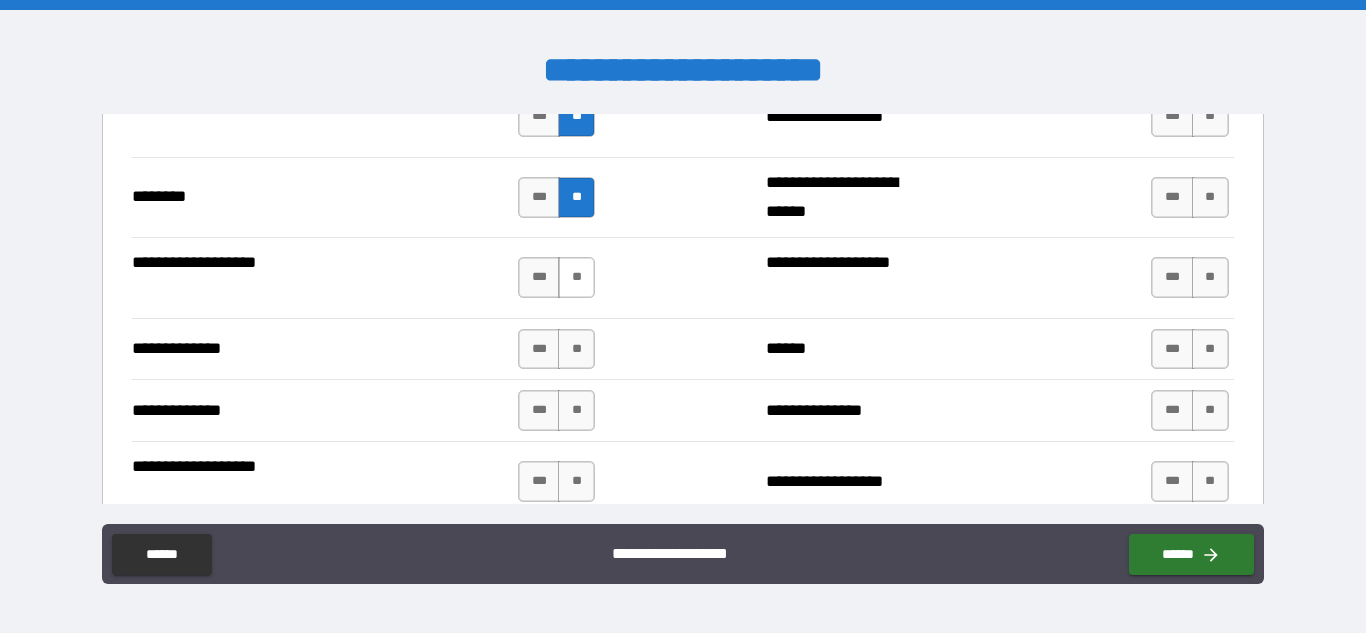 click on "**" at bounding box center [576, 277] 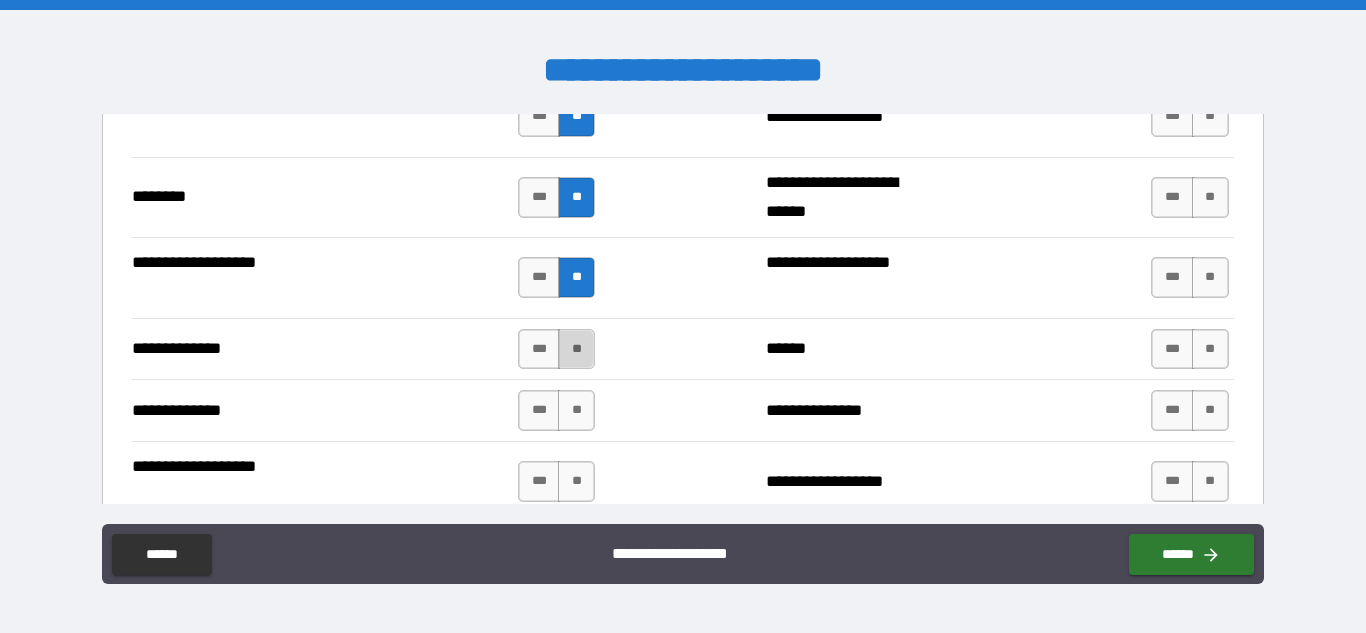 drag, startPoint x: 575, startPoint y: 348, endPoint x: 573, endPoint y: 367, distance: 19.104973 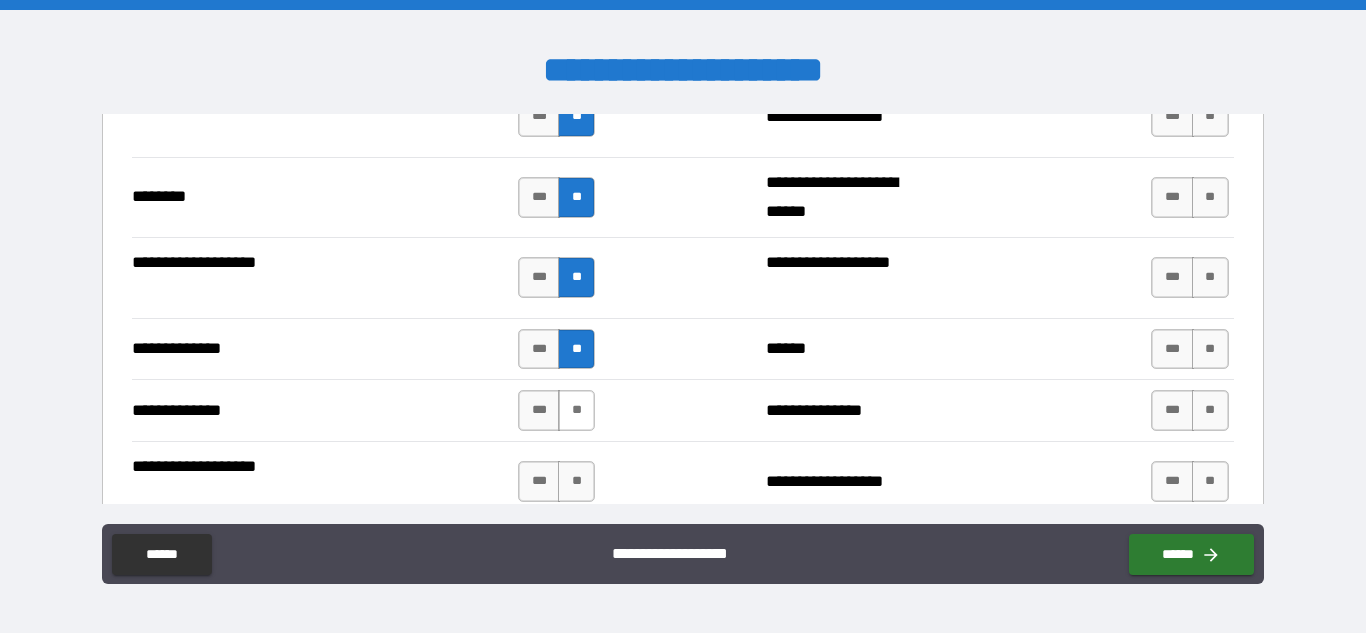 drag, startPoint x: 569, startPoint y: 402, endPoint x: 578, endPoint y: 416, distance: 16.643316 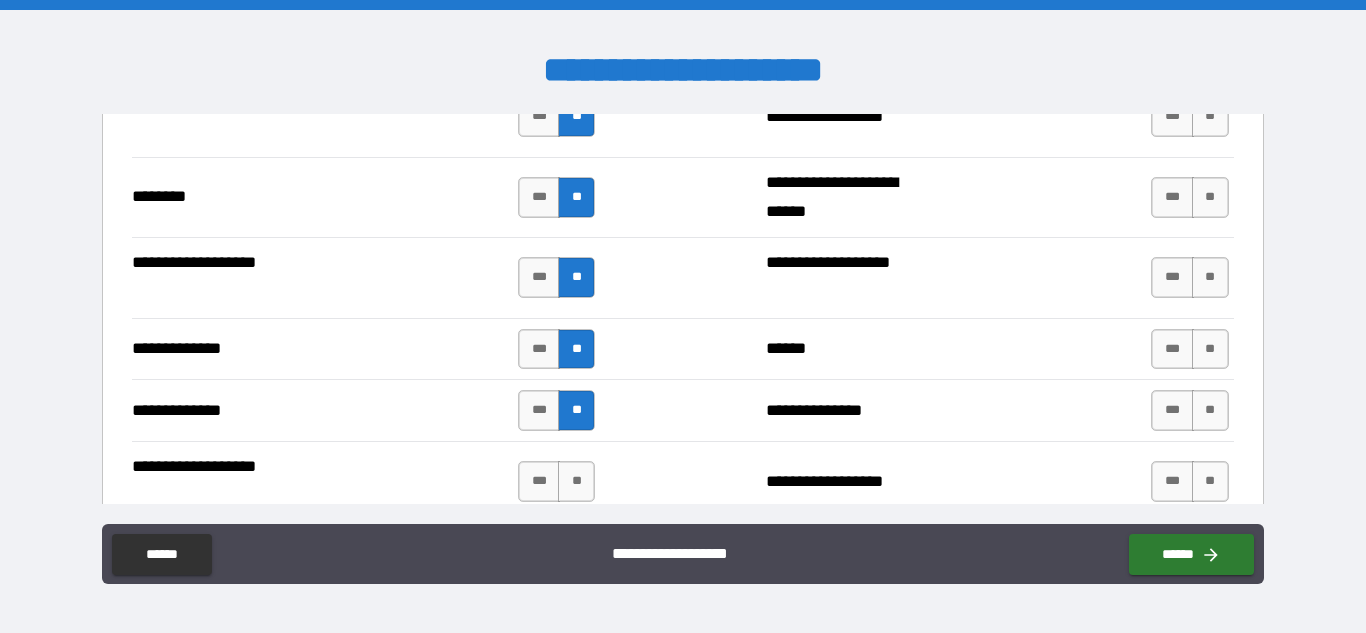 drag, startPoint x: 576, startPoint y: 465, endPoint x: 615, endPoint y: 452, distance: 41.109608 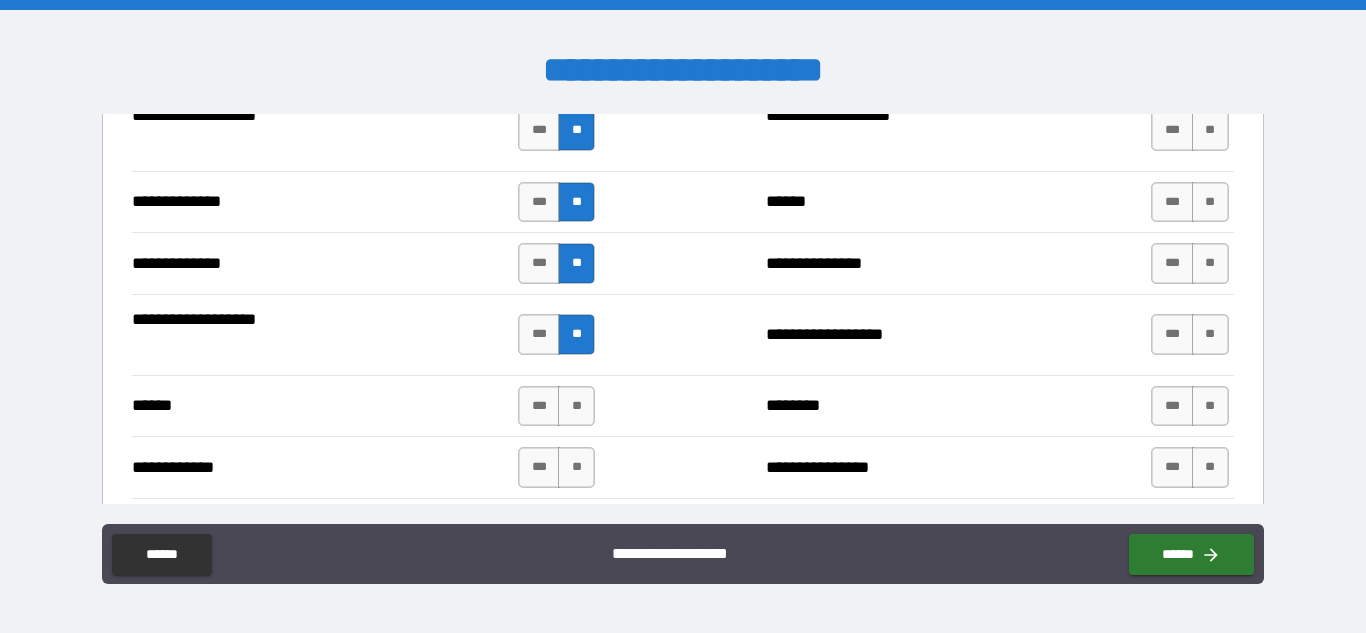 scroll, scrollTop: 4004, scrollLeft: 0, axis: vertical 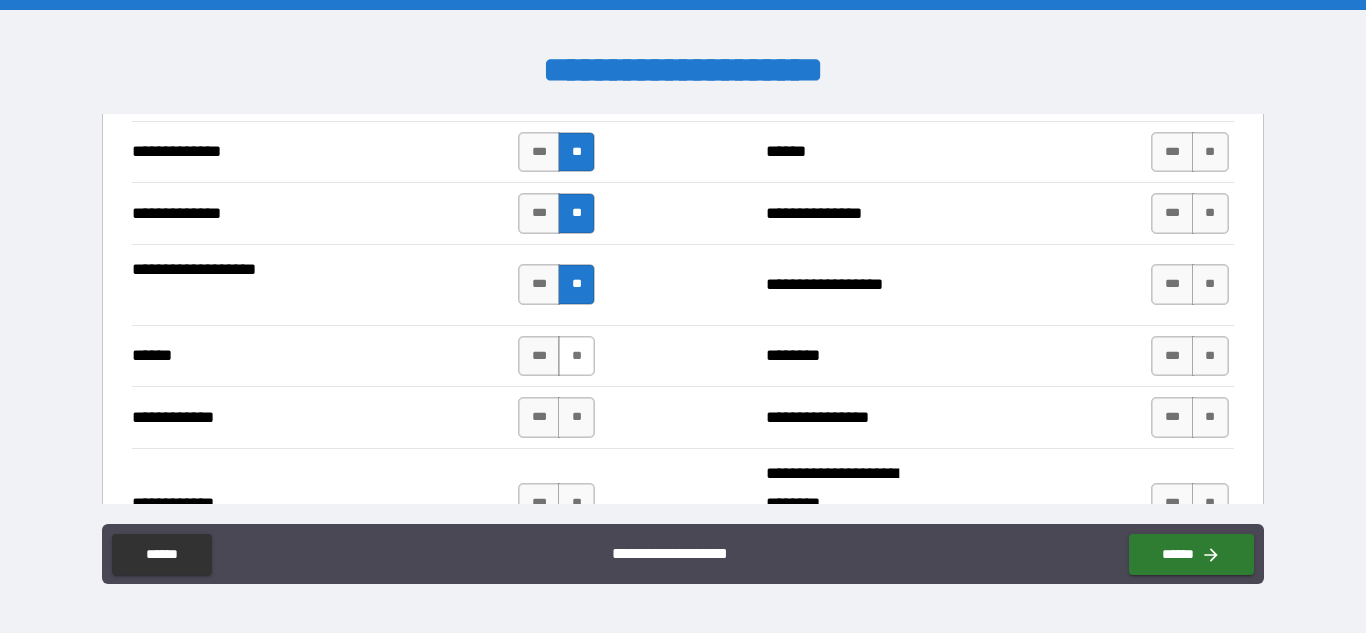 click on "**" at bounding box center [576, 356] 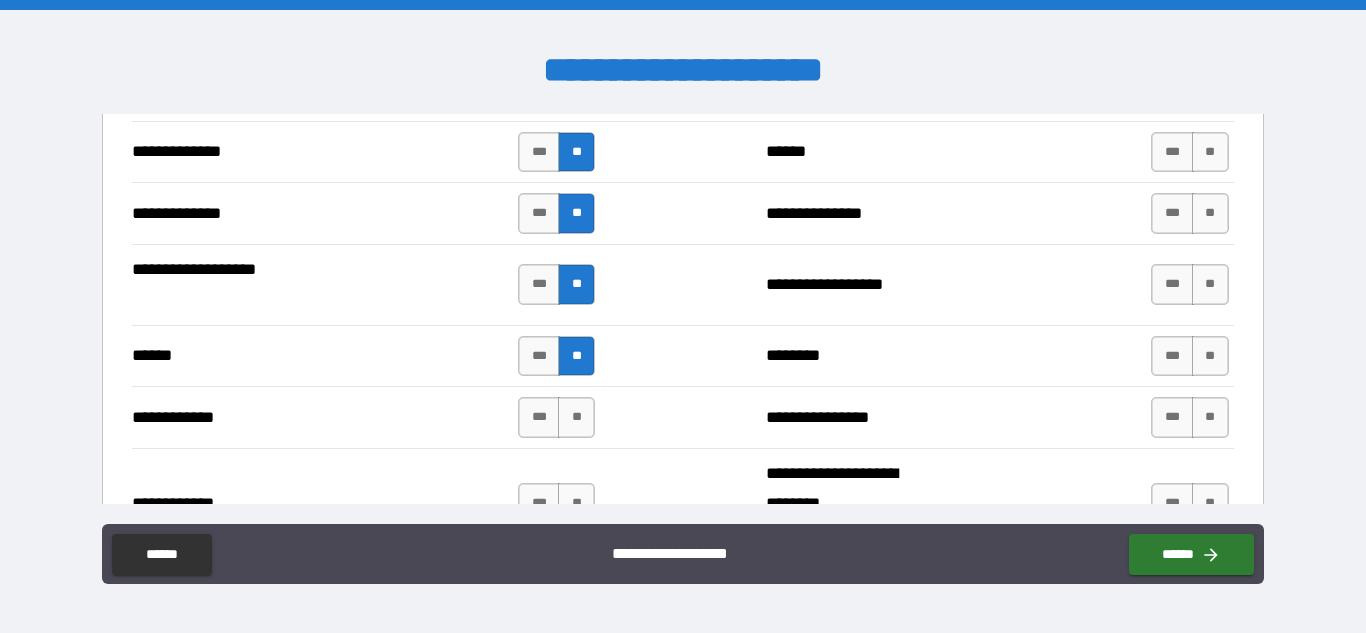 drag, startPoint x: 569, startPoint y: 403, endPoint x: 611, endPoint y: 441, distance: 56.63921 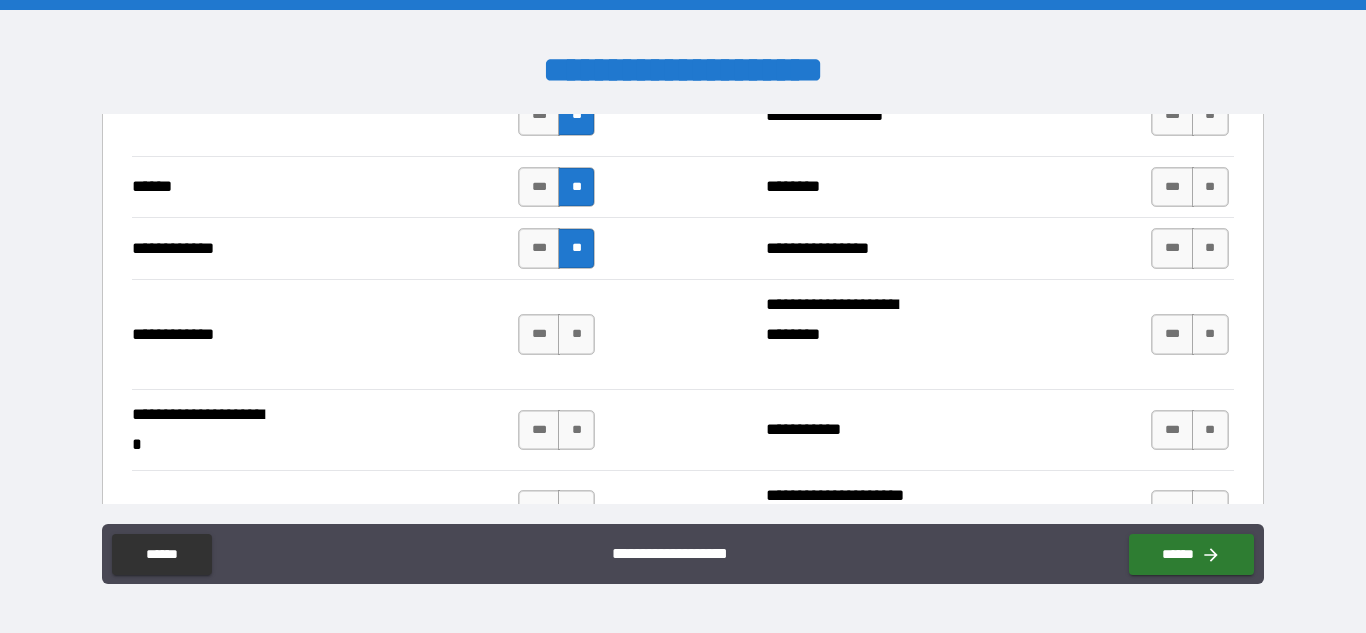 scroll, scrollTop: 4210, scrollLeft: 0, axis: vertical 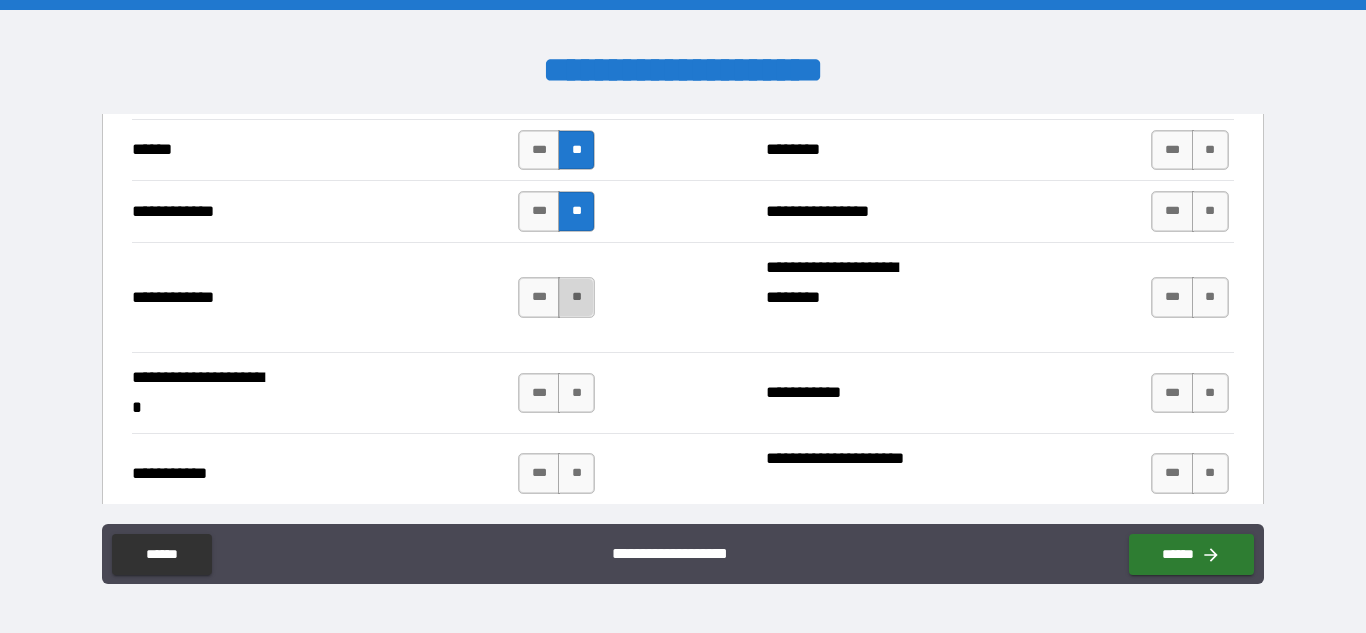 click on "**" at bounding box center (576, 297) 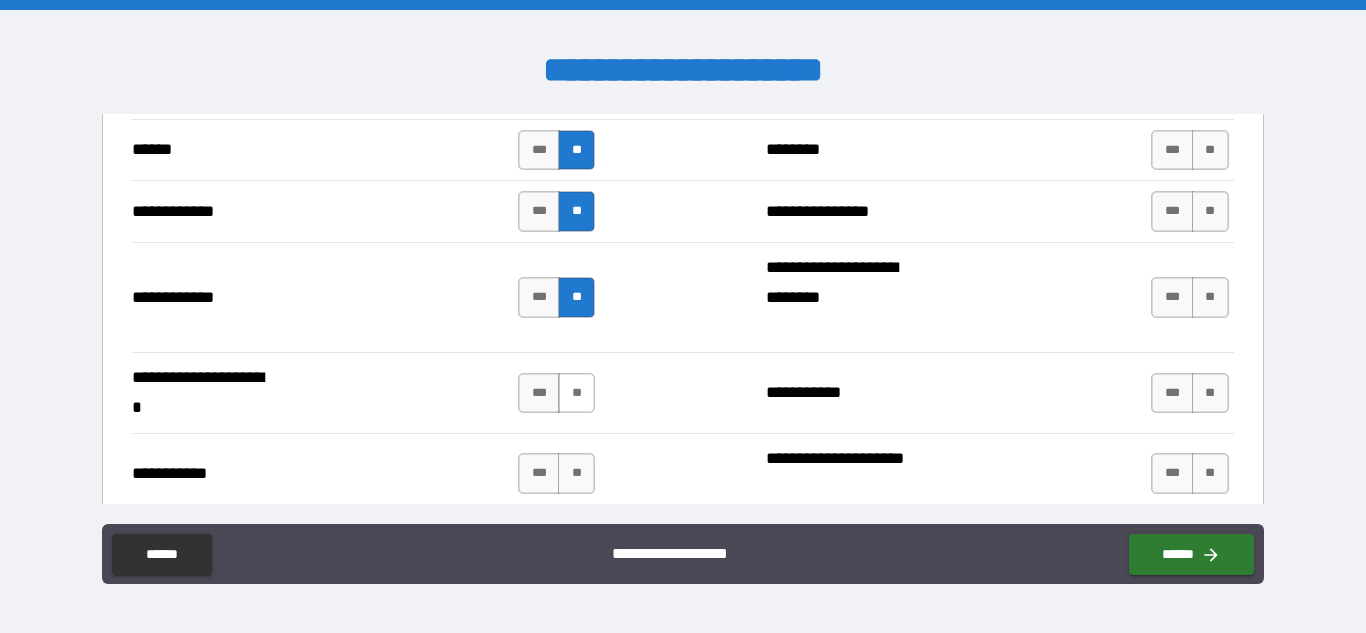 click on "**" at bounding box center [576, 393] 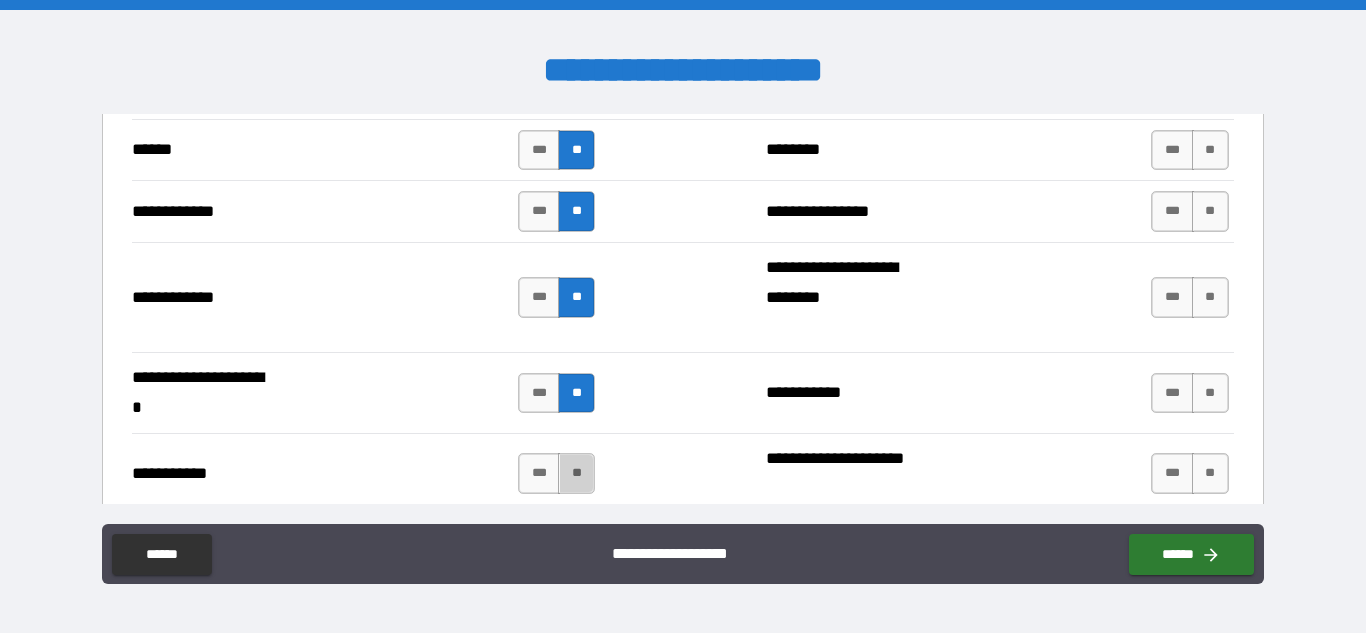 drag, startPoint x: 562, startPoint y: 454, endPoint x: 612, endPoint y: 476, distance: 54.626 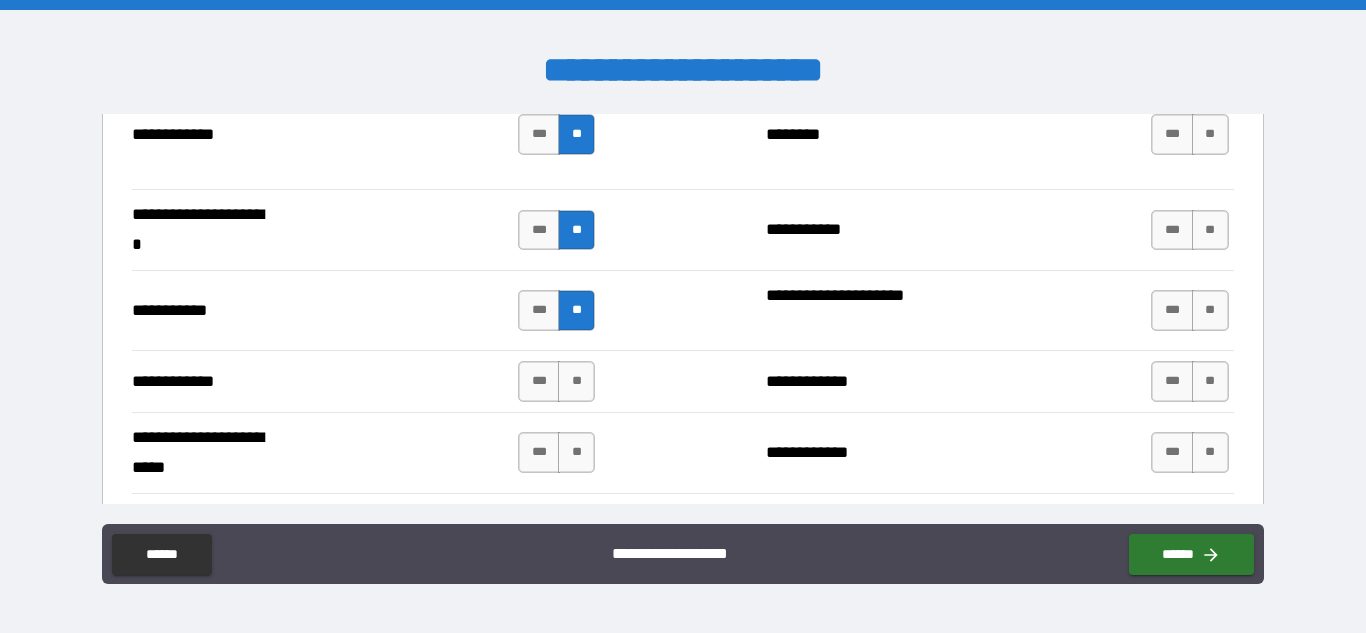 scroll, scrollTop: 4379, scrollLeft: 0, axis: vertical 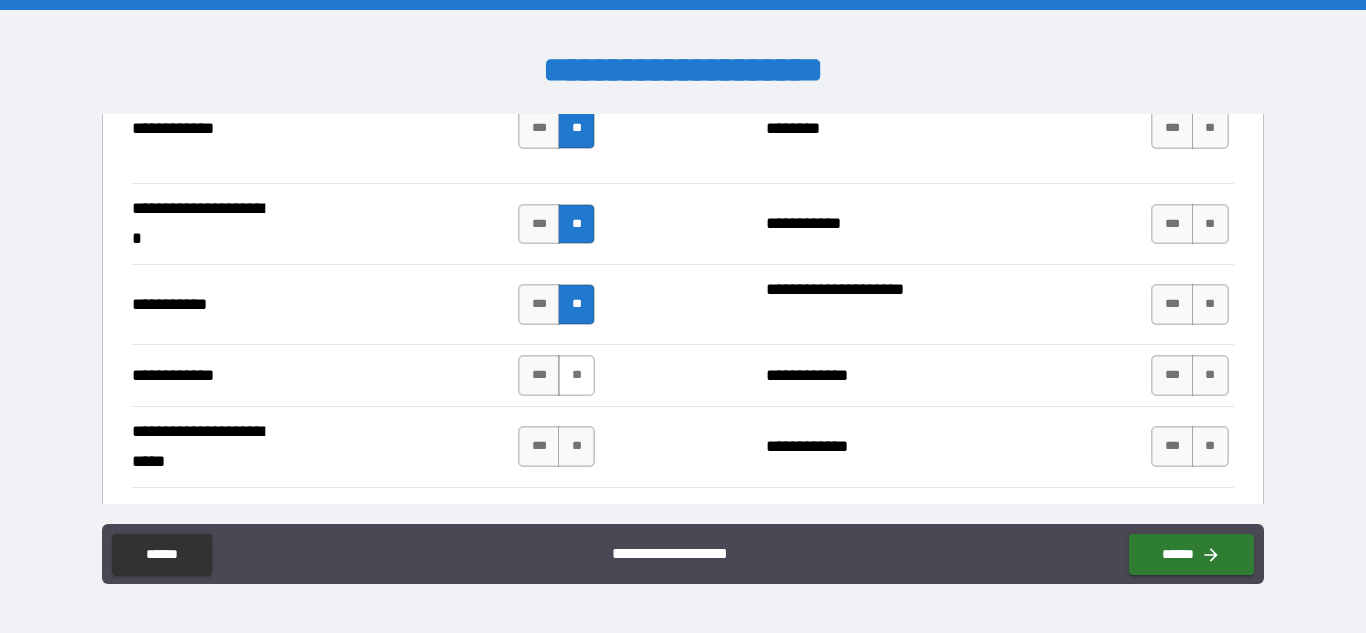 click on "**" at bounding box center (576, 375) 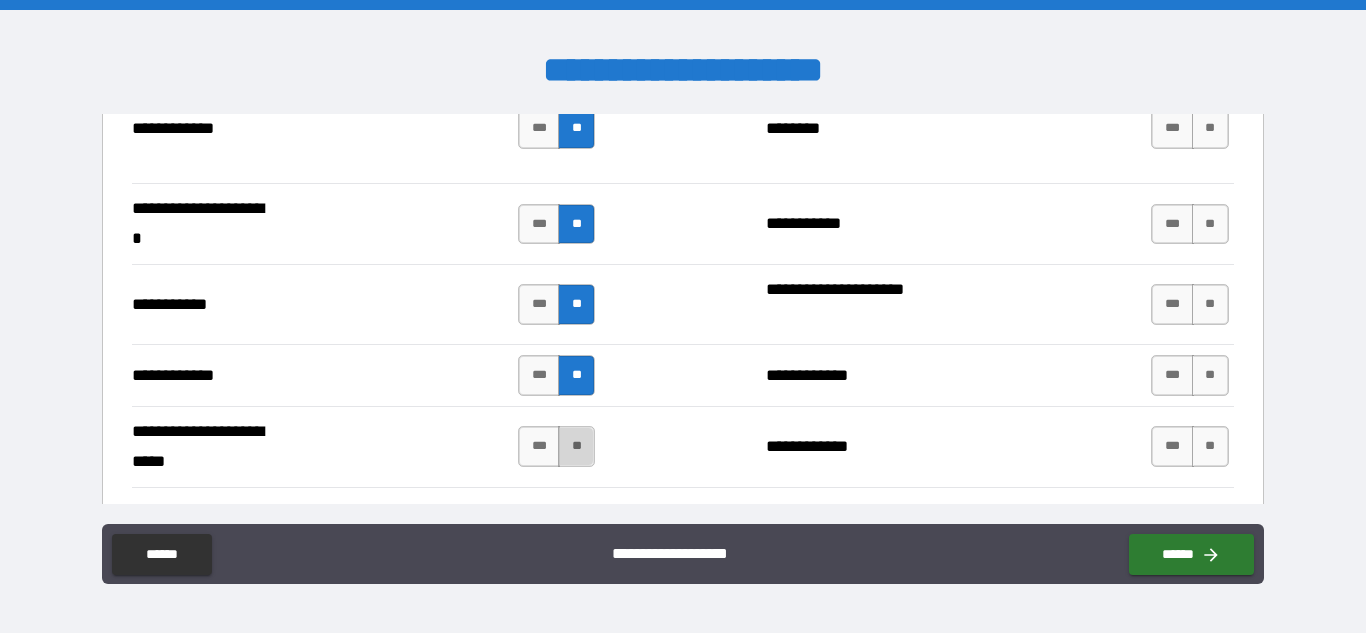 click on "**" at bounding box center (576, 446) 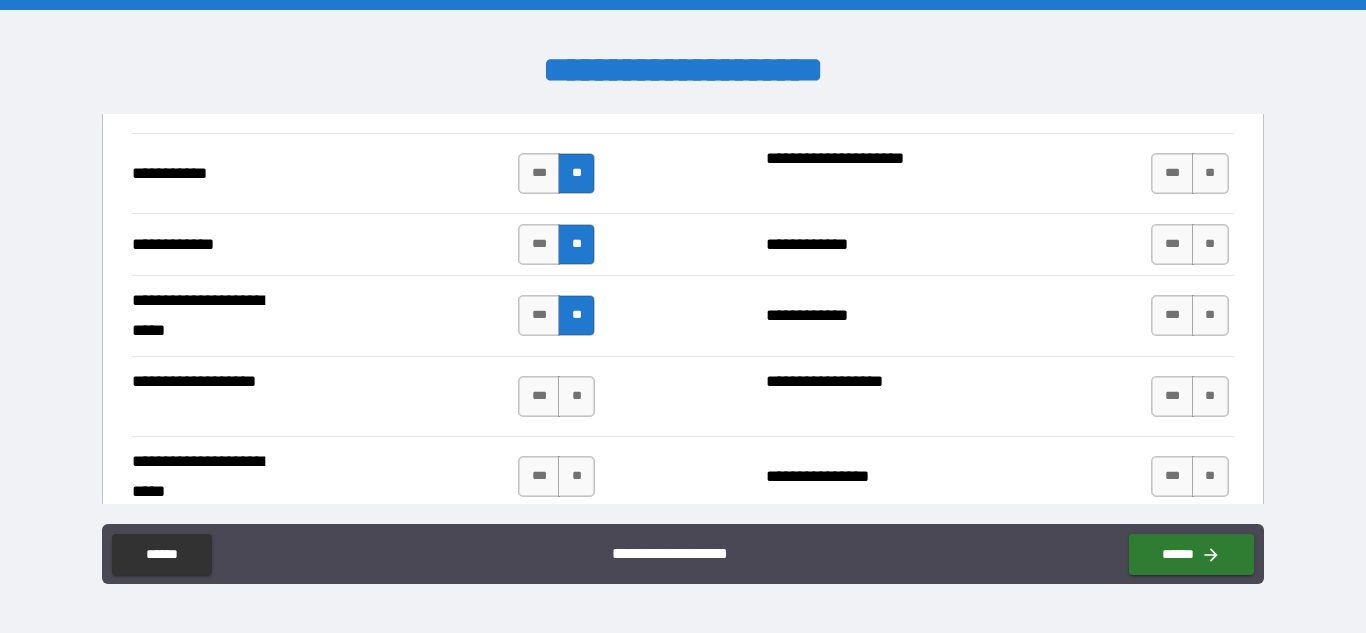 scroll, scrollTop: 4643, scrollLeft: 0, axis: vertical 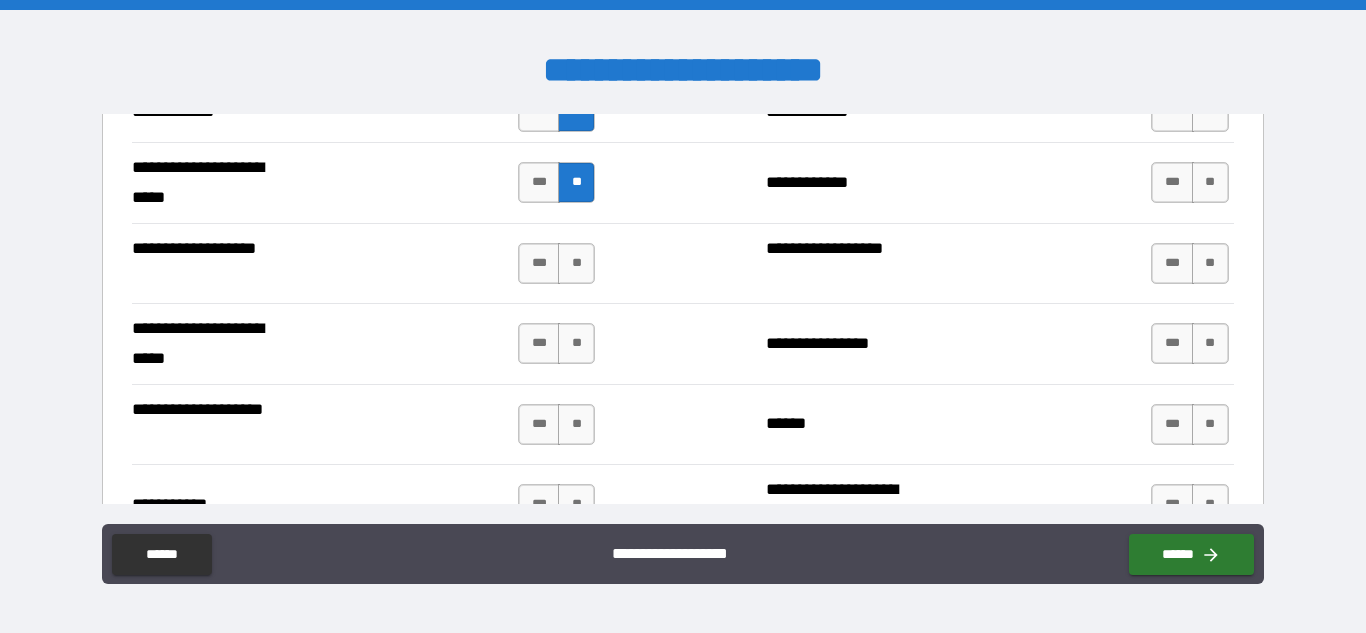 click on "*** **" at bounding box center (559, 264) 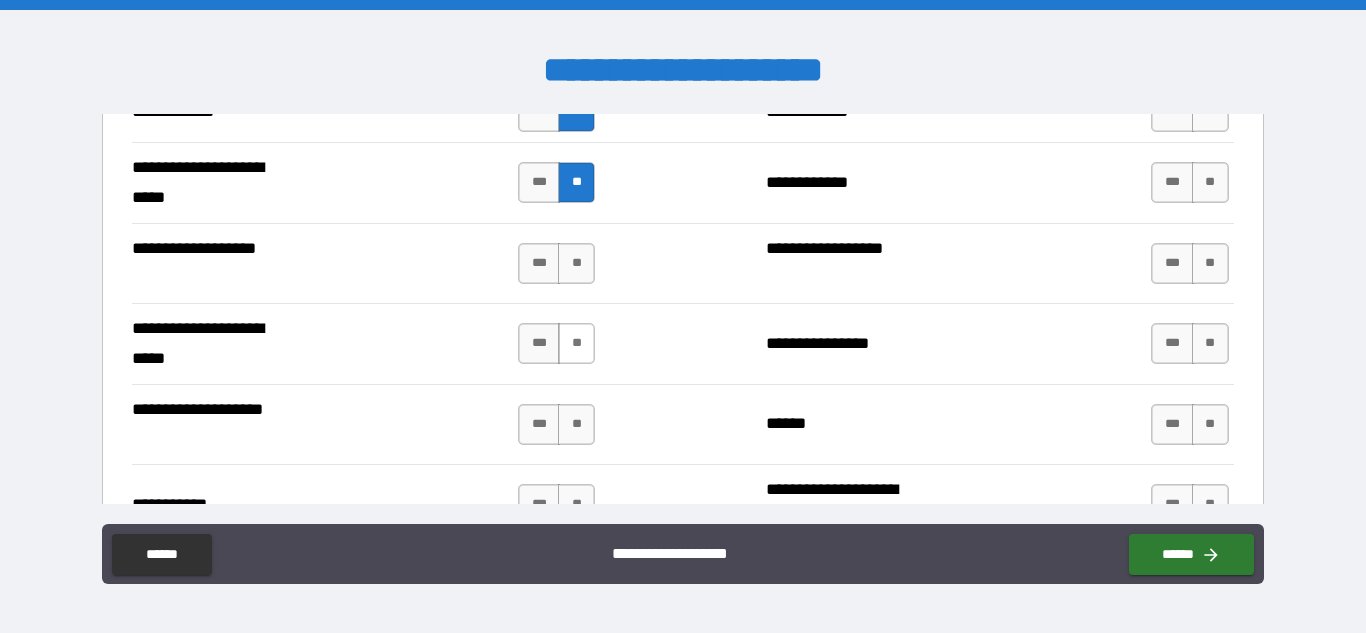 drag, startPoint x: 570, startPoint y: 268, endPoint x: 573, endPoint y: 327, distance: 59.07622 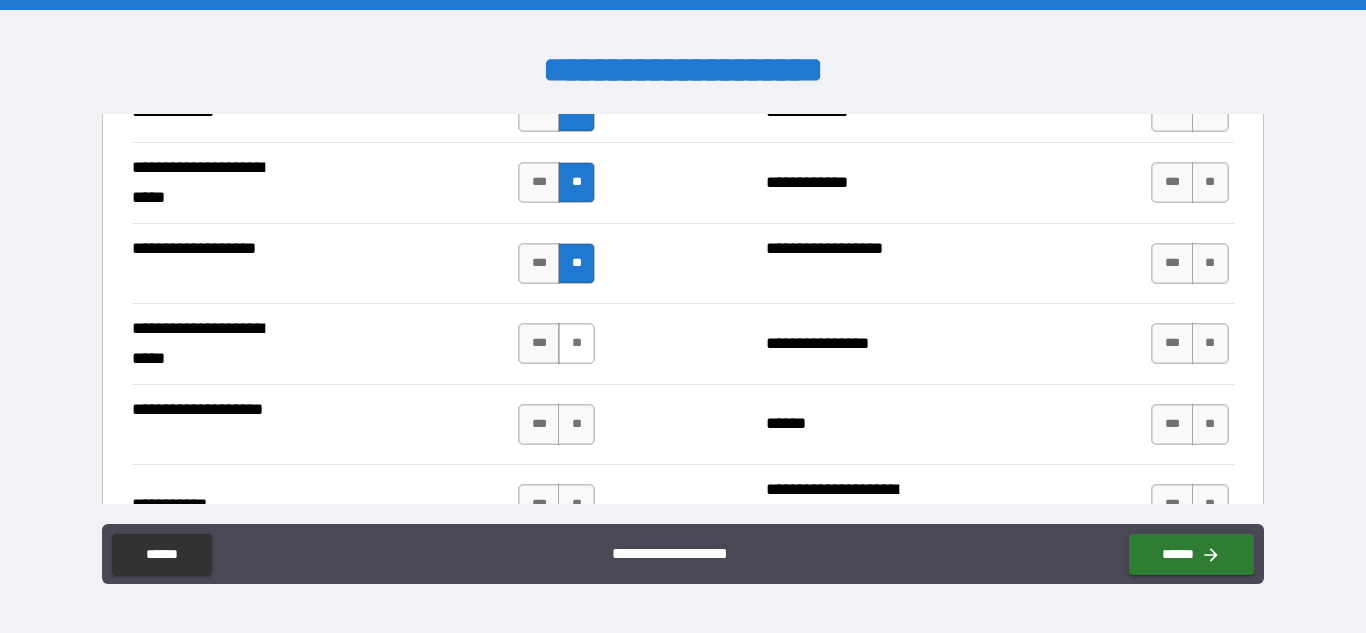 drag, startPoint x: 582, startPoint y: 340, endPoint x: 580, endPoint y: 418, distance: 78.025635 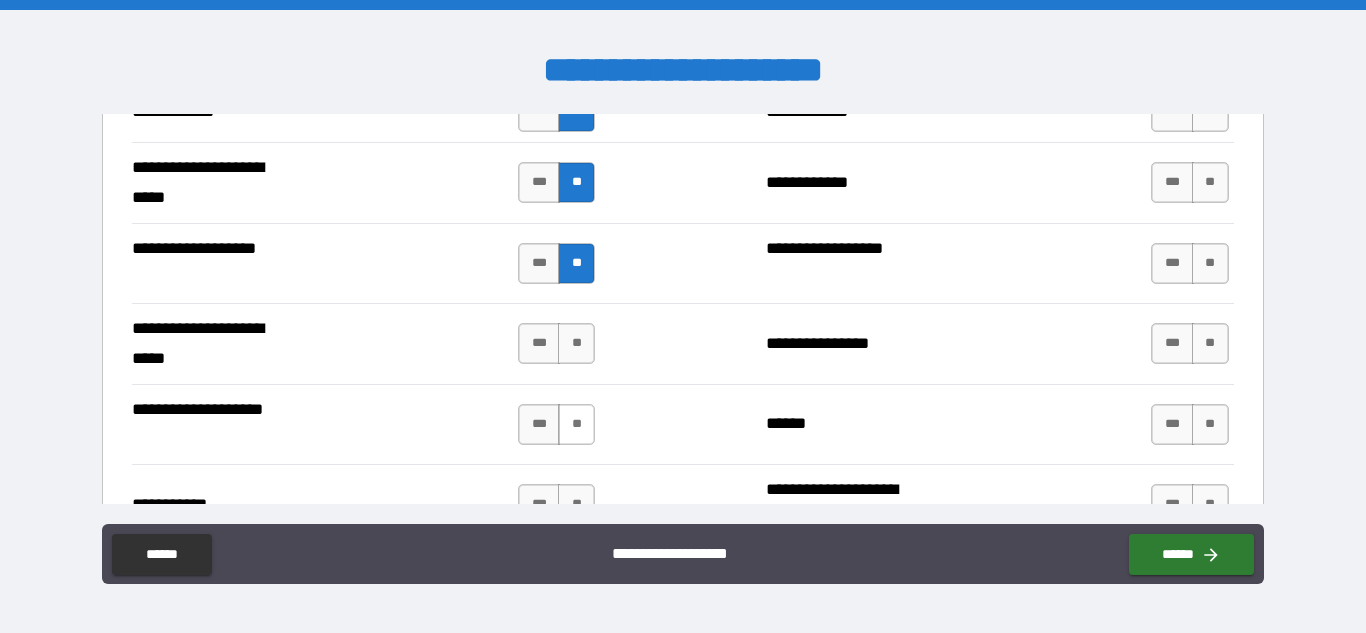 click on "**" at bounding box center [576, 343] 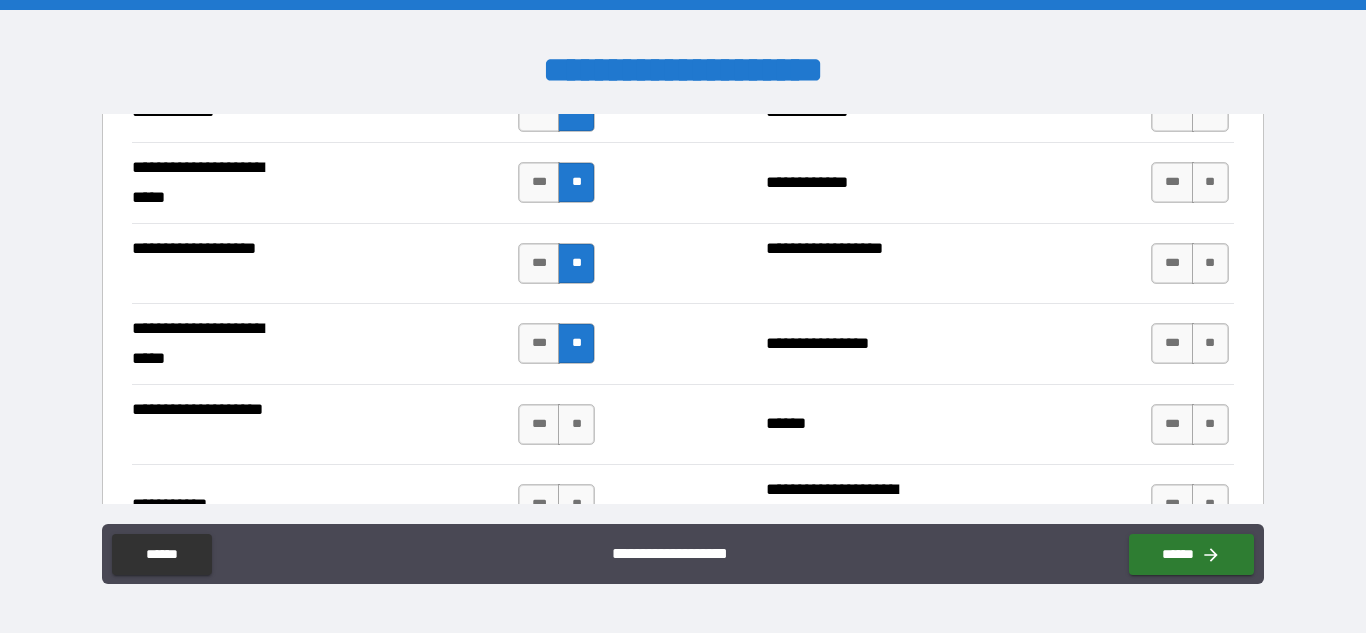 click on "**" at bounding box center [576, 424] 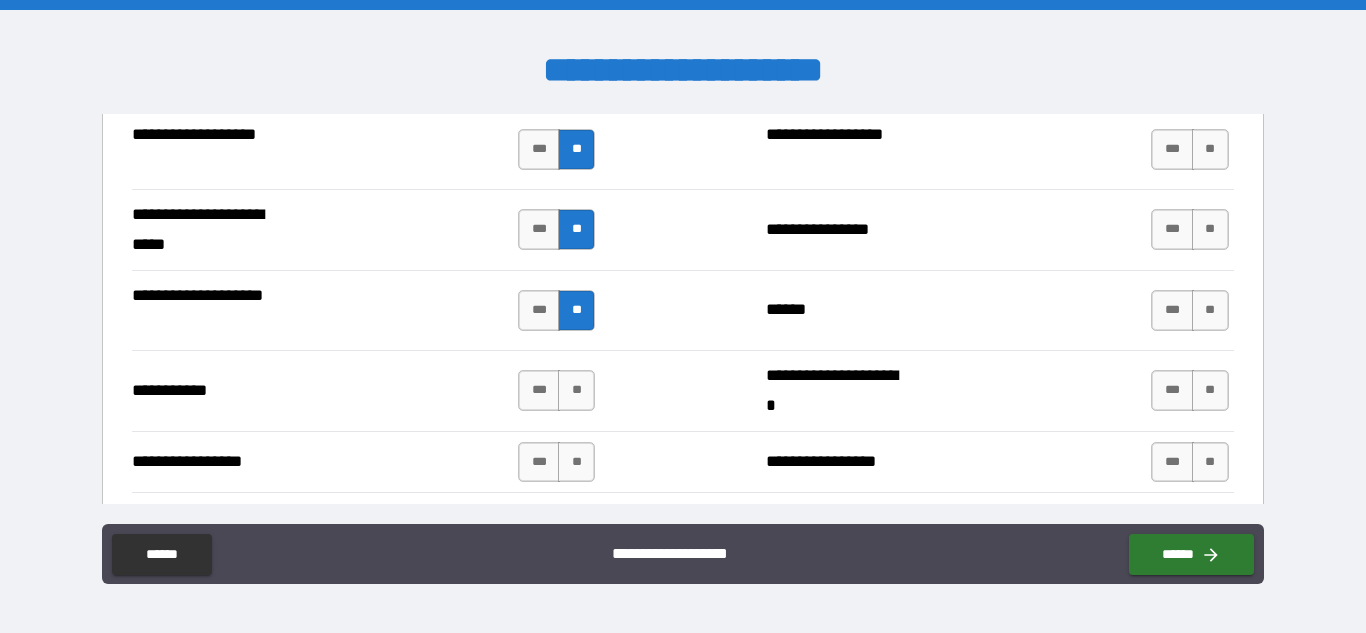 scroll, scrollTop: 4879, scrollLeft: 0, axis: vertical 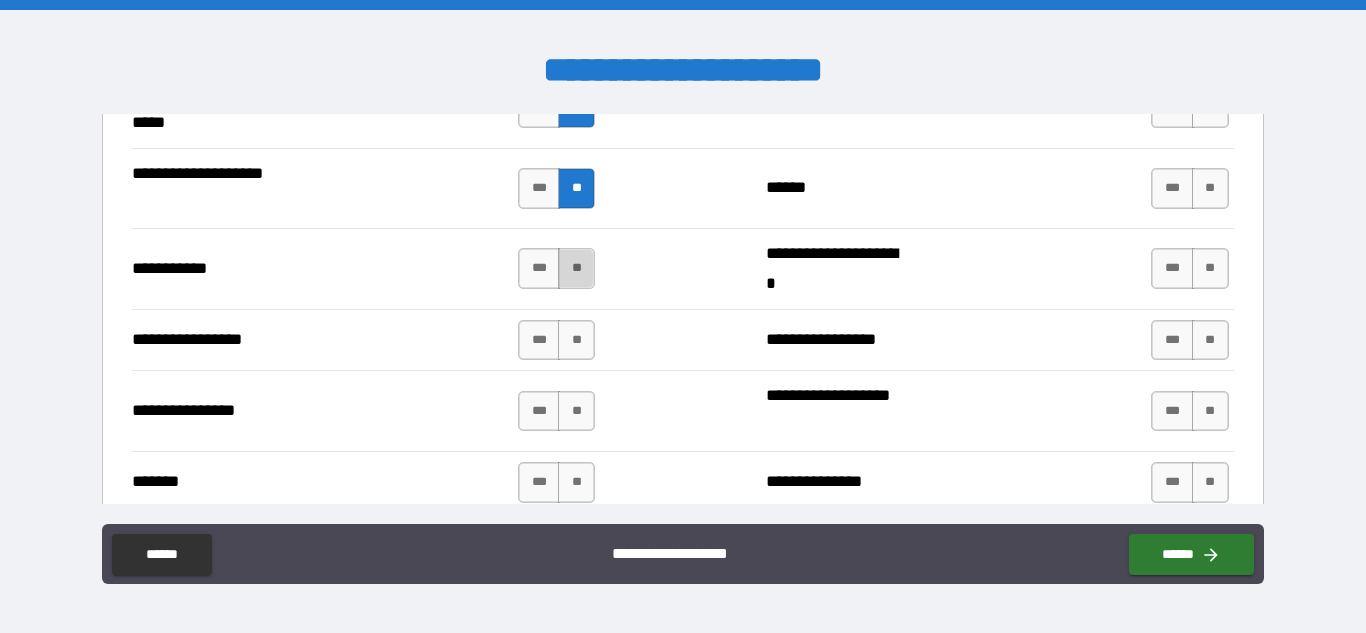 click on "**" at bounding box center [576, 268] 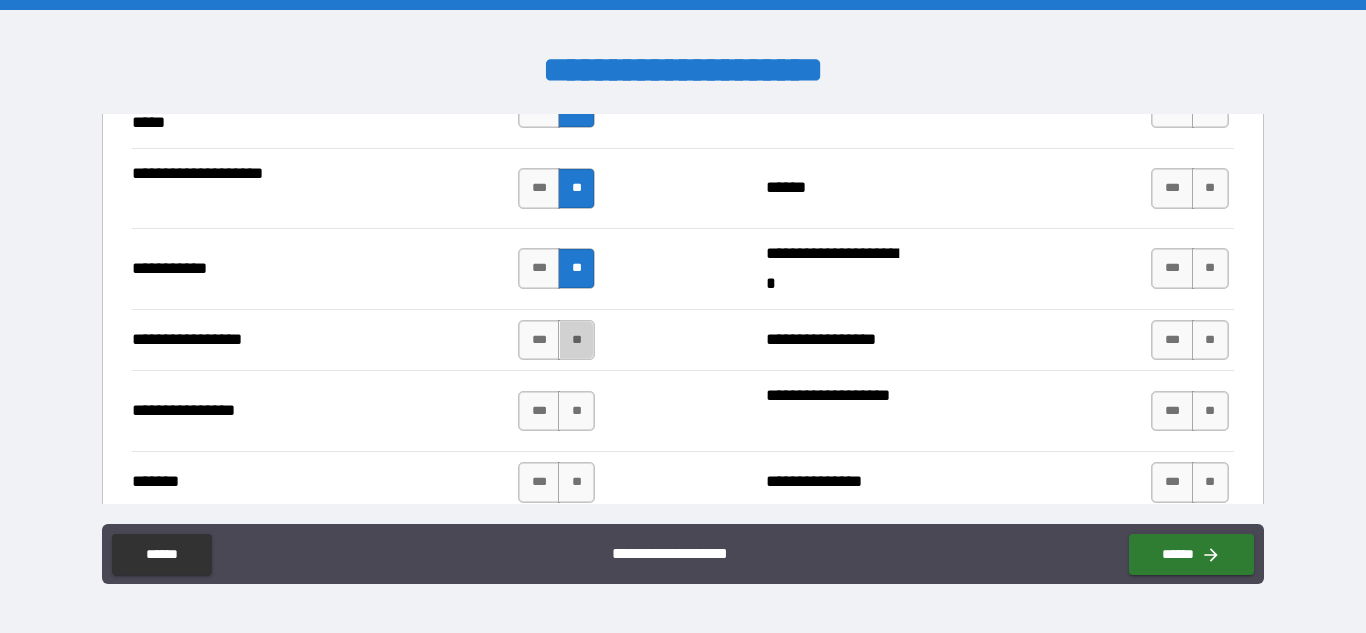 drag, startPoint x: 573, startPoint y: 341, endPoint x: 580, endPoint y: 363, distance: 23.086792 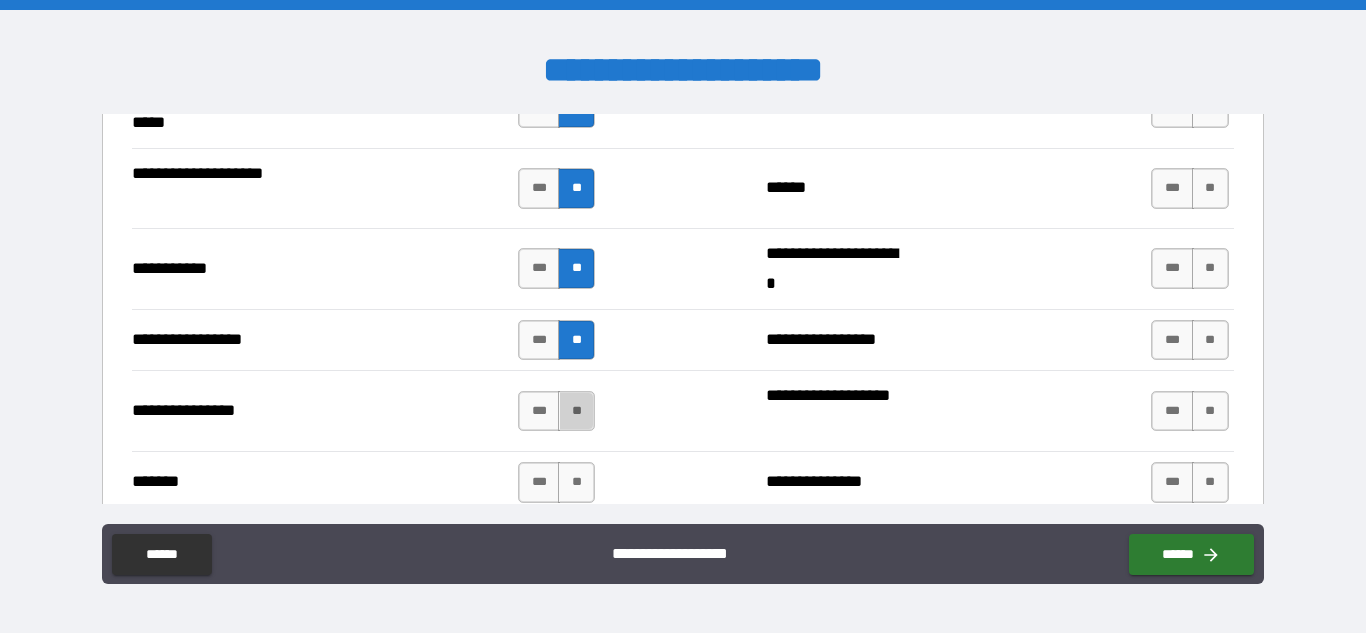 drag, startPoint x: 572, startPoint y: 401, endPoint x: 629, endPoint y: 419, distance: 59.77458 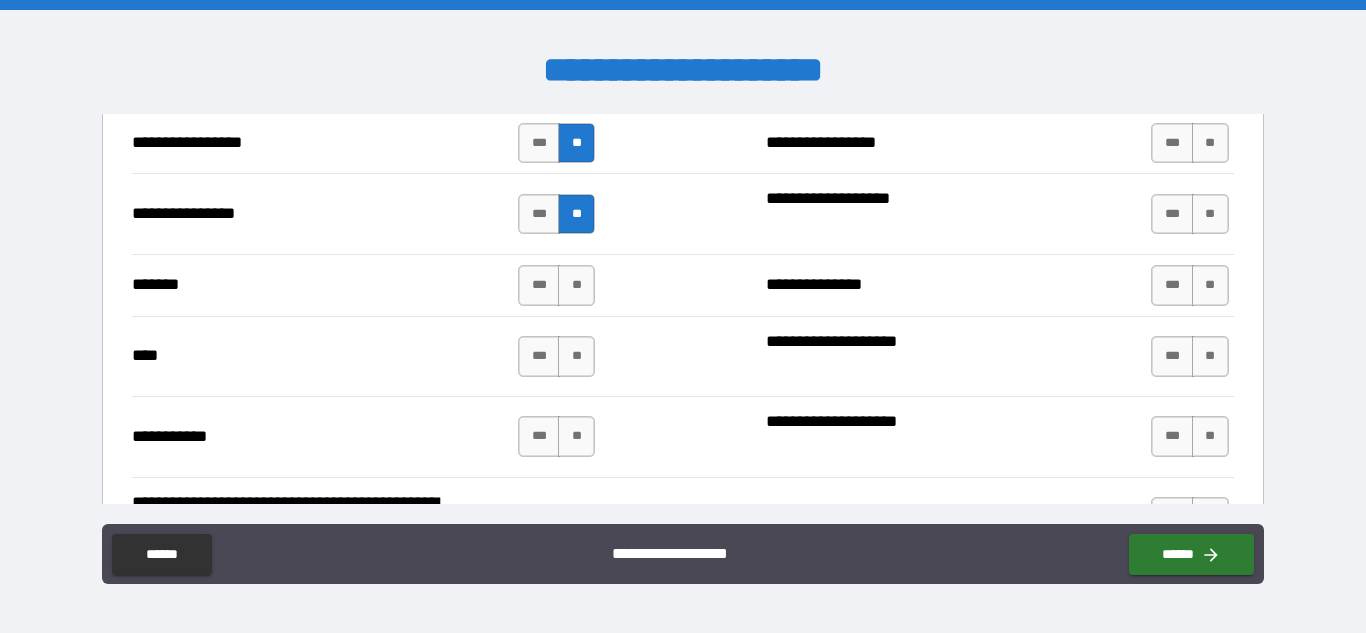 scroll, scrollTop: 5096, scrollLeft: 0, axis: vertical 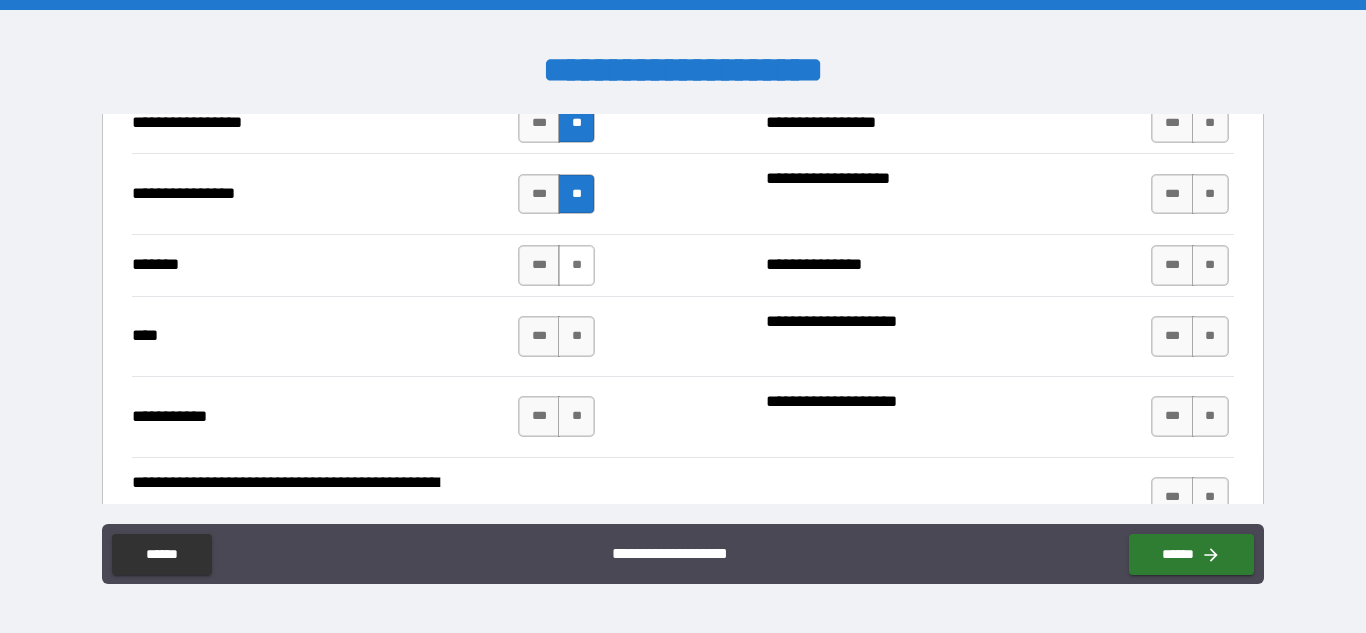 click on "**" at bounding box center (576, 265) 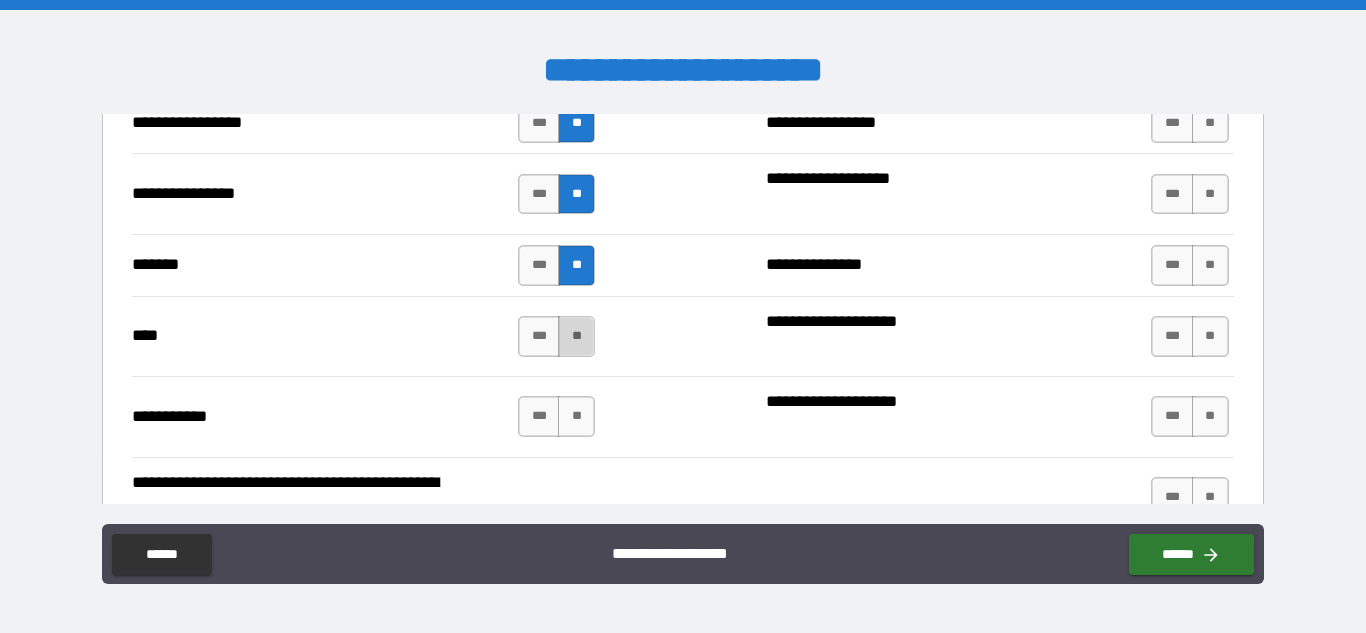 drag, startPoint x: 580, startPoint y: 320, endPoint x: 579, endPoint y: 335, distance: 15.033297 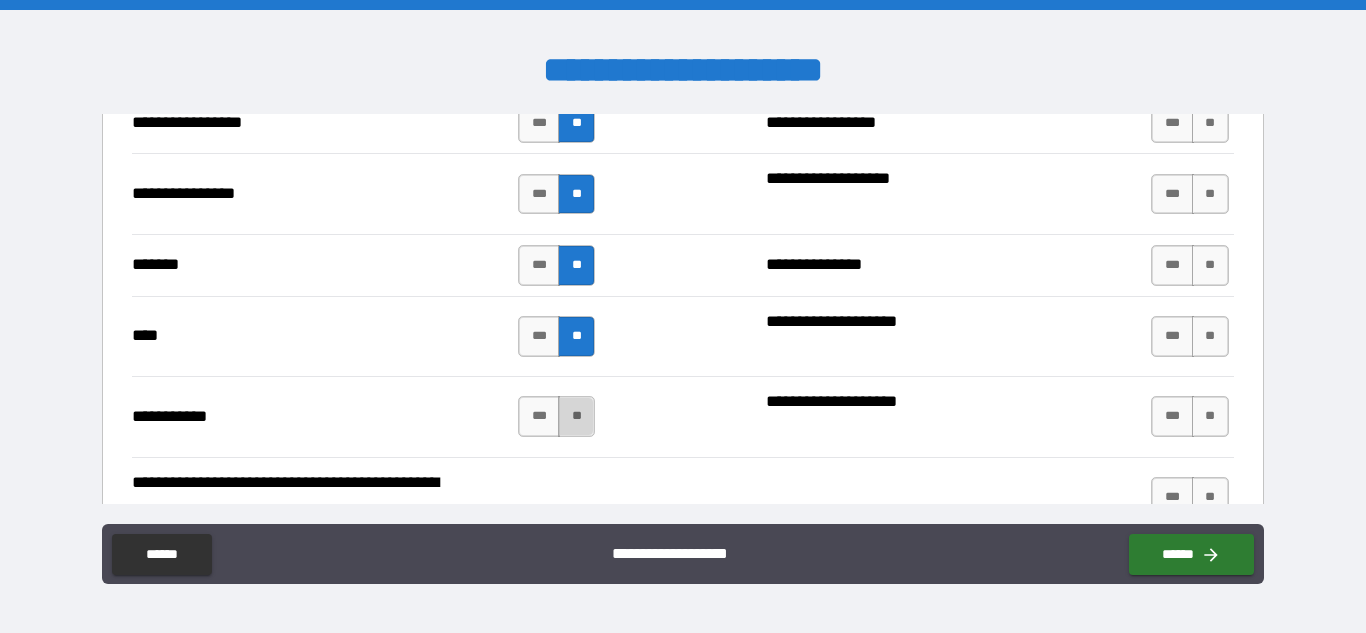click on "**" at bounding box center (576, 416) 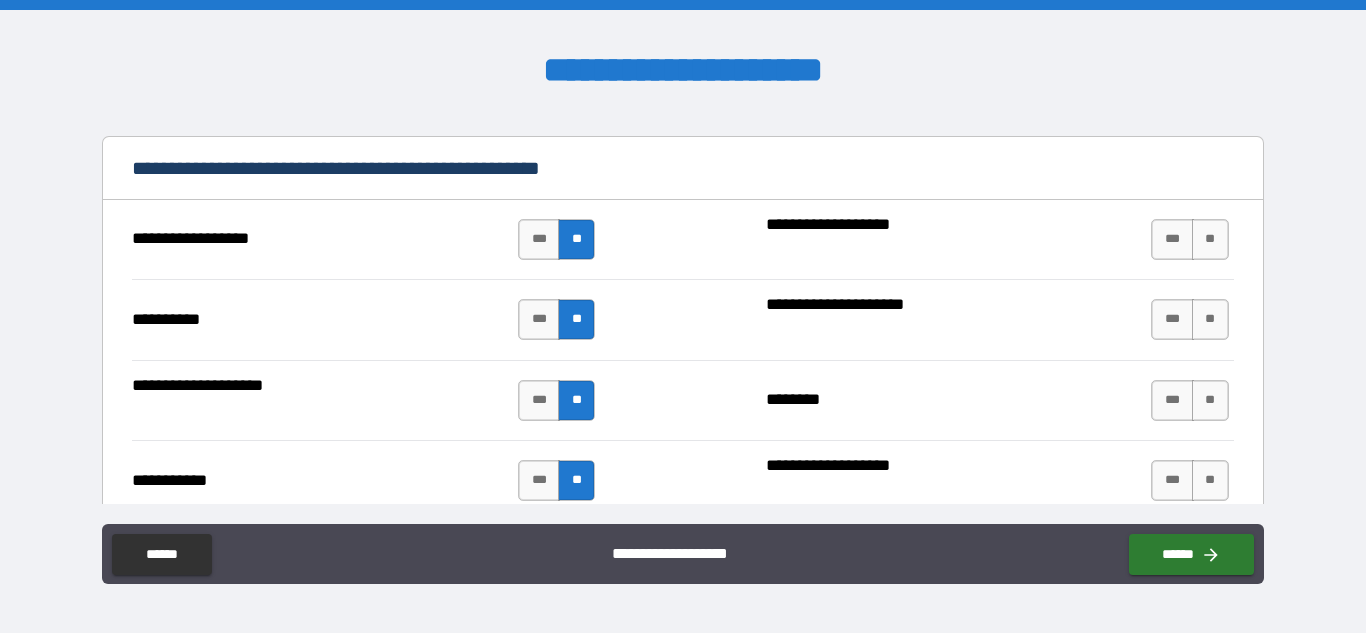scroll, scrollTop: 2248, scrollLeft: 0, axis: vertical 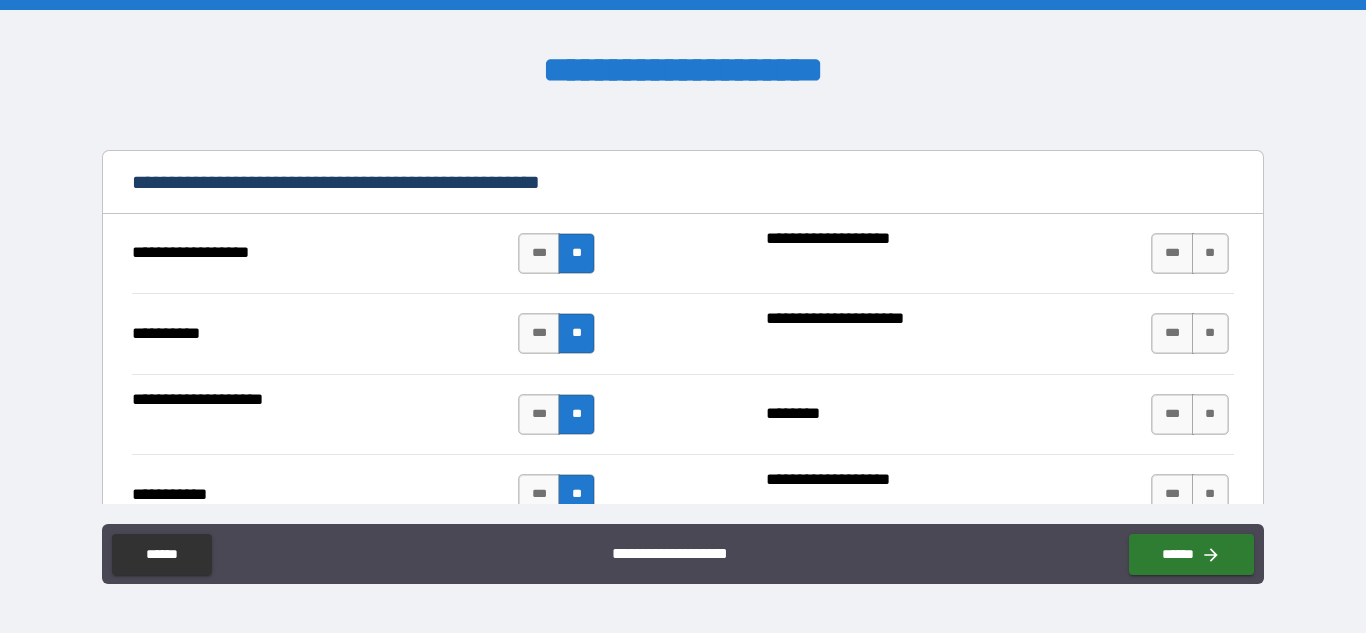 click on "**" at bounding box center [1210, 253] 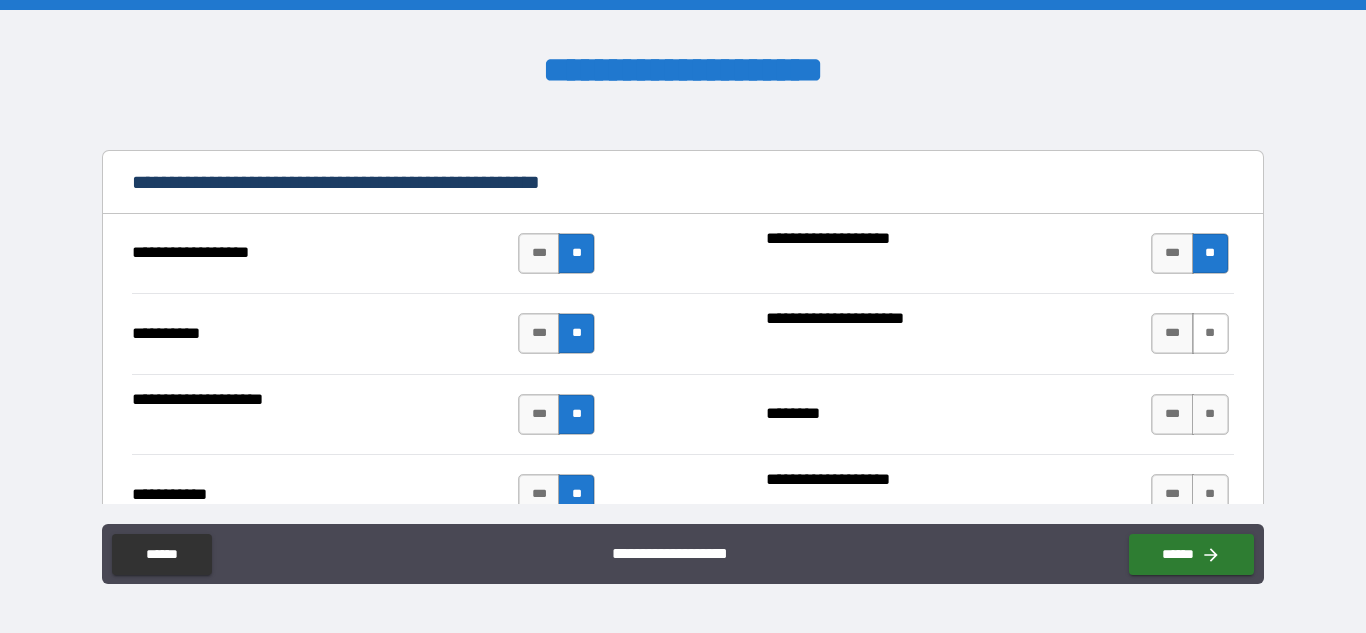drag, startPoint x: 1199, startPoint y: 310, endPoint x: 1204, endPoint y: 321, distance: 12.083046 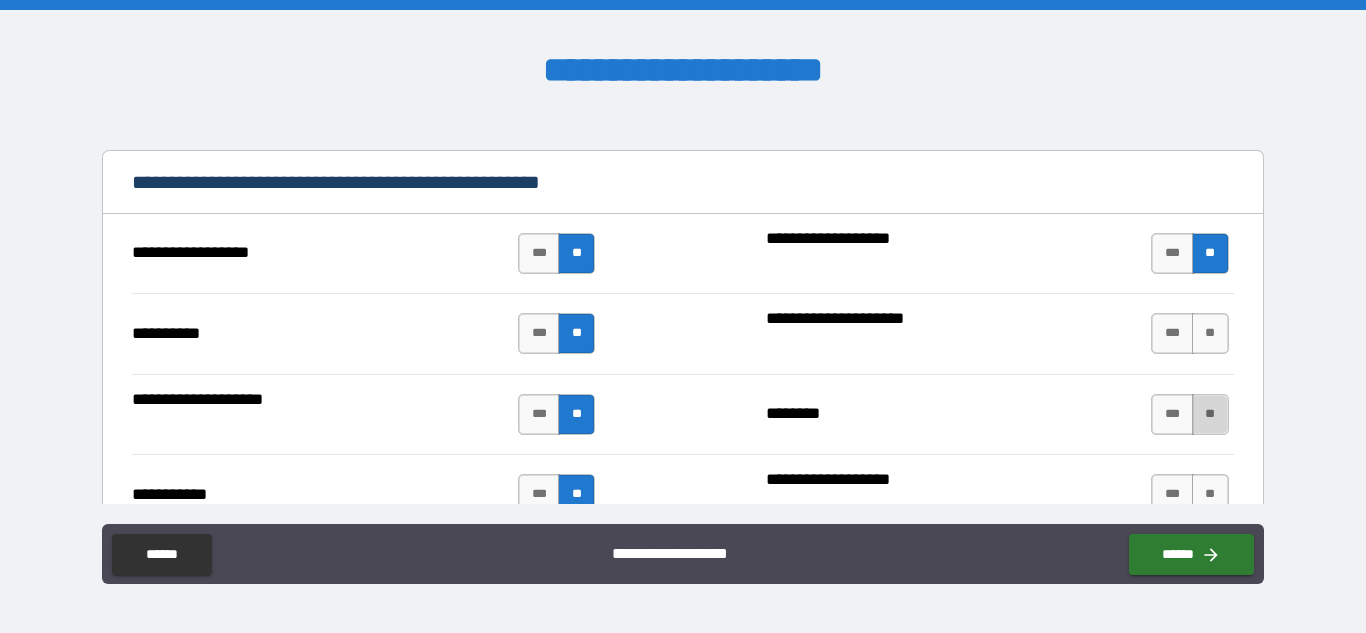 click on "**" at bounding box center (1210, 414) 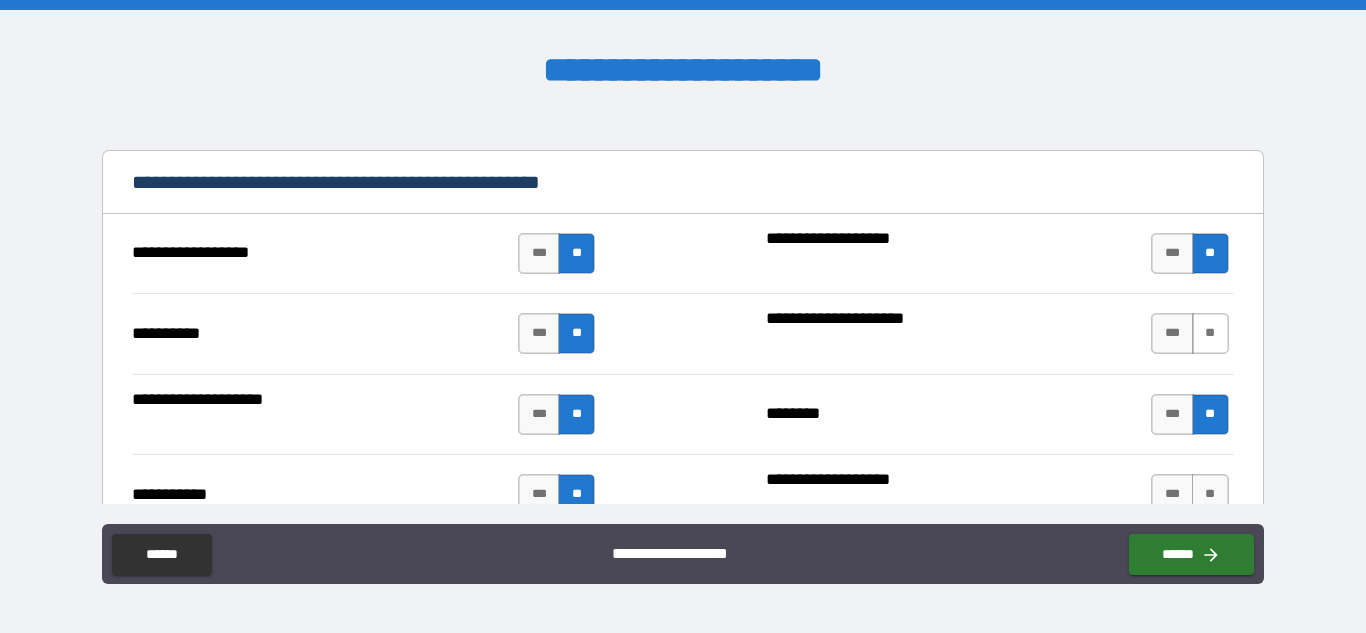 click on "**" at bounding box center [1210, 333] 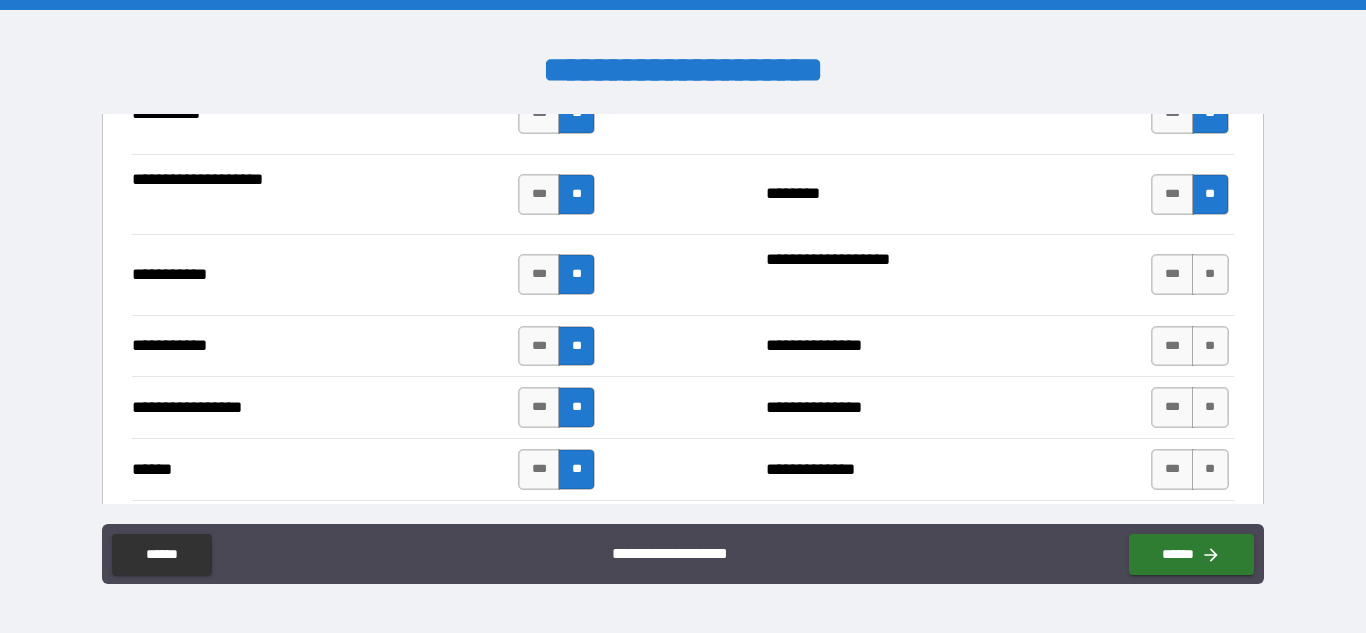 scroll, scrollTop: 2488, scrollLeft: 0, axis: vertical 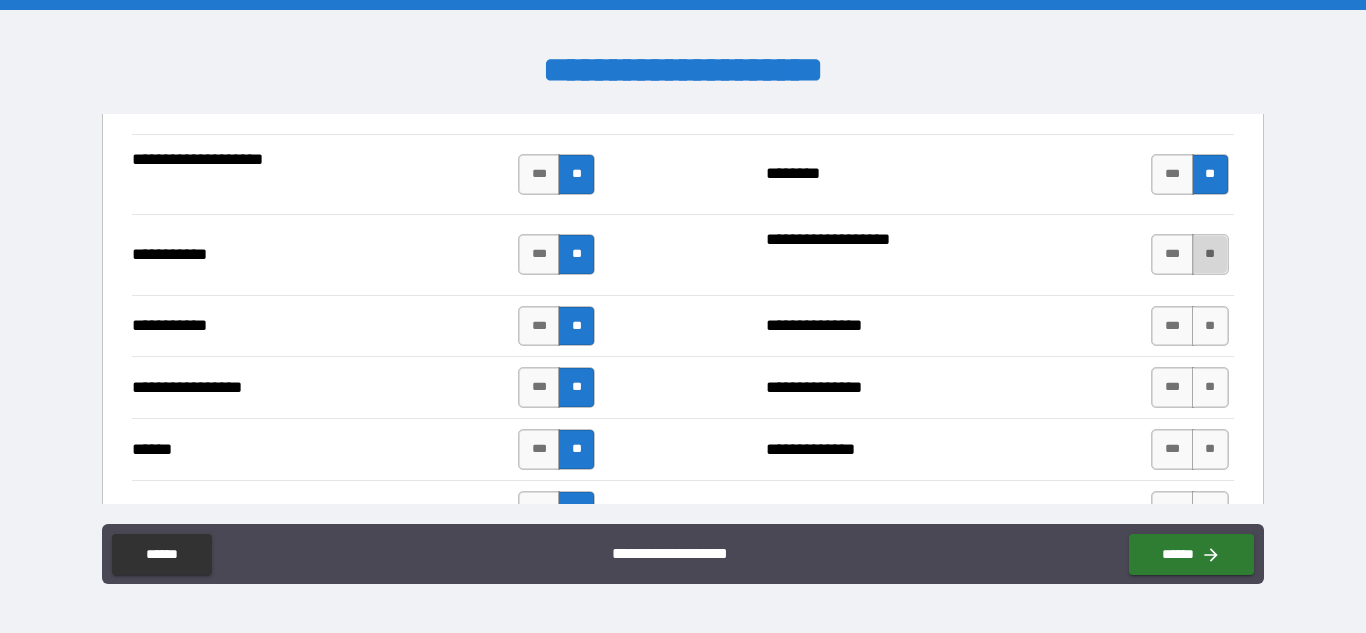 click on "**" at bounding box center [1210, 254] 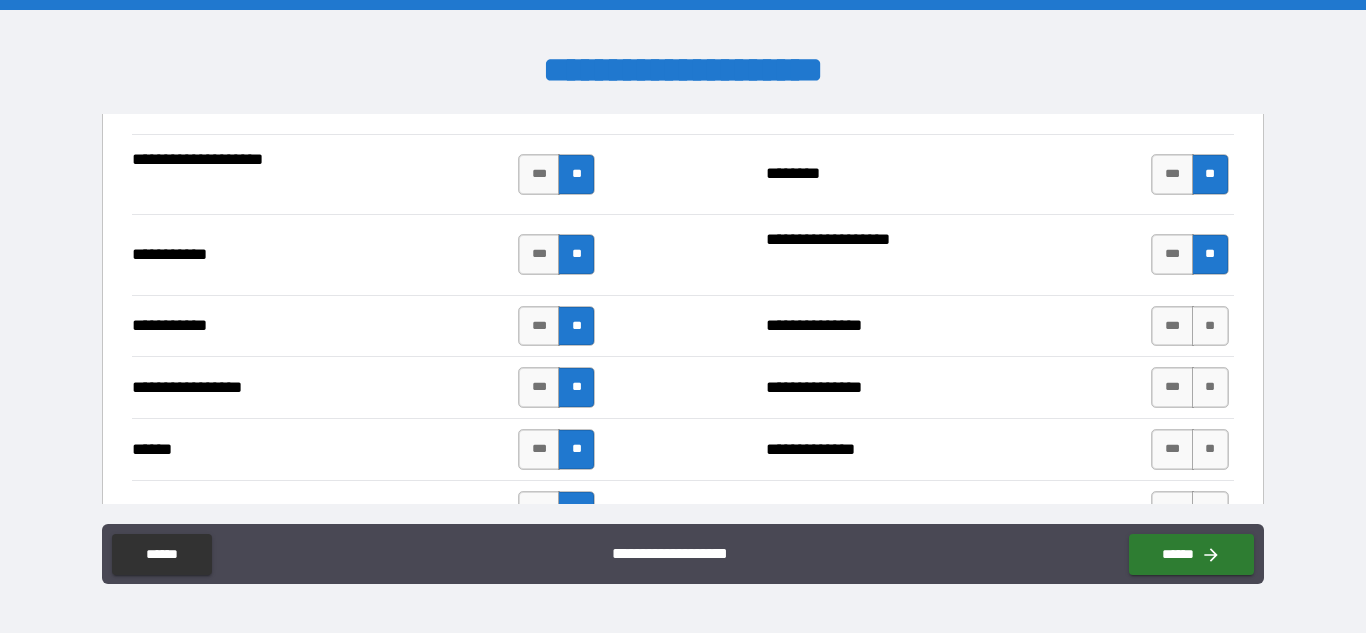 drag, startPoint x: 1189, startPoint y: 320, endPoint x: 1188, endPoint y: 355, distance: 35.014282 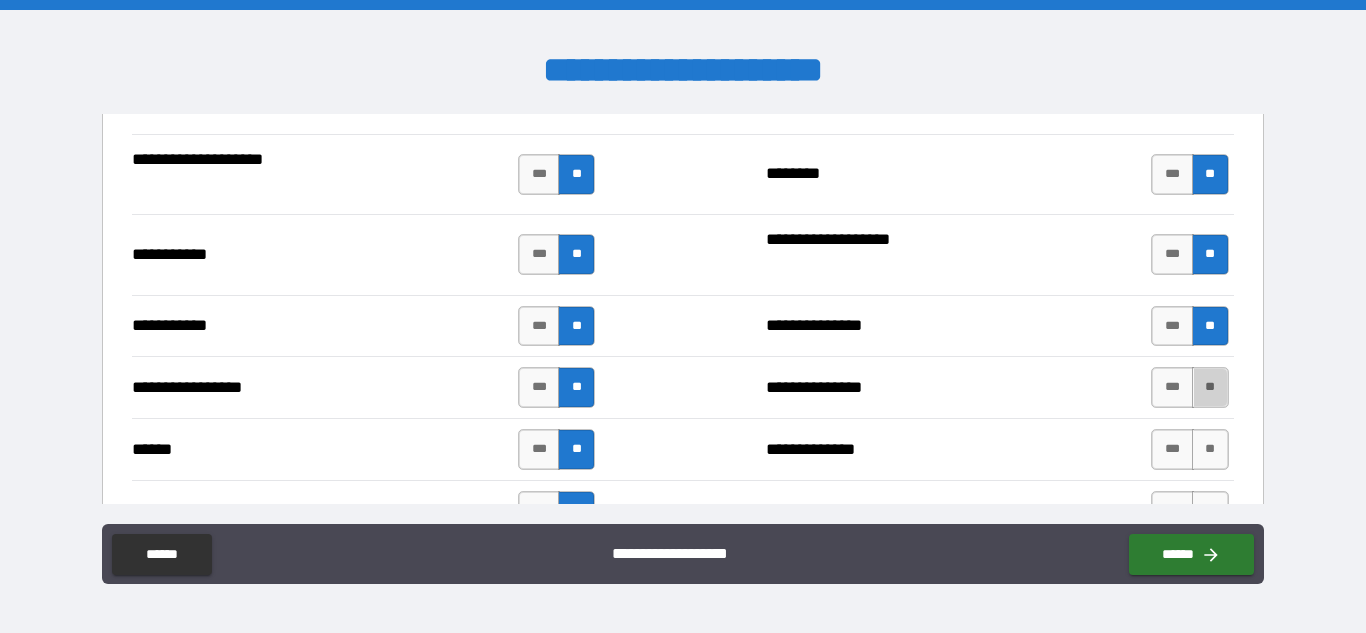 drag, startPoint x: 1198, startPoint y: 389, endPoint x: 1194, endPoint y: 413, distance: 24.33105 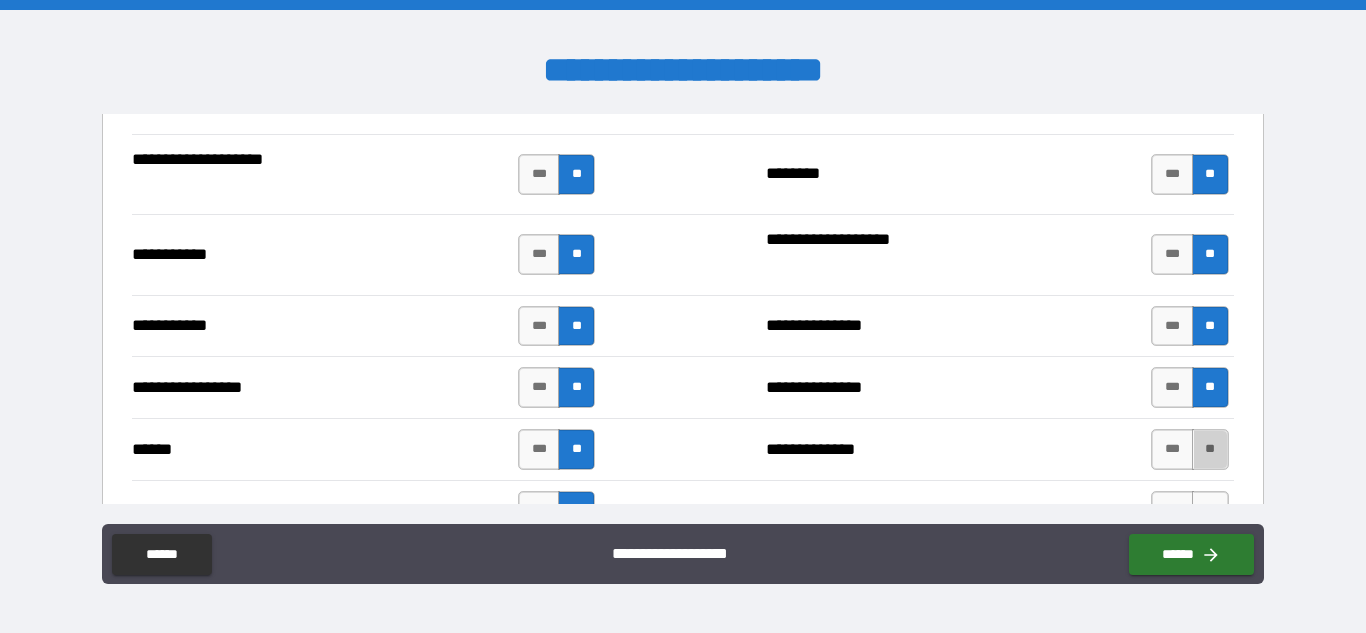 drag, startPoint x: 1197, startPoint y: 439, endPoint x: 1023, endPoint y: 442, distance: 174.02586 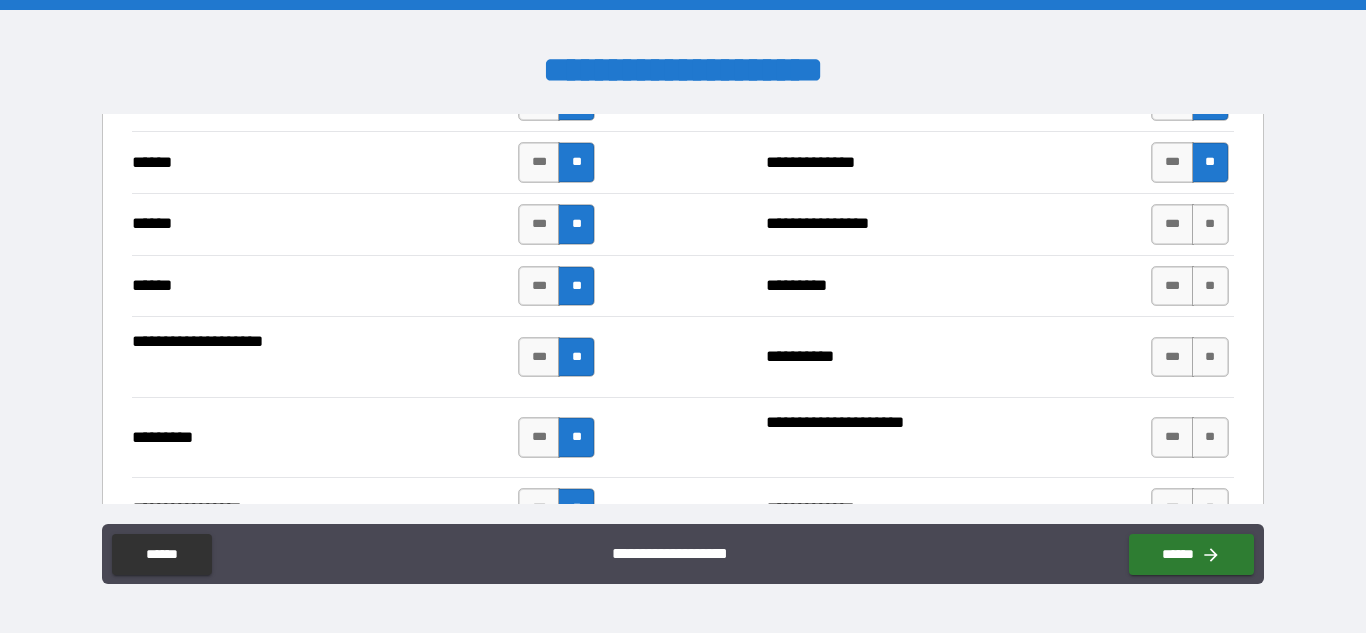 scroll, scrollTop: 2785, scrollLeft: 0, axis: vertical 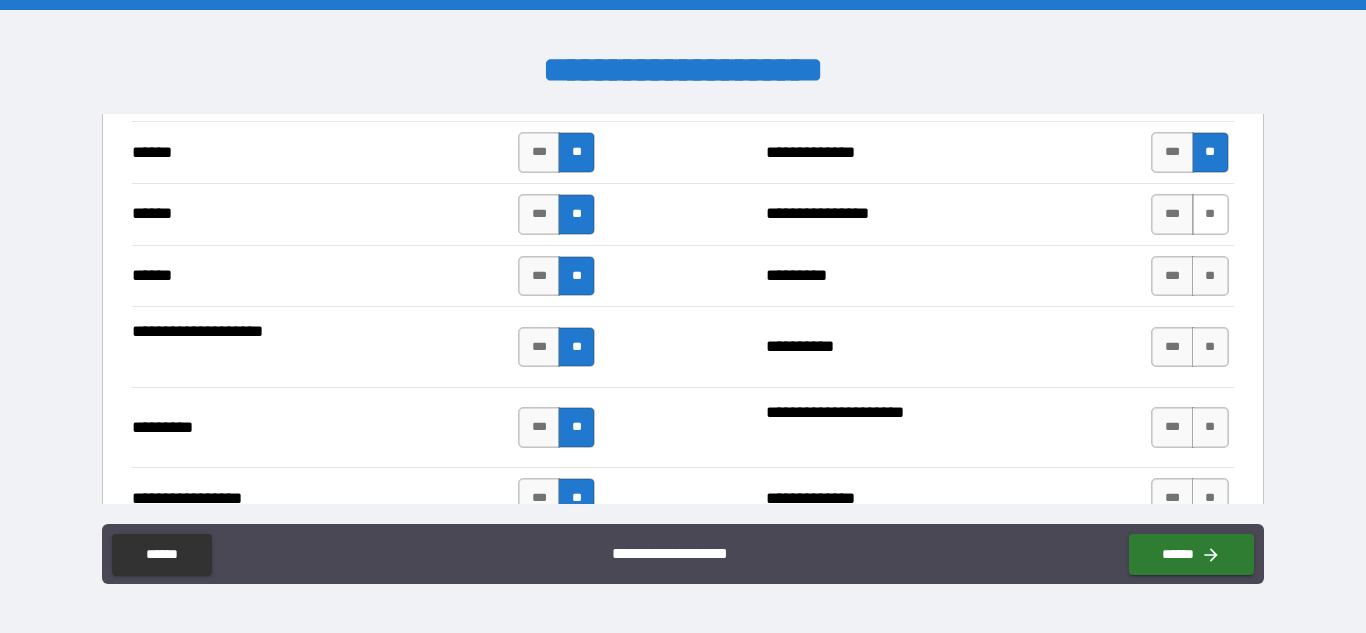 click on "**" at bounding box center [1210, 214] 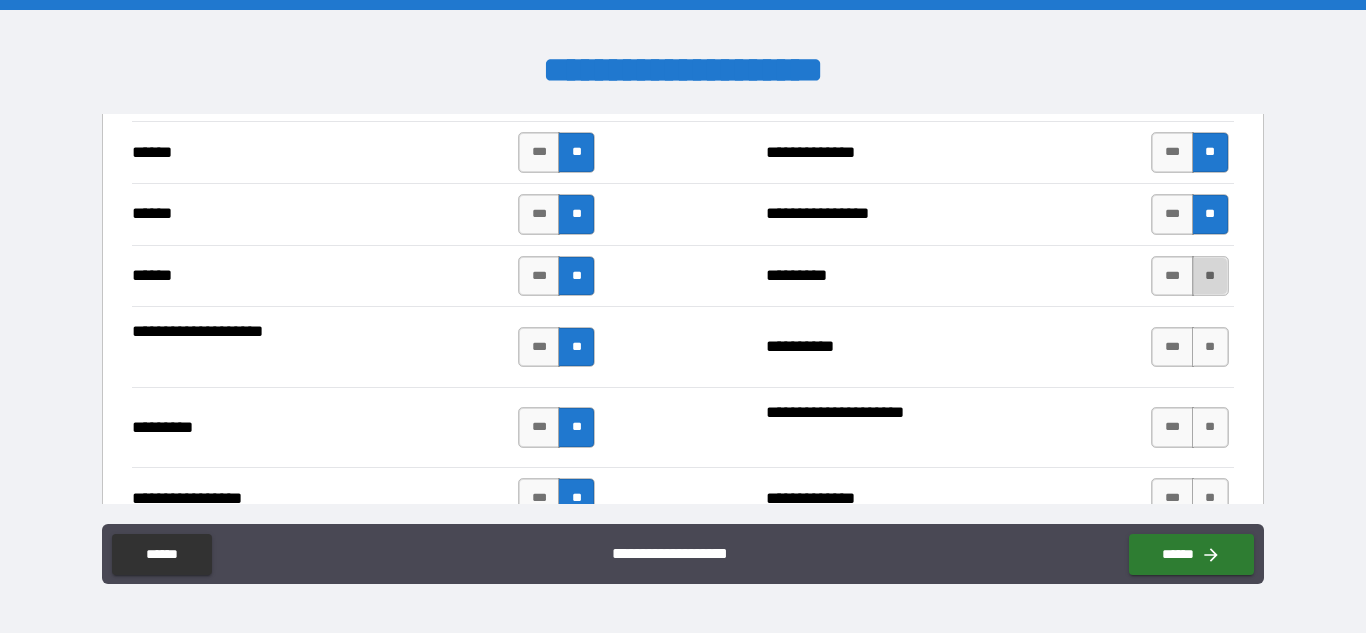 click on "**" at bounding box center [1210, 276] 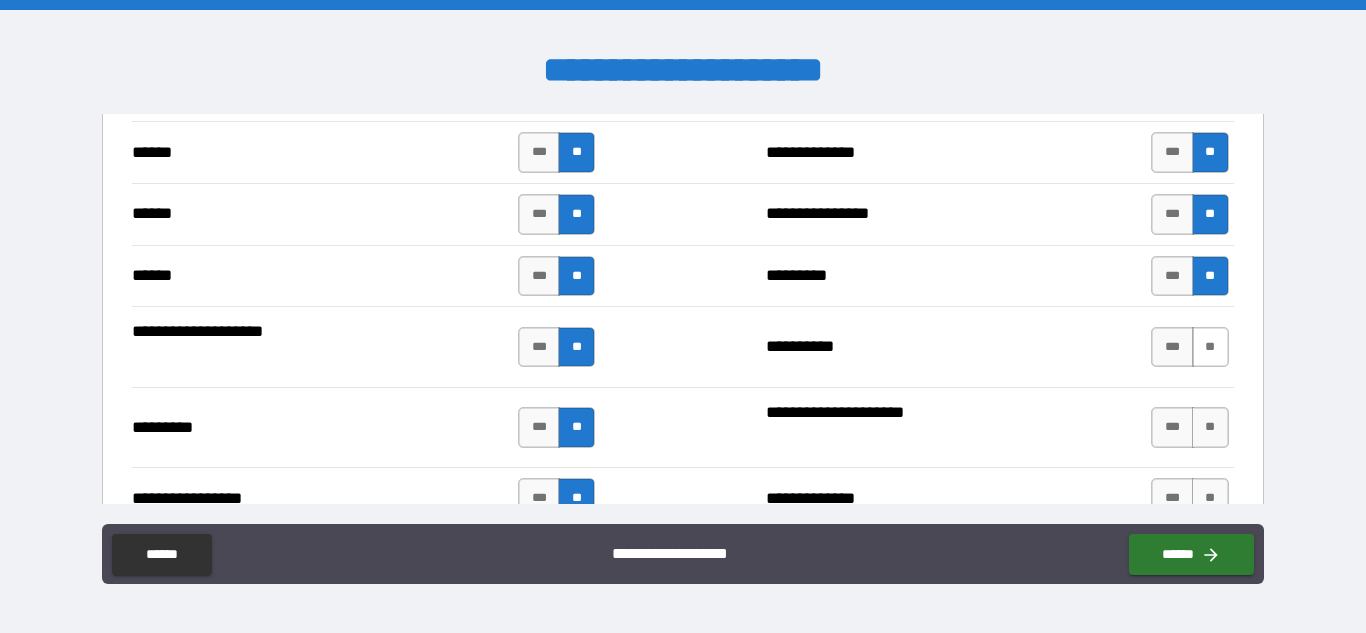 click on "**" at bounding box center (1210, 347) 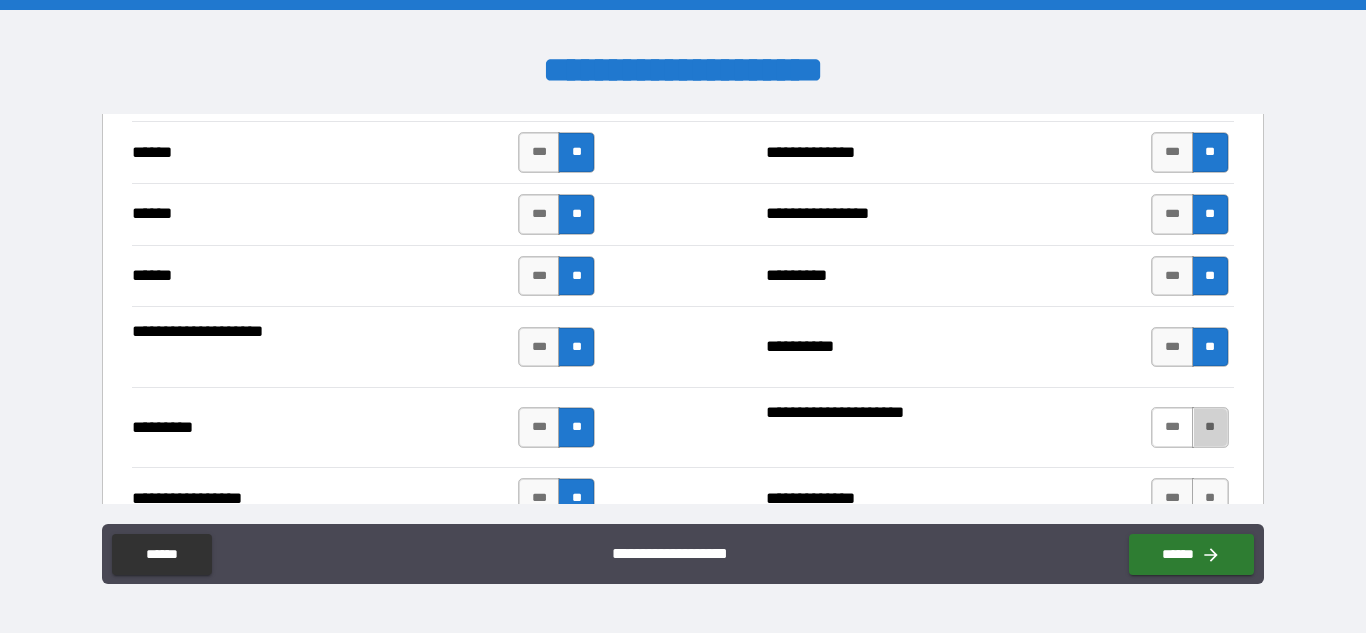 drag, startPoint x: 1205, startPoint y: 409, endPoint x: 1152, endPoint y: 420, distance: 54.129475 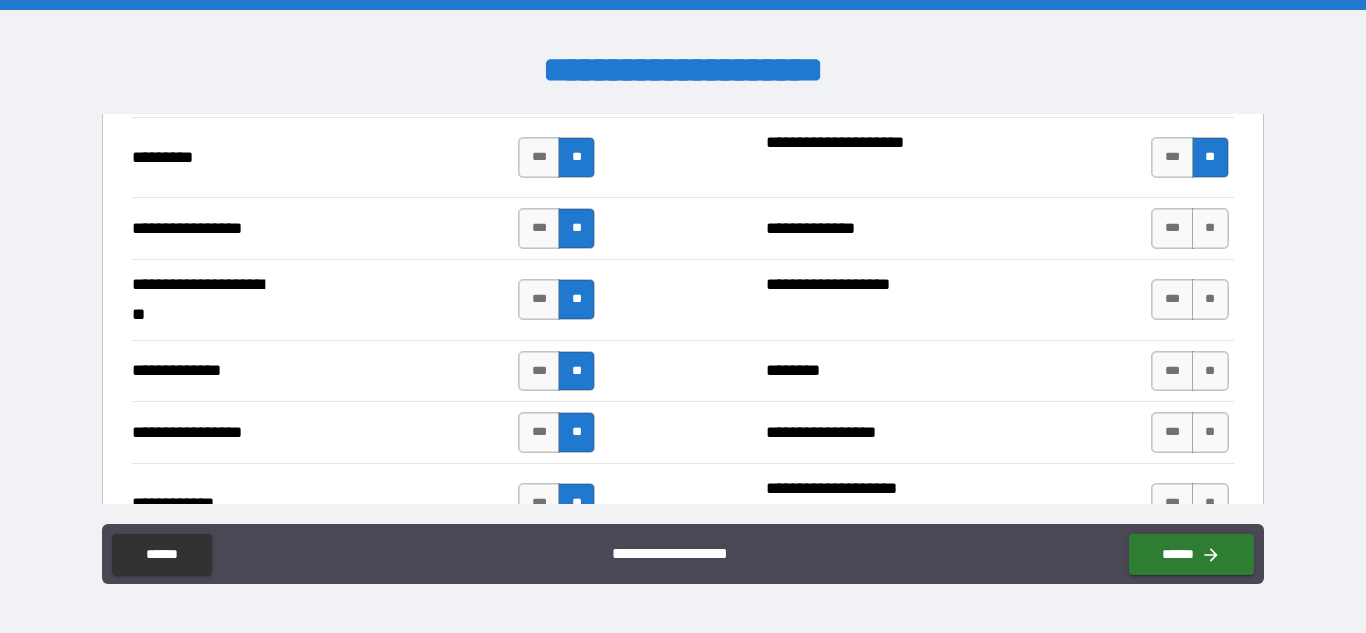 scroll, scrollTop: 3077, scrollLeft: 0, axis: vertical 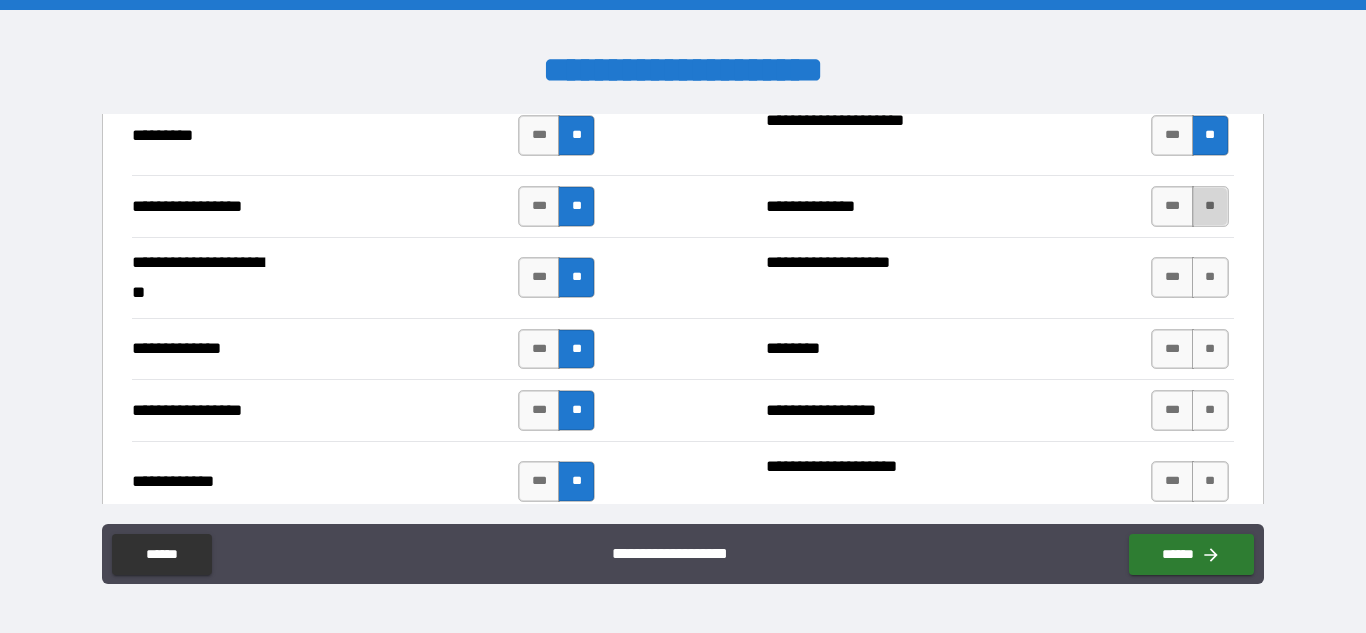 click on "**" at bounding box center [1210, 206] 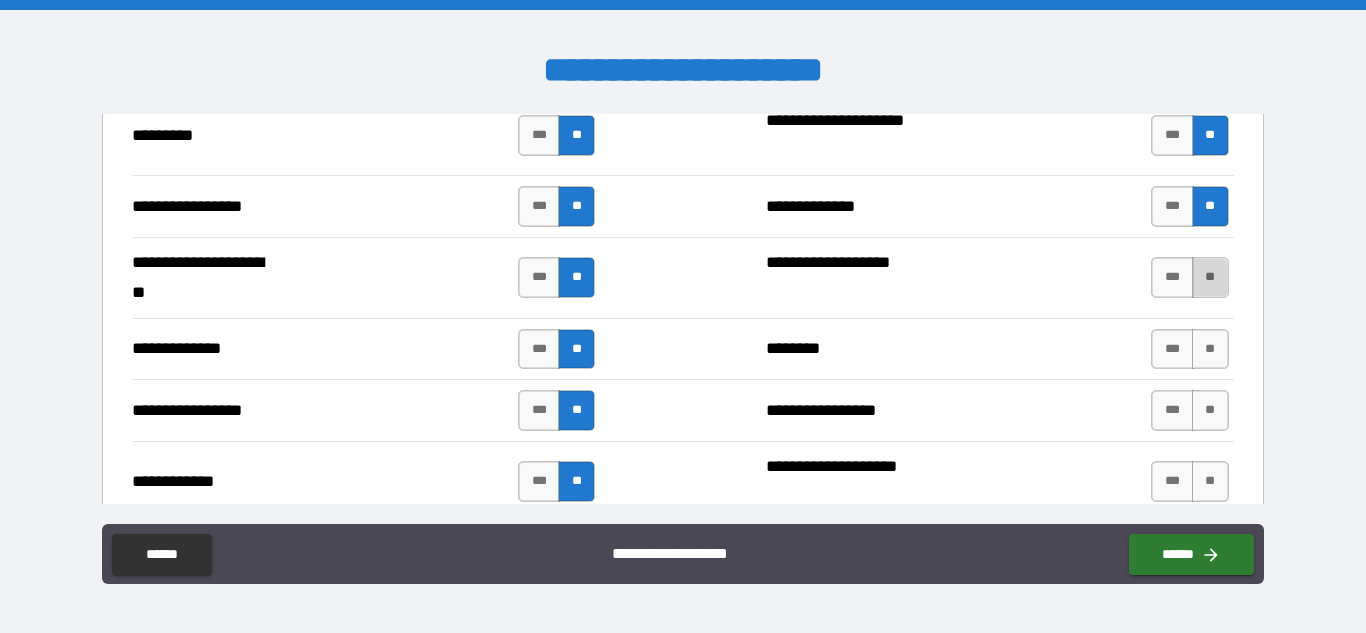 click on "**" at bounding box center (1210, 277) 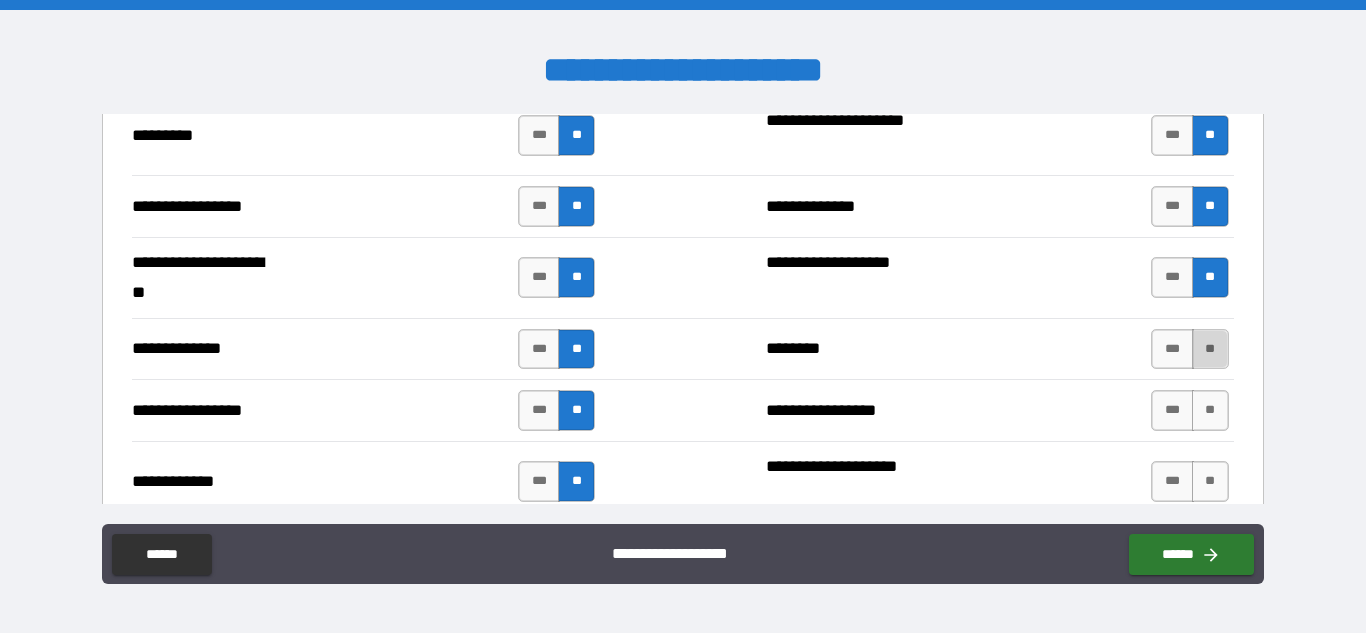 drag, startPoint x: 1196, startPoint y: 344, endPoint x: 1203, endPoint y: 362, distance: 19.313208 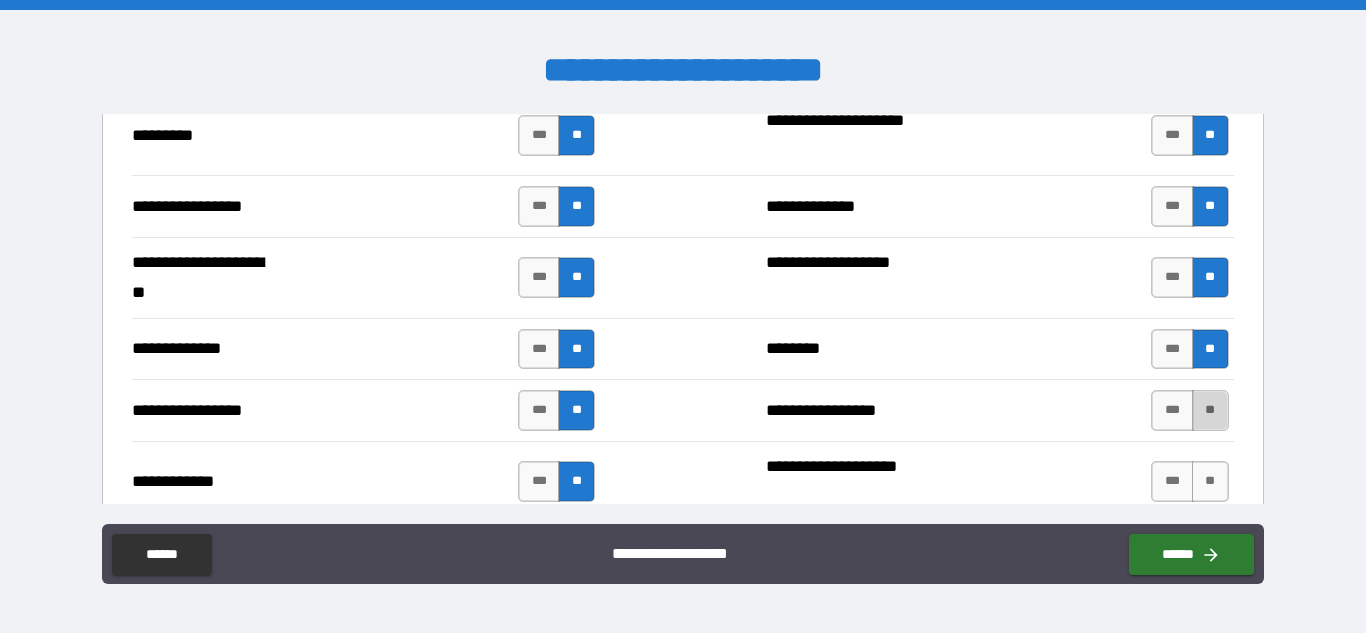 click on "**" at bounding box center (1210, 410) 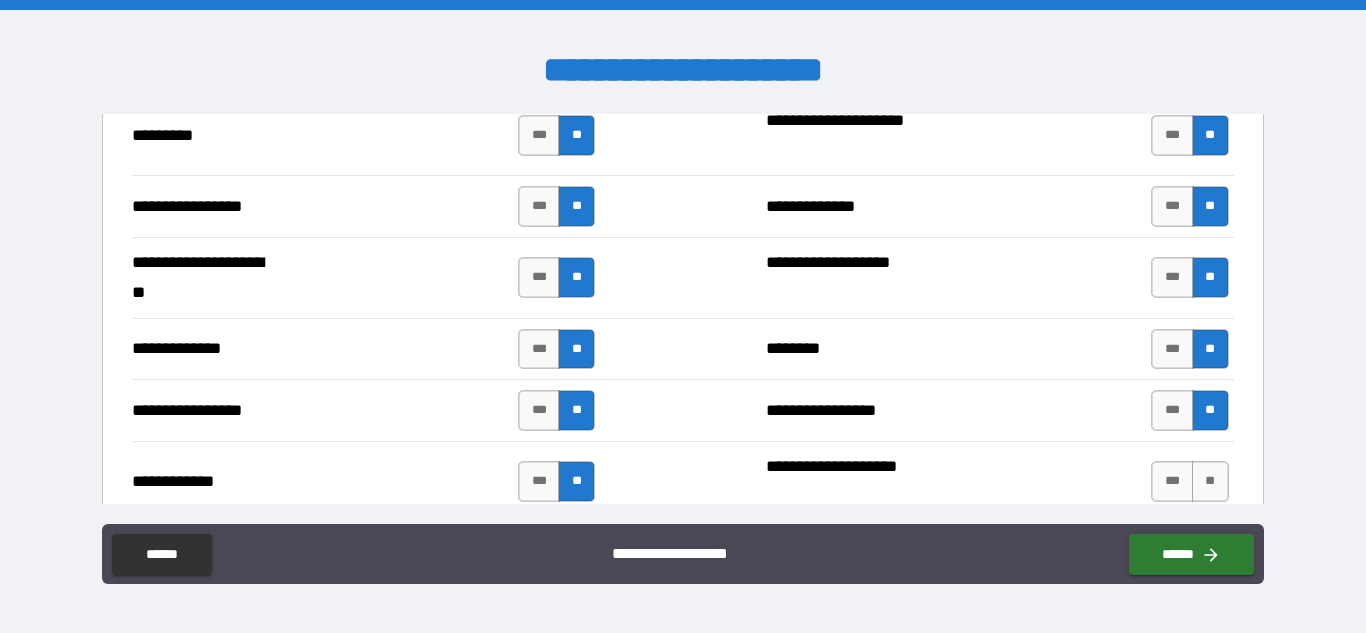 click on "**" at bounding box center (1210, 481) 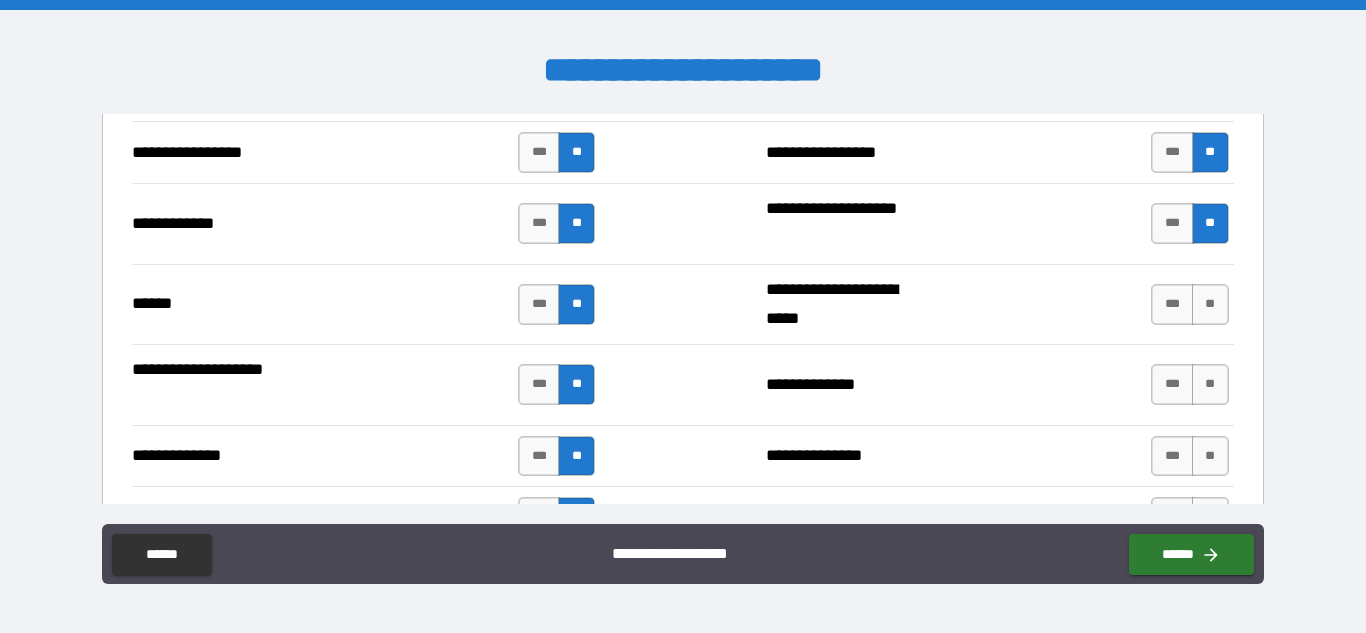 scroll, scrollTop: 3384, scrollLeft: 0, axis: vertical 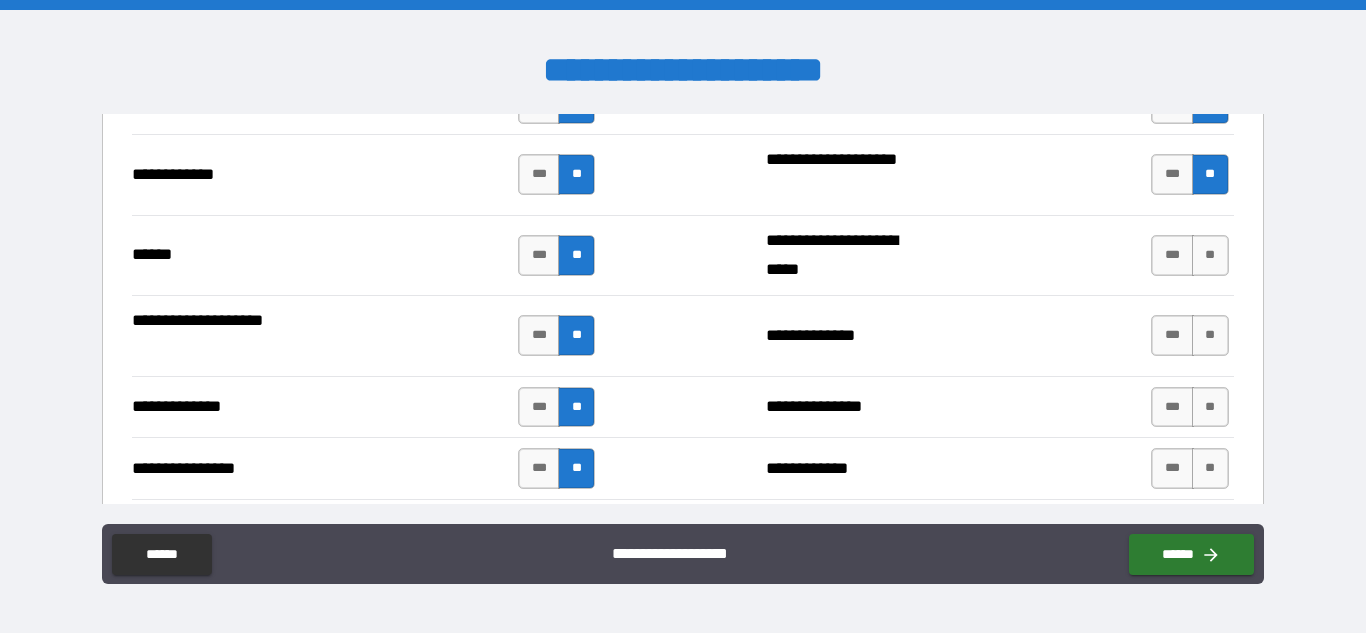 click on "**********" at bounding box center (682, 255) 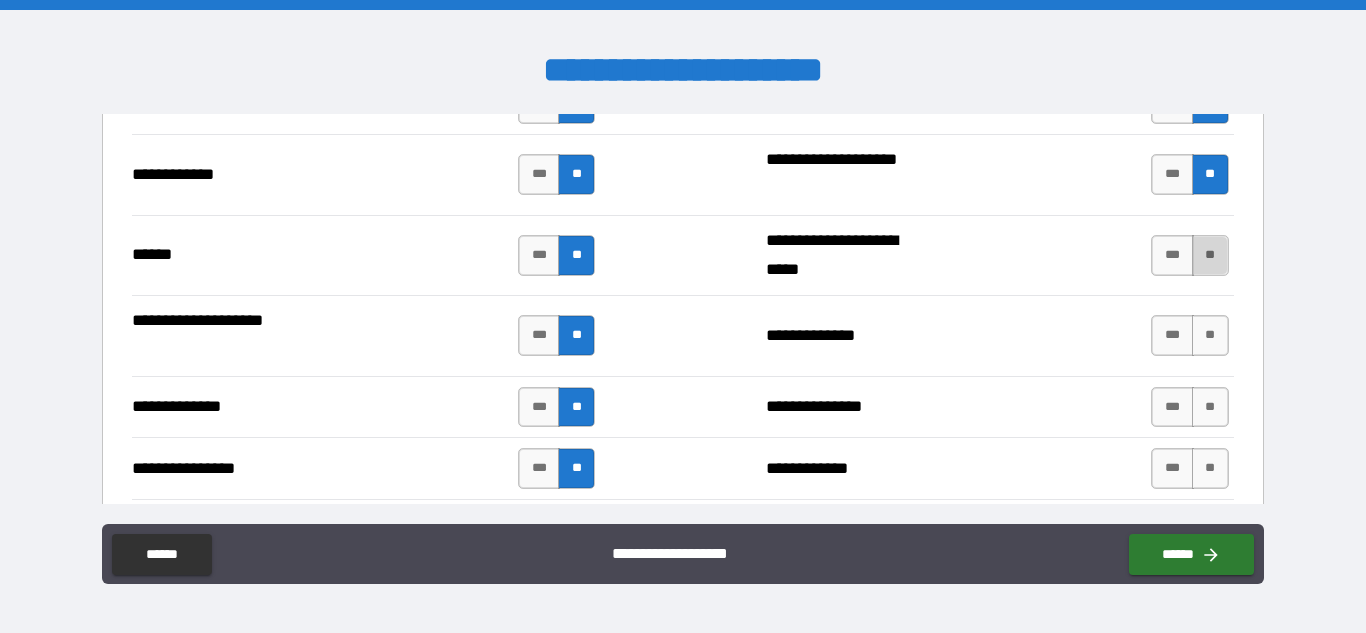 drag, startPoint x: 1200, startPoint y: 252, endPoint x: 1191, endPoint y: 296, distance: 44.911022 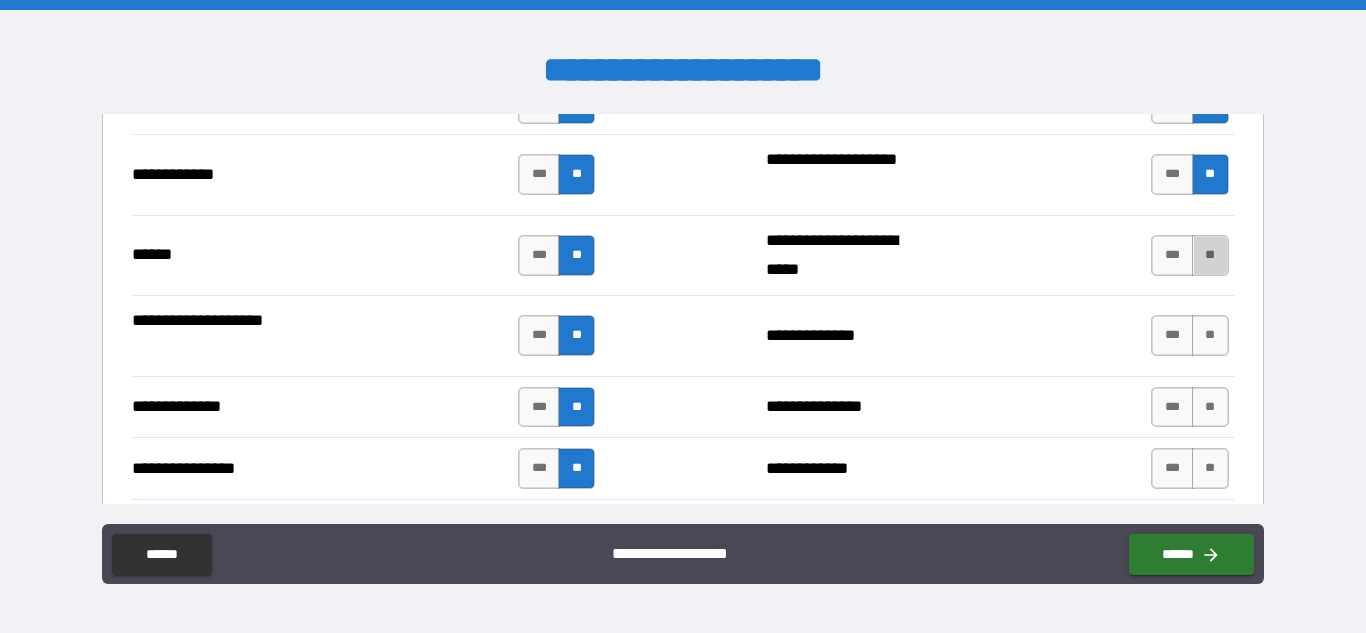click on "**" at bounding box center [1210, 255] 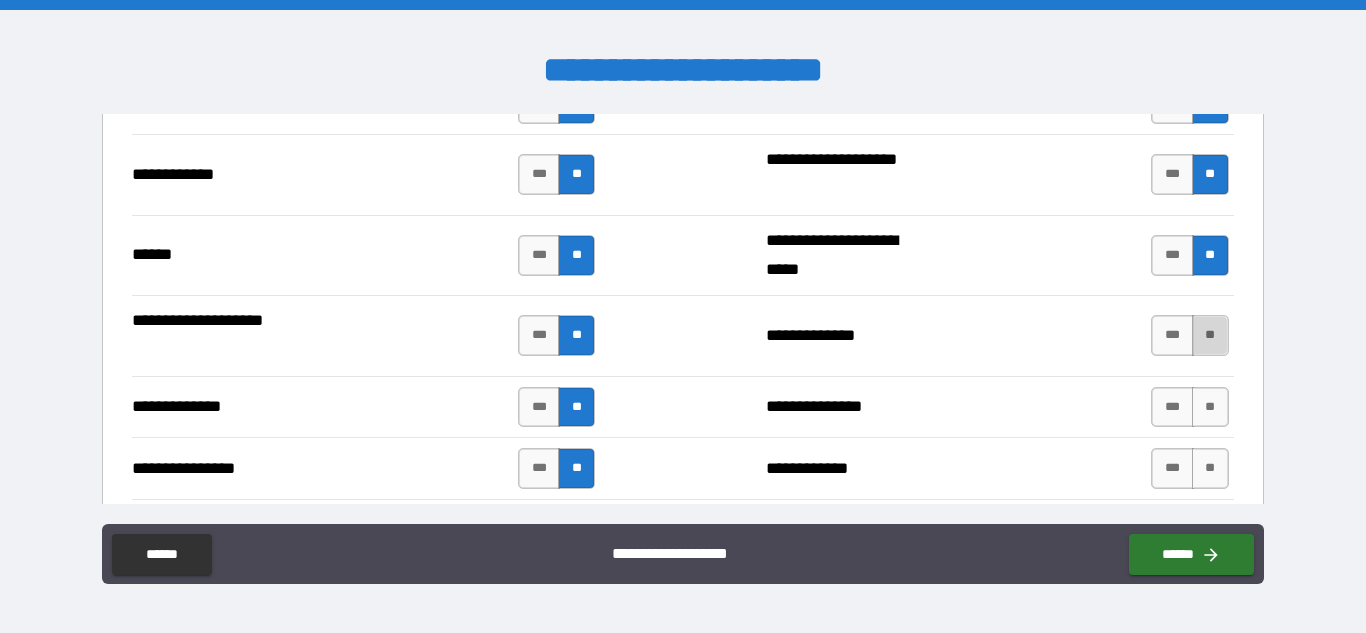 drag, startPoint x: 1201, startPoint y: 333, endPoint x: 1199, endPoint y: 352, distance: 19.104973 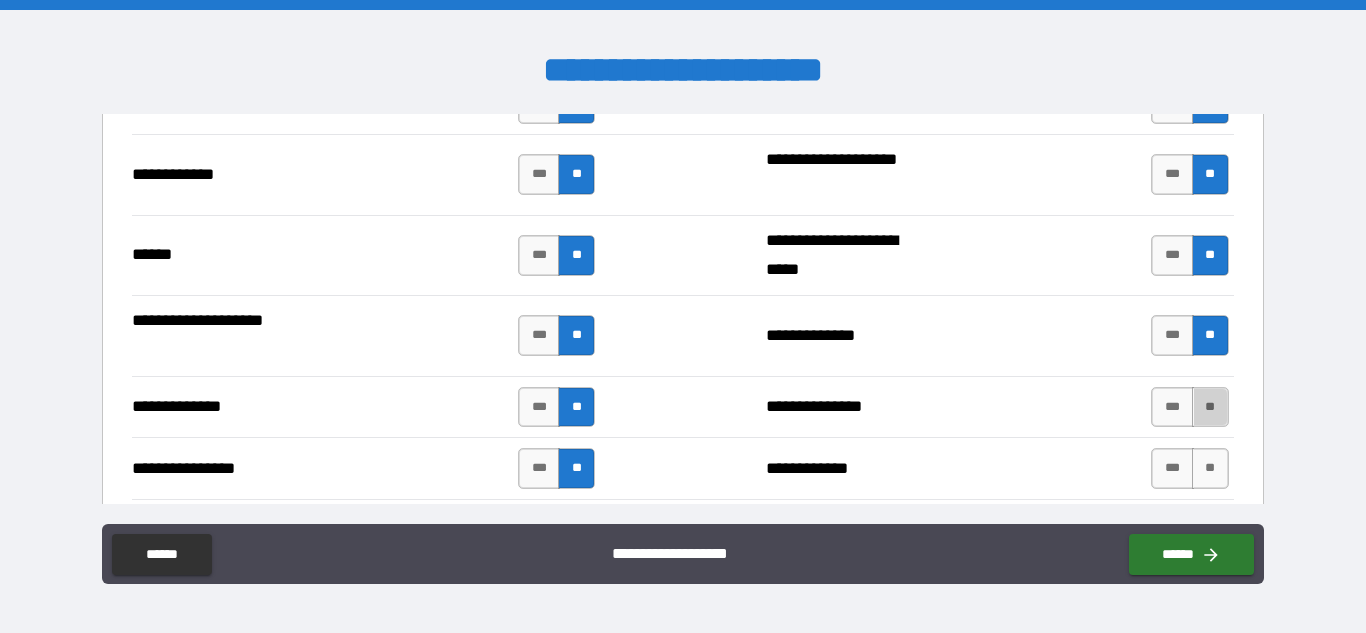 drag, startPoint x: 1193, startPoint y: 394, endPoint x: 1192, endPoint y: 428, distance: 34.0147 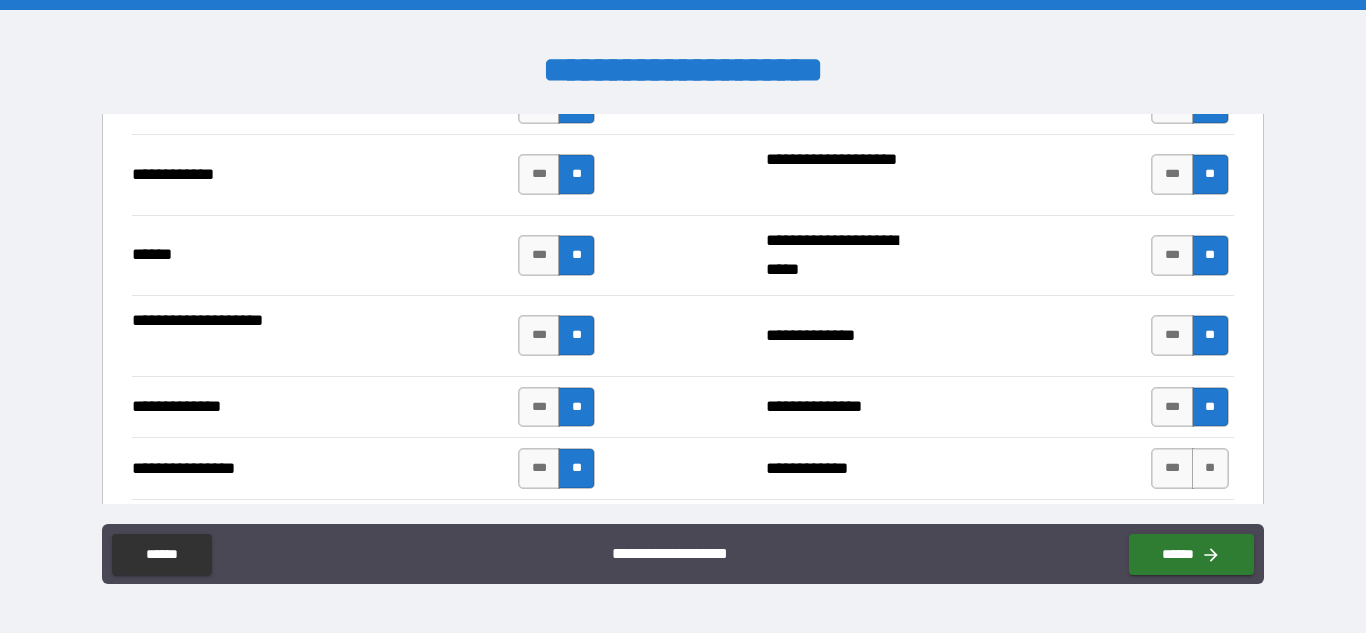 drag, startPoint x: 1197, startPoint y: 461, endPoint x: 1109, endPoint y: 465, distance: 88.09086 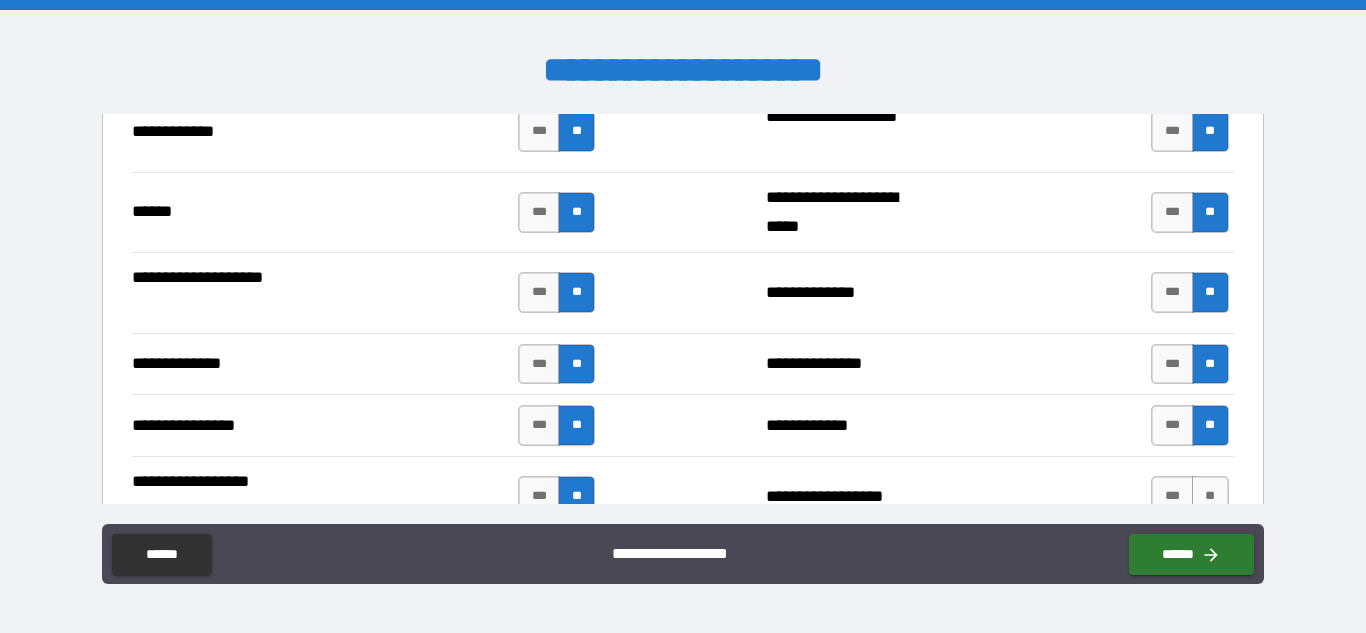 scroll, scrollTop: 3694, scrollLeft: 0, axis: vertical 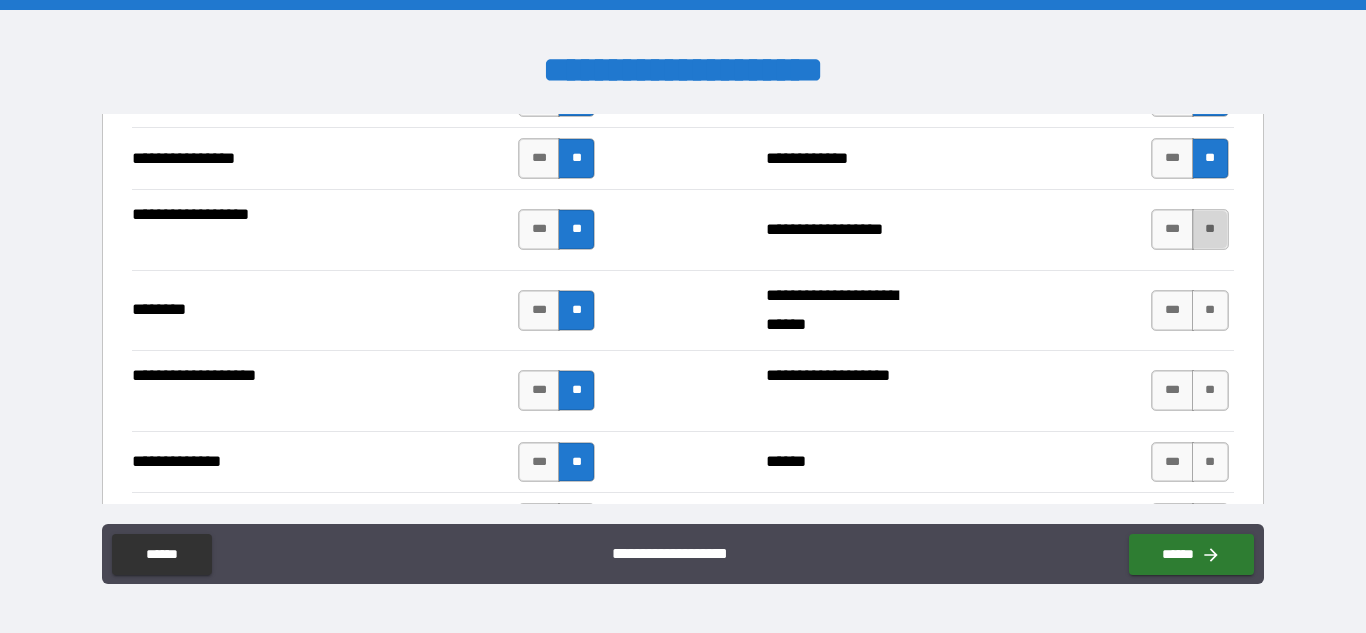 click on "**" at bounding box center [1210, 229] 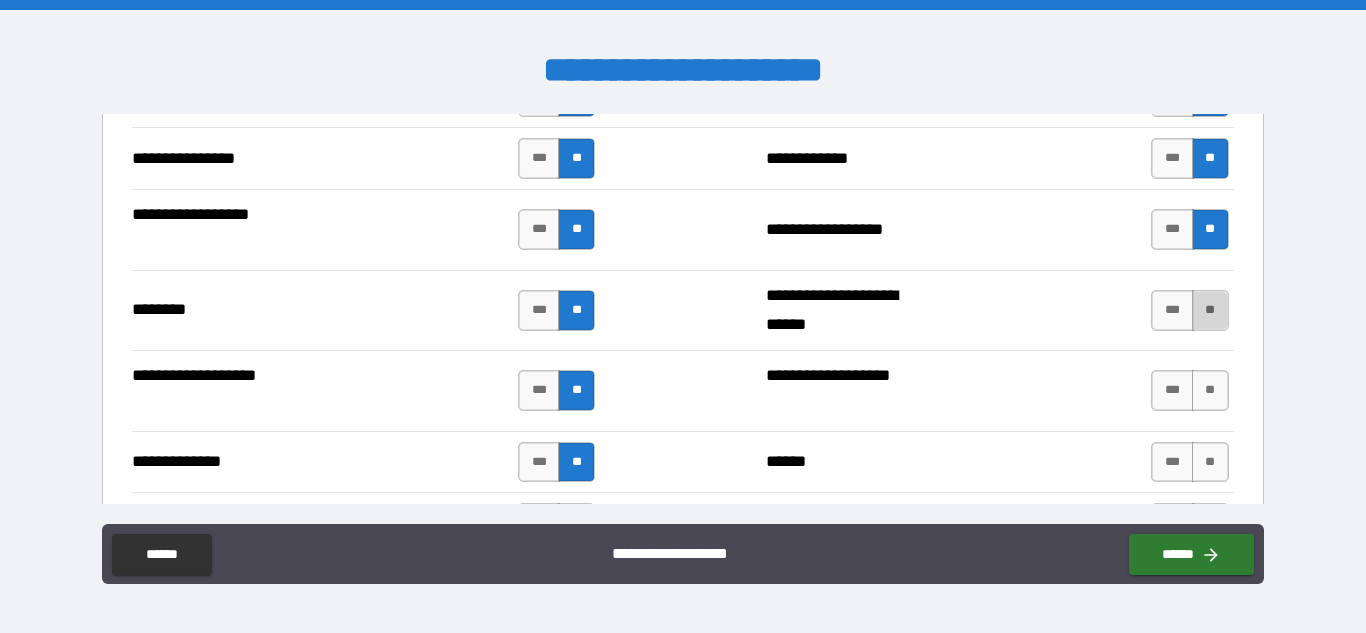 click on "**" at bounding box center (1210, 310) 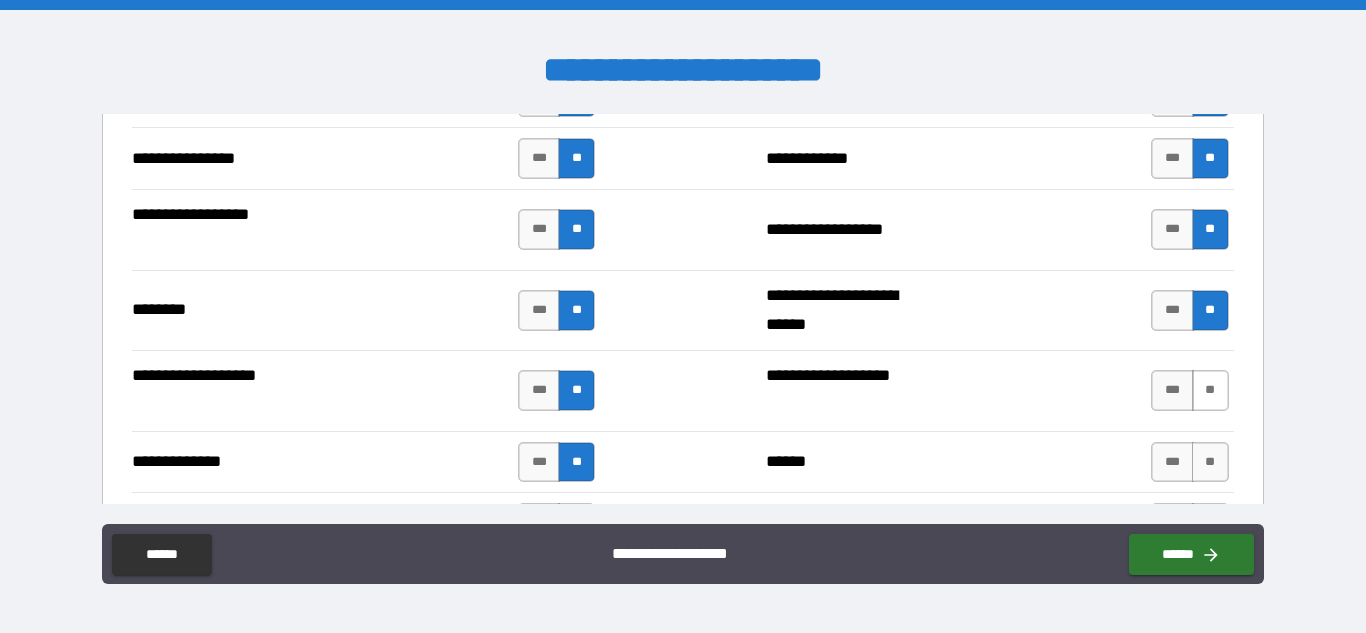 click on "**" at bounding box center [1210, 390] 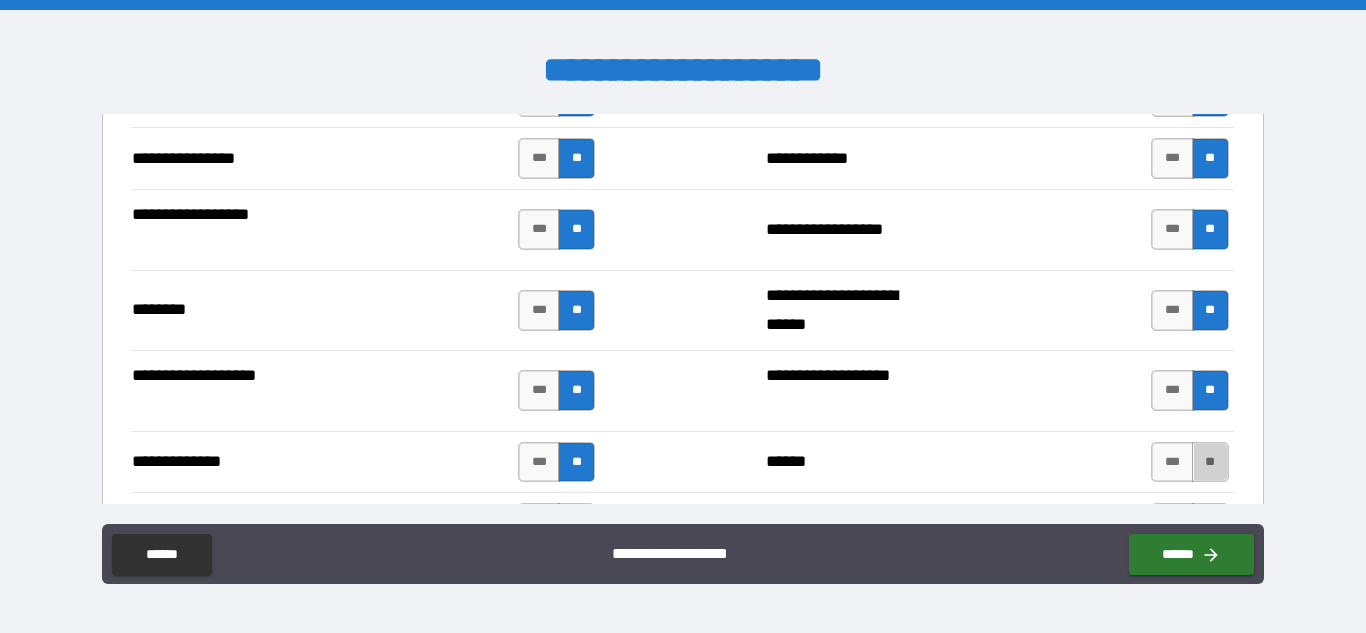 drag, startPoint x: 1201, startPoint y: 470, endPoint x: 1110, endPoint y: 468, distance: 91.02197 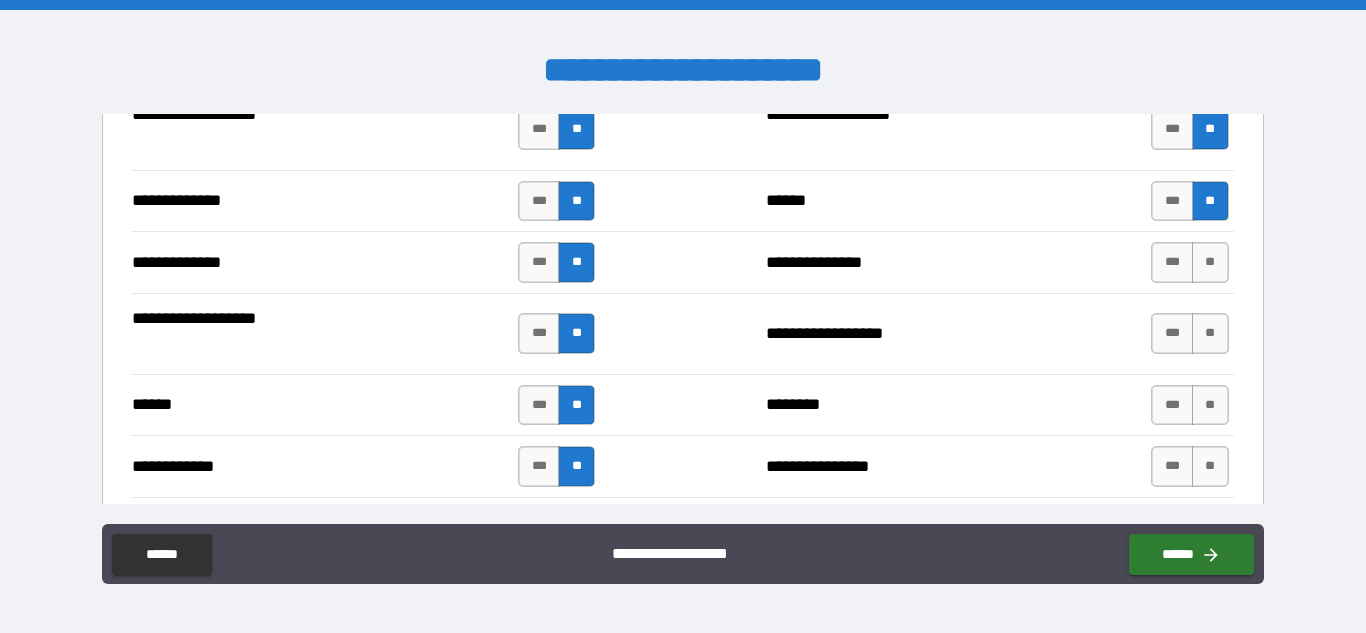 scroll, scrollTop: 3999, scrollLeft: 0, axis: vertical 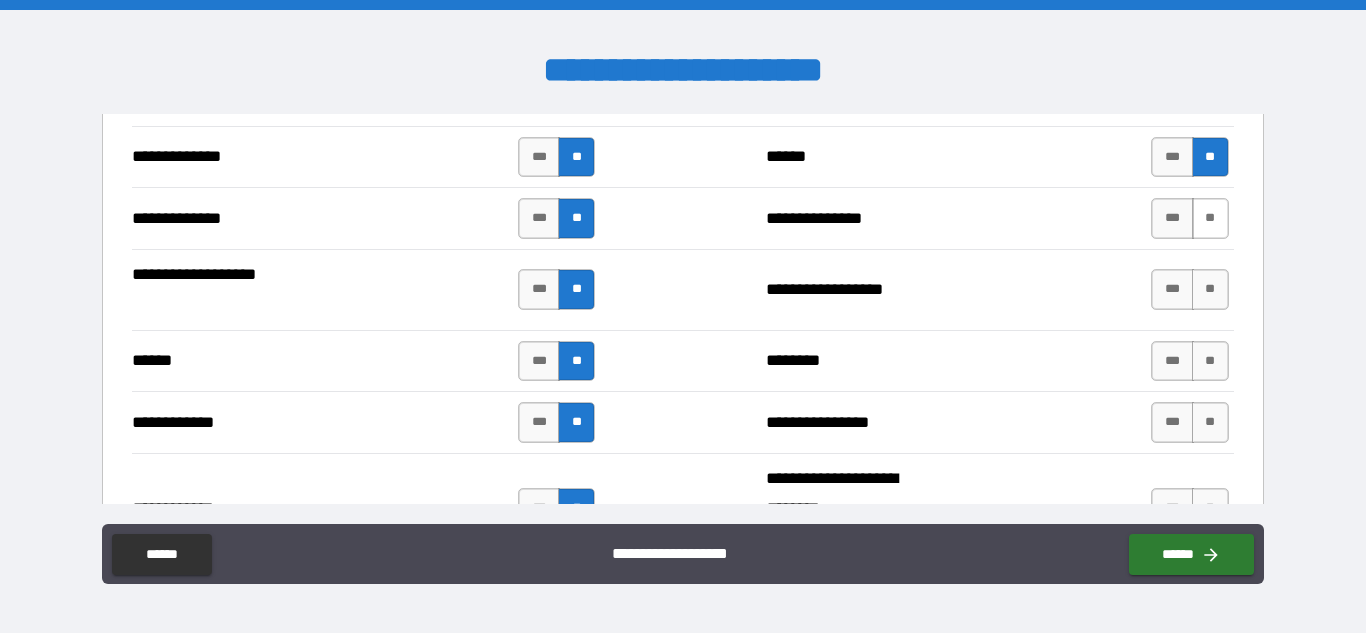 click on "**" at bounding box center [1210, 218] 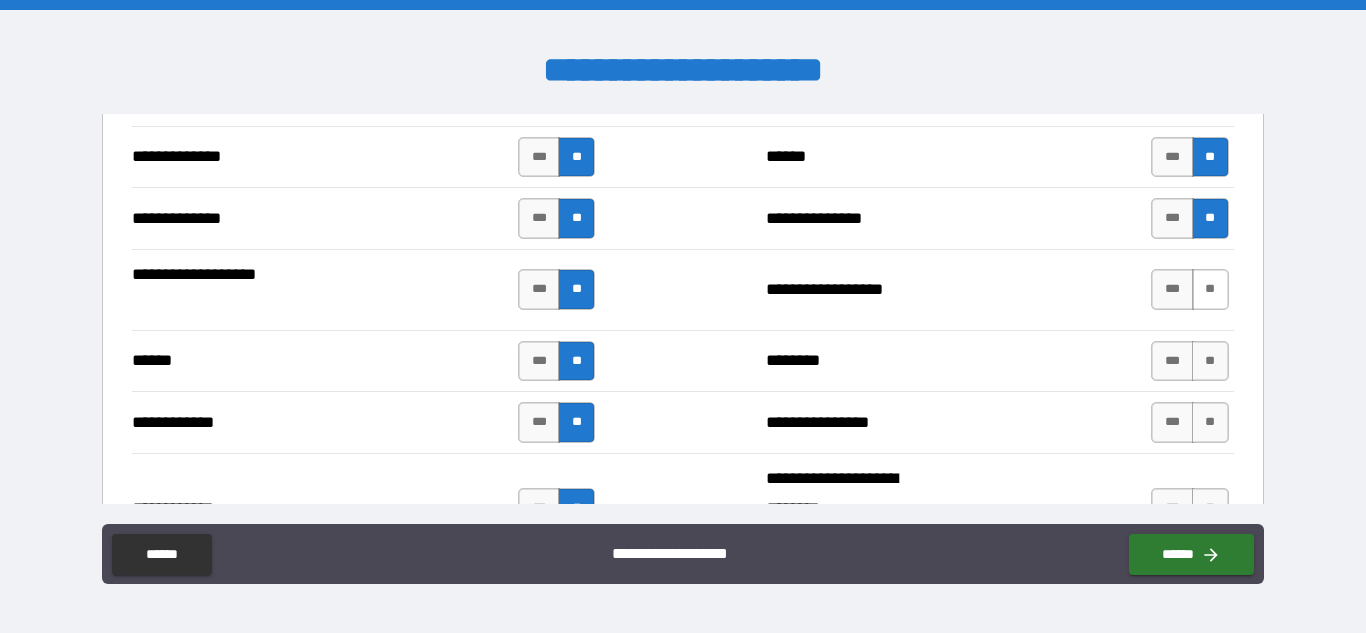 drag, startPoint x: 1185, startPoint y: 285, endPoint x: 1189, endPoint y: 302, distance: 17.464249 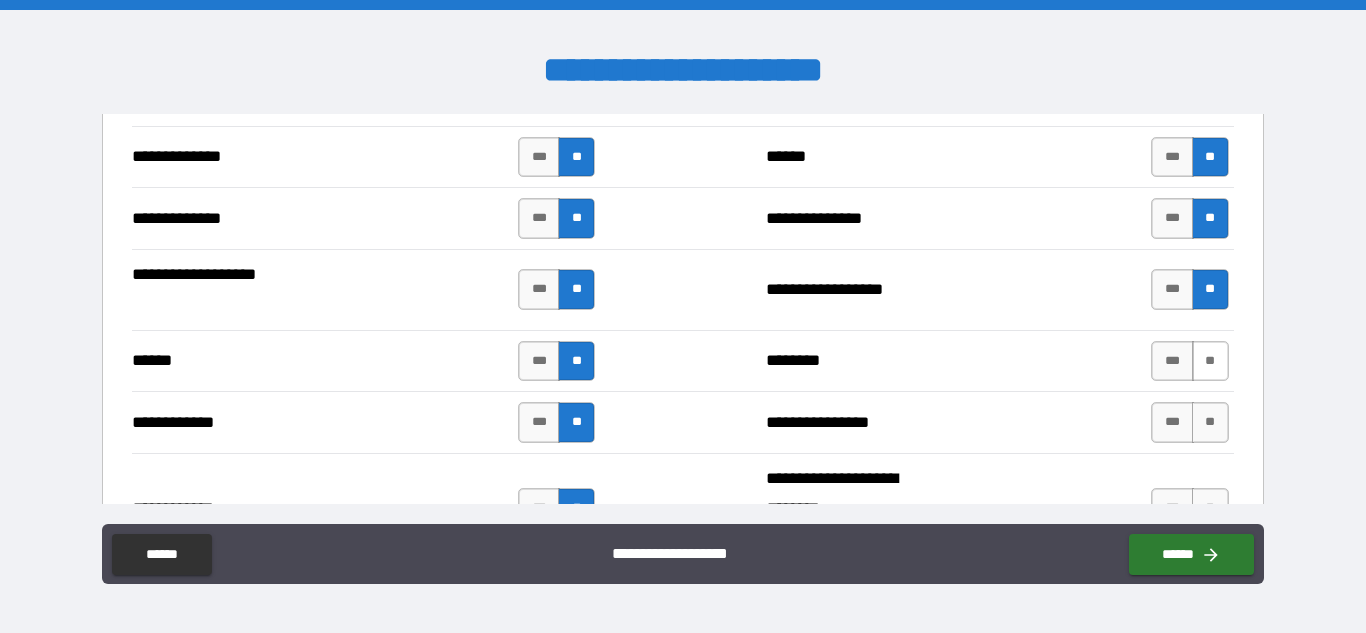 drag, startPoint x: 1194, startPoint y: 357, endPoint x: 1184, endPoint y: 379, distance: 24.166092 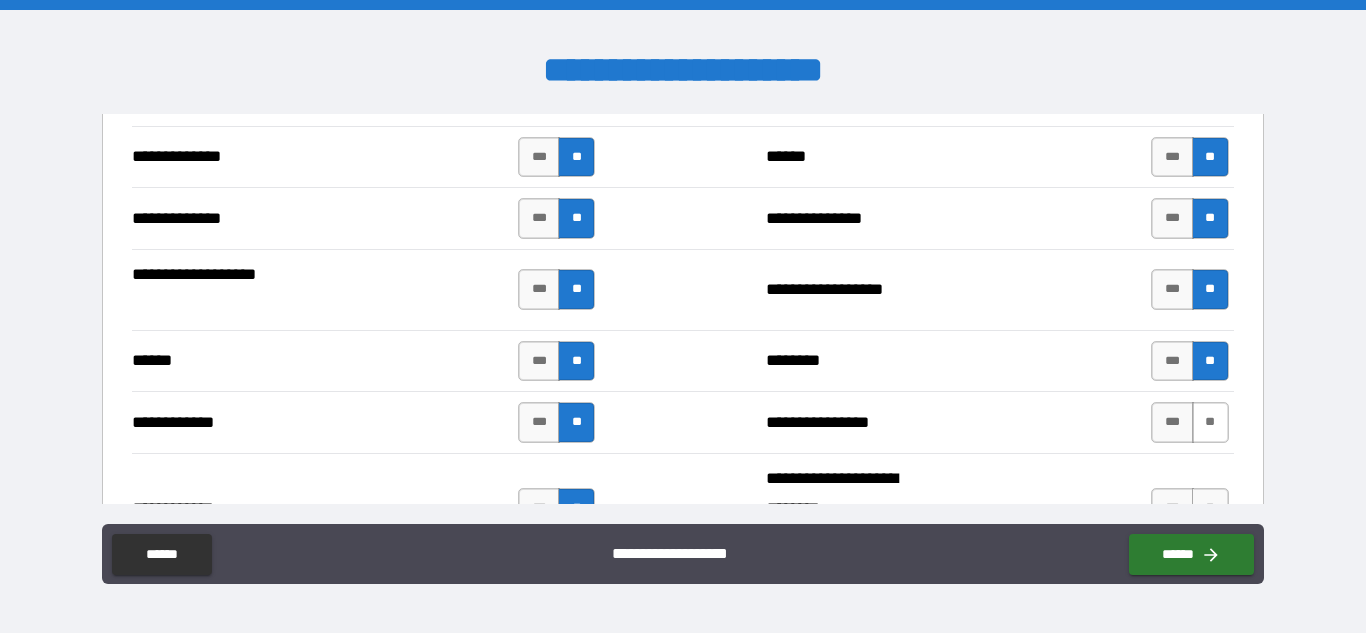 click on "**" at bounding box center [1210, 422] 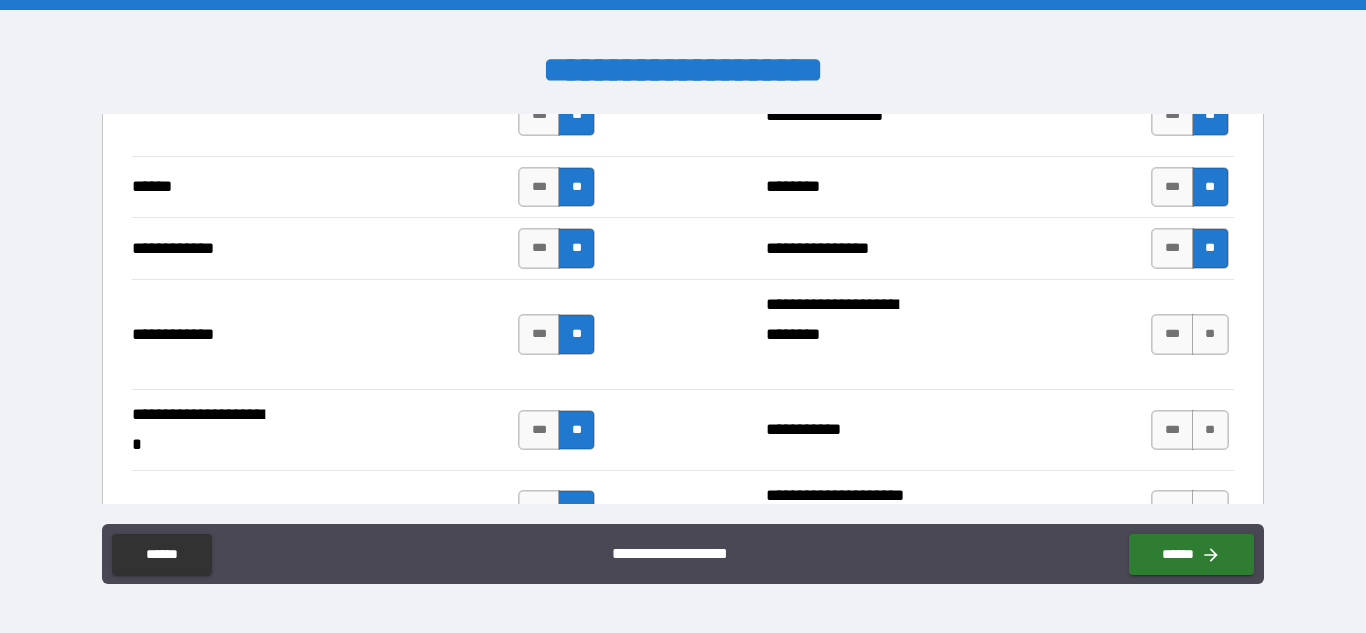 scroll, scrollTop: 4204, scrollLeft: 0, axis: vertical 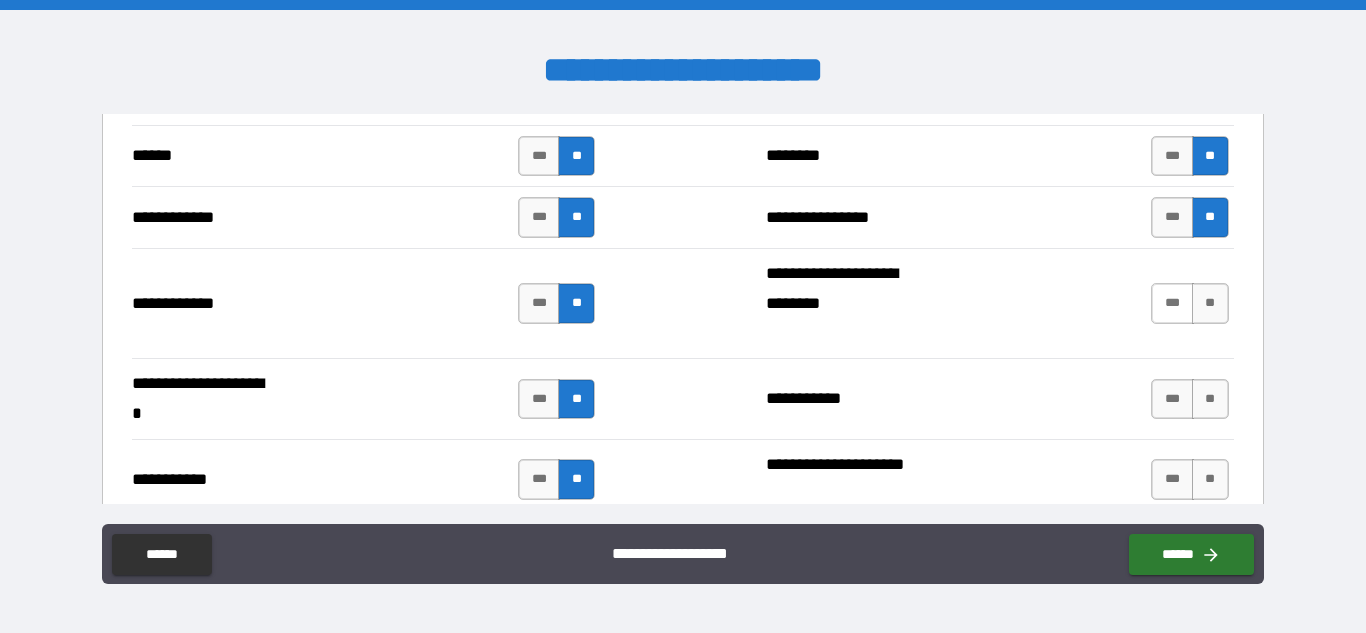 click on "***" at bounding box center [1172, 303] 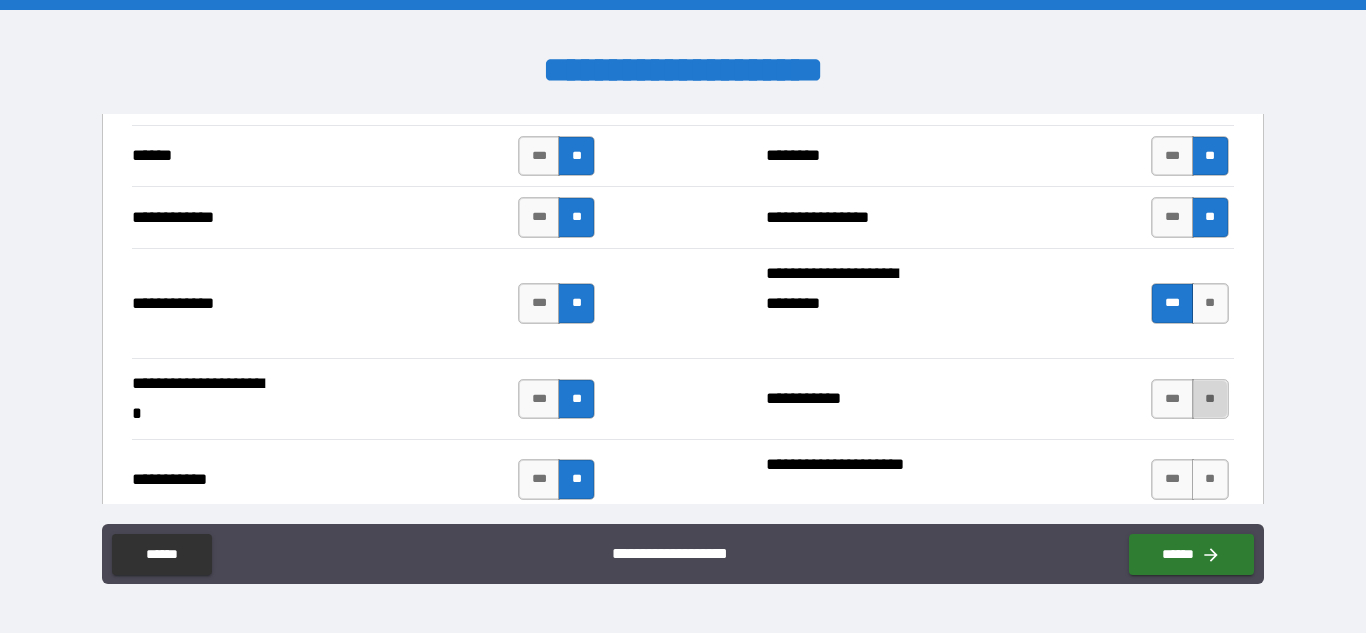 drag, startPoint x: 1213, startPoint y: 412, endPoint x: 1200, endPoint y: 416, distance: 13.601471 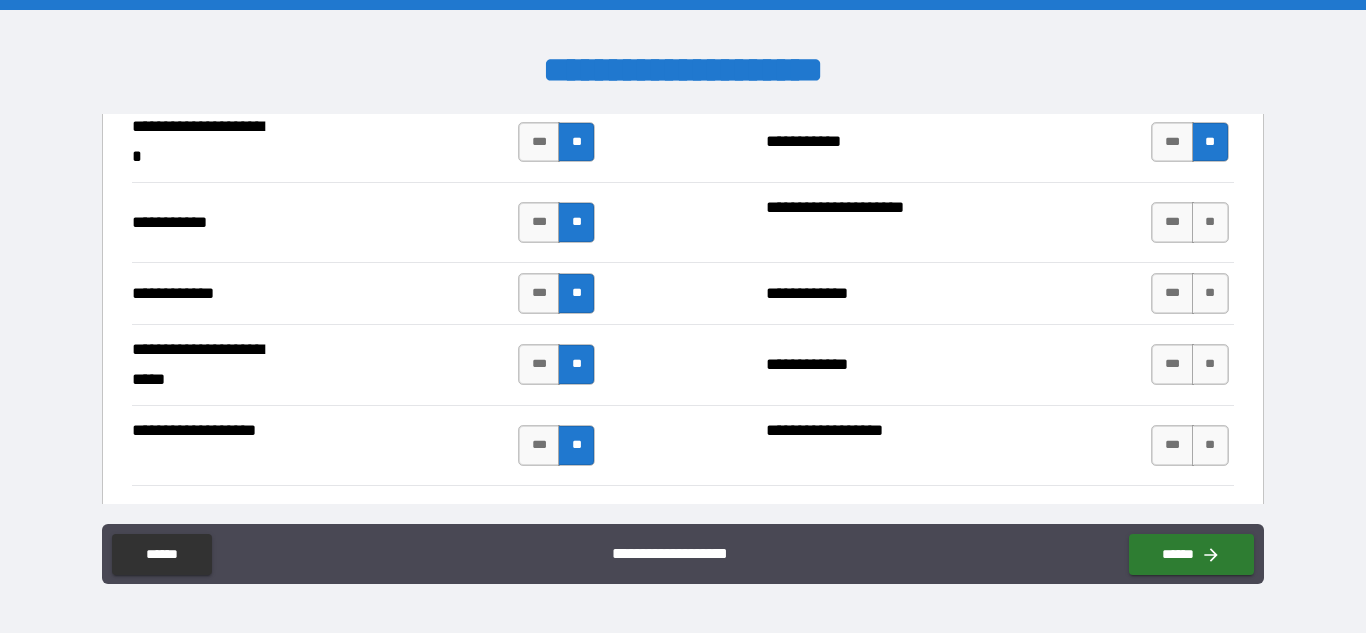 scroll, scrollTop: 4462, scrollLeft: 0, axis: vertical 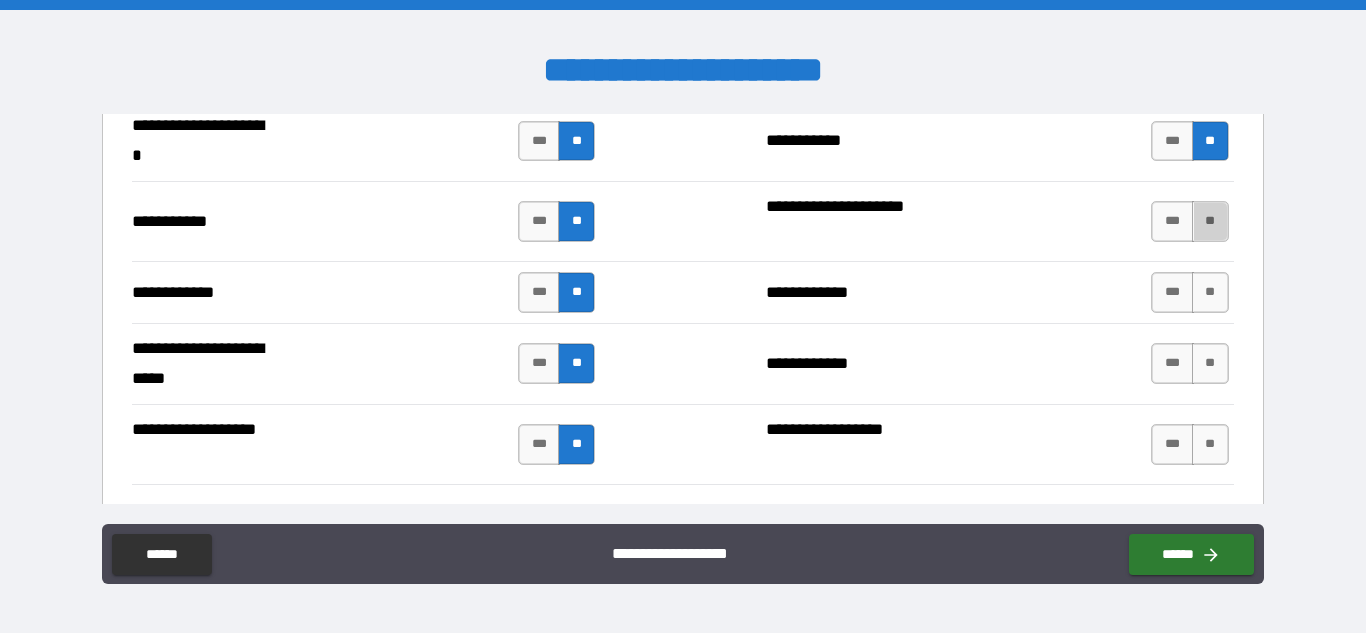 drag, startPoint x: 1196, startPoint y: 232, endPoint x: 1195, endPoint y: 259, distance: 27.018513 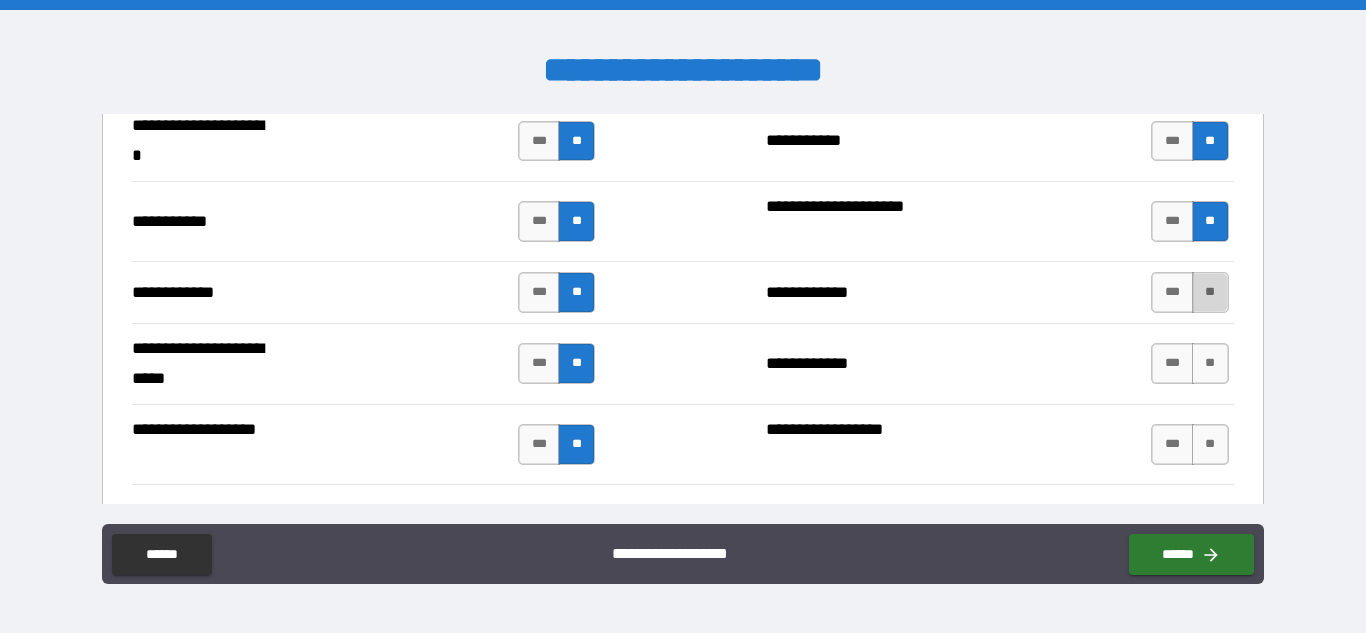 click on "**" at bounding box center [1210, 292] 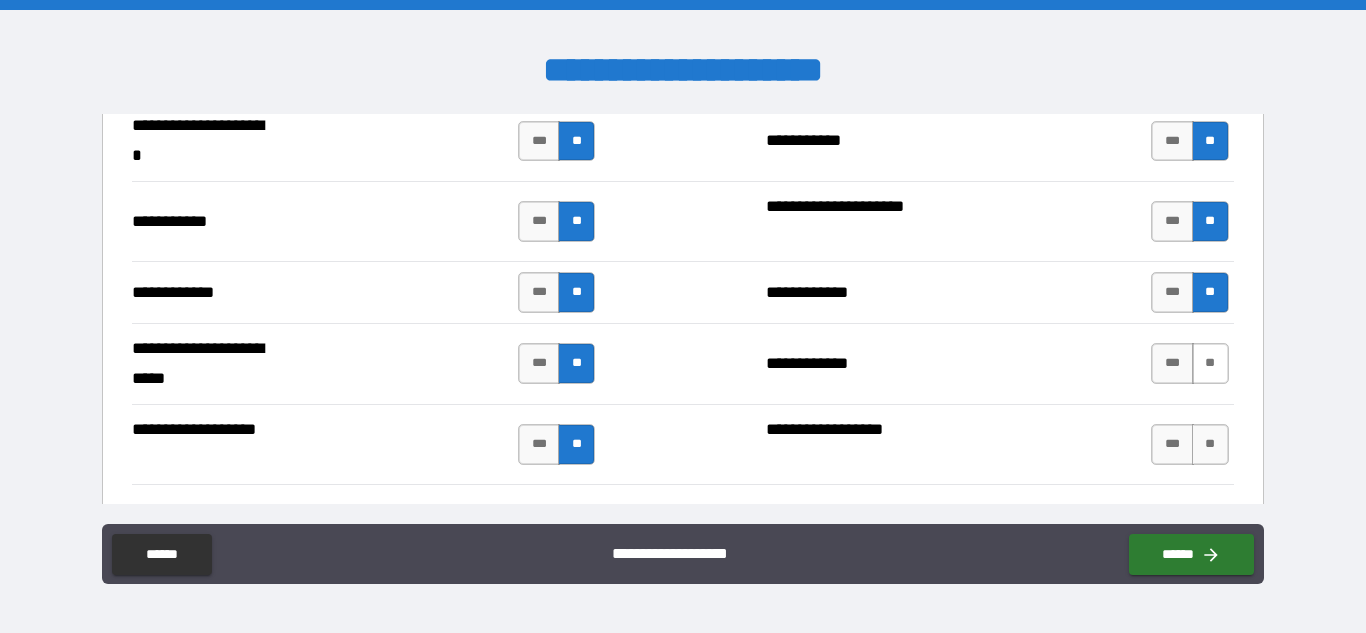 click on "**" at bounding box center [1210, 363] 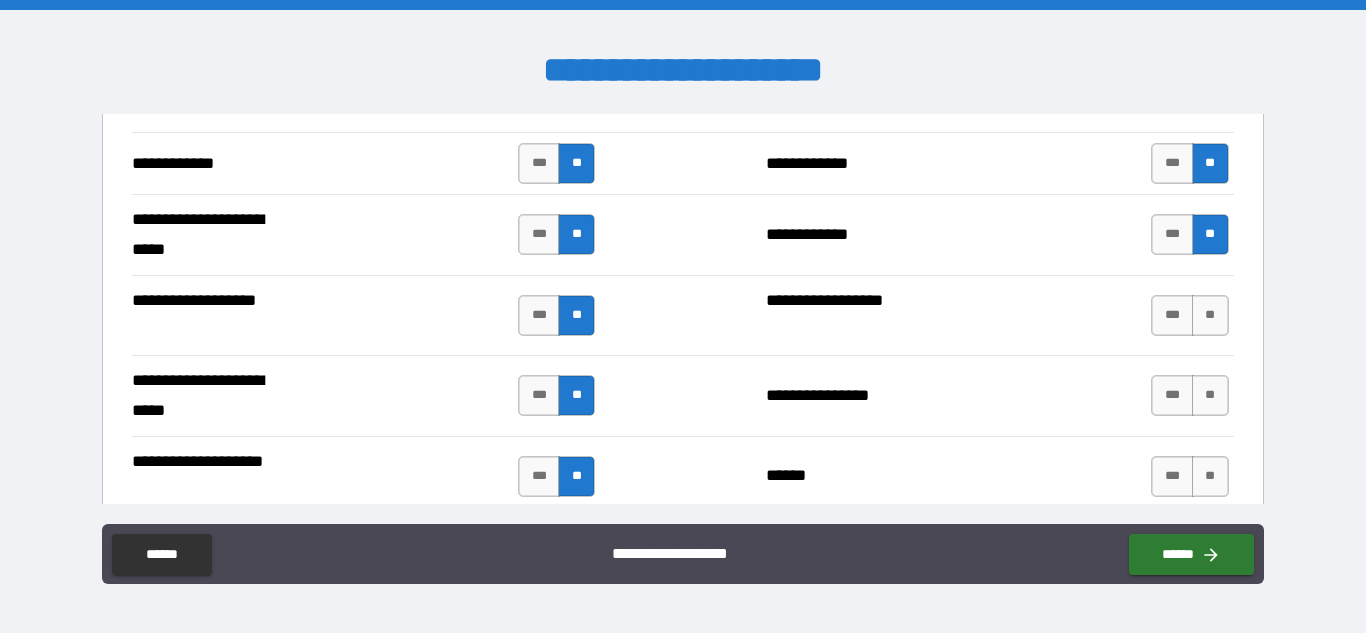scroll, scrollTop: 4626, scrollLeft: 0, axis: vertical 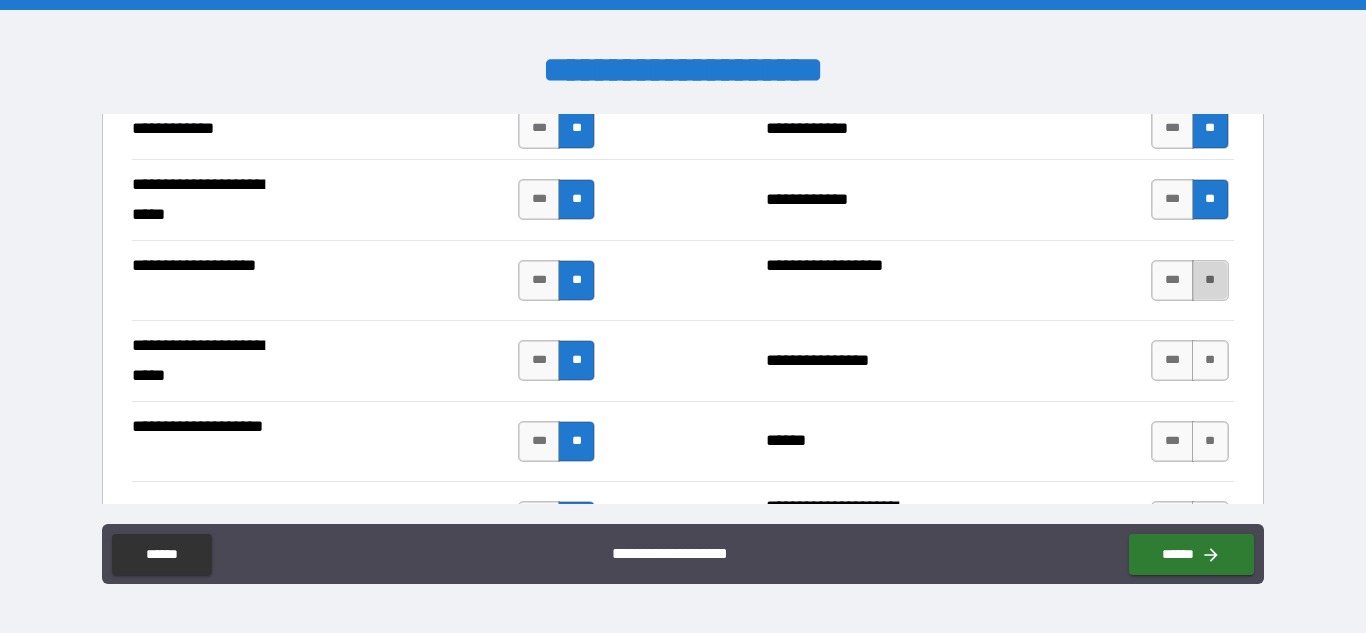 click on "**" at bounding box center (1210, 280) 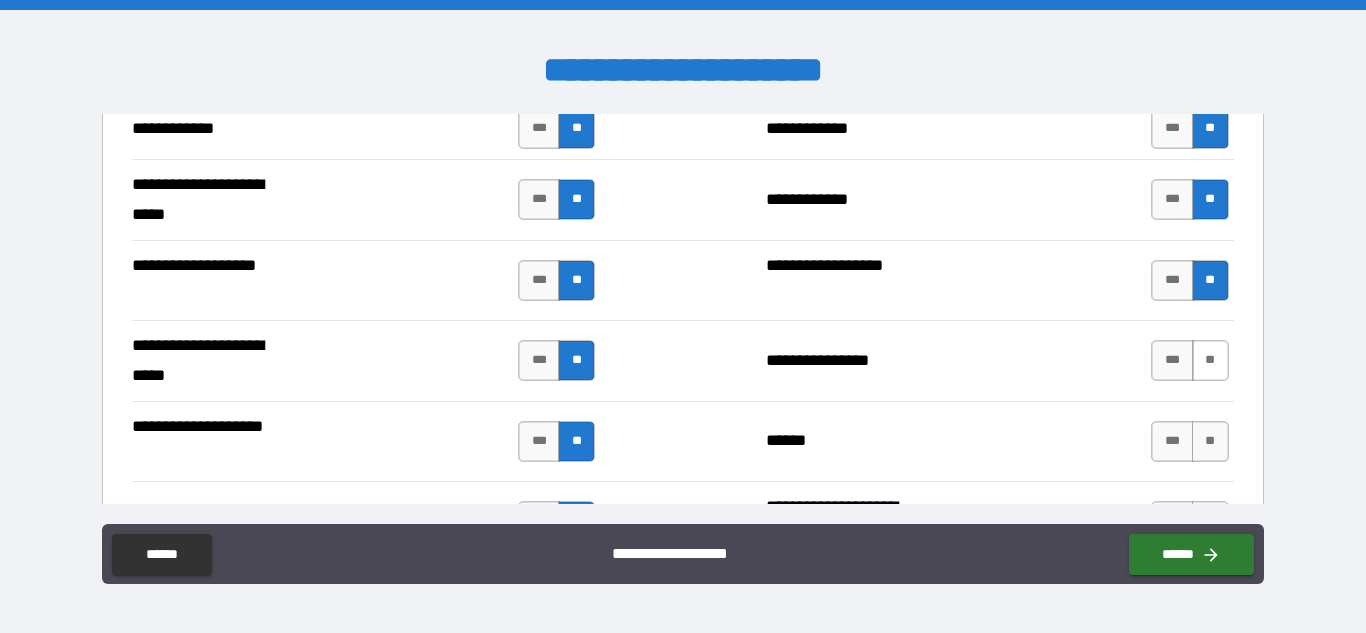 click on "**" at bounding box center (1210, 360) 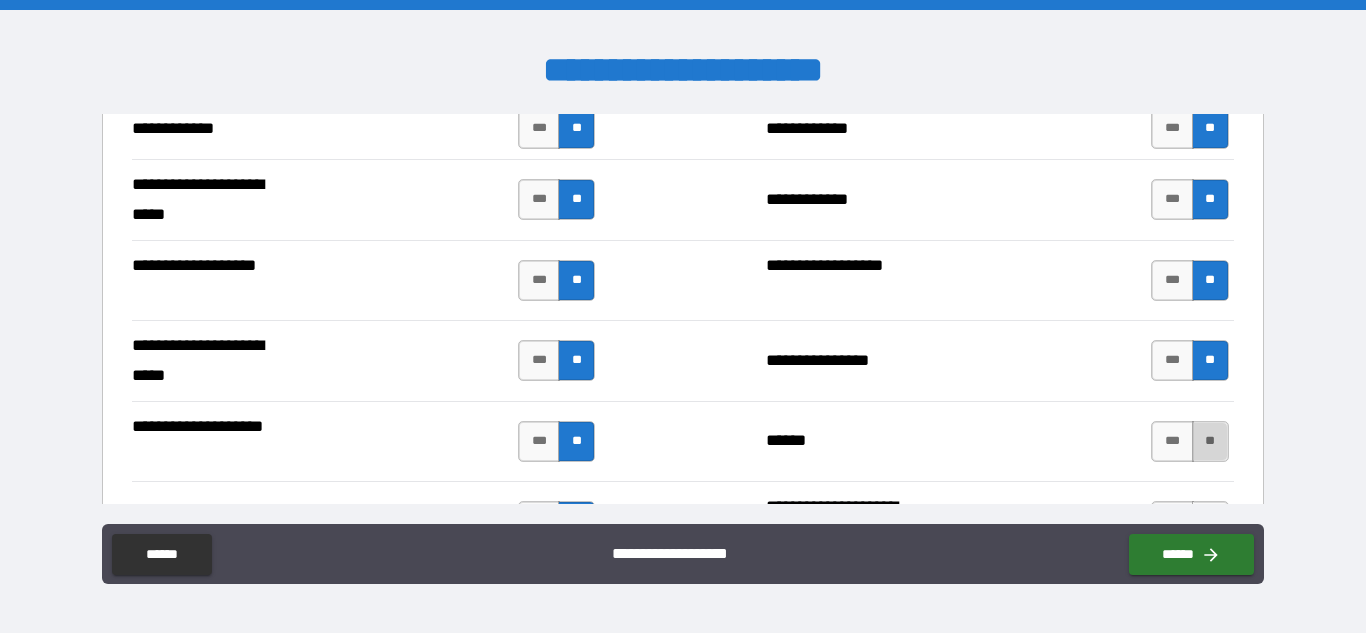 click on "**" at bounding box center (1210, 441) 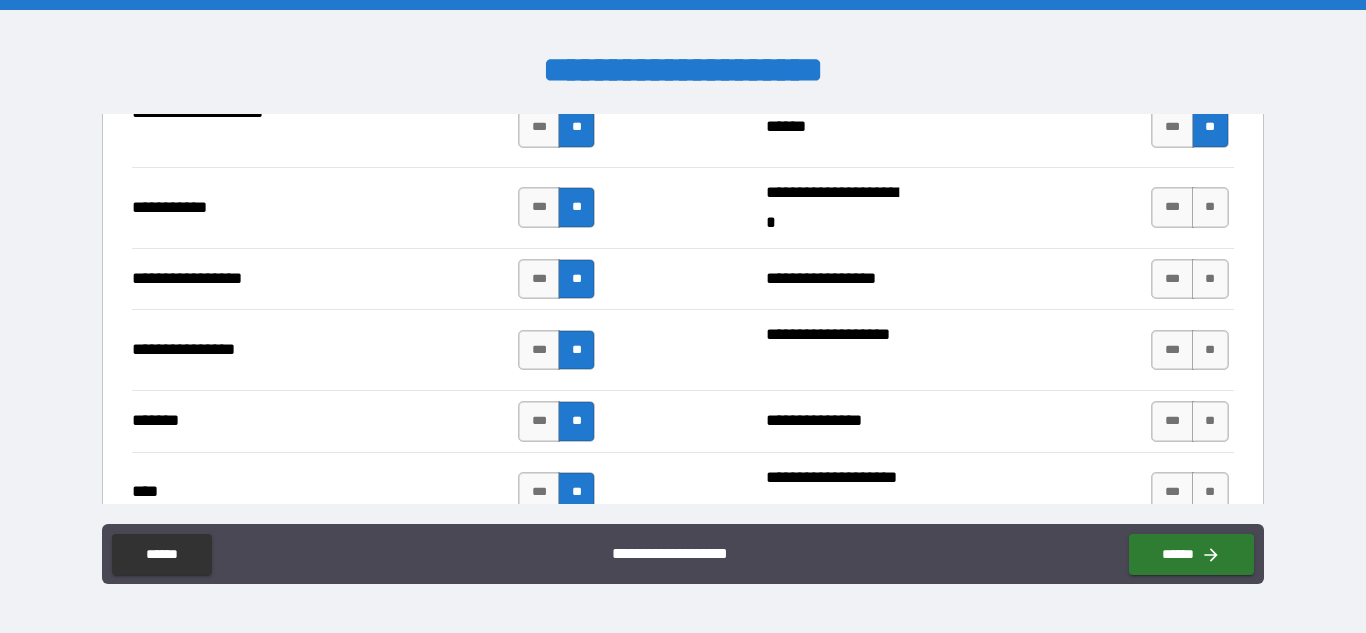 scroll, scrollTop: 4941, scrollLeft: 0, axis: vertical 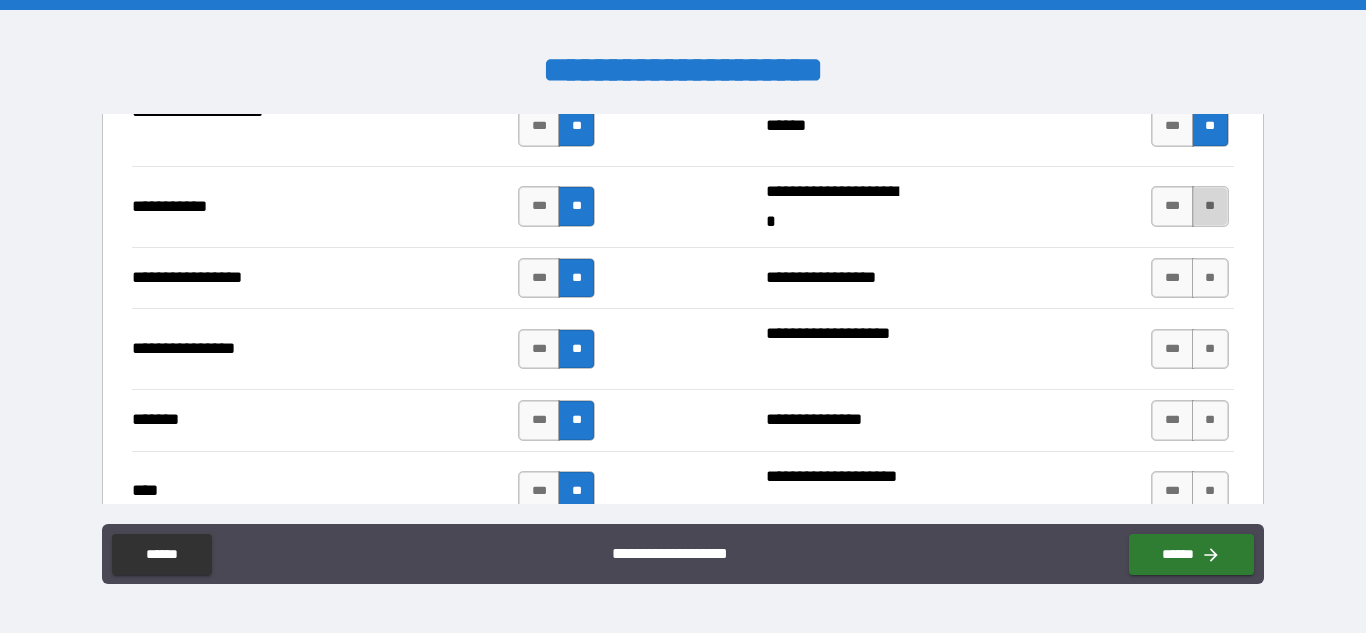 click on "**" at bounding box center (1210, 206) 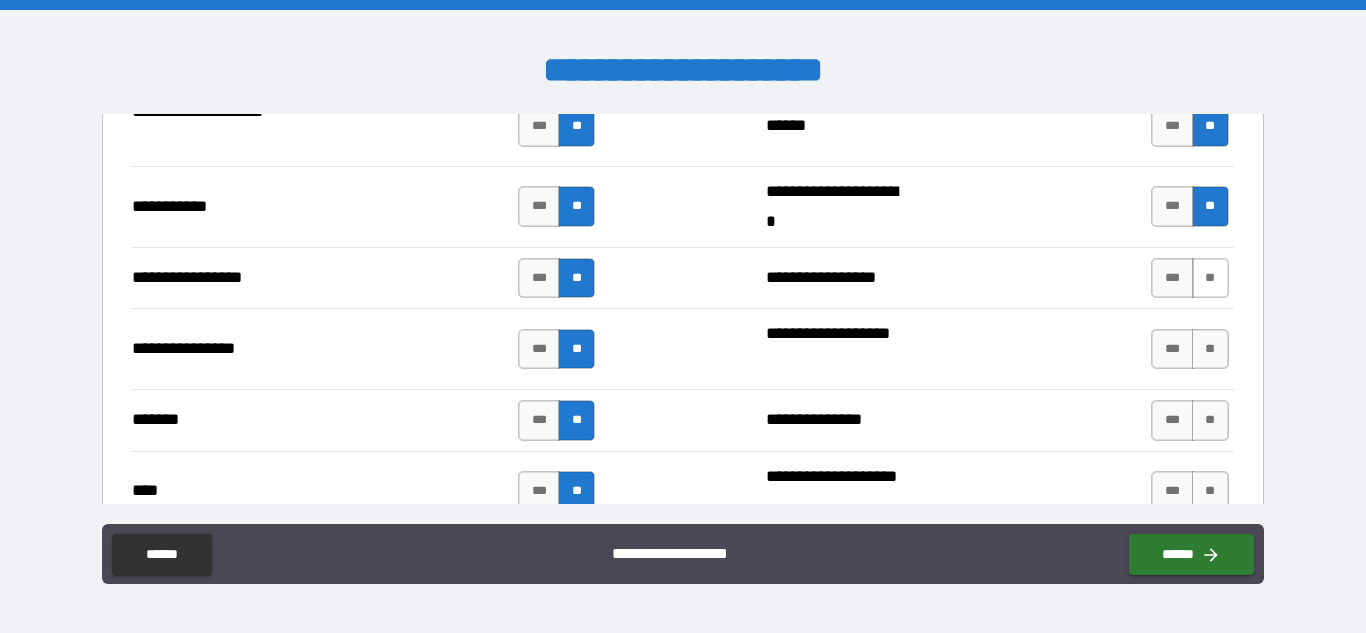 click on "**" at bounding box center [1210, 278] 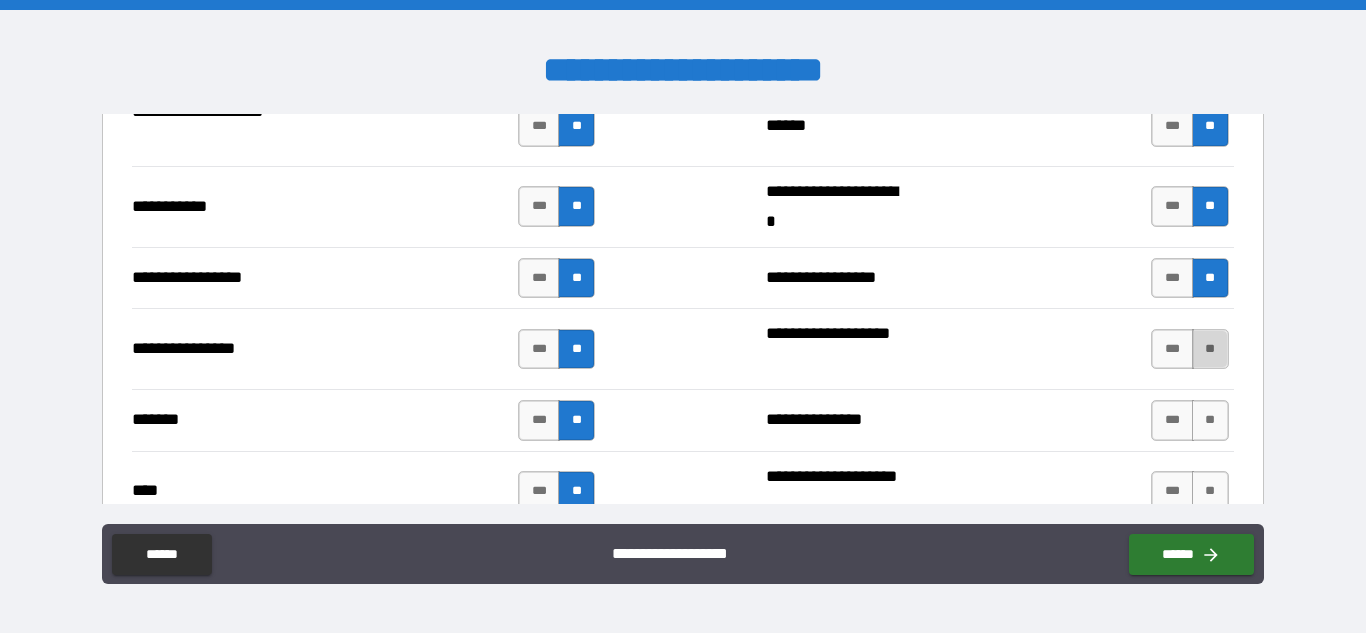 click on "**" at bounding box center [1210, 349] 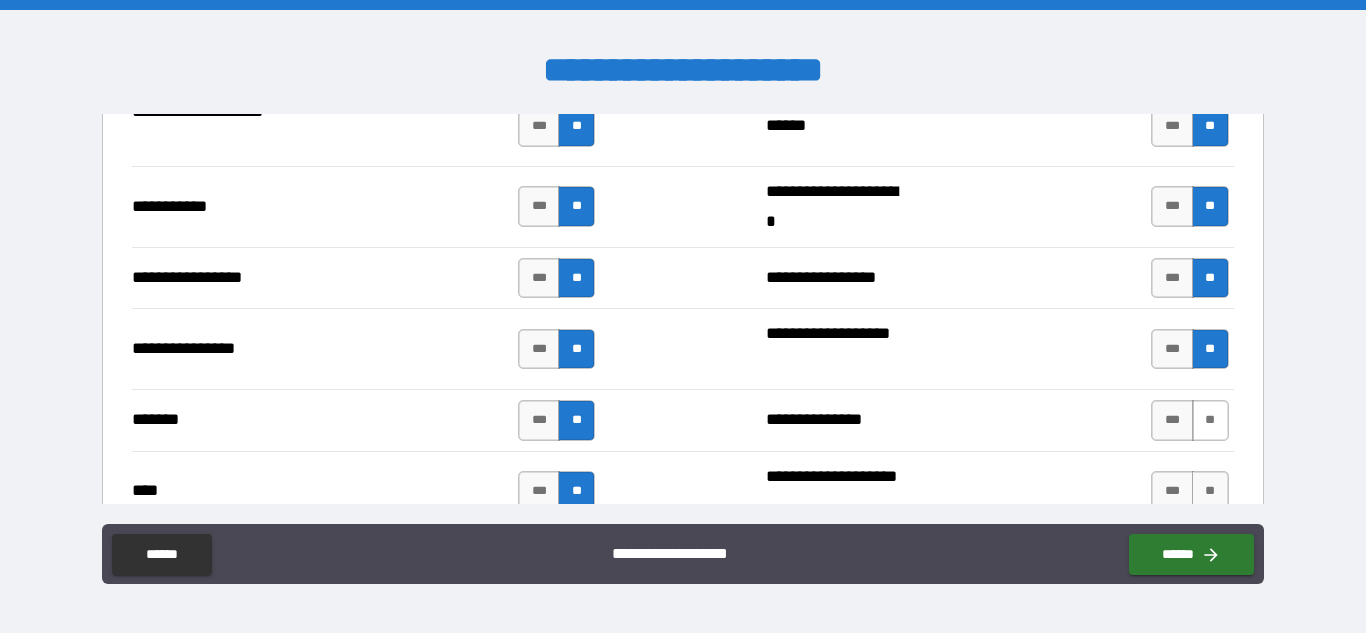 click on "**" at bounding box center [1210, 420] 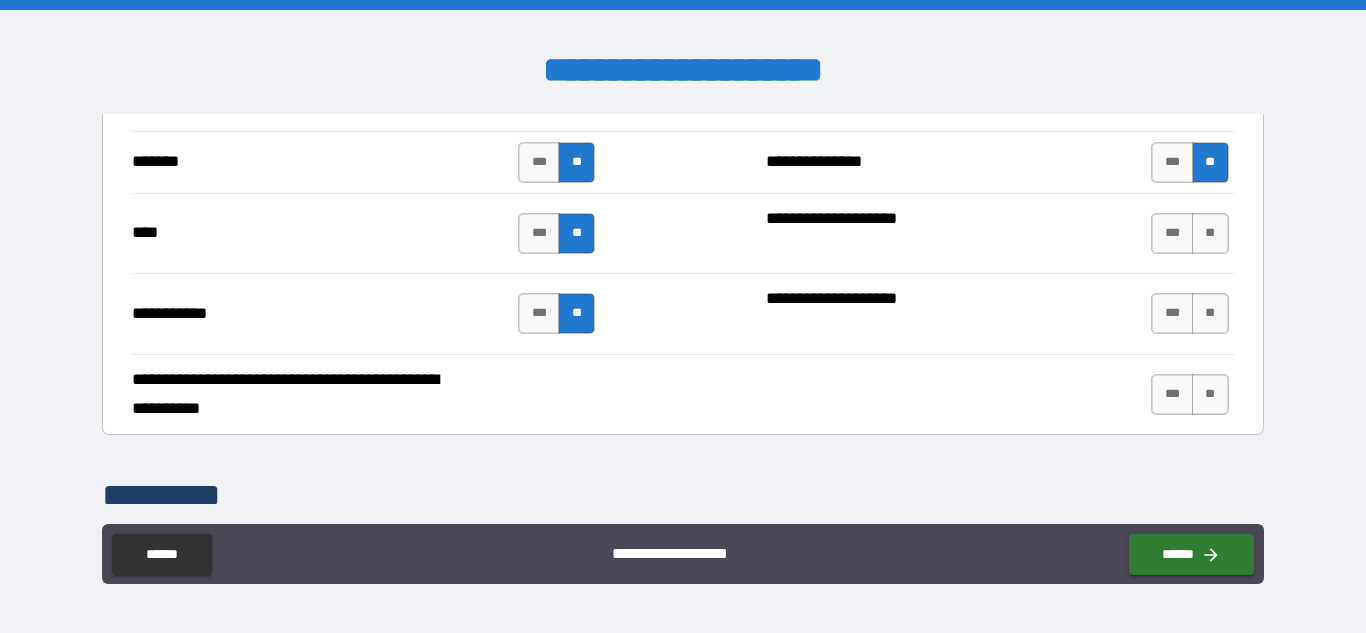 scroll, scrollTop: 5200, scrollLeft: 0, axis: vertical 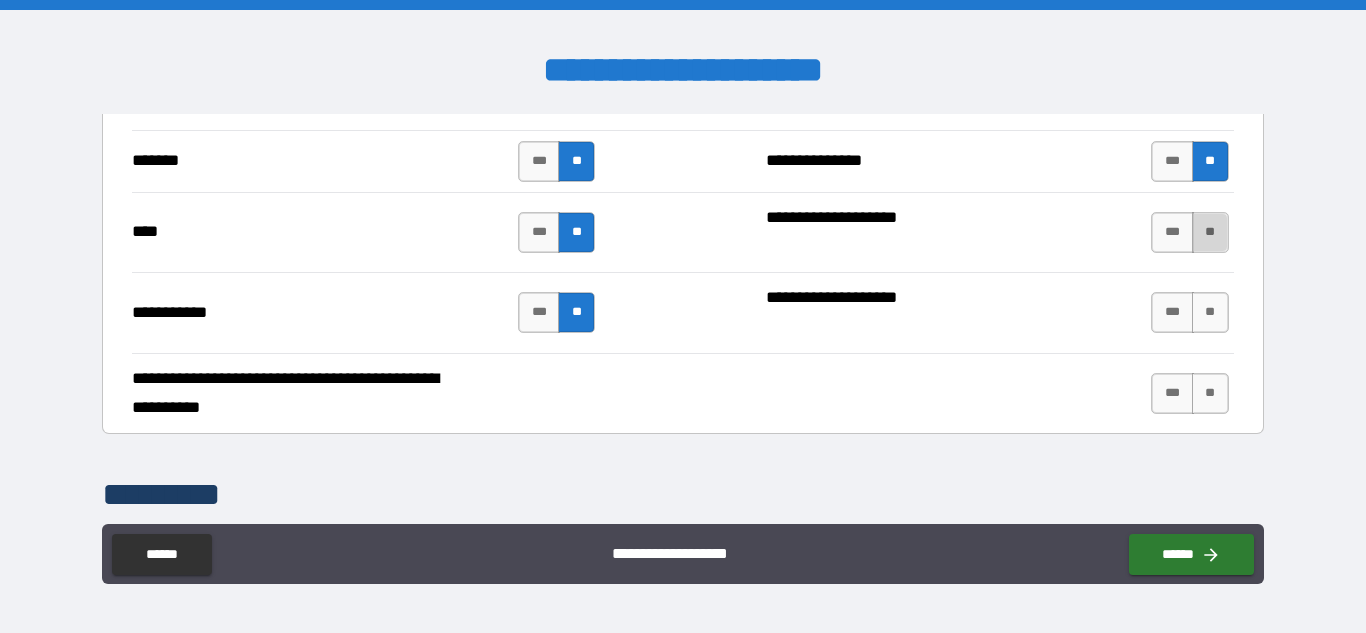 click on "**" at bounding box center (1210, 232) 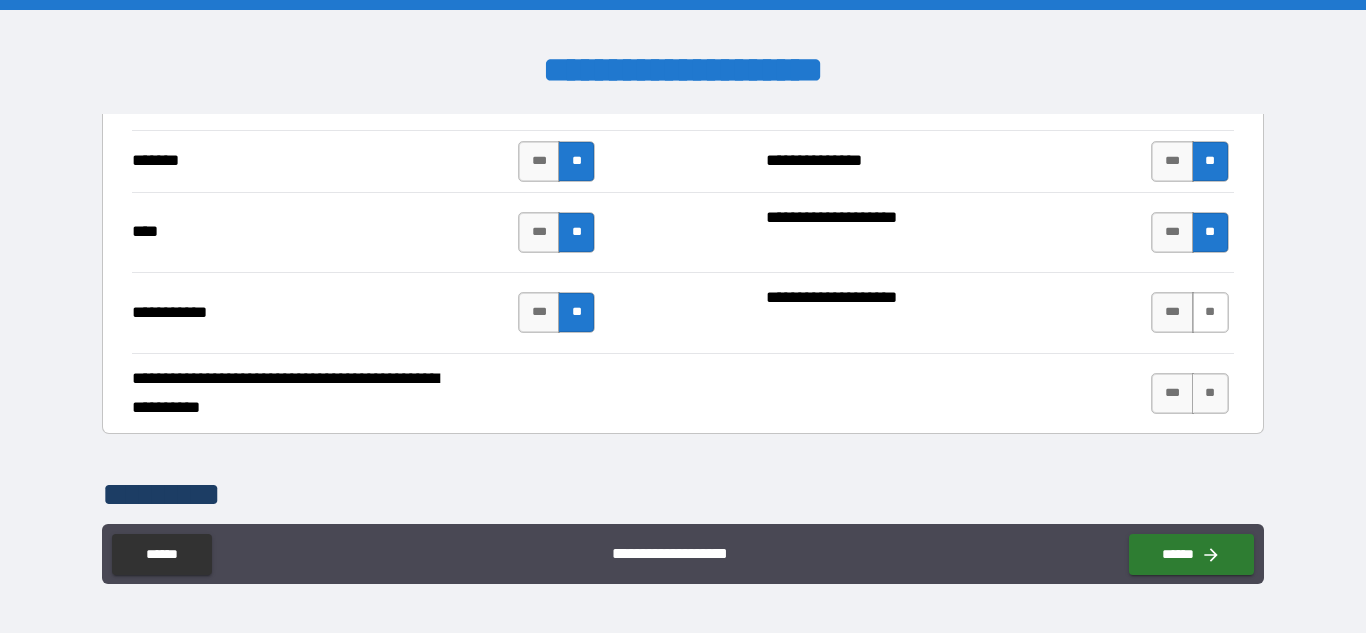 drag, startPoint x: 1201, startPoint y: 315, endPoint x: 1205, endPoint y: 331, distance: 16.492422 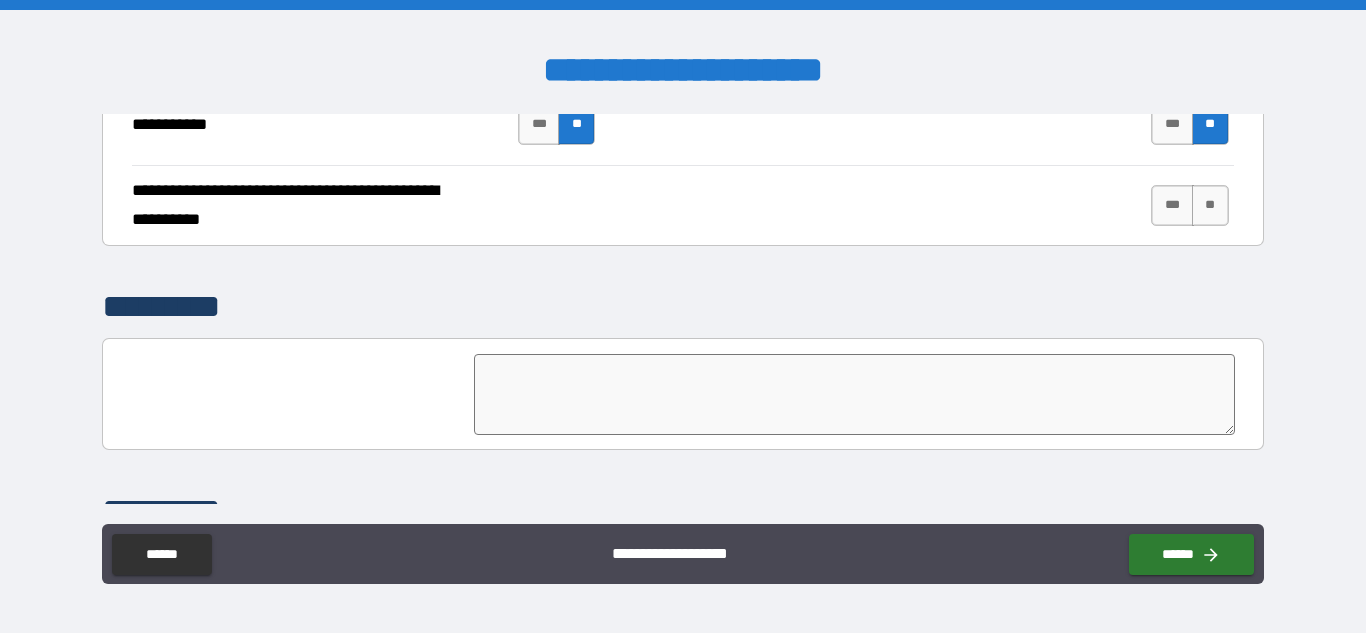 scroll, scrollTop: 5393, scrollLeft: 0, axis: vertical 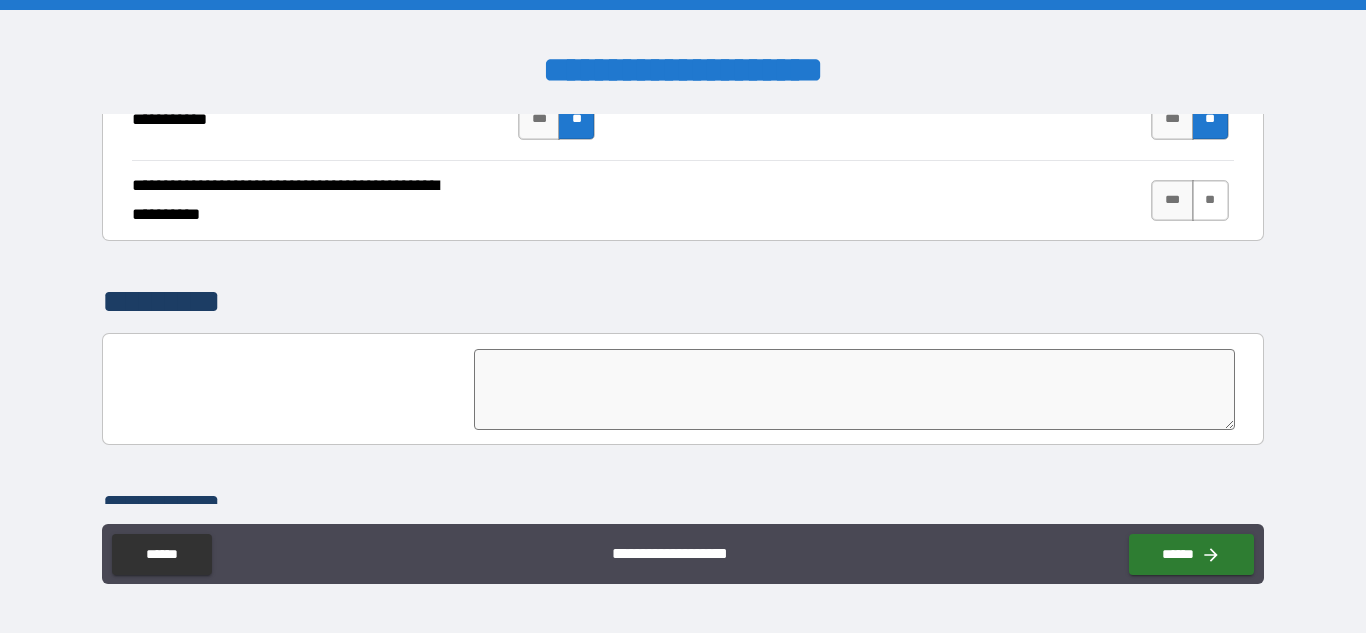 click on "**" at bounding box center [1210, 200] 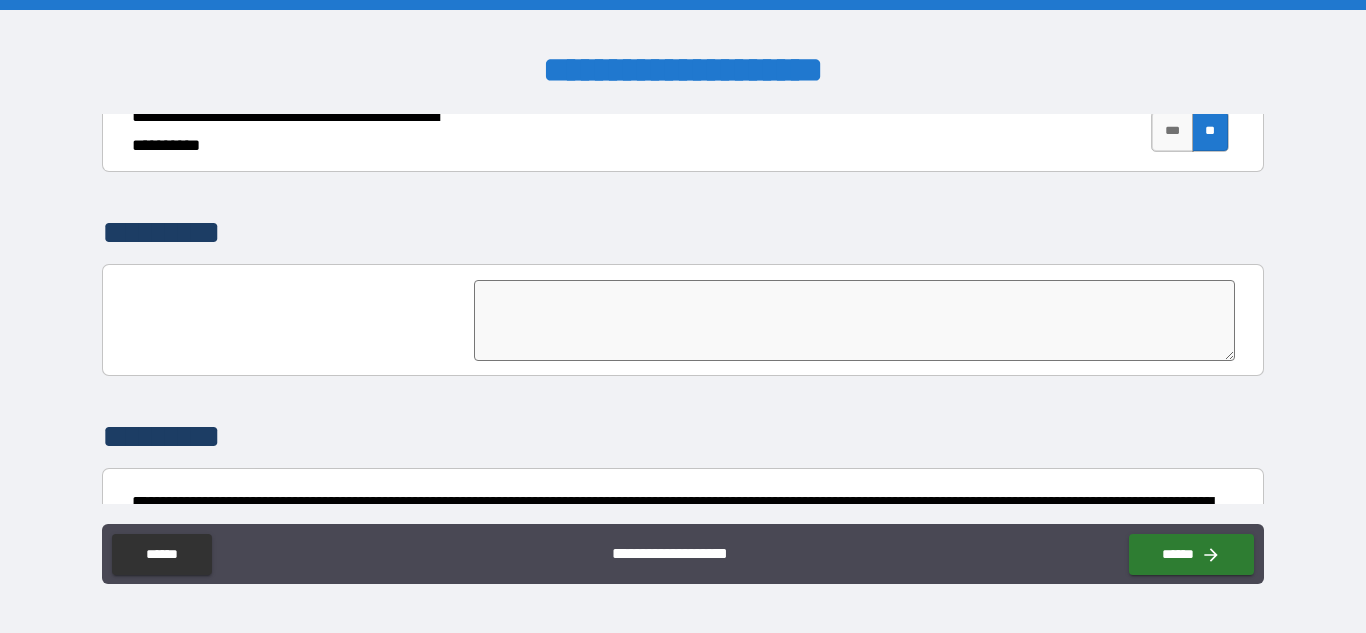 scroll, scrollTop: 5482, scrollLeft: 0, axis: vertical 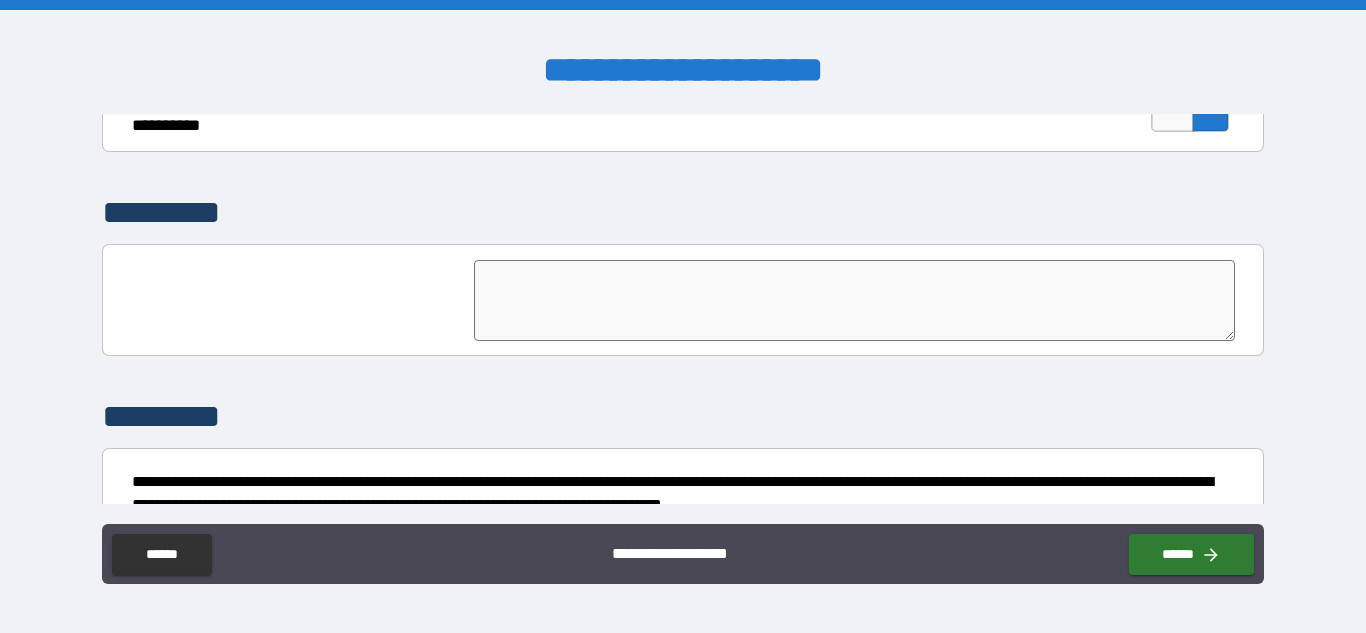 click on "*********" at bounding box center [682, 213] 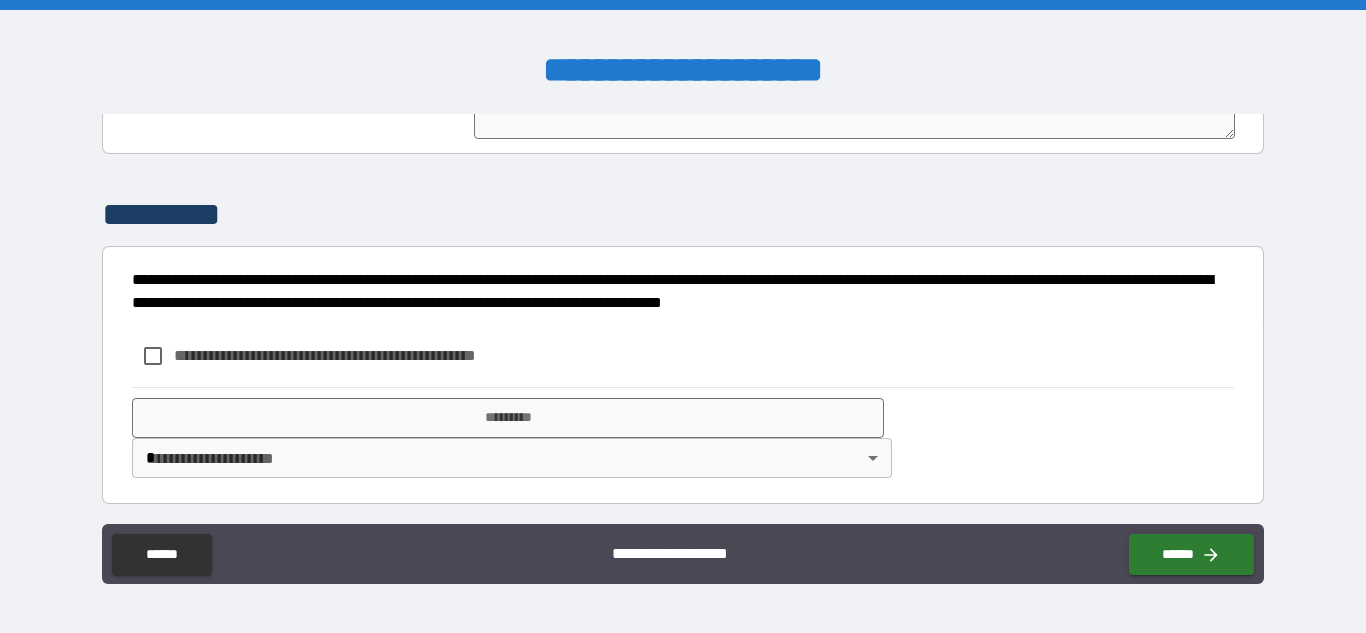 scroll, scrollTop: 5689, scrollLeft: 0, axis: vertical 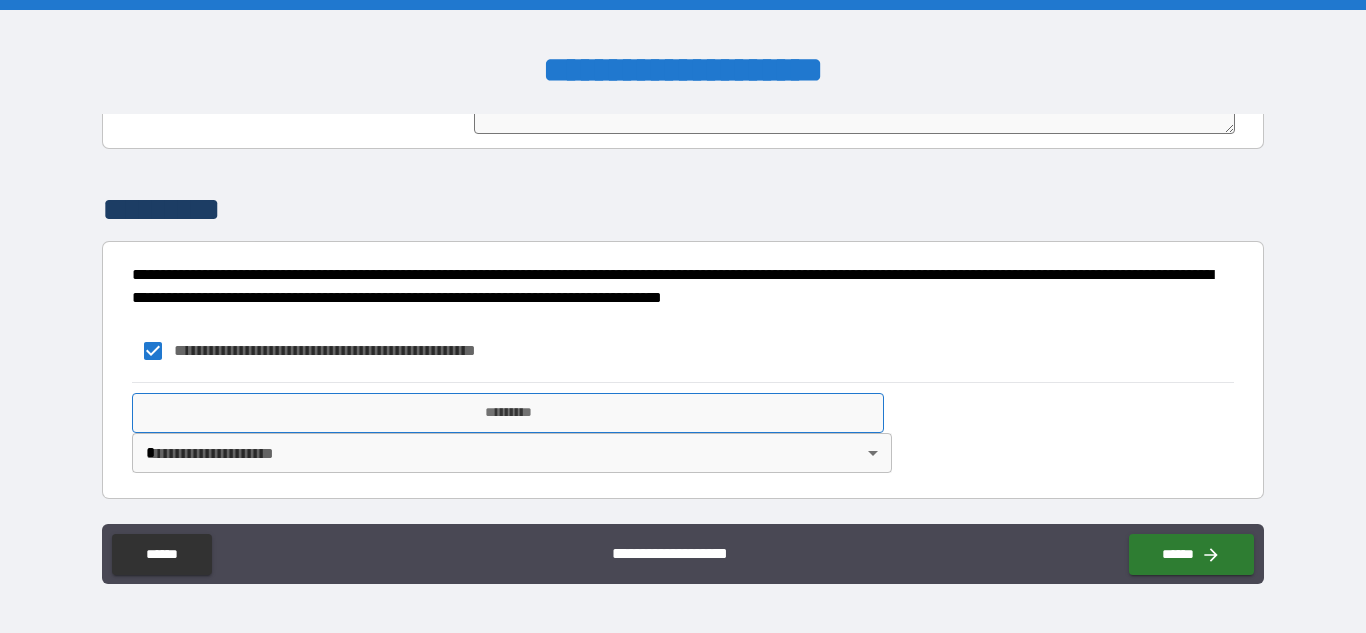 click on "*********" at bounding box center [508, 413] 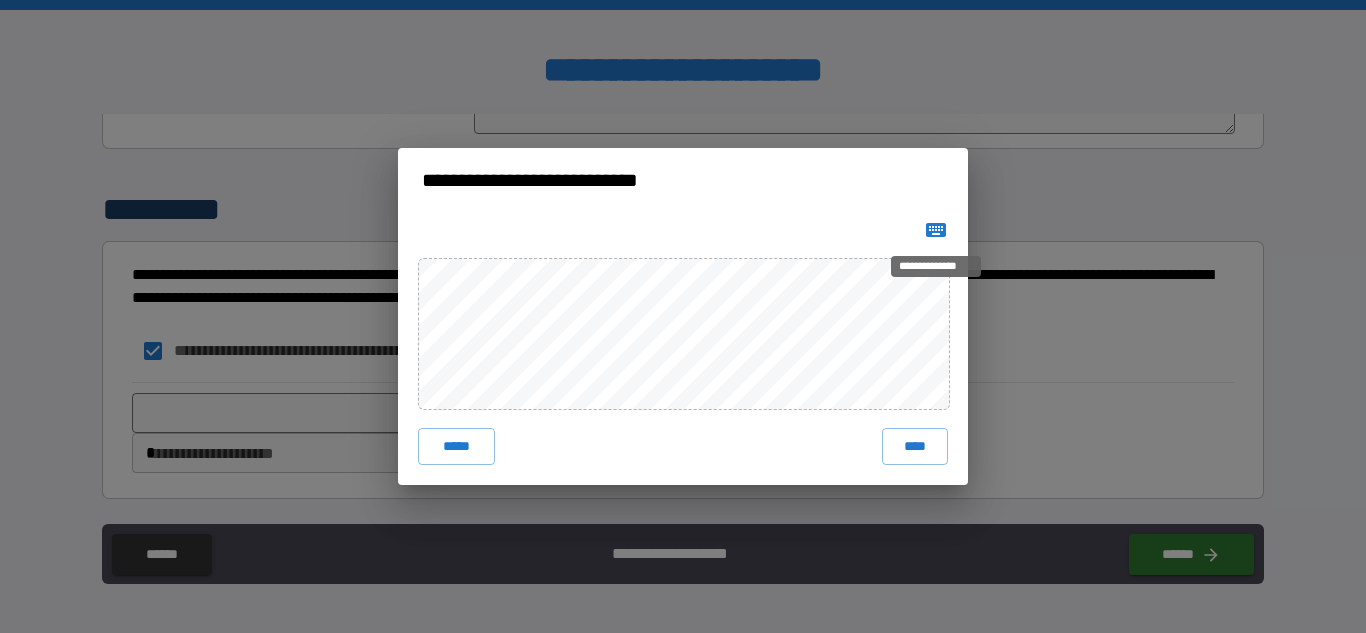 click 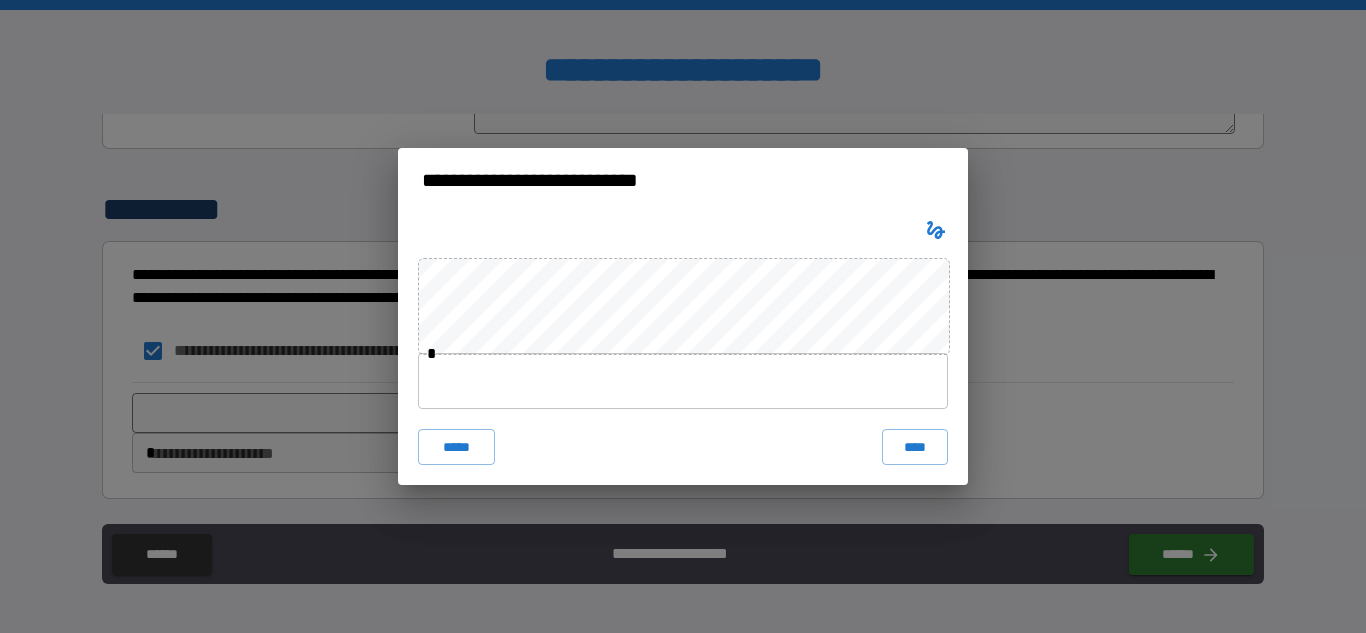 click at bounding box center (683, 381) 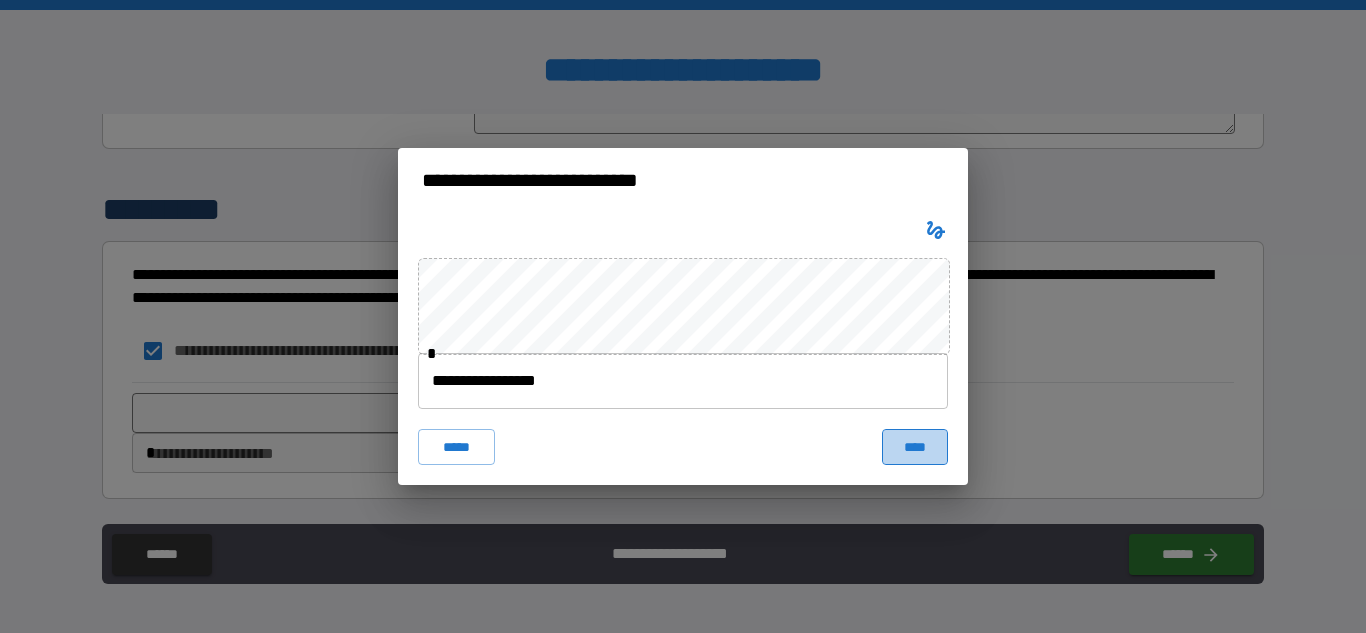click on "****" at bounding box center [915, 447] 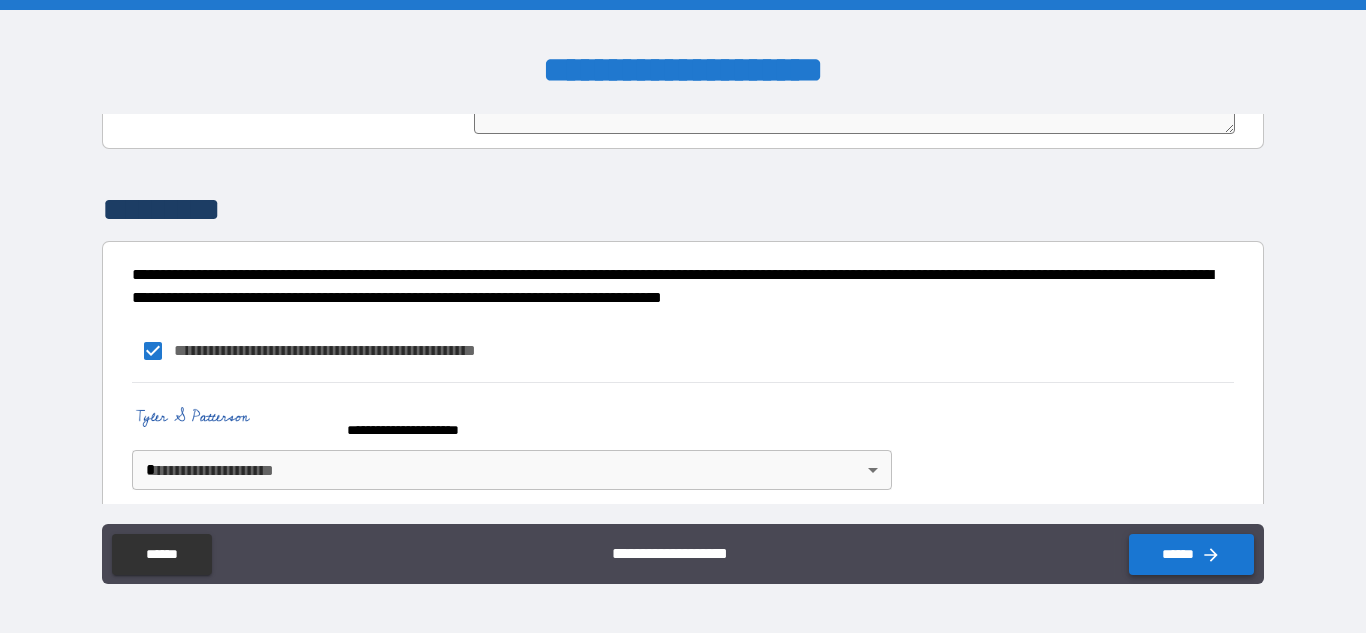 click on "******" at bounding box center [1191, 554] 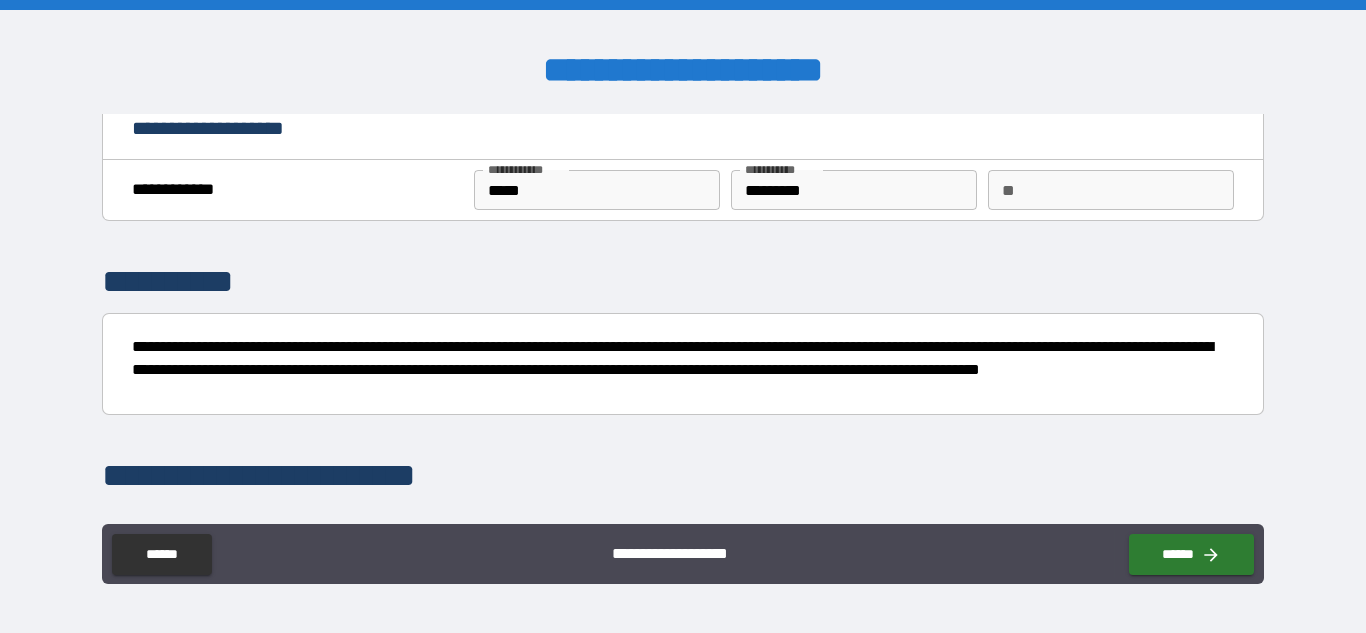 scroll, scrollTop: 0, scrollLeft: 0, axis: both 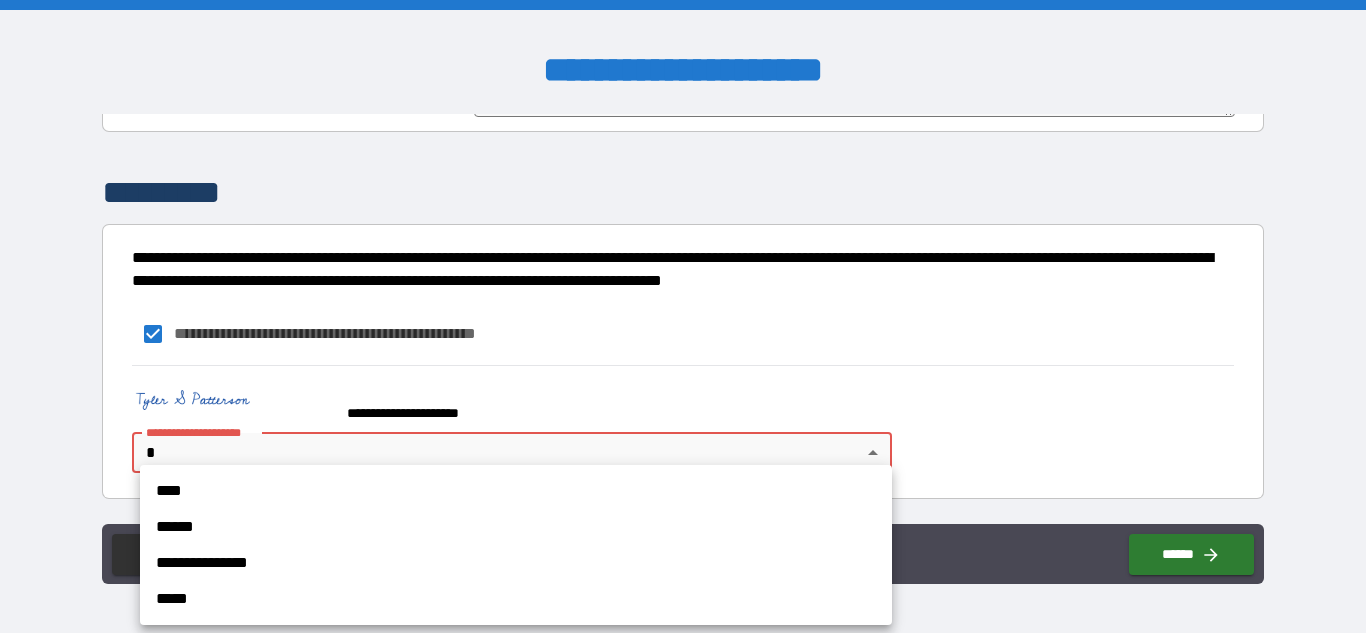 click on "**********" at bounding box center (683, 316) 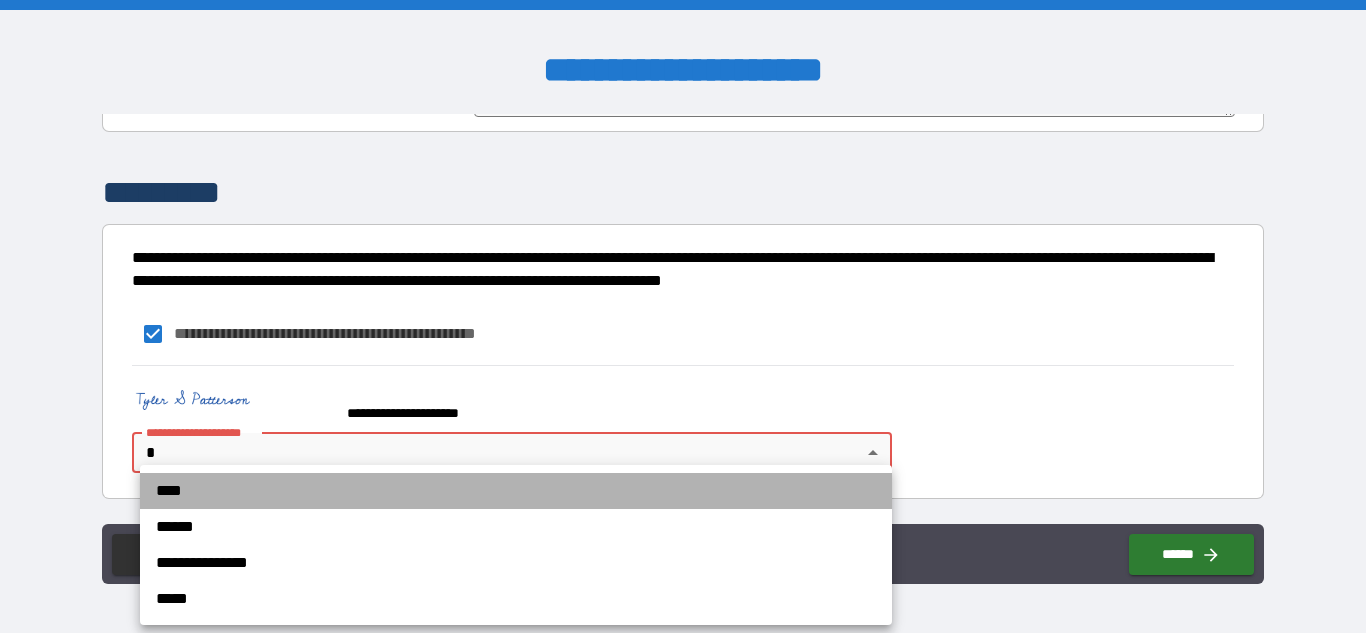 drag, startPoint x: 179, startPoint y: 498, endPoint x: 707, endPoint y: 515, distance: 528.2736 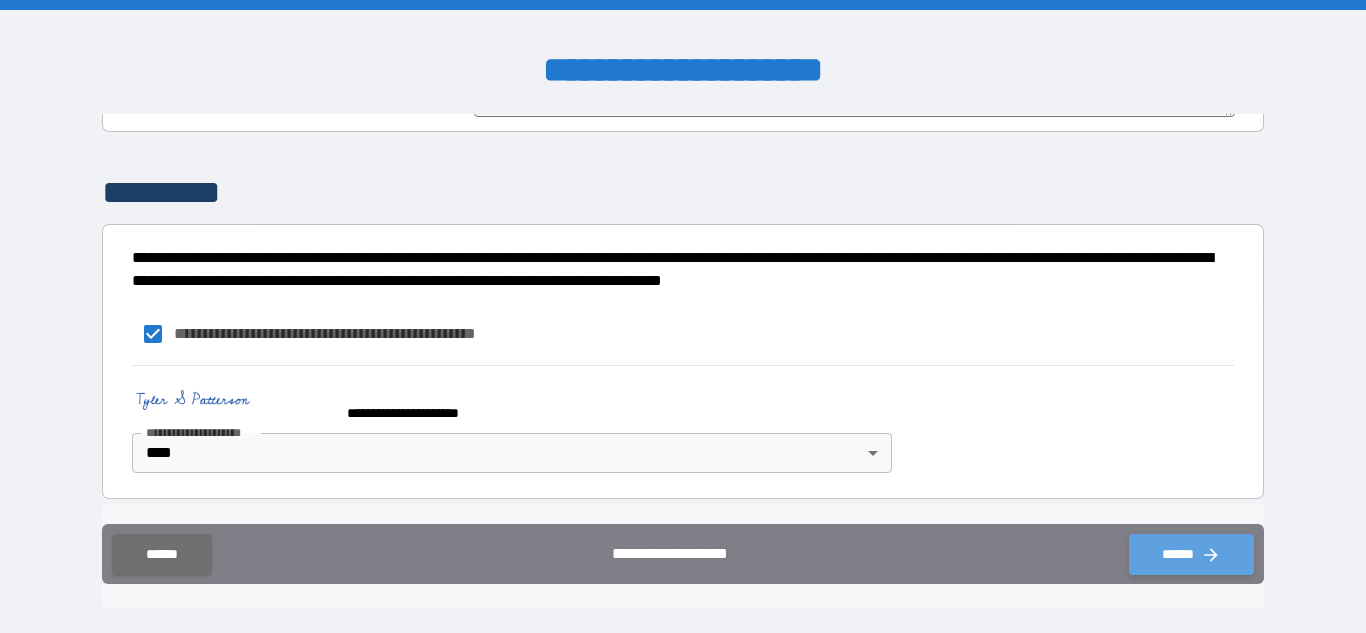 click on "******" at bounding box center (1191, 554) 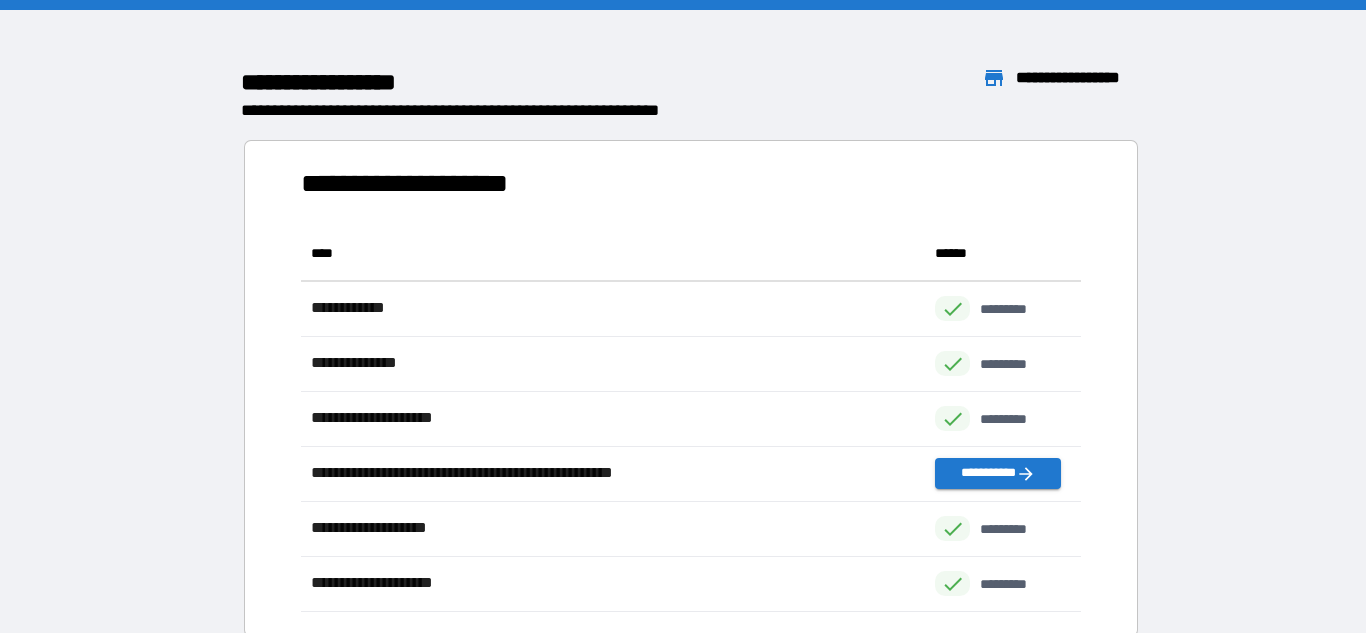 scroll, scrollTop: 1, scrollLeft: 1, axis: both 